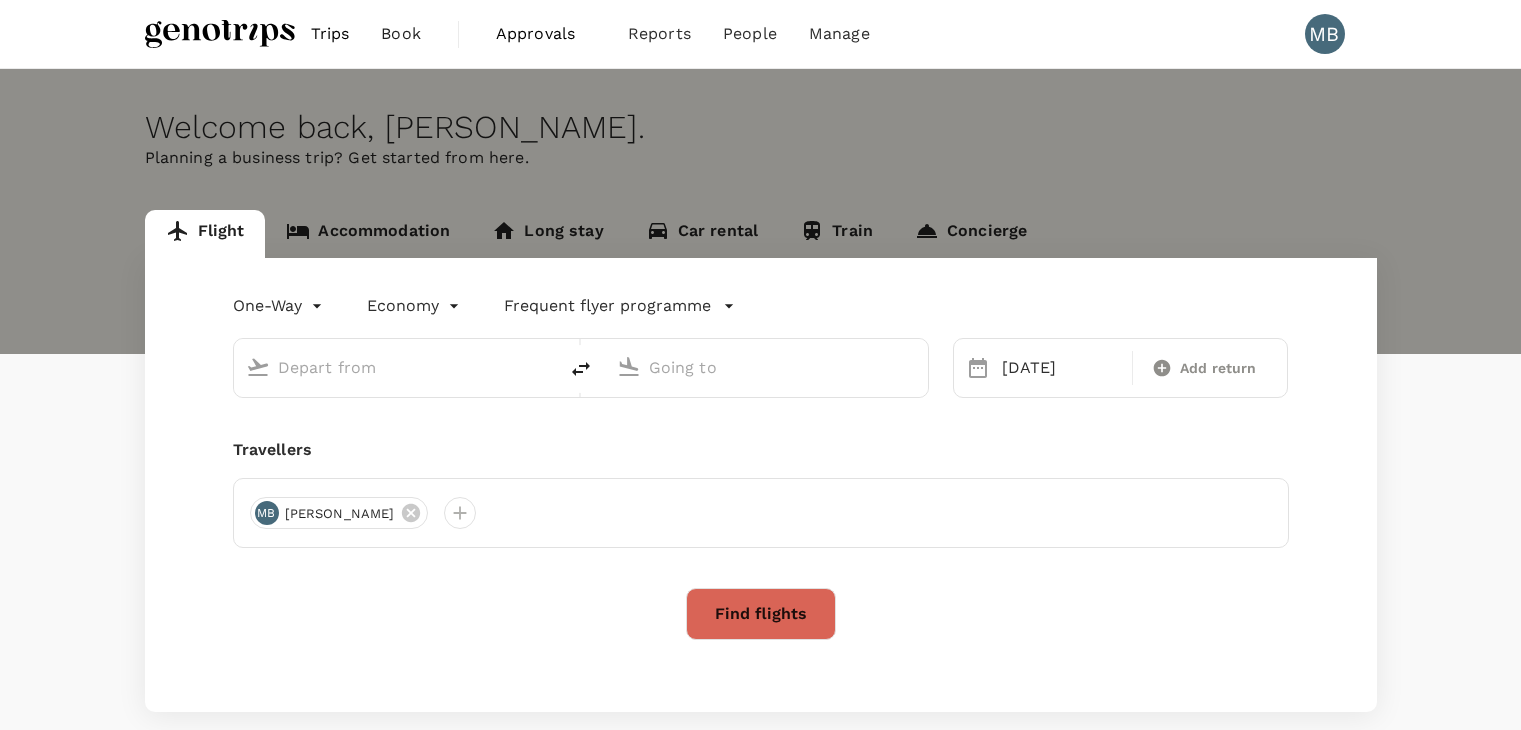 scroll, scrollTop: 0, scrollLeft: 0, axis: both 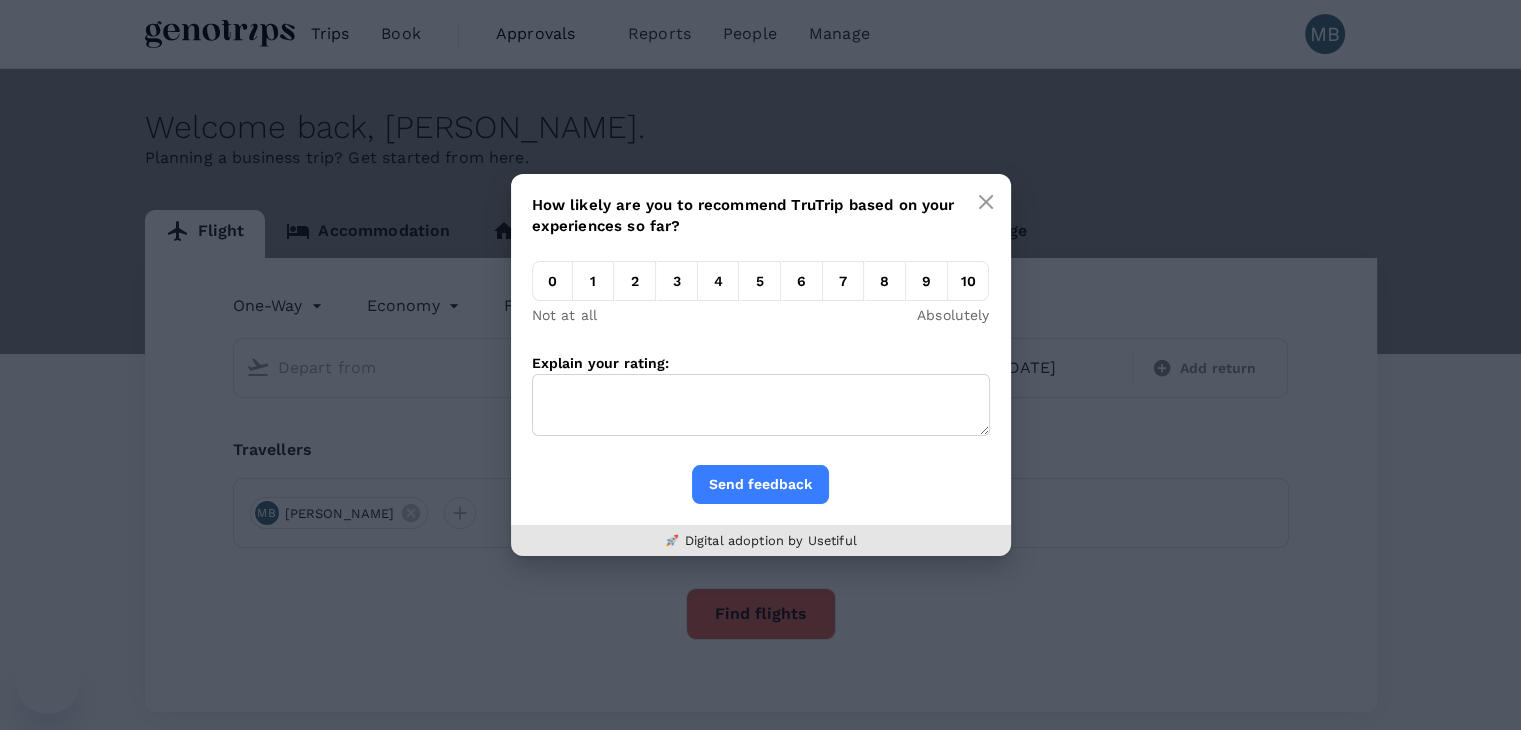type on "Kuala Lumpur Intl ([GEOGRAPHIC_DATA])" 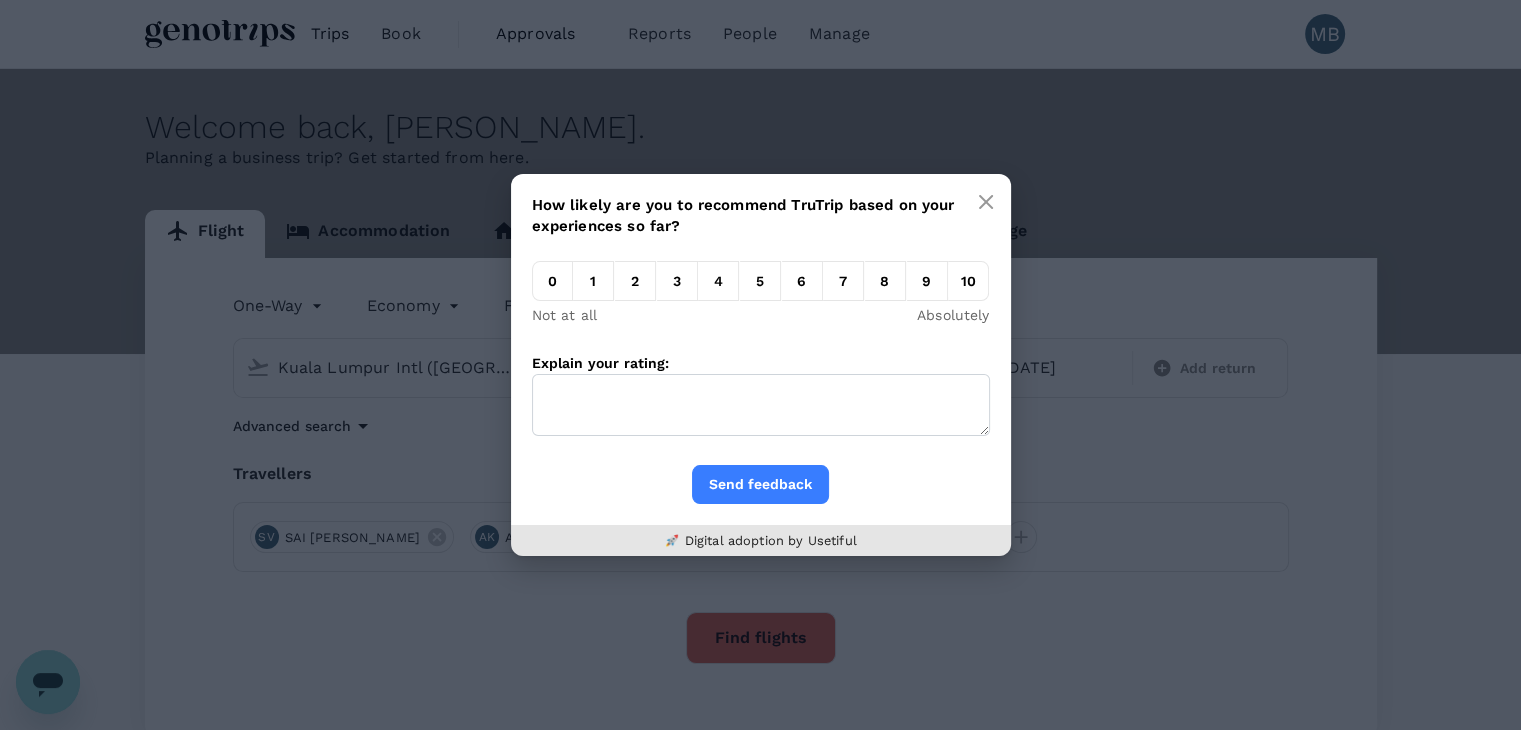 scroll, scrollTop: 0, scrollLeft: 0, axis: both 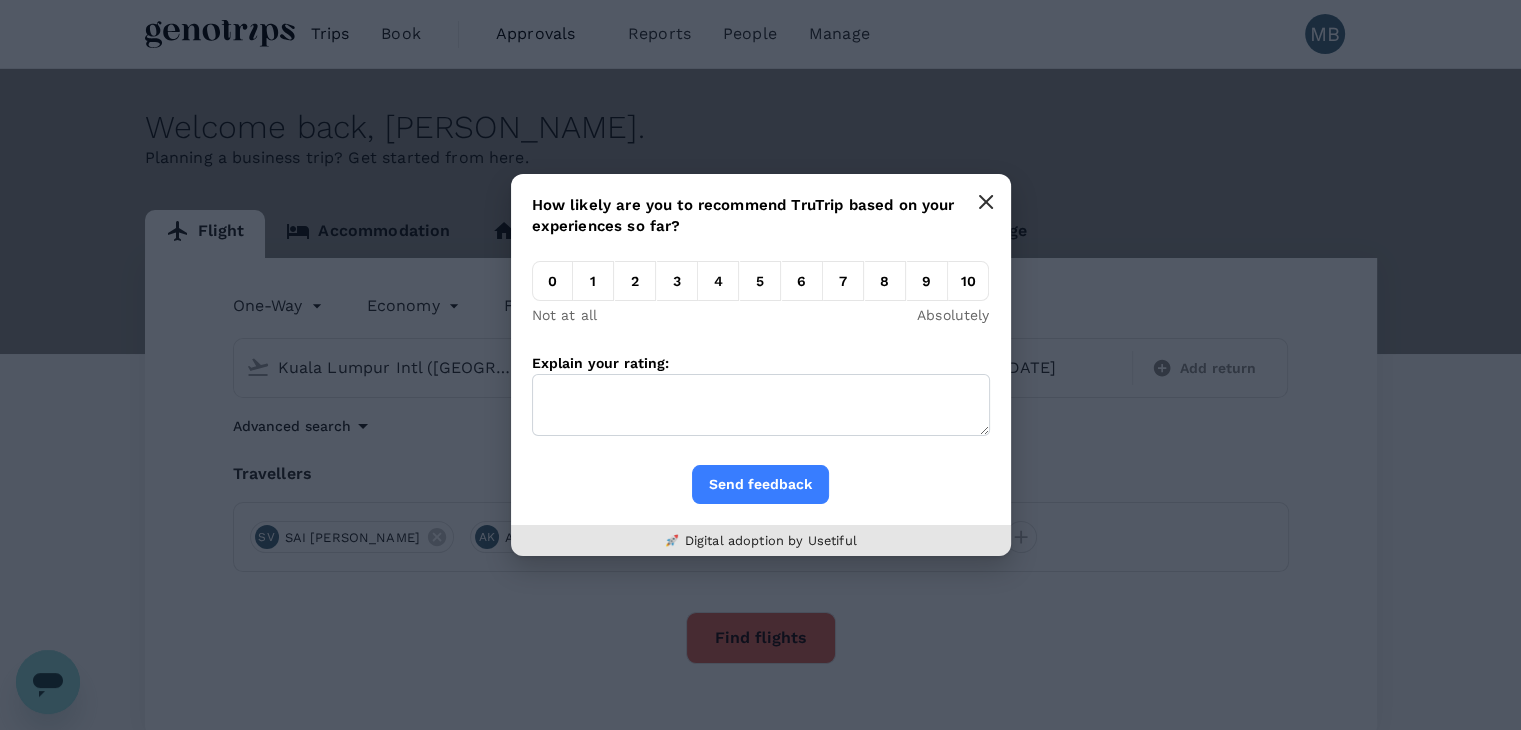 click at bounding box center [986, 202] 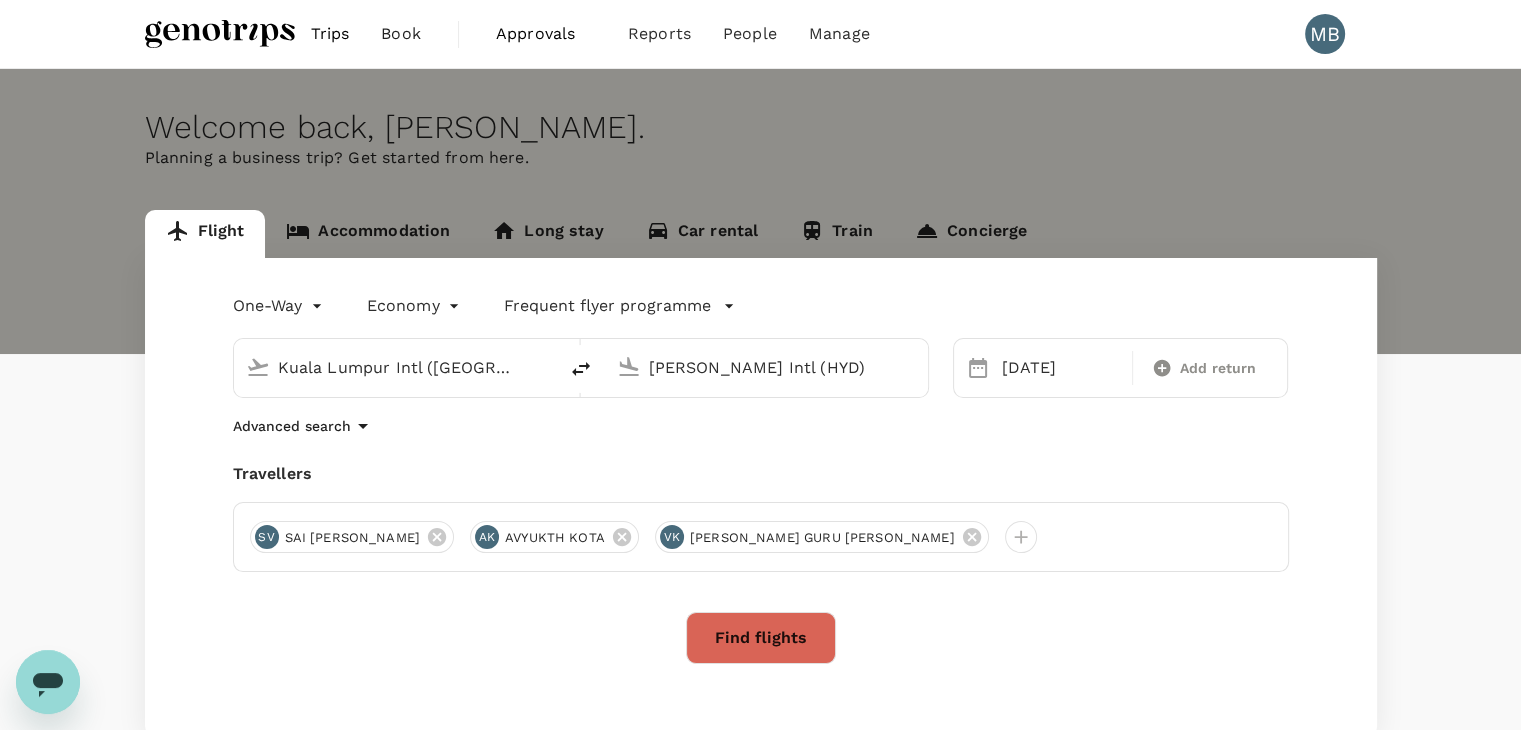 click on "Accommodation" at bounding box center [368, 234] 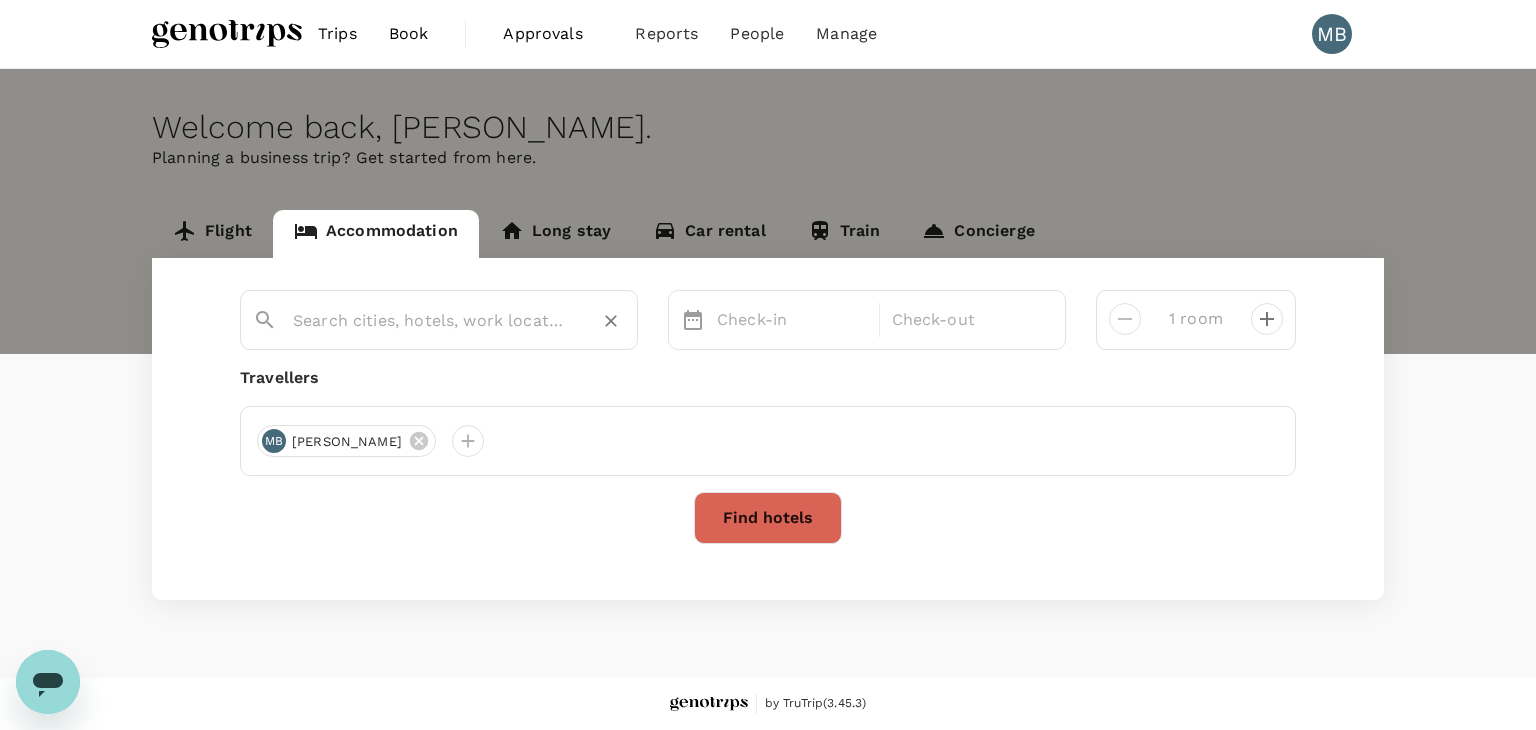click at bounding box center (431, 320) 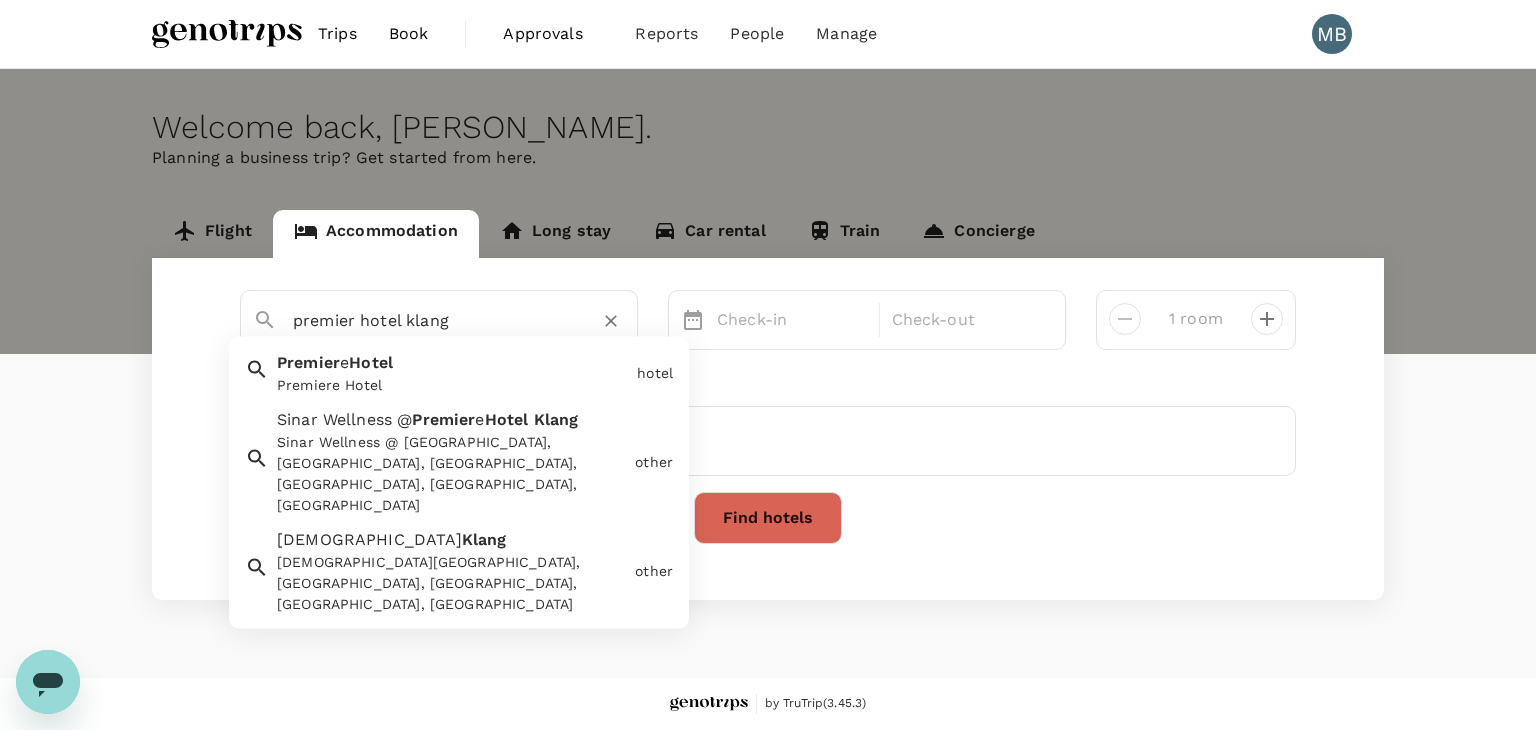 click on "[GEOGRAPHIC_DATA]" at bounding box center (449, 369) 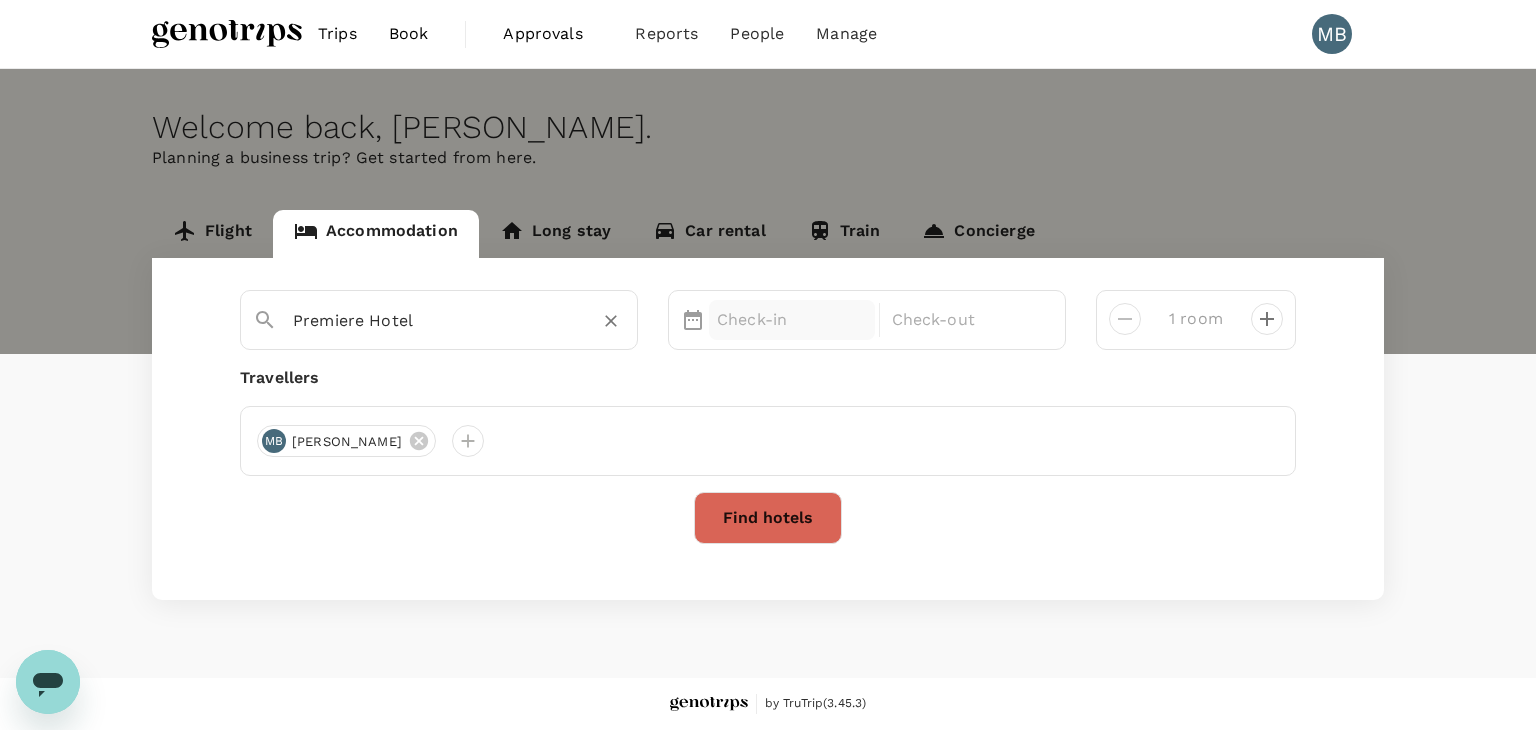 type on "Premiere Hotel" 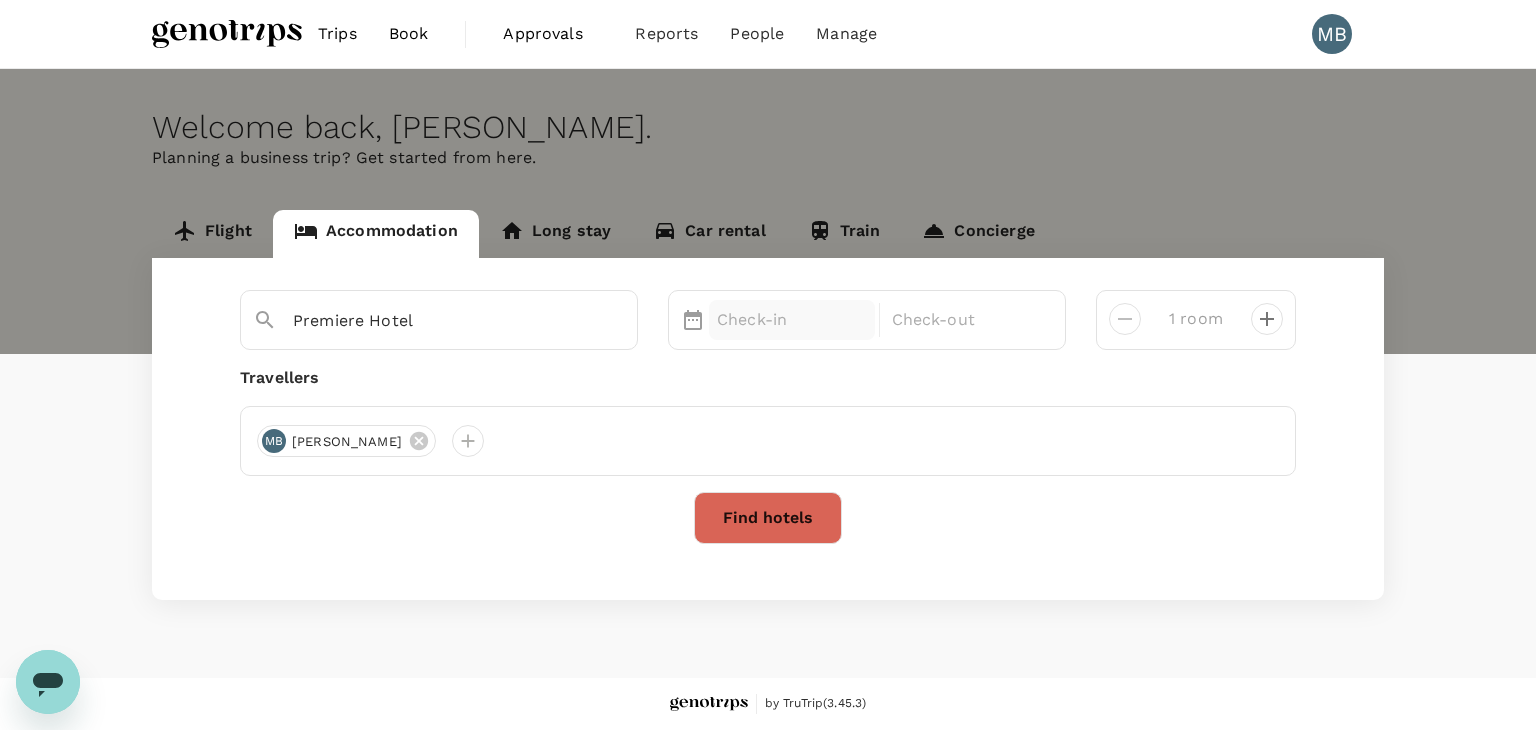 click on "Check-in" at bounding box center [792, 320] 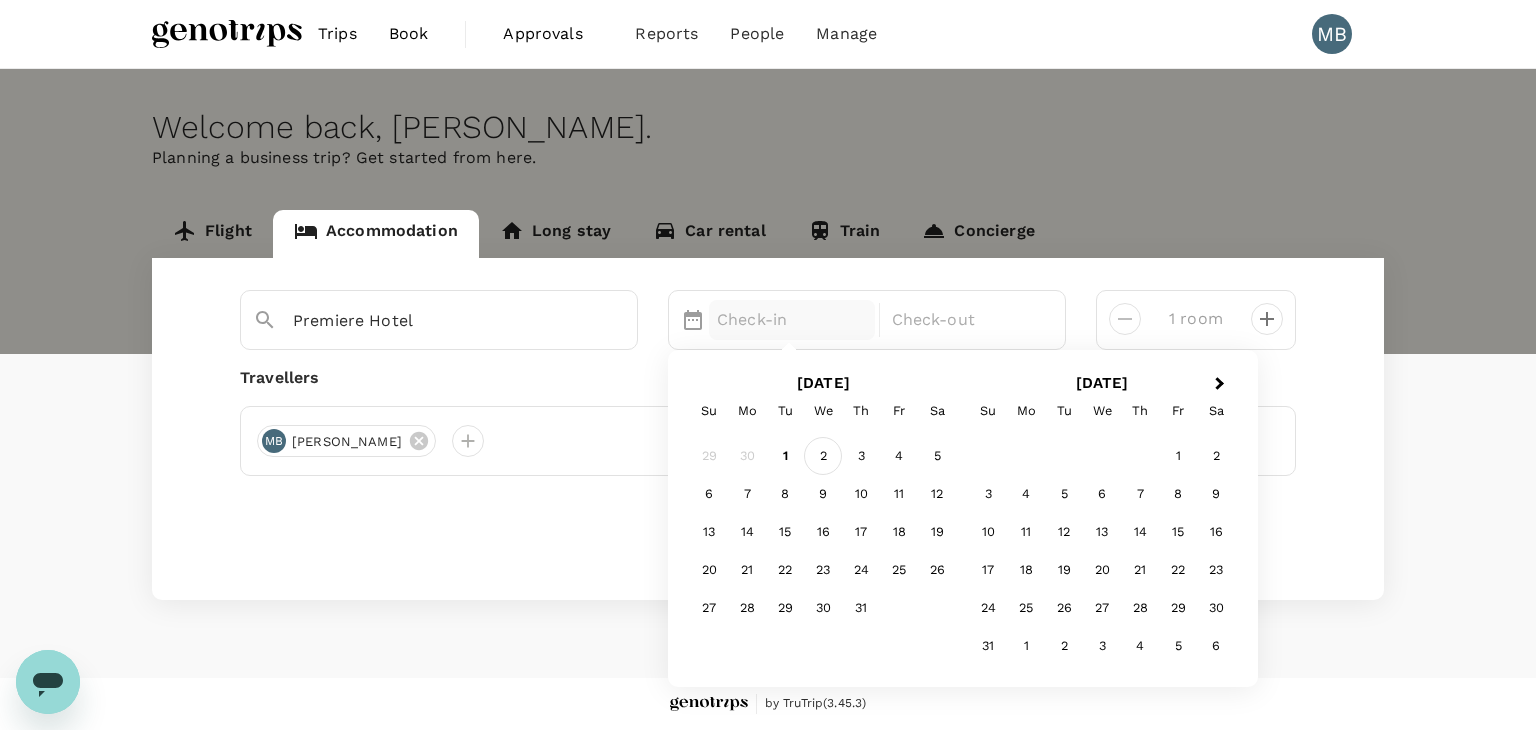 click on "2" at bounding box center [823, 456] 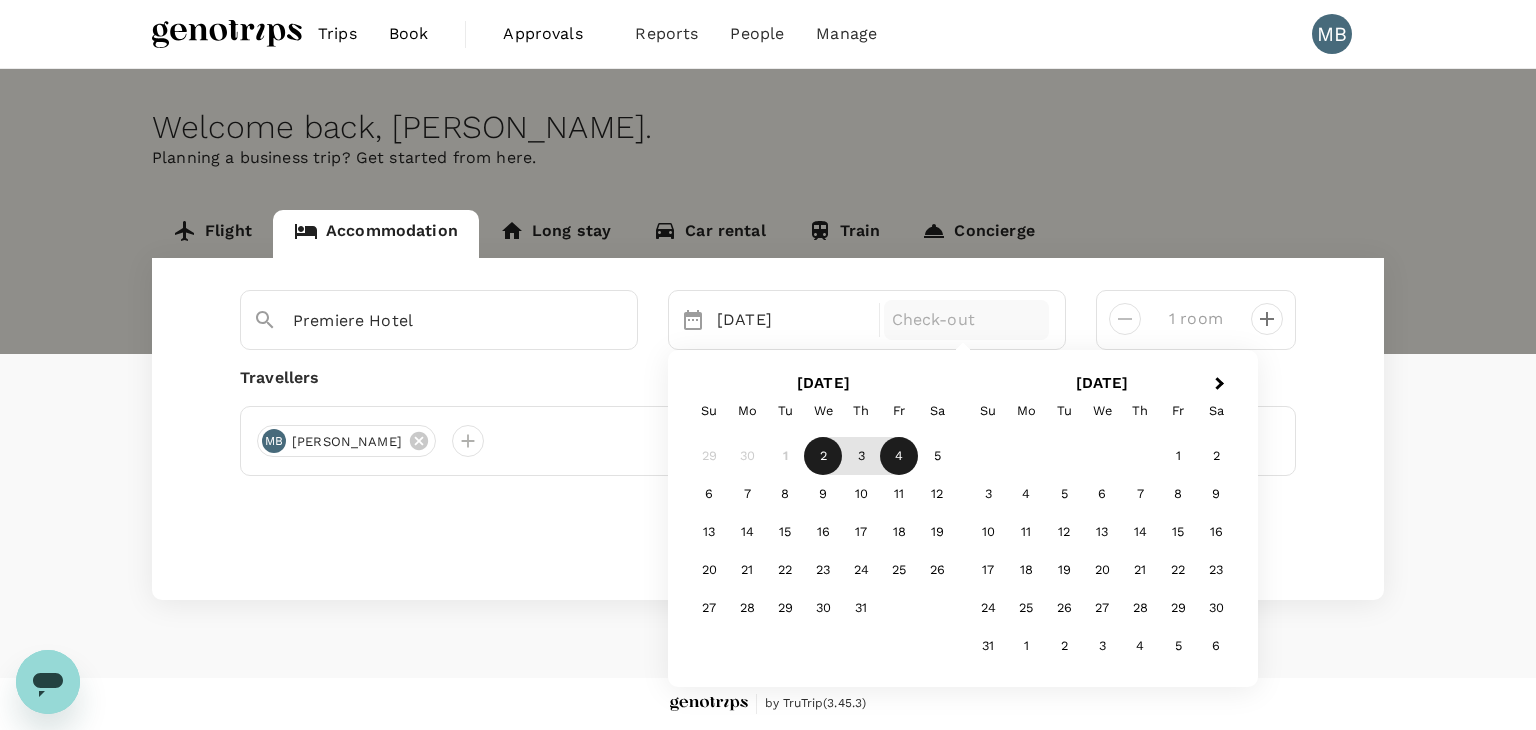 click on "4" at bounding box center [899, 456] 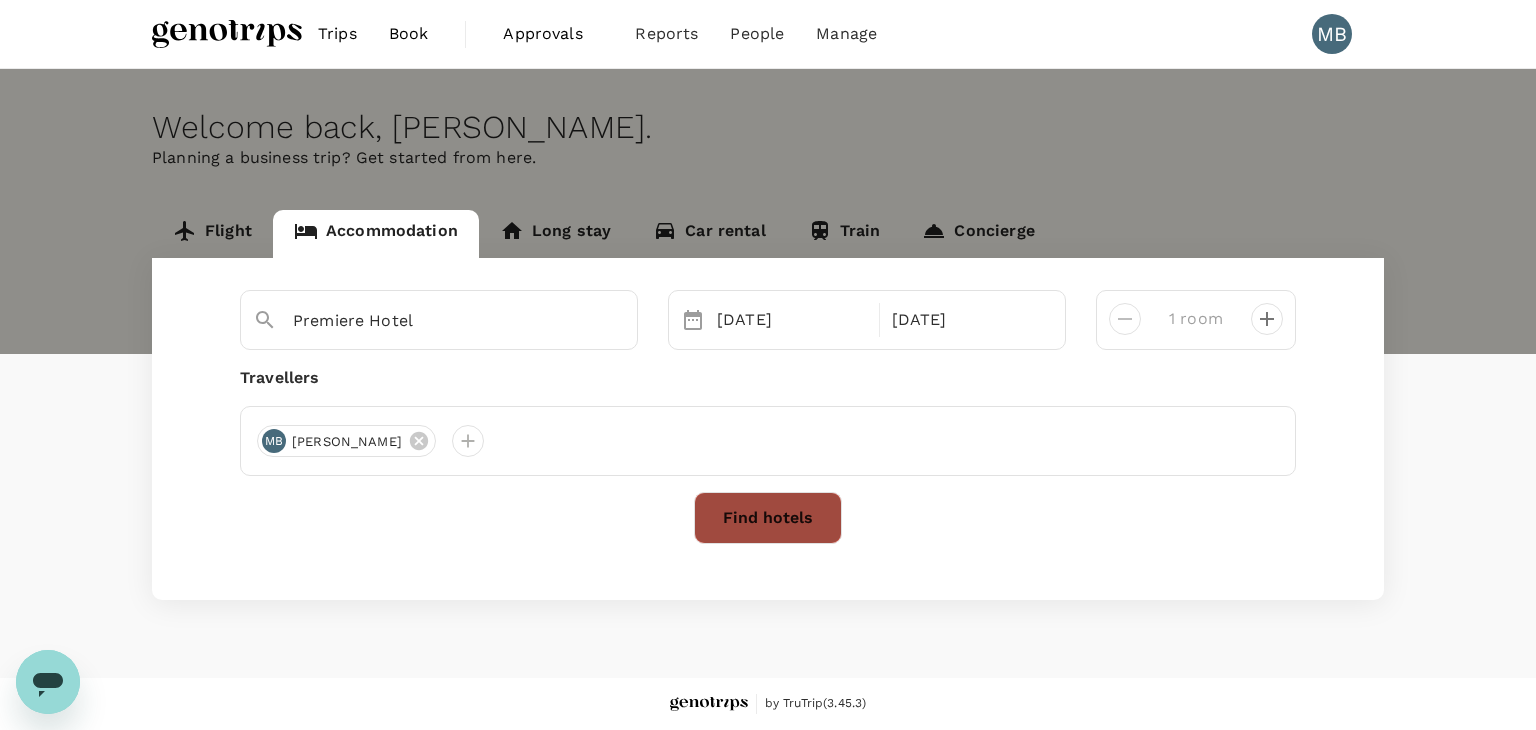 click on "Find hotels" at bounding box center [768, 518] 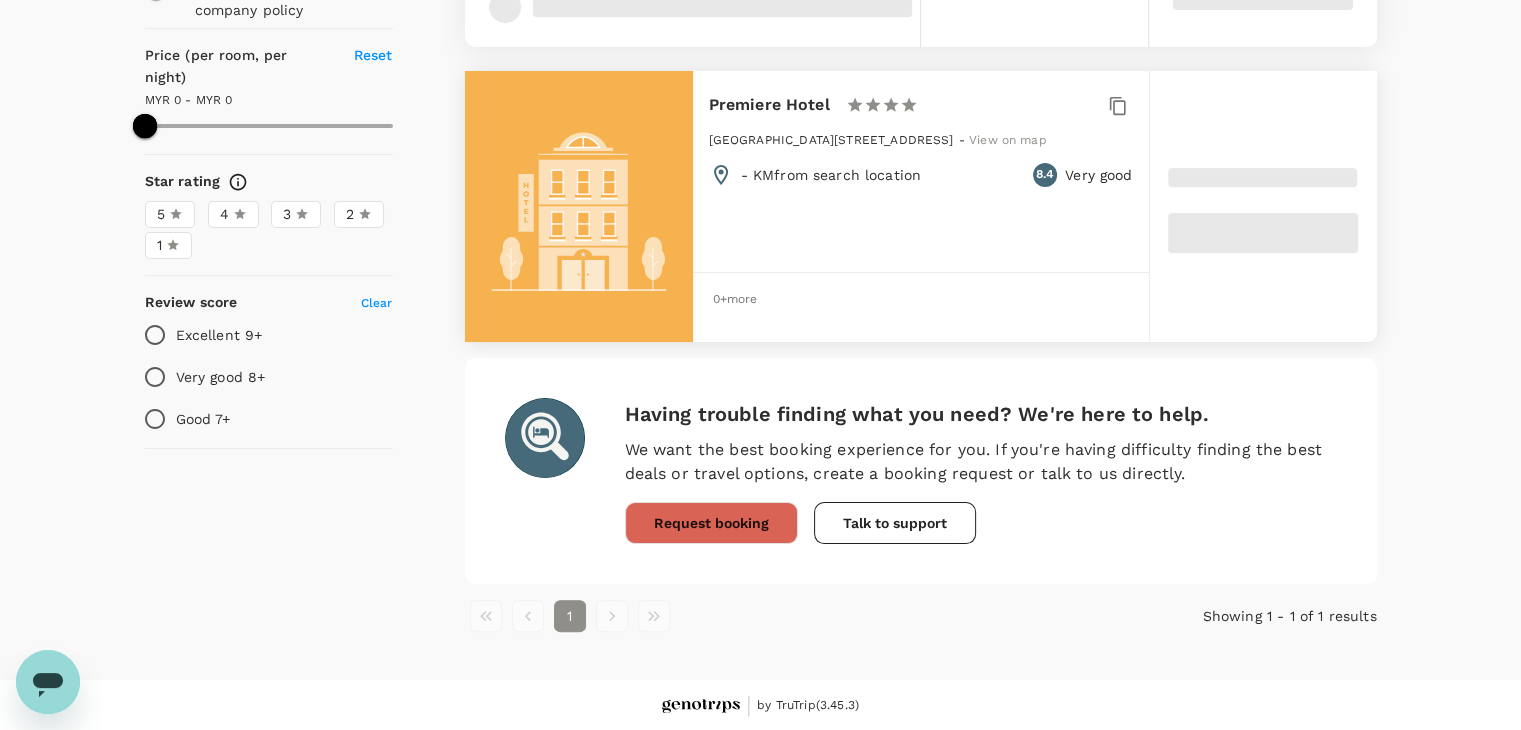 type on "104" 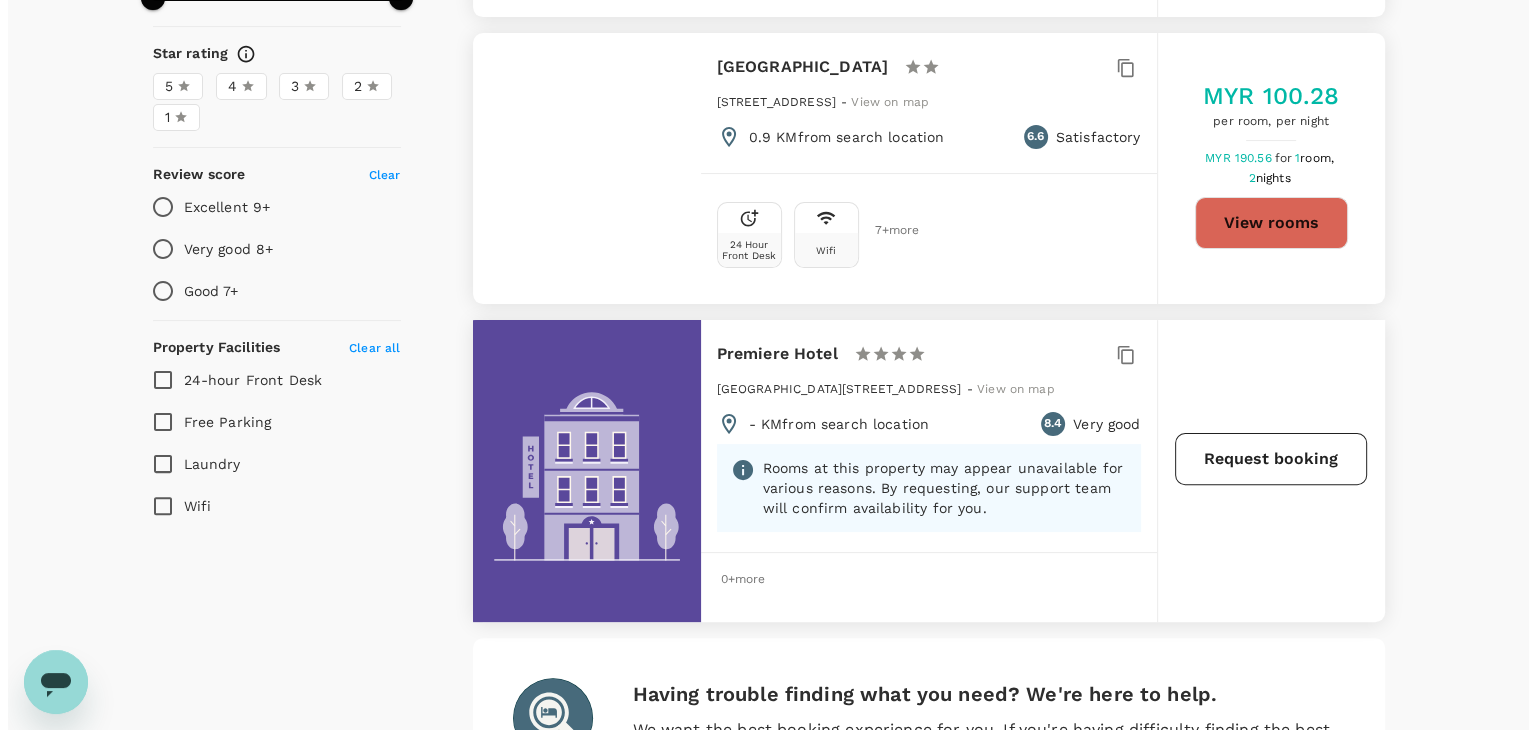 scroll, scrollTop: 500, scrollLeft: 0, axis: vertical 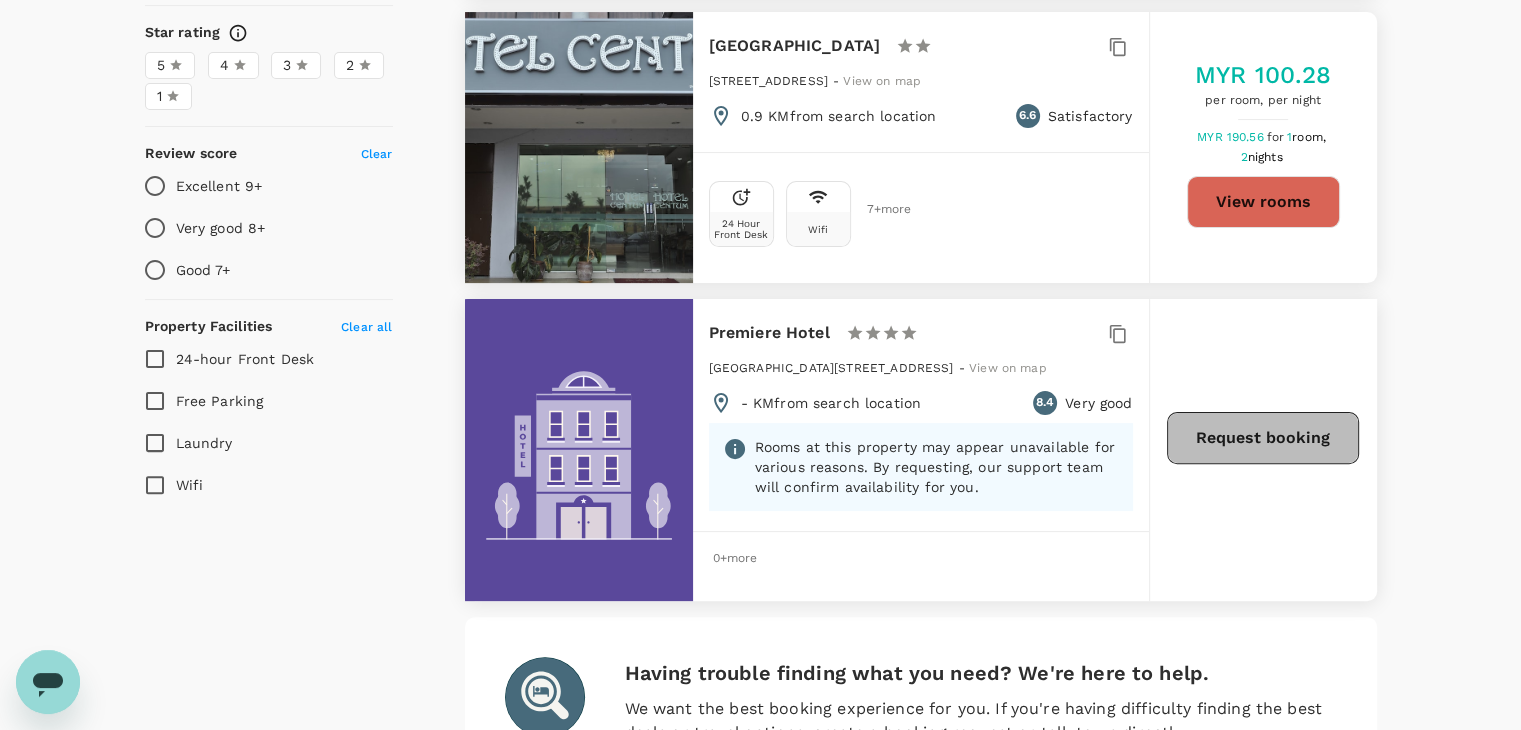 click on "Request booking" at bounding box center [1263, 438] 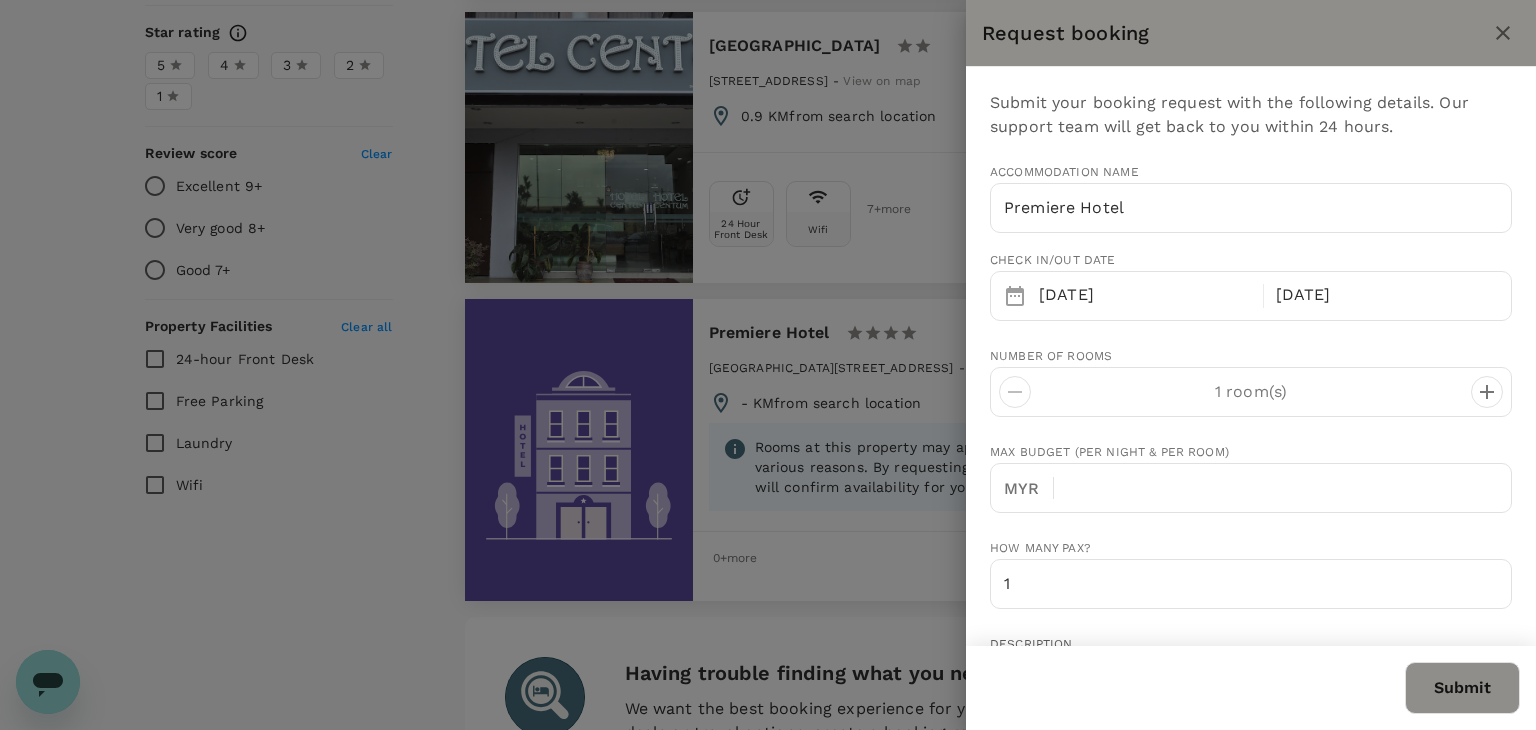 type on "[EMAIL_ADDRESS][DOMAIN_NAME]" 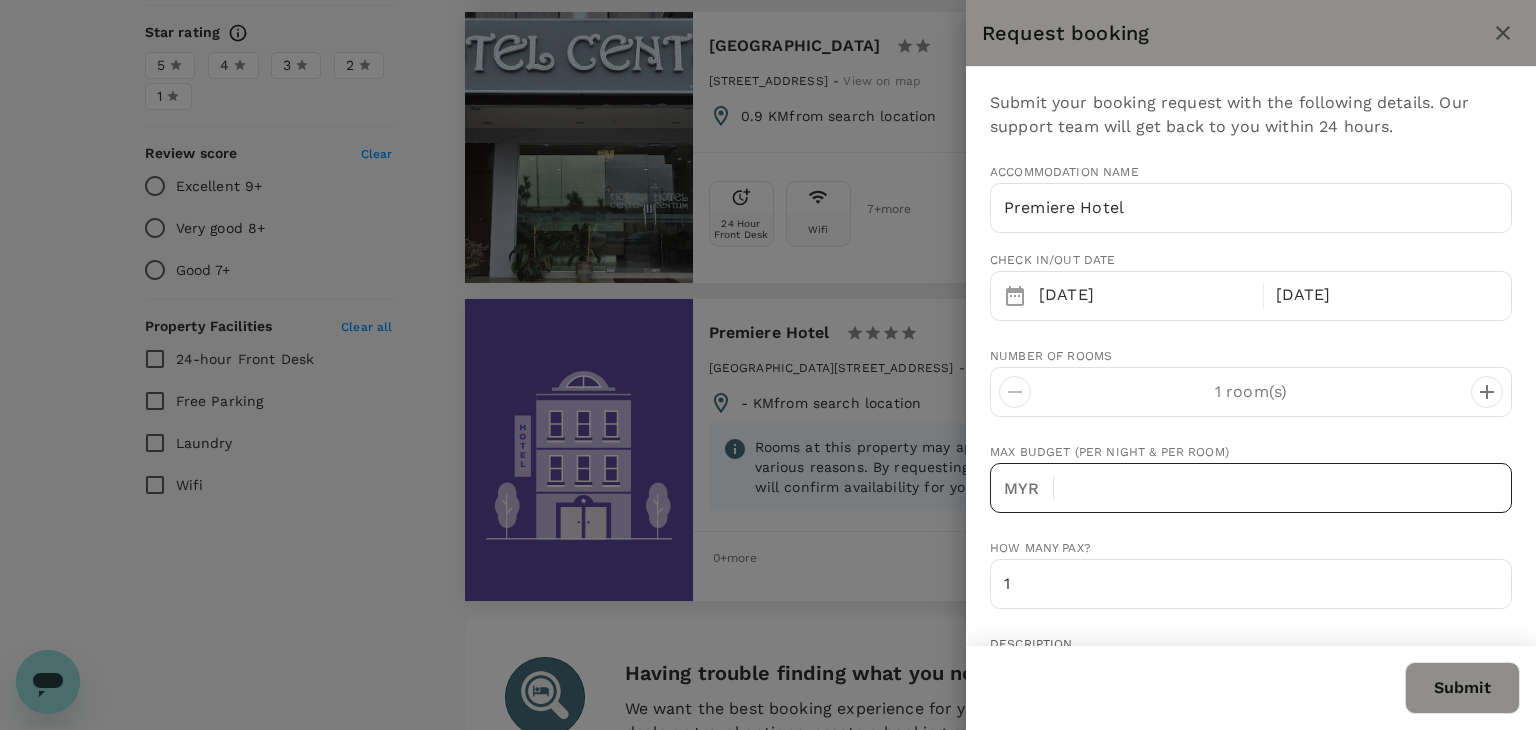 click at bounding box center [1291, 488] 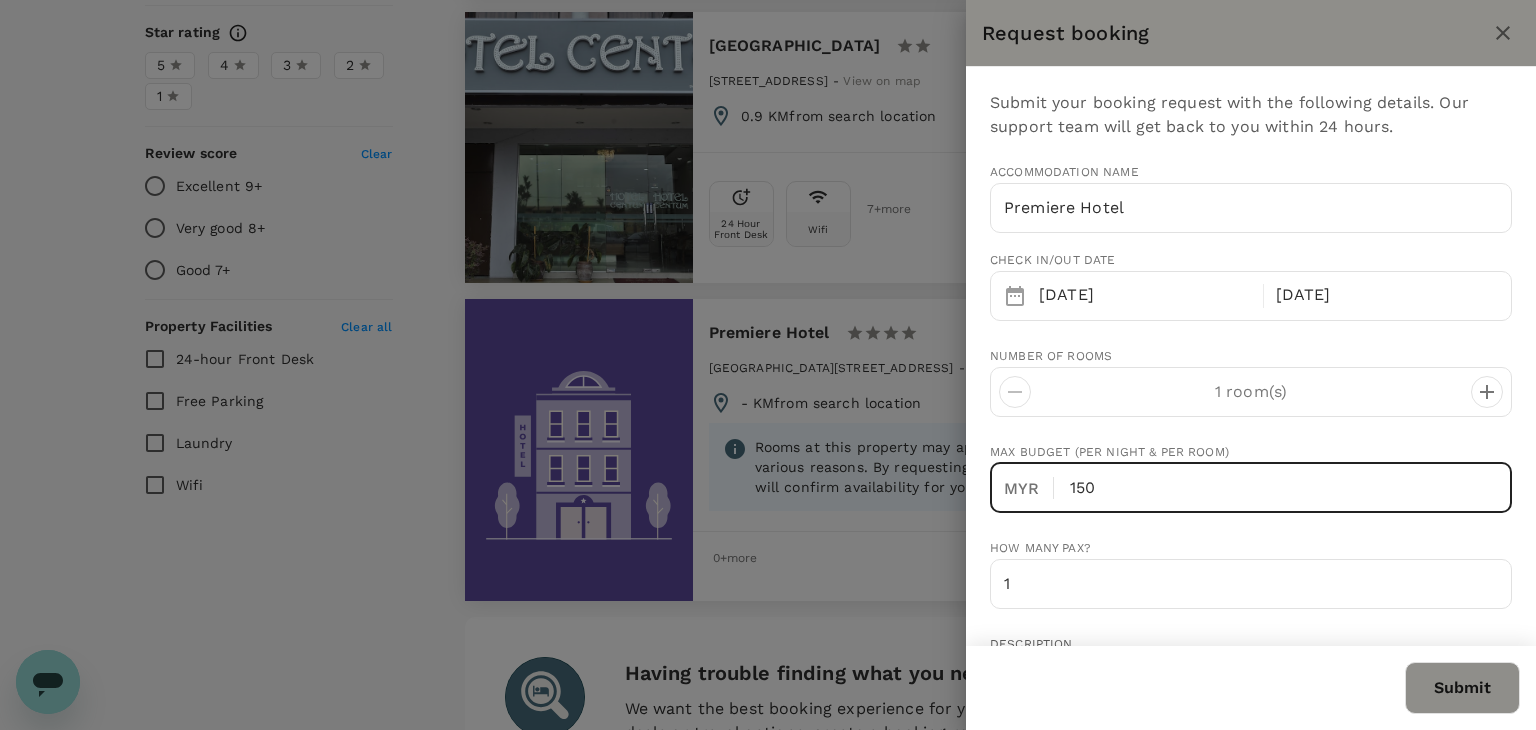 scroll, scrollTop: 200, scrollLeft: 0, axis: vertical 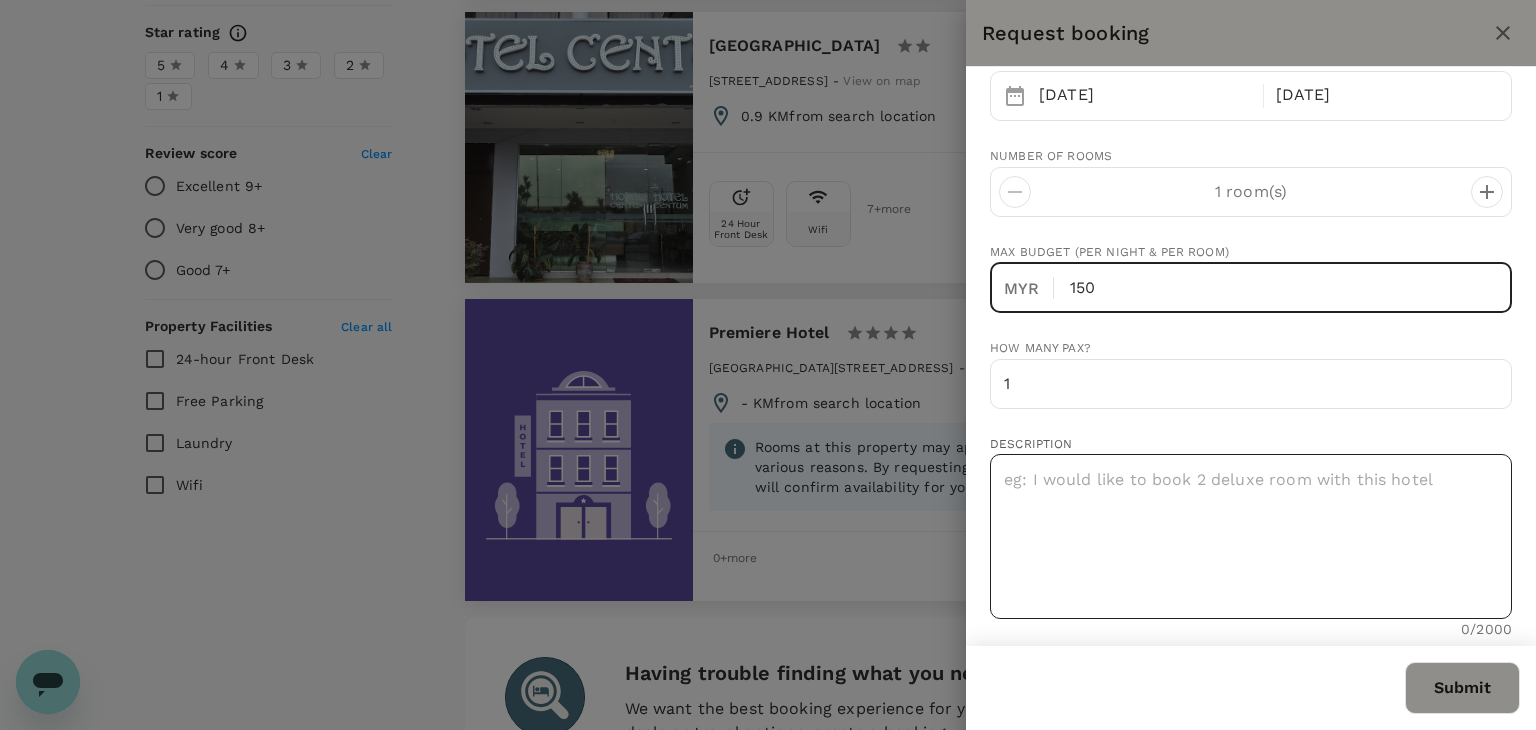 type on "150" 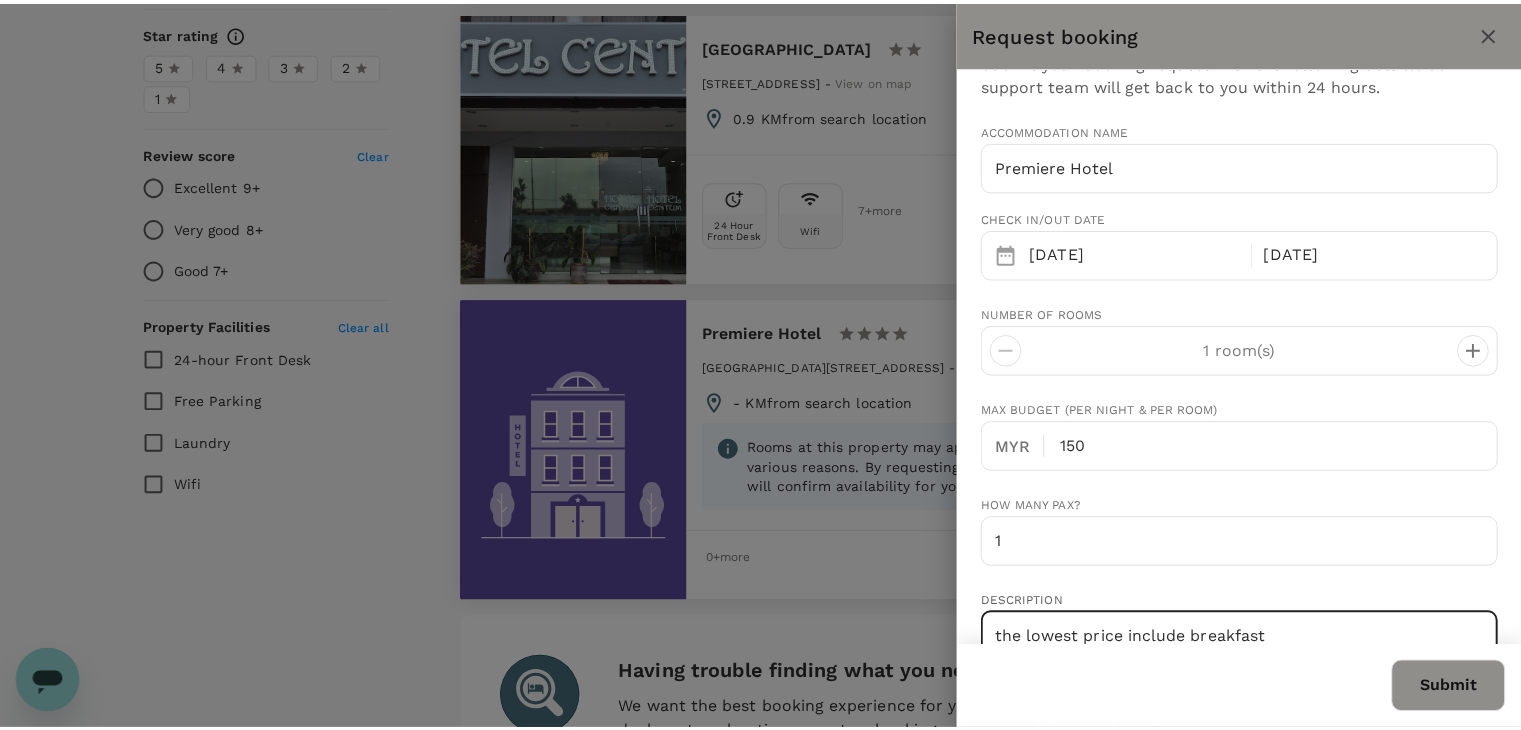 scroll, scrollTop: 0, scrollLeft: 0, axis: both 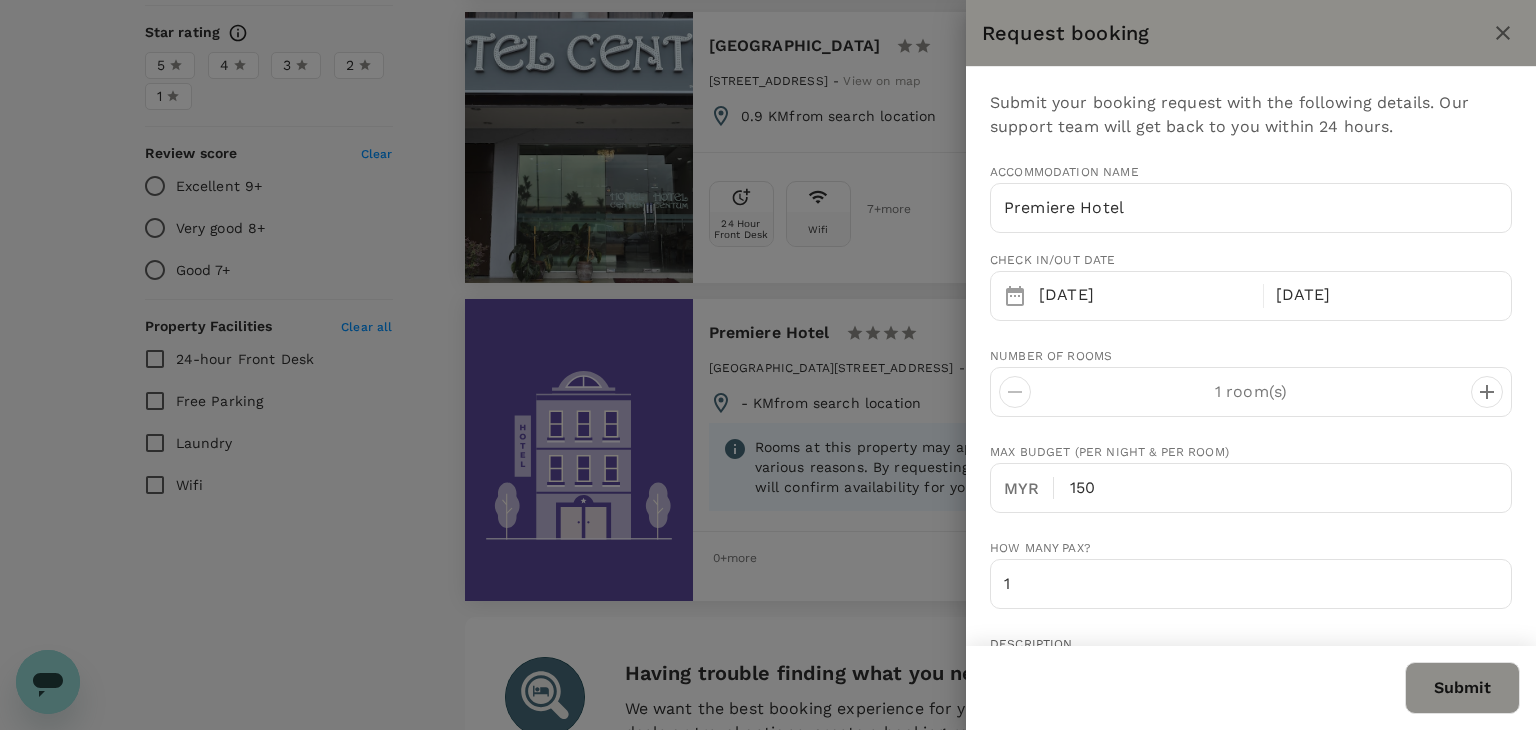 type on "the lowest price include breakfast" 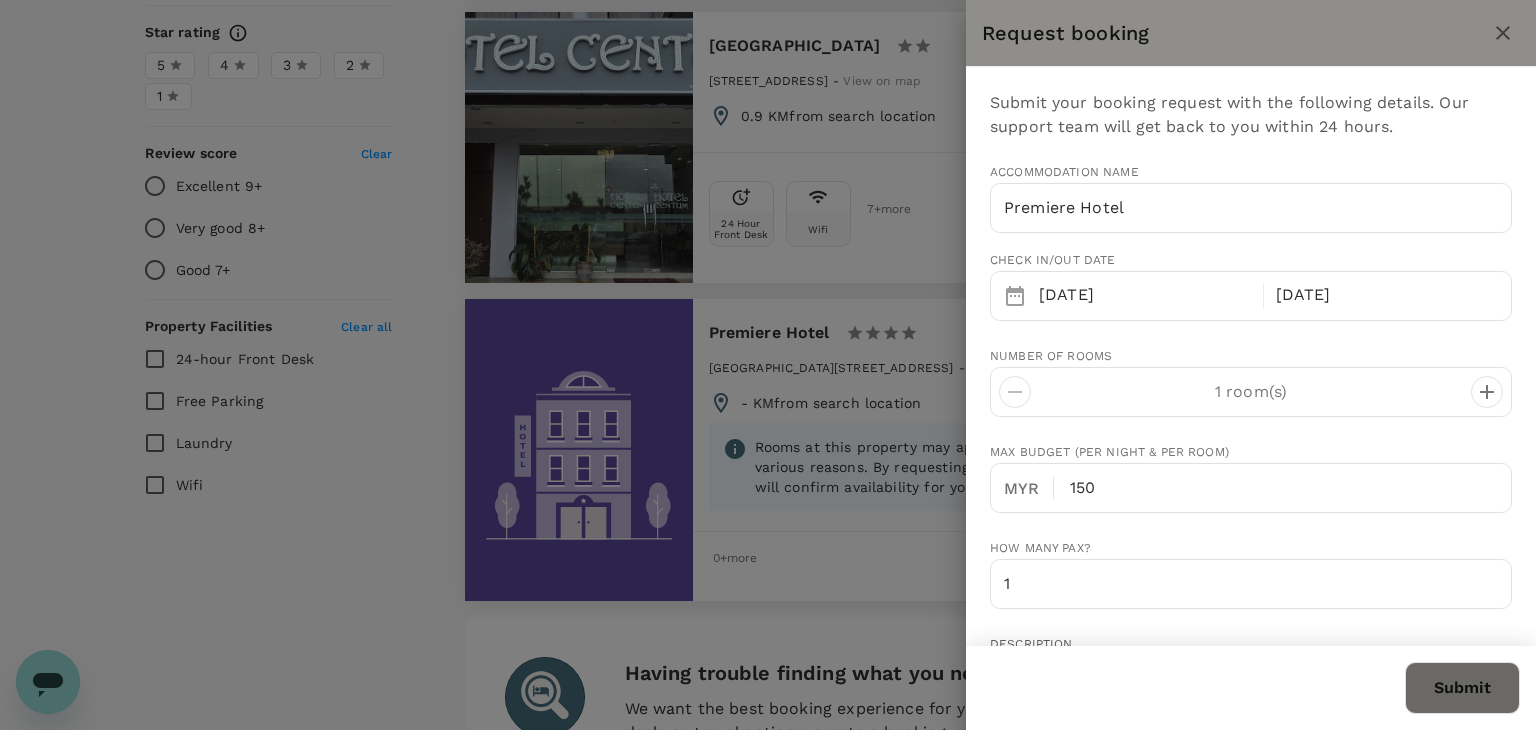 click on "Submit" at bounding box center [1462, 688] 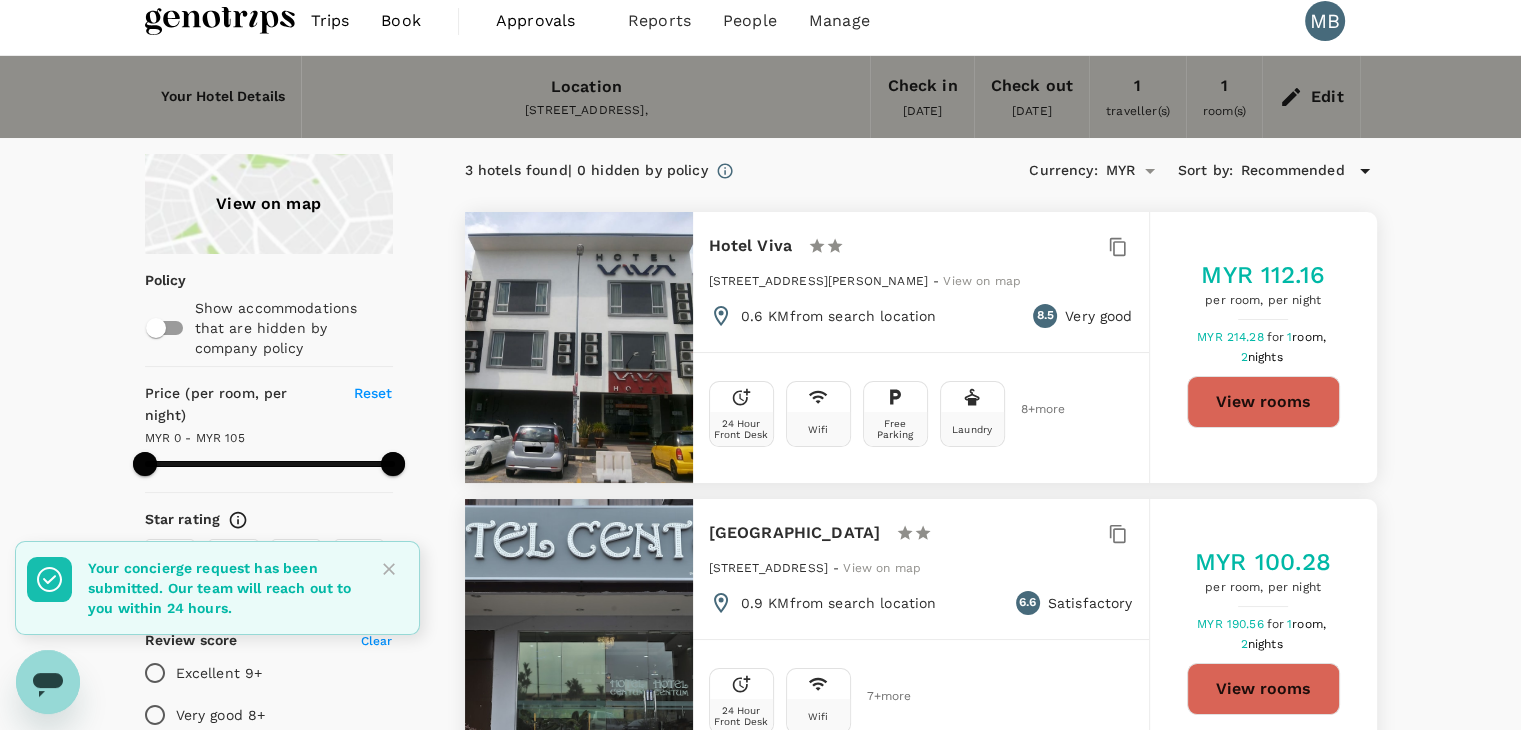 scroll, scrollTop: 0, scrollLeft: 0, axis: both 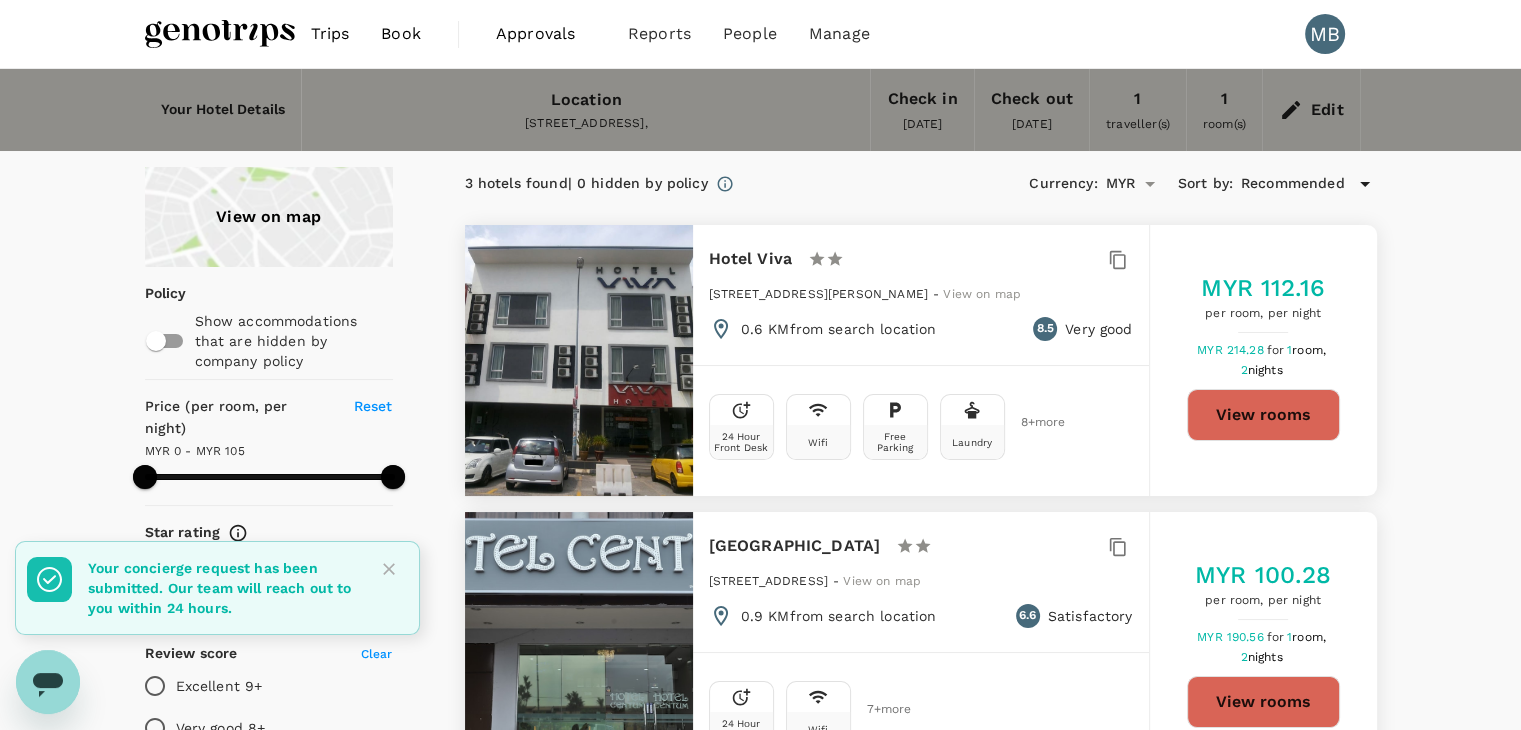 click 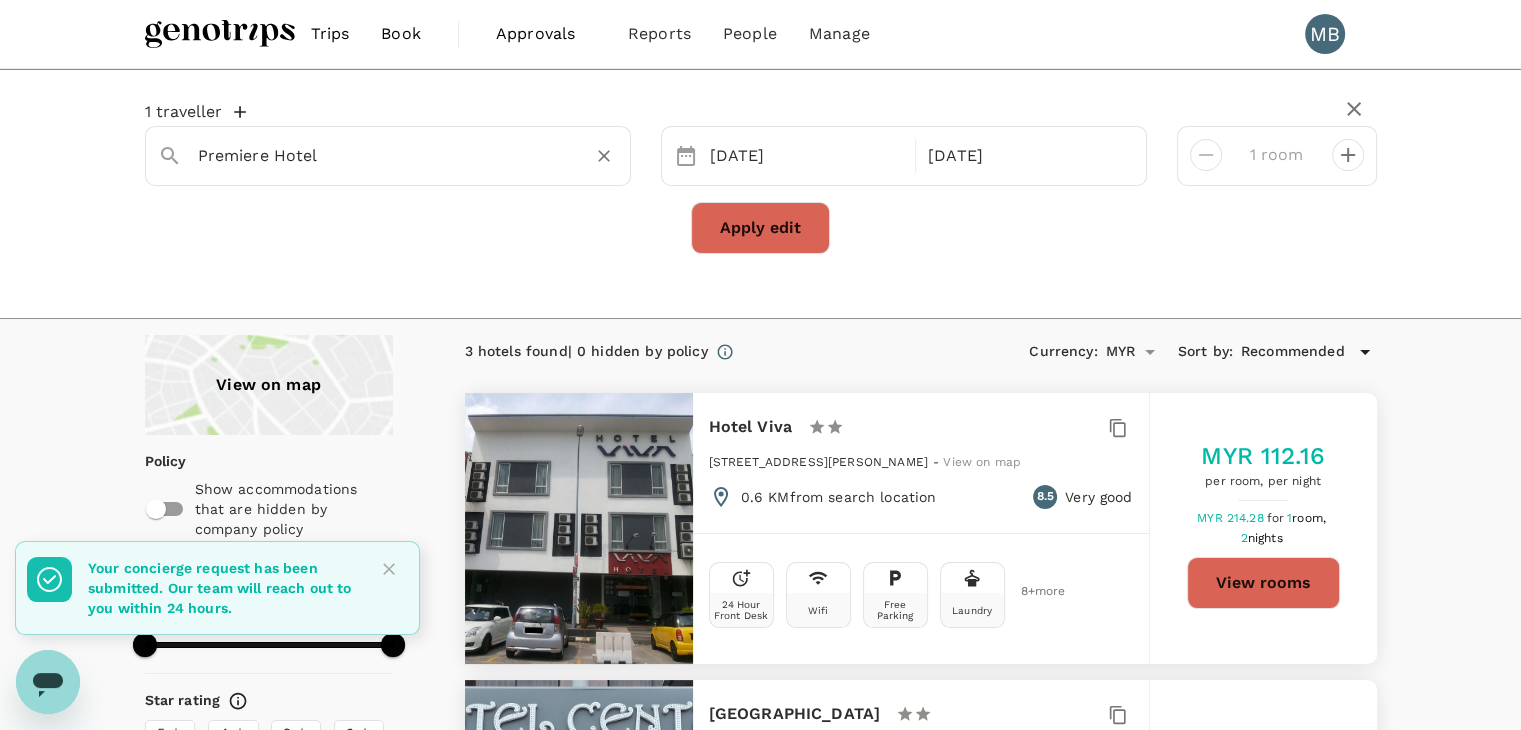 click 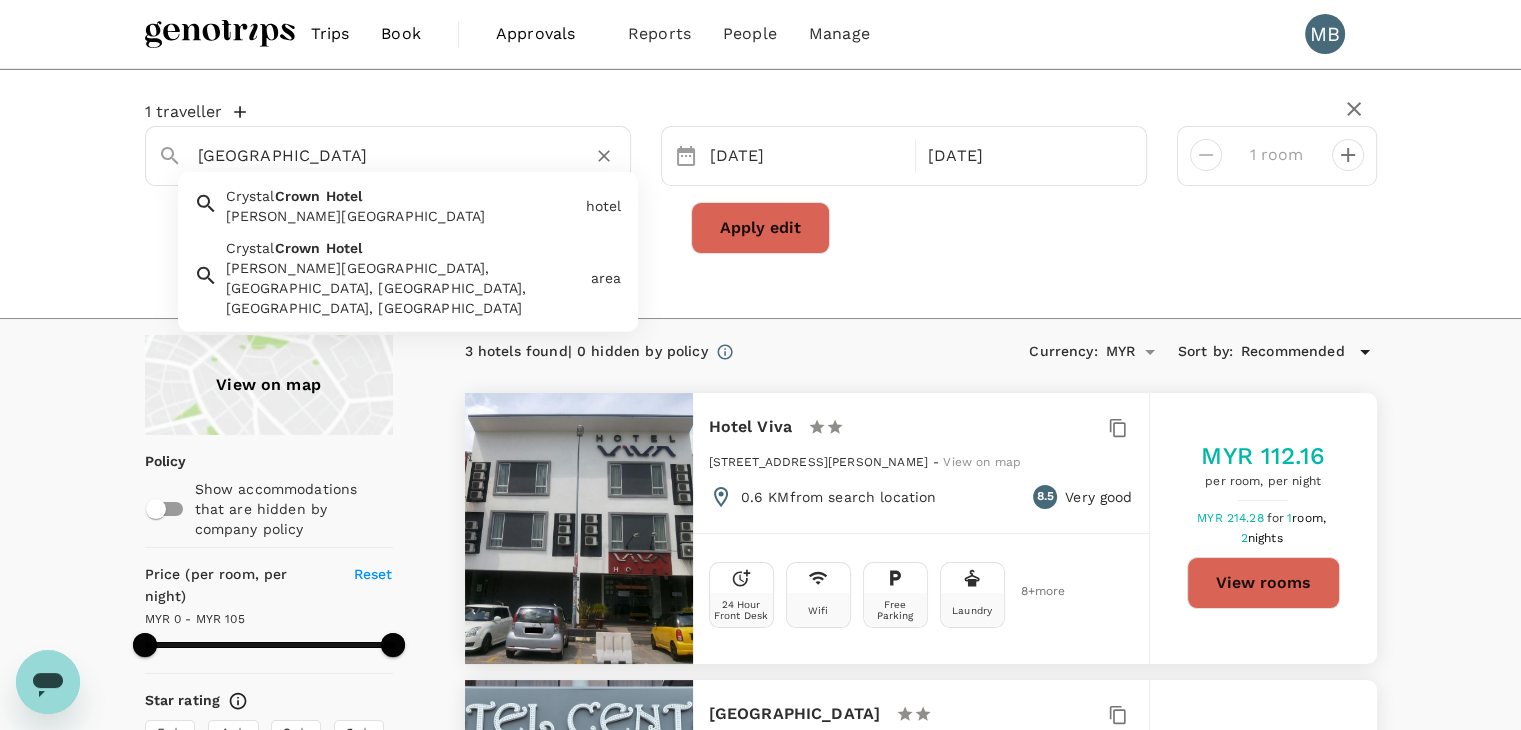 click on "[PERSON_NAME][GEOGRAPHIC_DATA]" at bounding box center (402, 216) 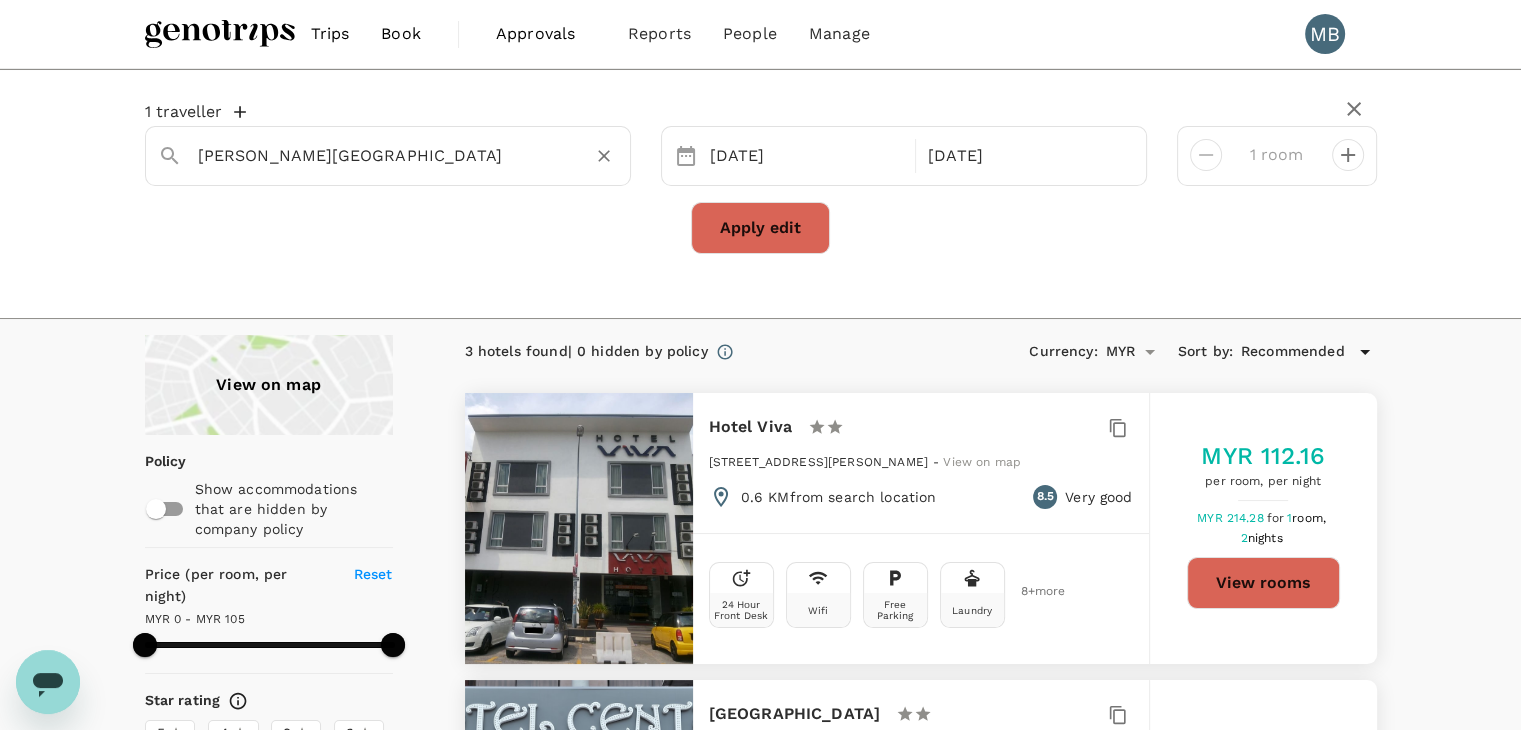 type on "[PERSON_NAME][GEOGRAPHIC_DATA]" 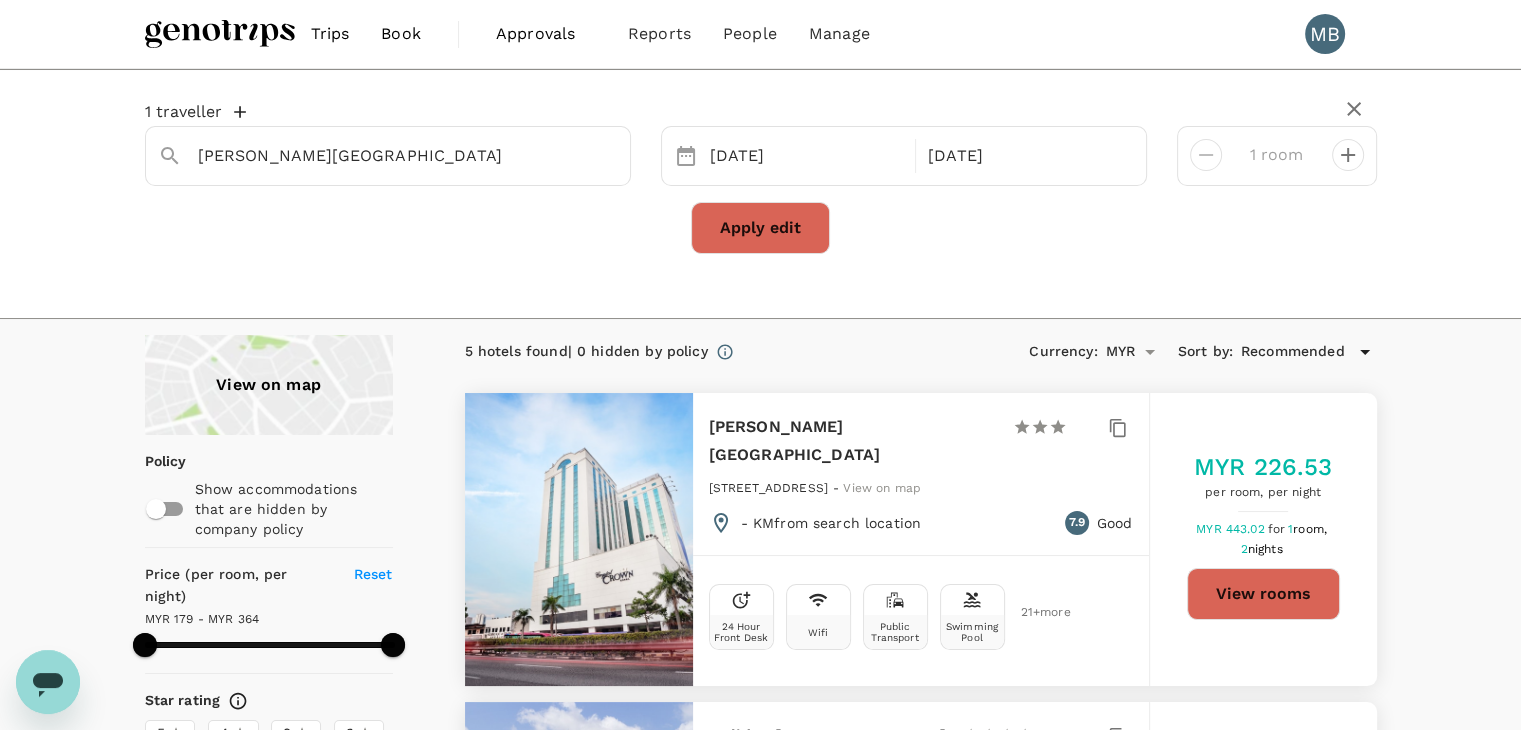 type on "363.29" 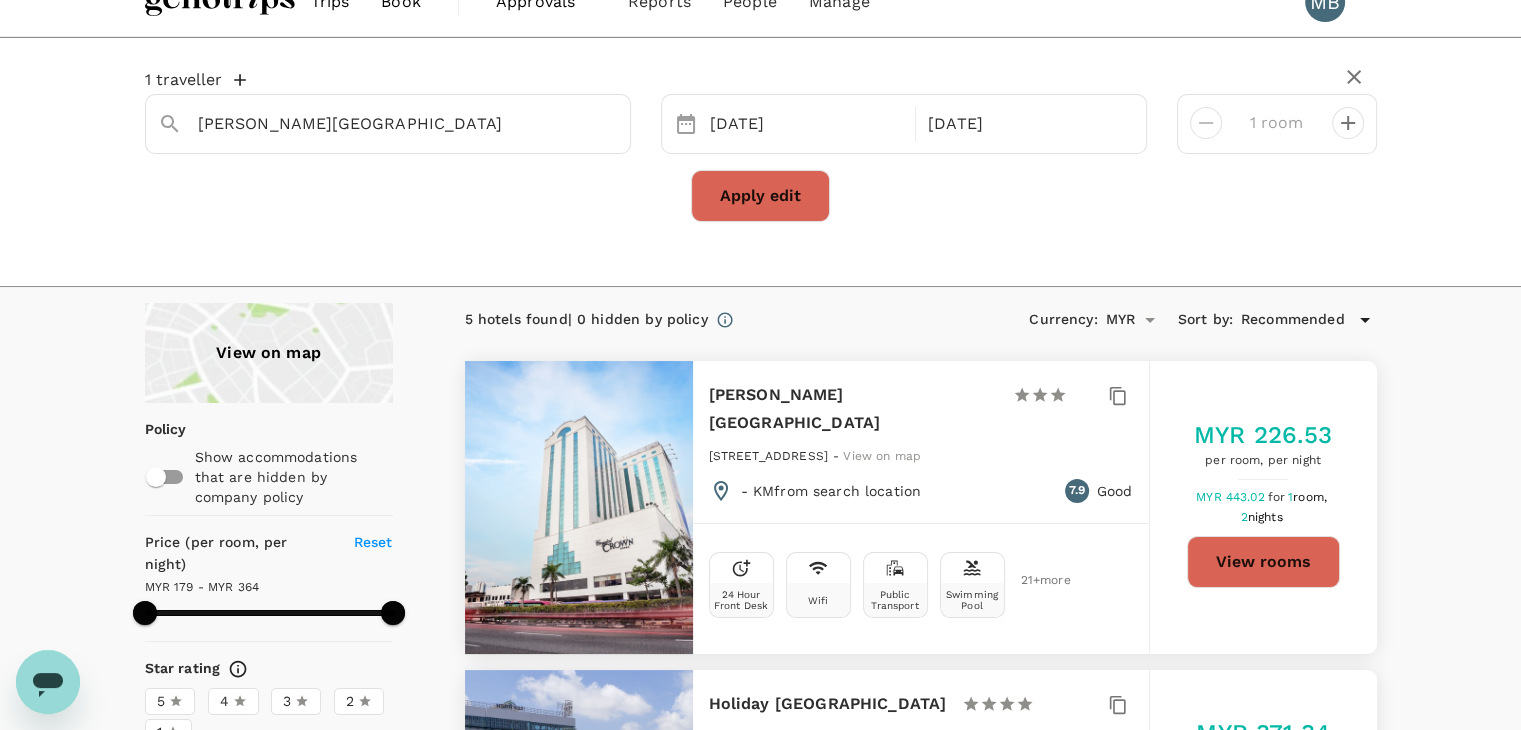 scroll, scrollTop: 0, scrollLeft: 0, axis: both 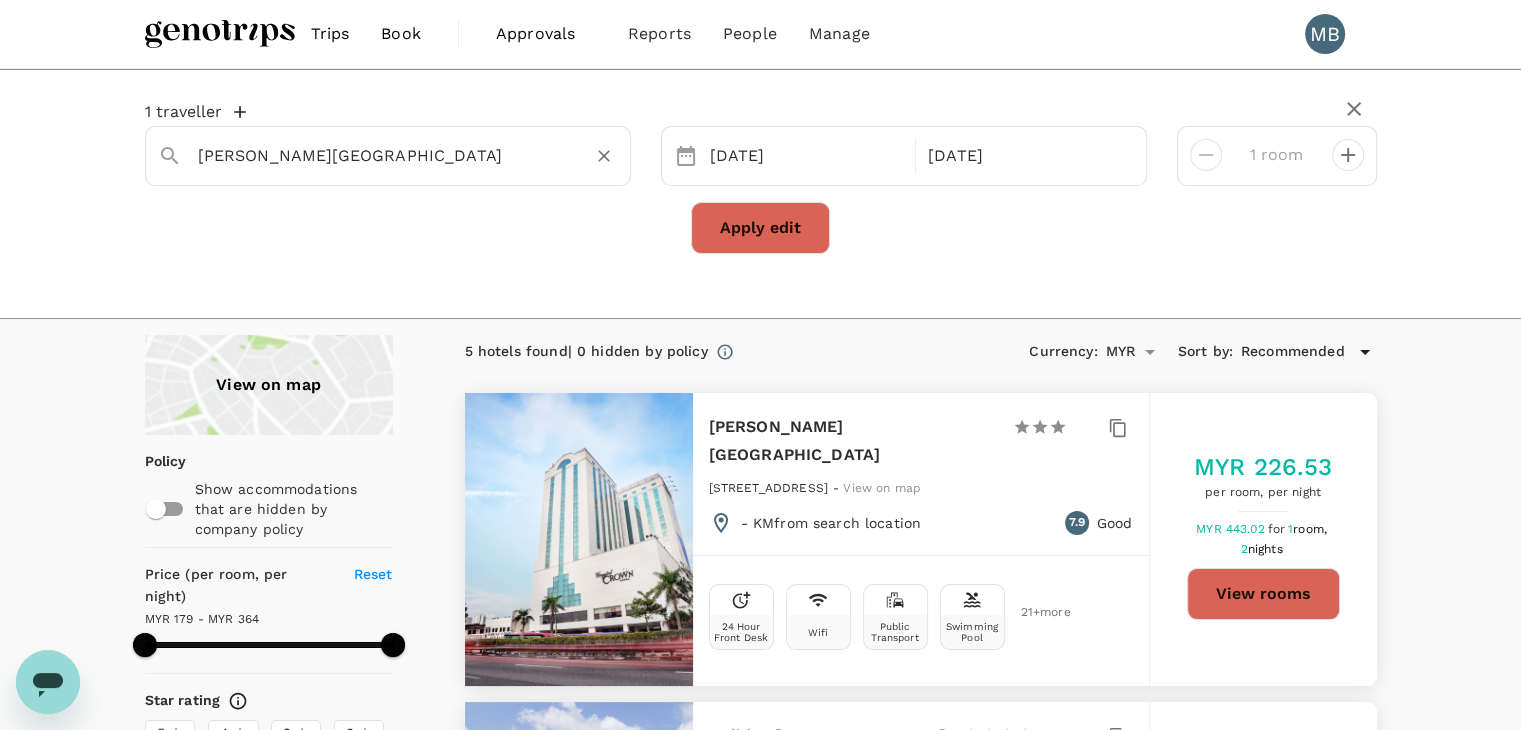 click on "[PERSON_NAME][GEOGRAPHIC_DATA]" at bounding box center (380, 155) 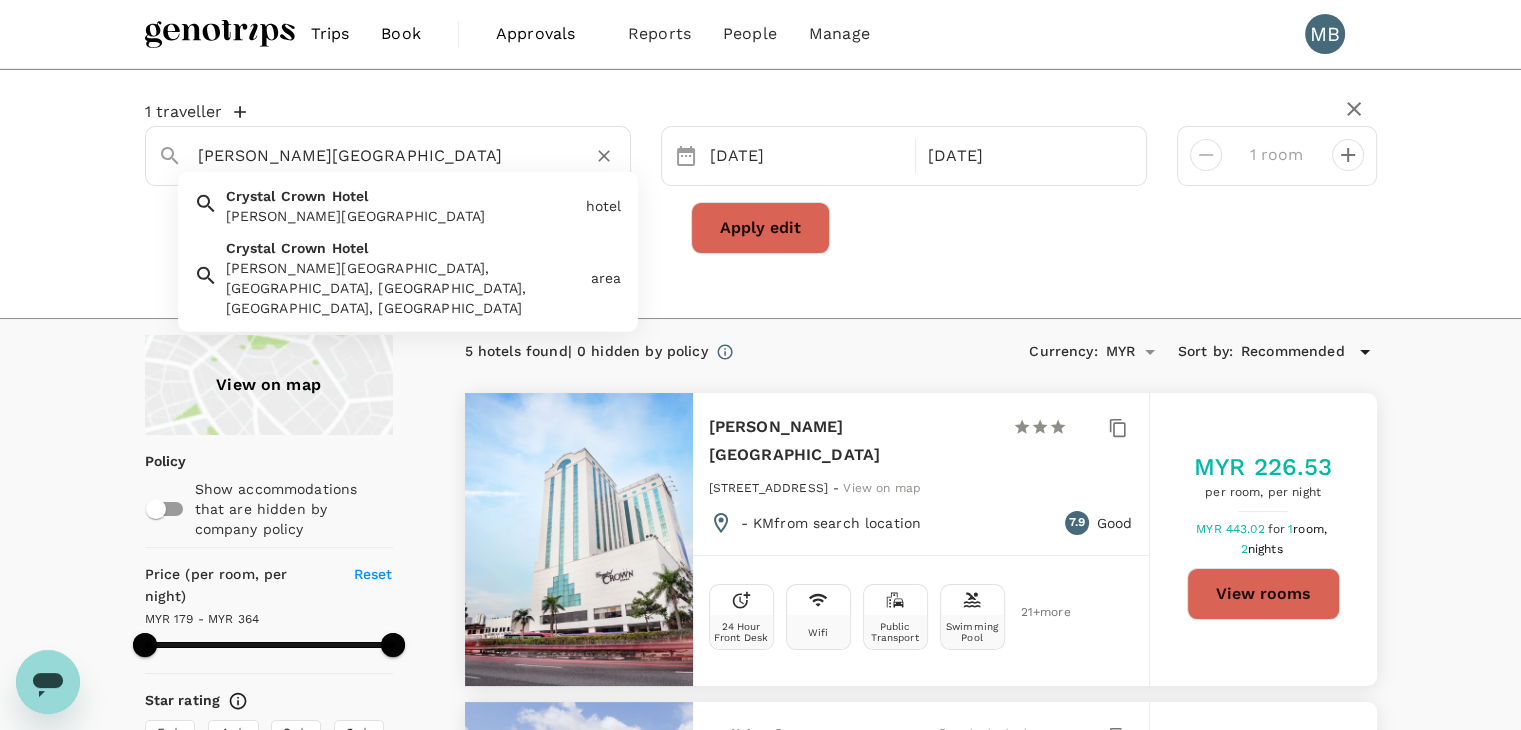 click on "[PERSON_NAME][GEOGRAPHIC_DATA]" at bounding box center (380, 155) 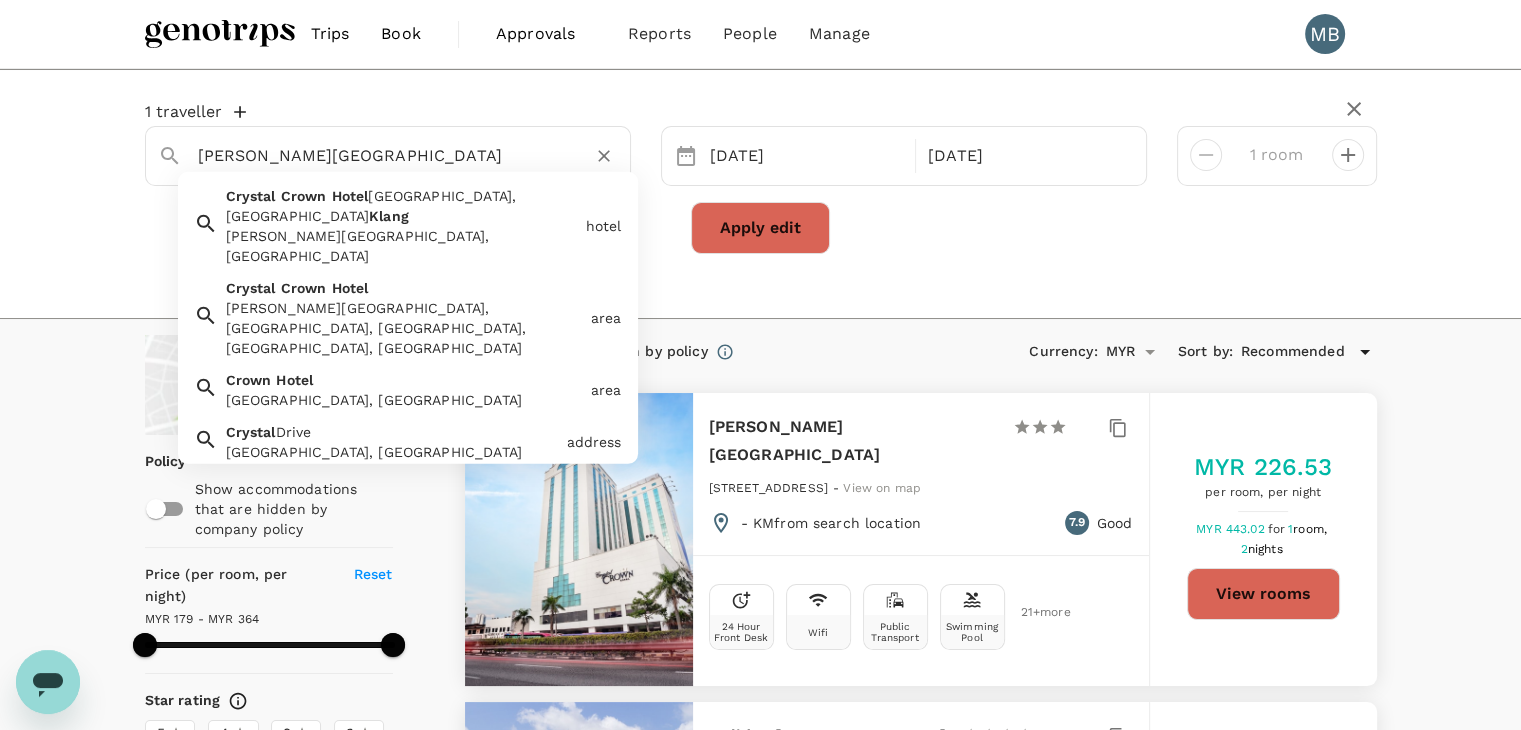 click on "[PERSON_NAME][GEOGRAPHIC_DATA], [GEOGRAPHIC_DATA]" at bounding box center (402, 246) 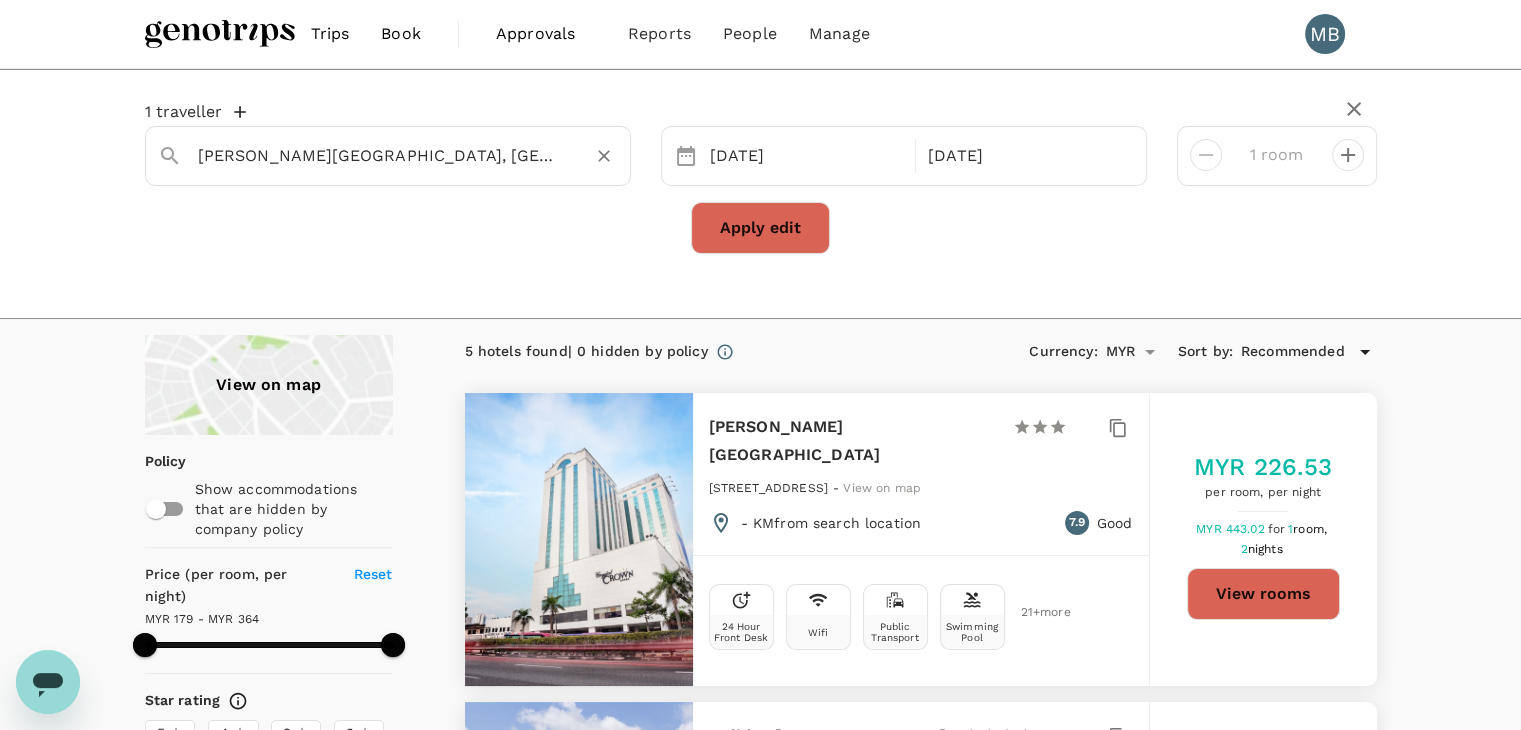 type on "[PERSON_NAME][GEOGRAPHIC_DATA], [GEOGRAPHIC_DATA]" 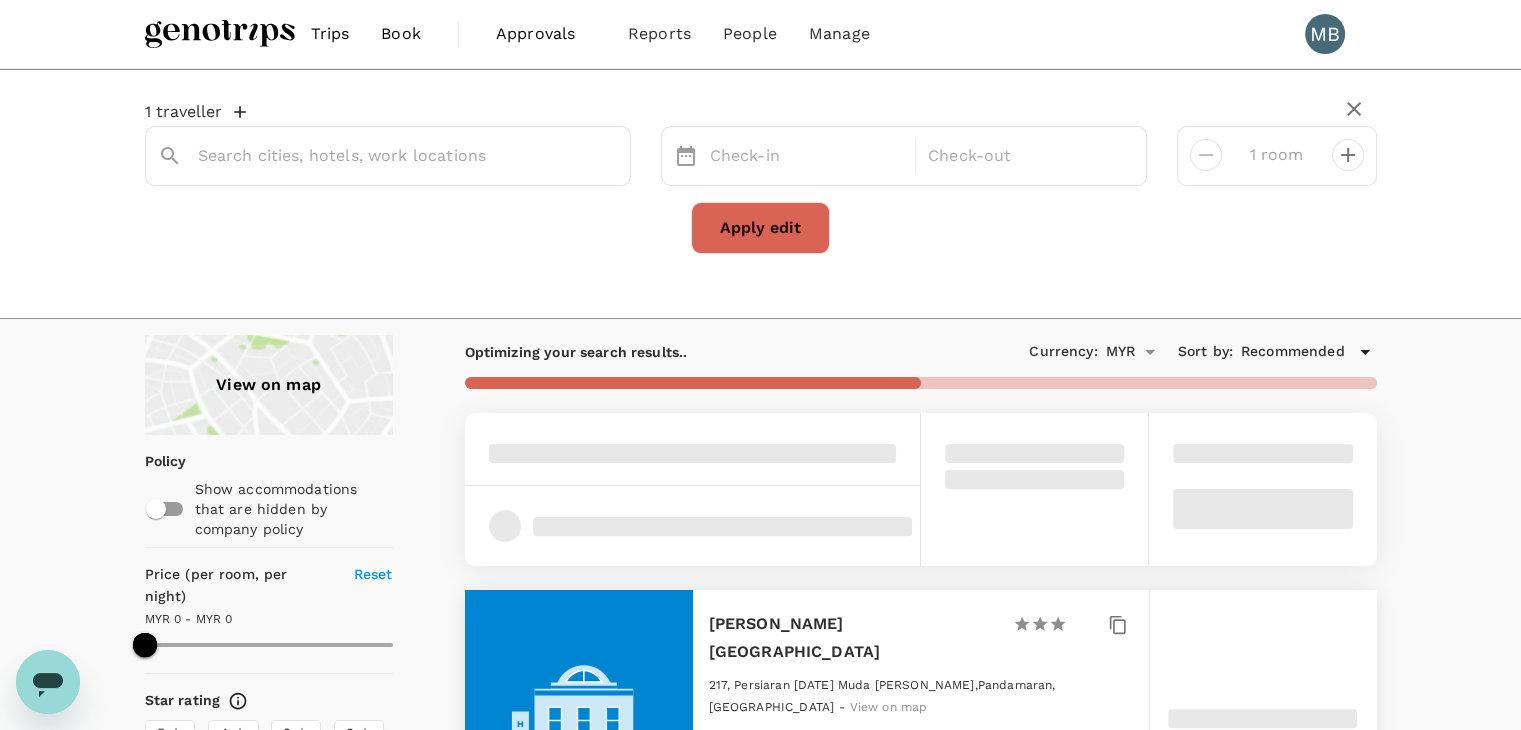 type on "[PERSON_NAME][GEOGRAPHIC_DATA], [GEOGRAPHIC_DATA]" 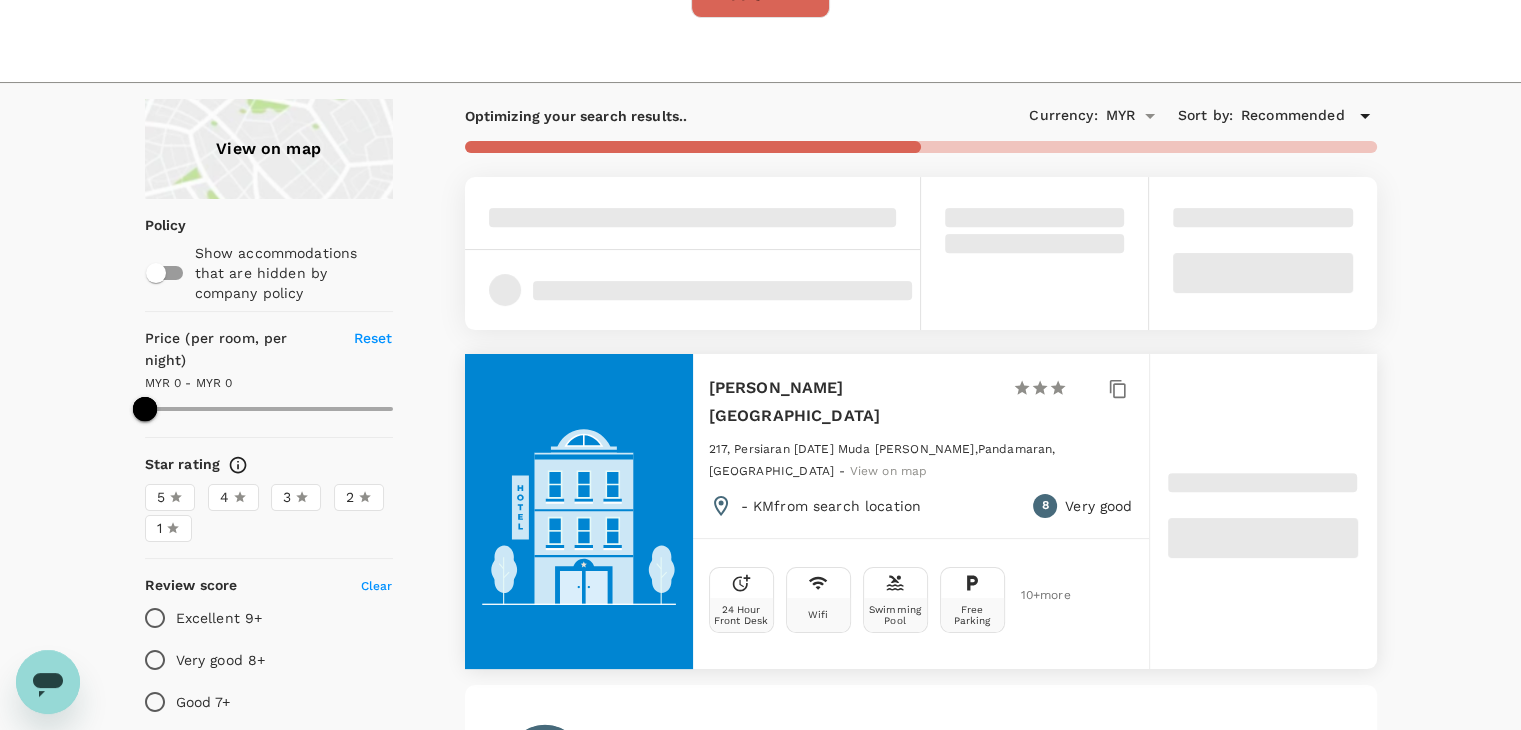 scroll, scrollTop: 300, scrollLeft: 0, axis: vertical 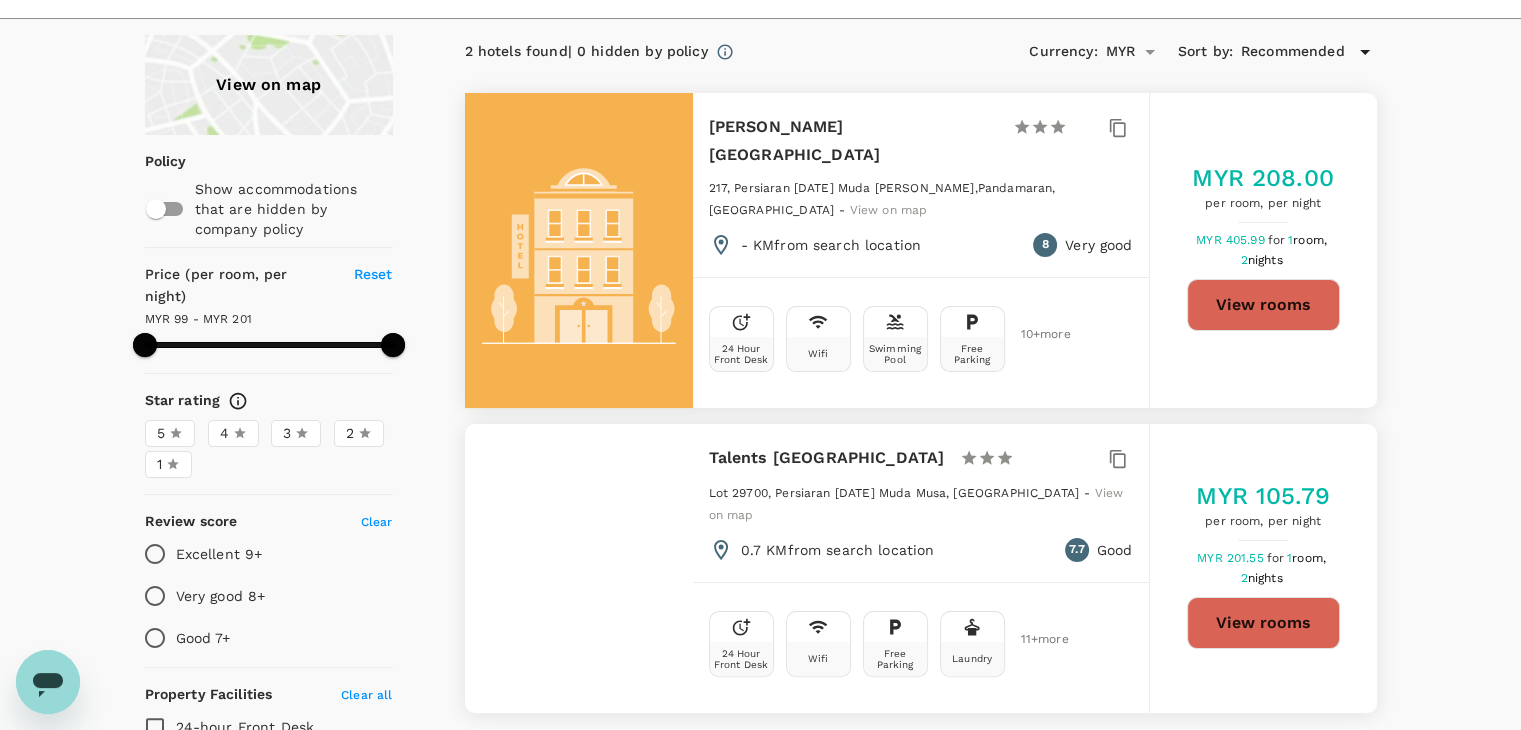 type on "200.62" 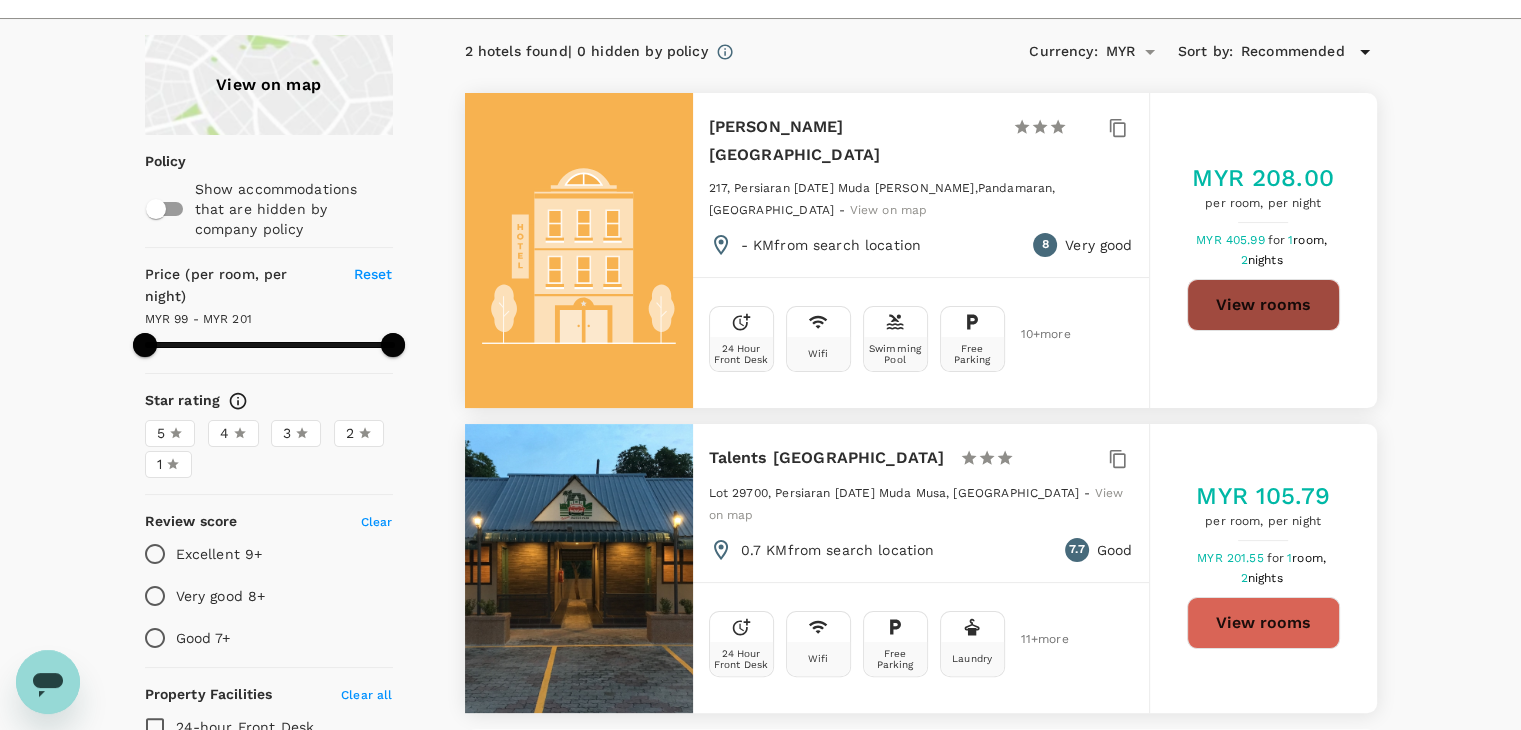 click on "View rooms" at bounding box center [1263, 305] 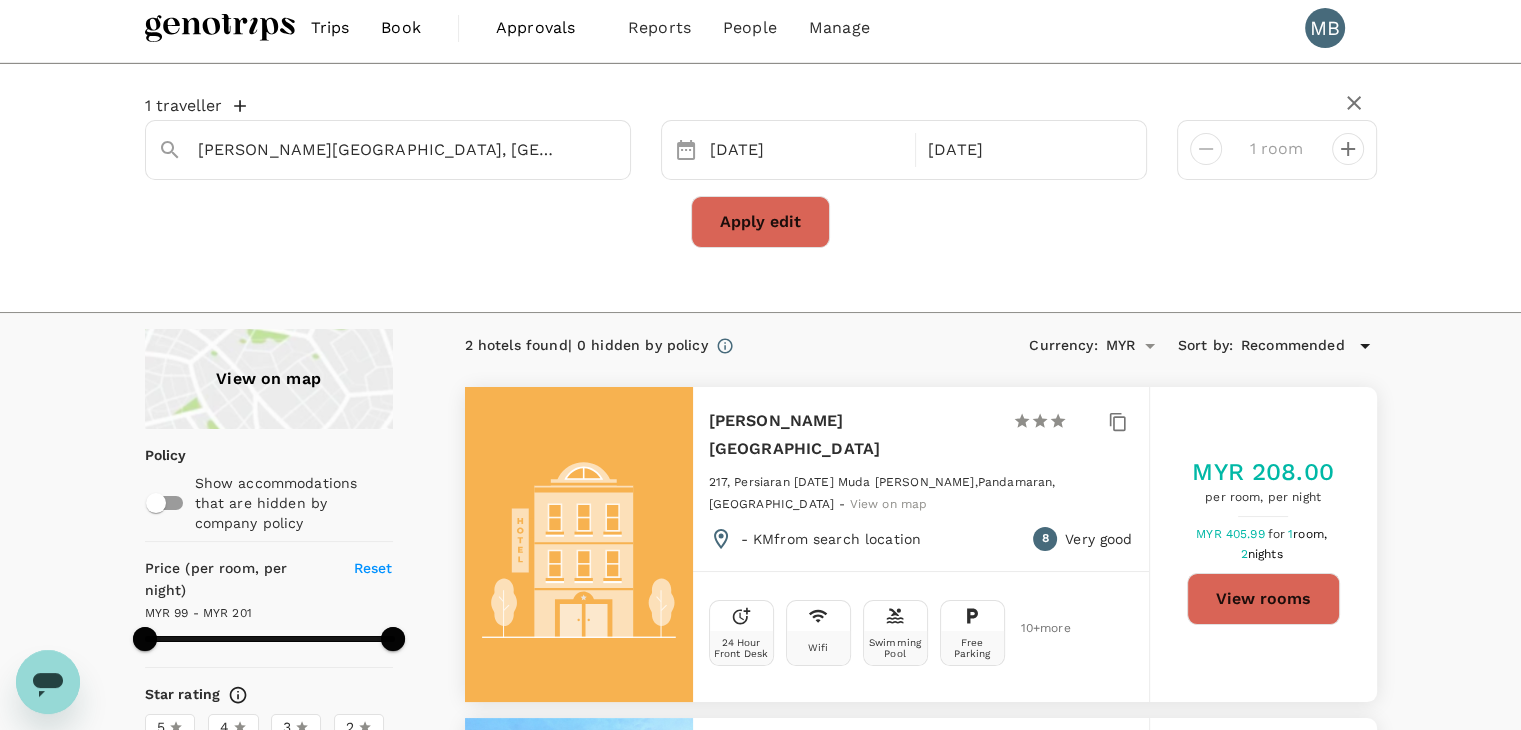 scroll, scrollTop: 0, scrollLeft: 0, axis: both 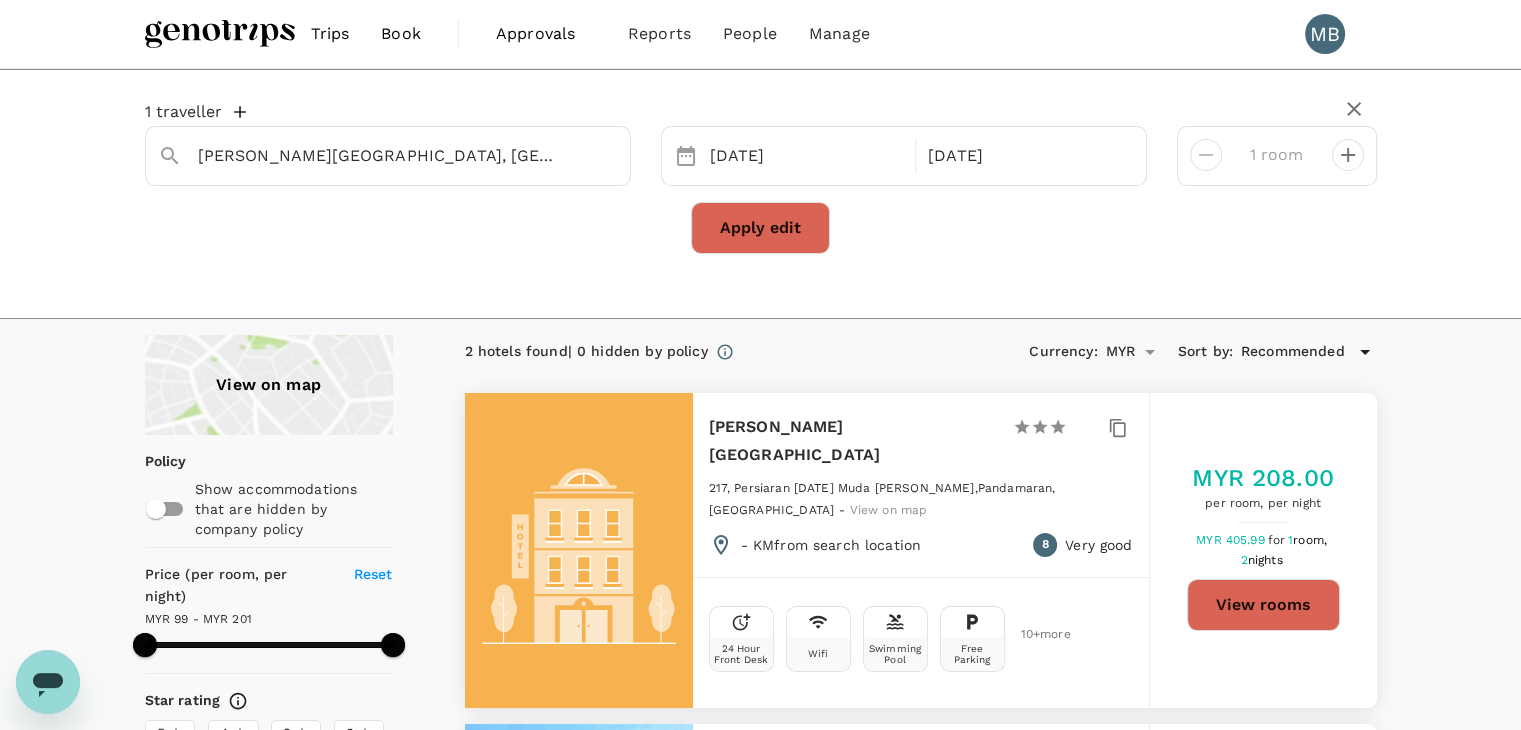 click at bounding box center [220, 34] 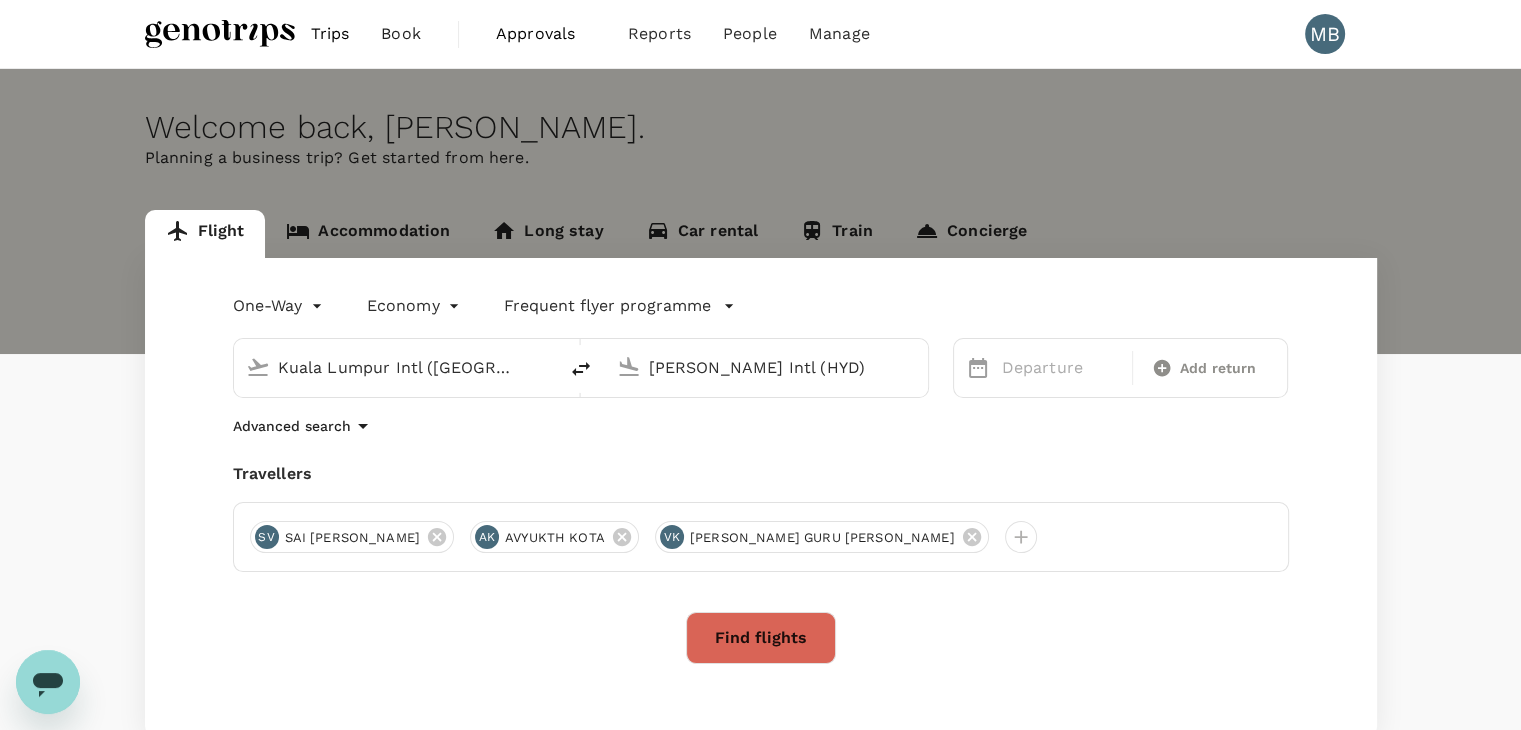 type on "Kuala Lumpur Intl ([GEOGRAPHIC_DATA])" 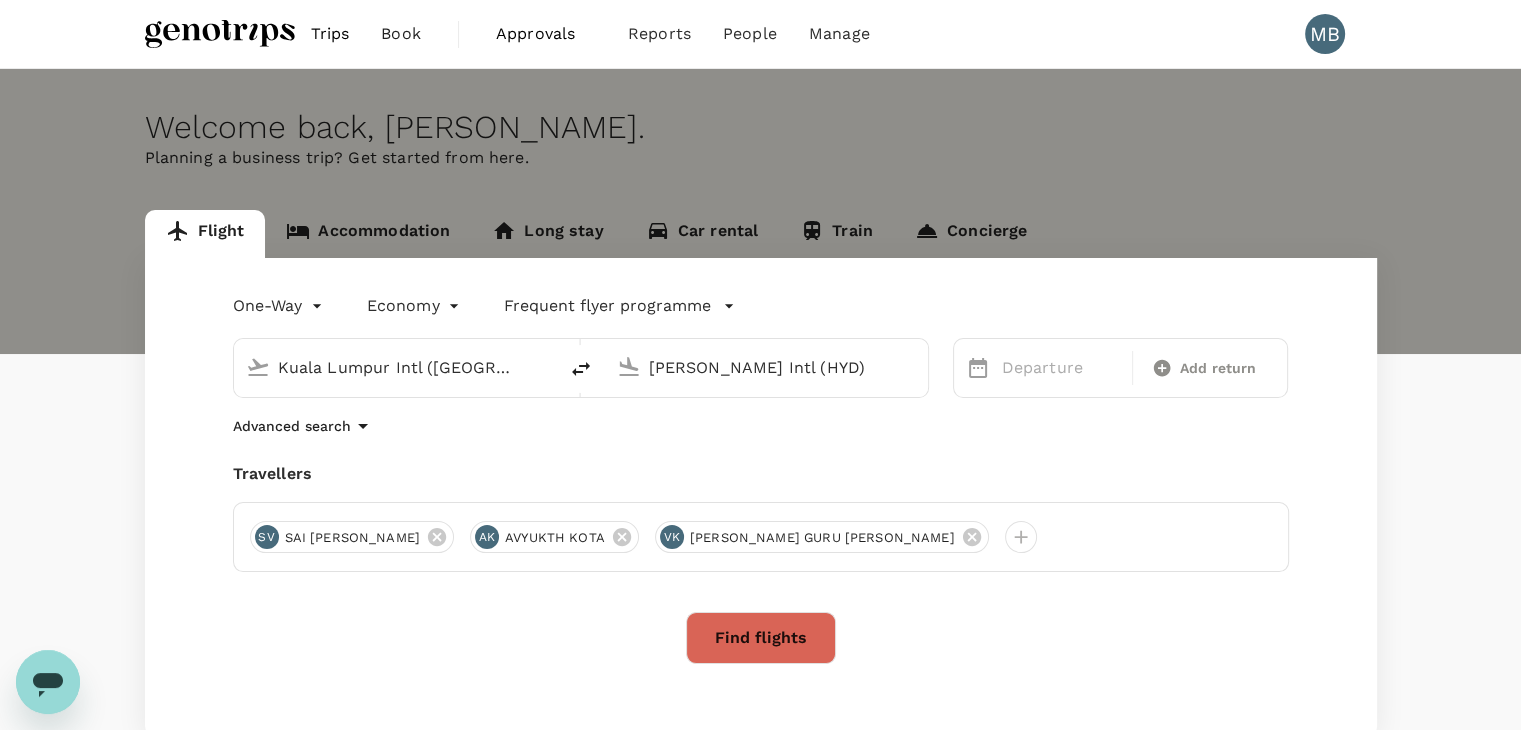 type on "[PERSON_NAME] Intl (HYD)" 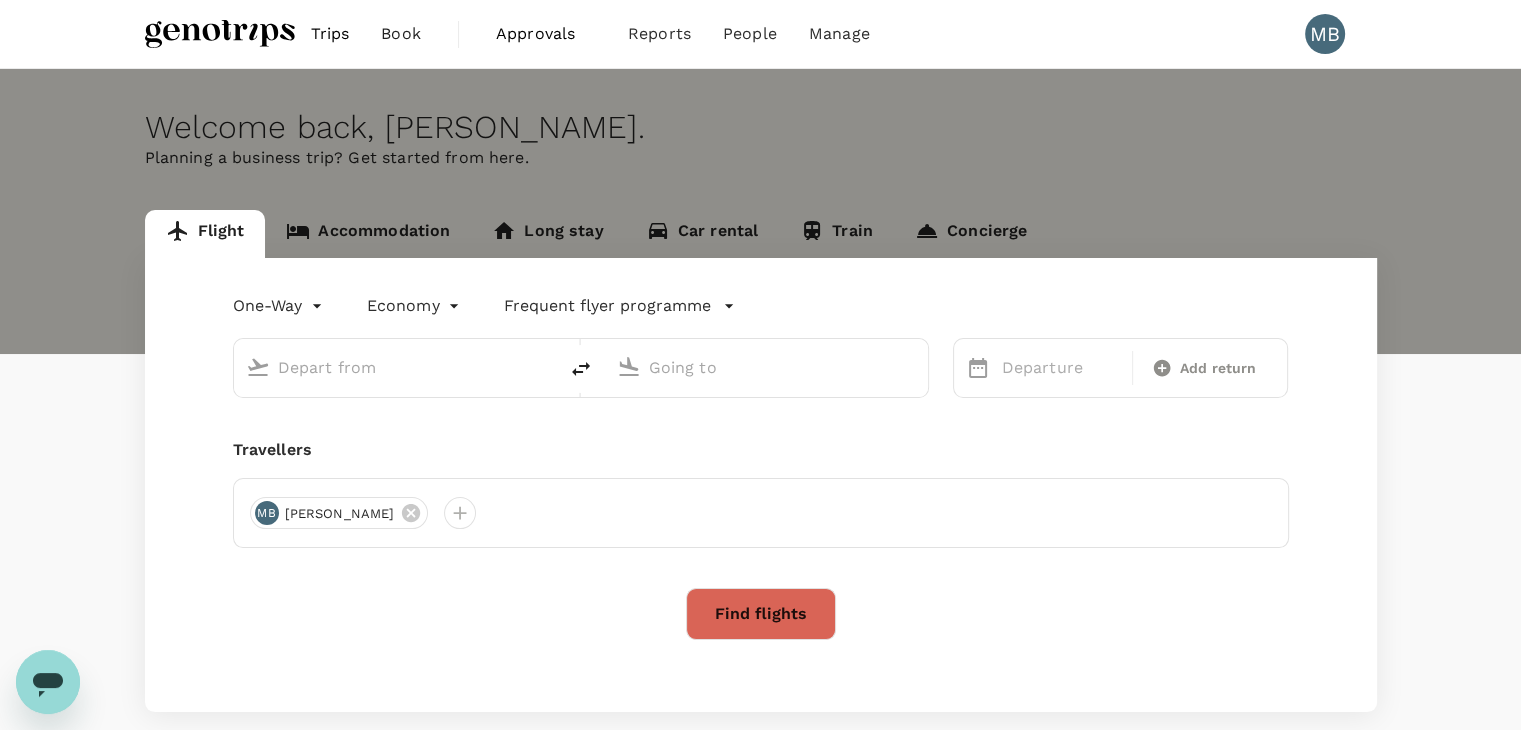 type on "Kuala Lumpur Intl ([GEOGRAPHIC_DATA])" 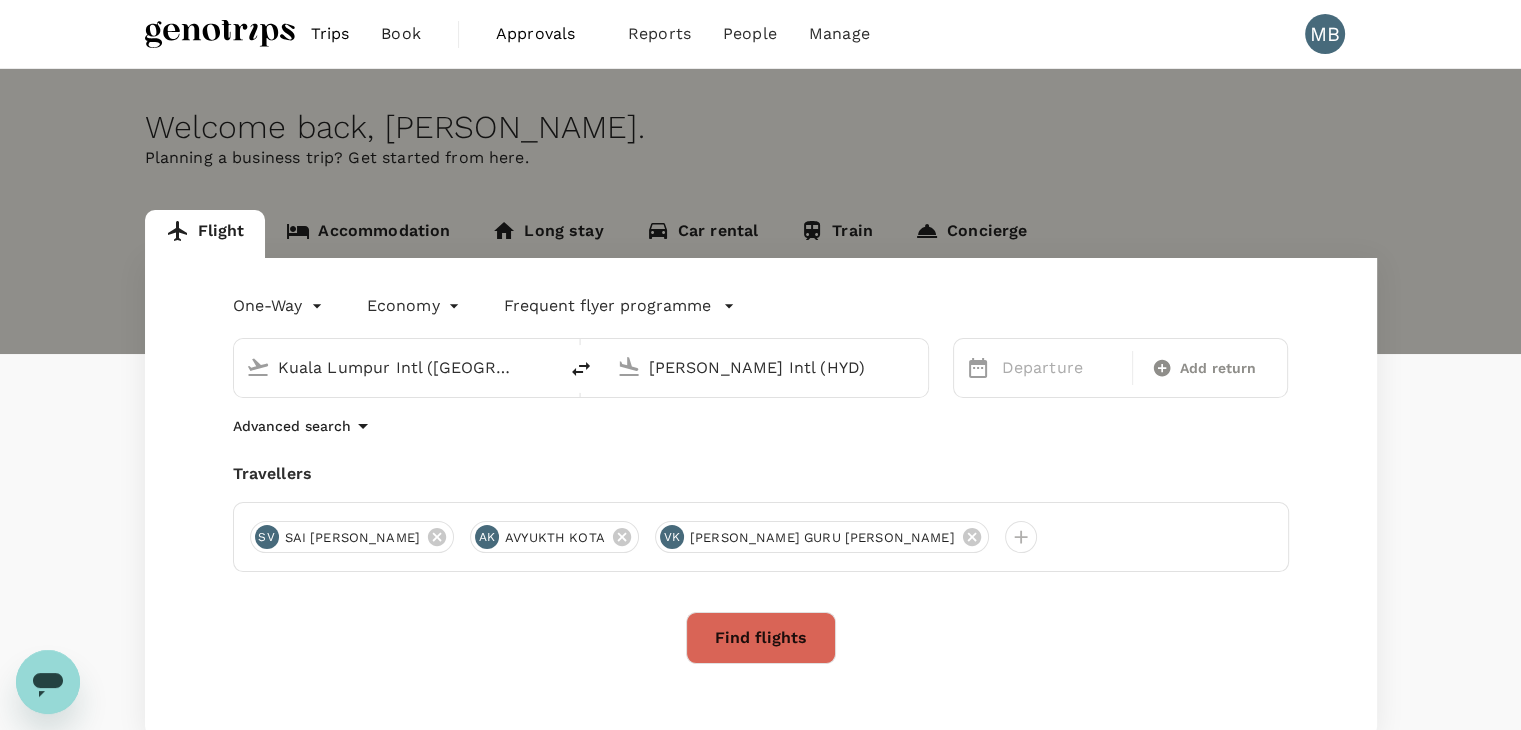click on "[PERSON_NAME] Intl (HYD)" at bounding box center (767, 367) 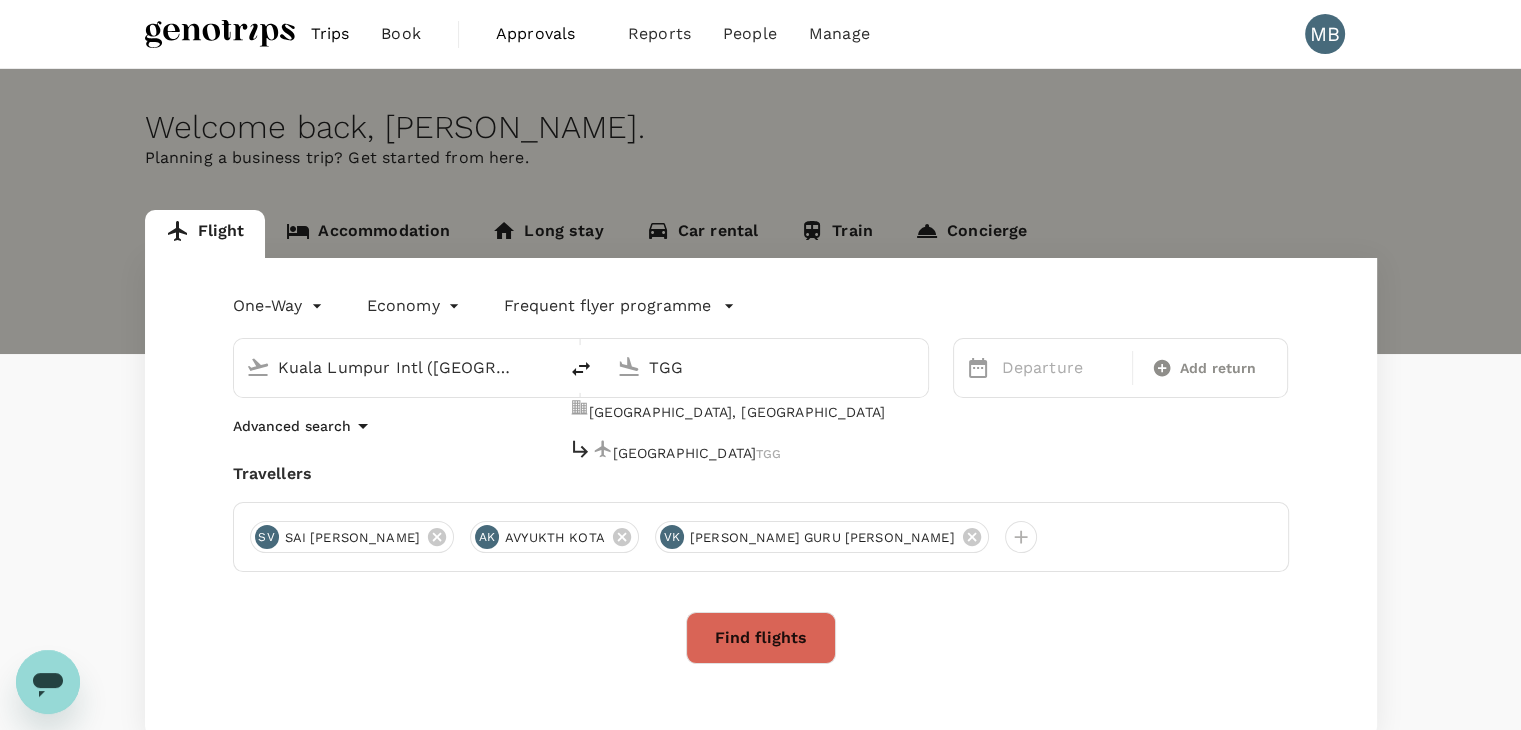 click on "[GEOGRAPHIC_DATA]" at bounding box center (685, 453) 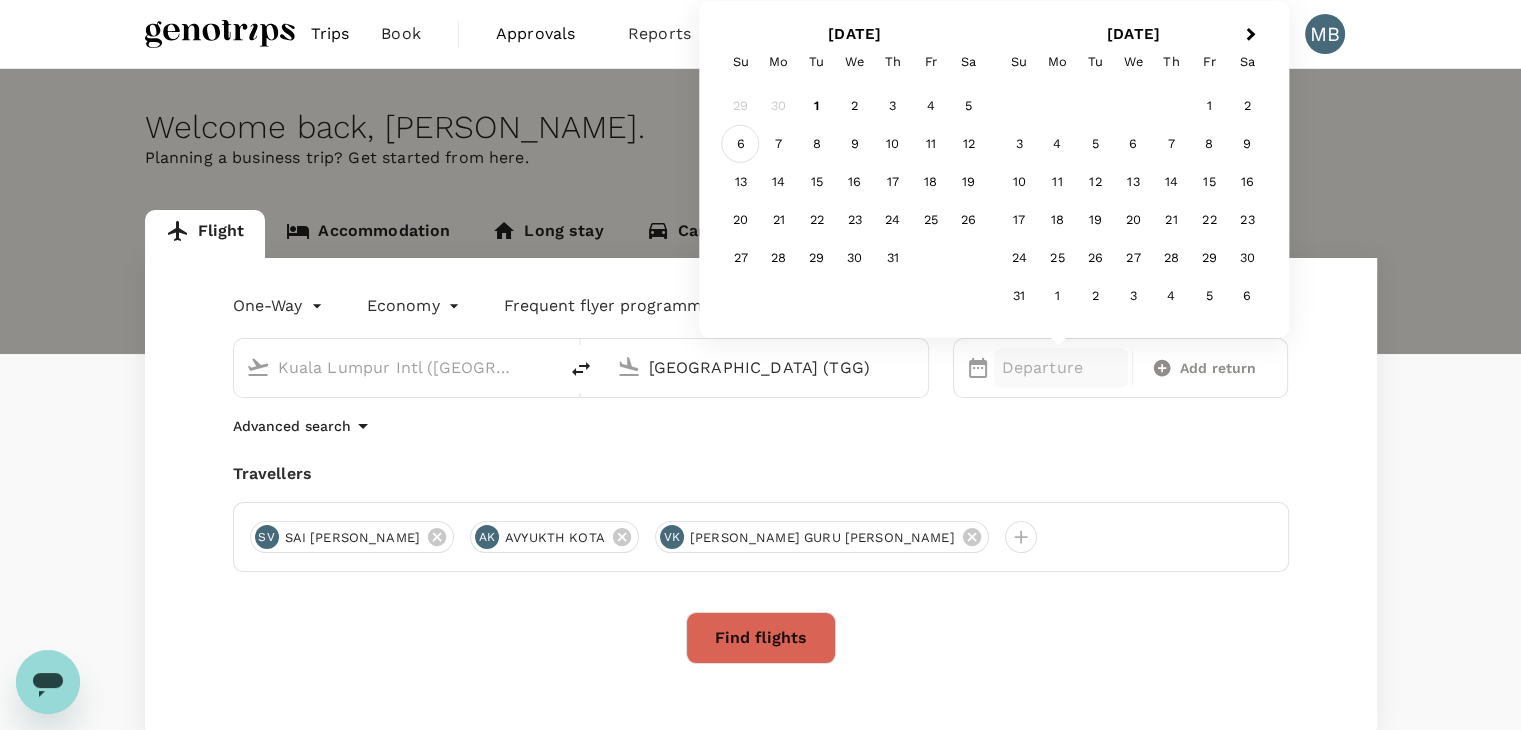 type on "[GEOGRAPHIC_DATA] (TGG)" 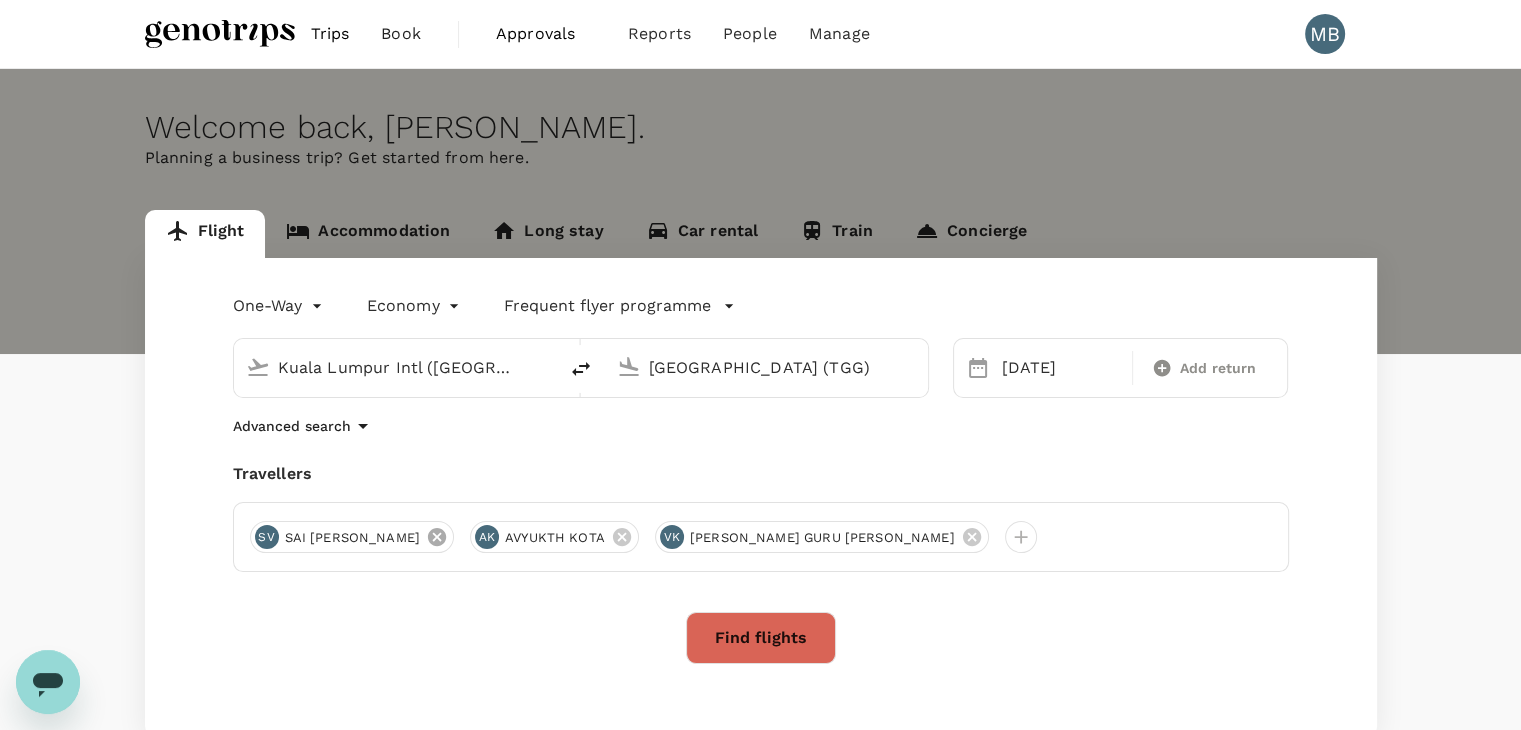 click 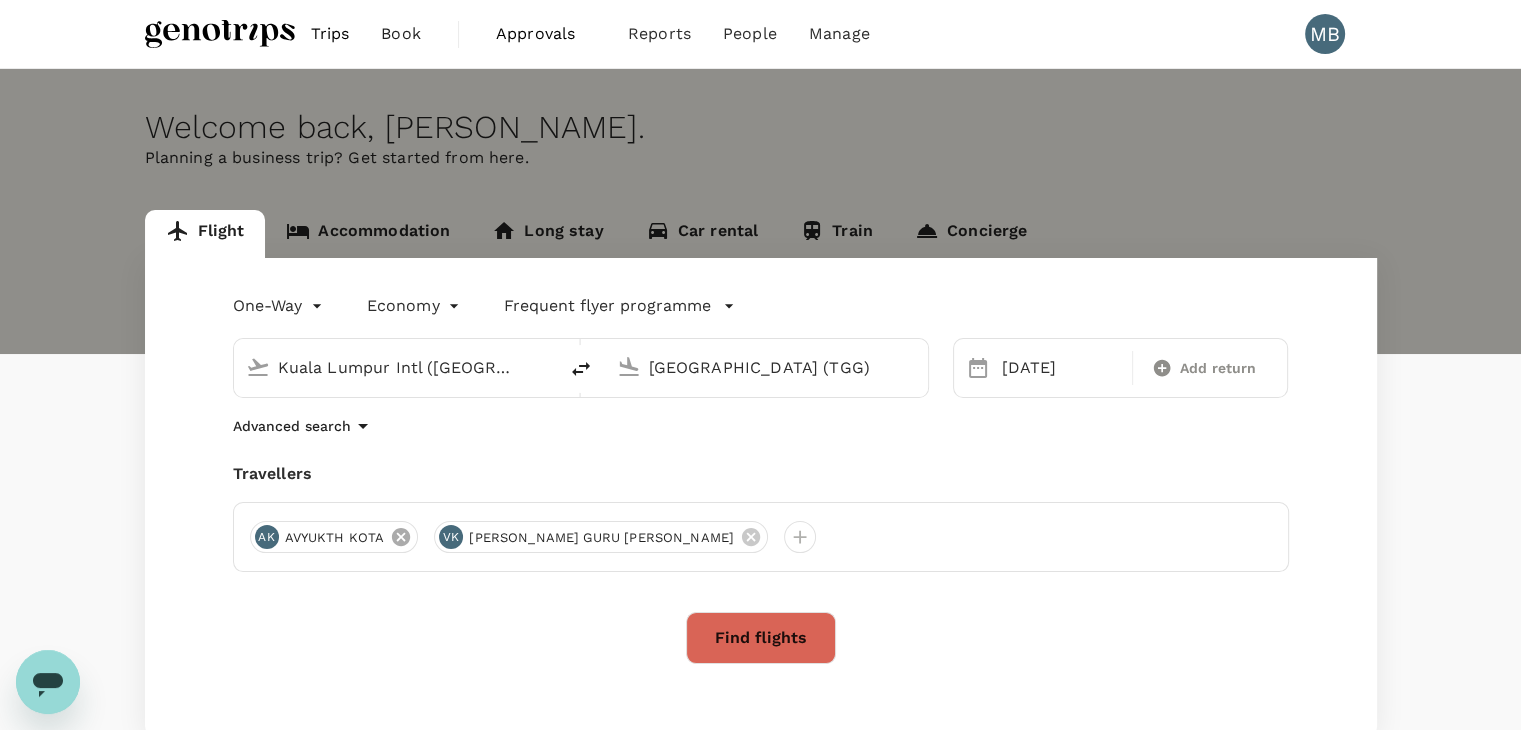 click 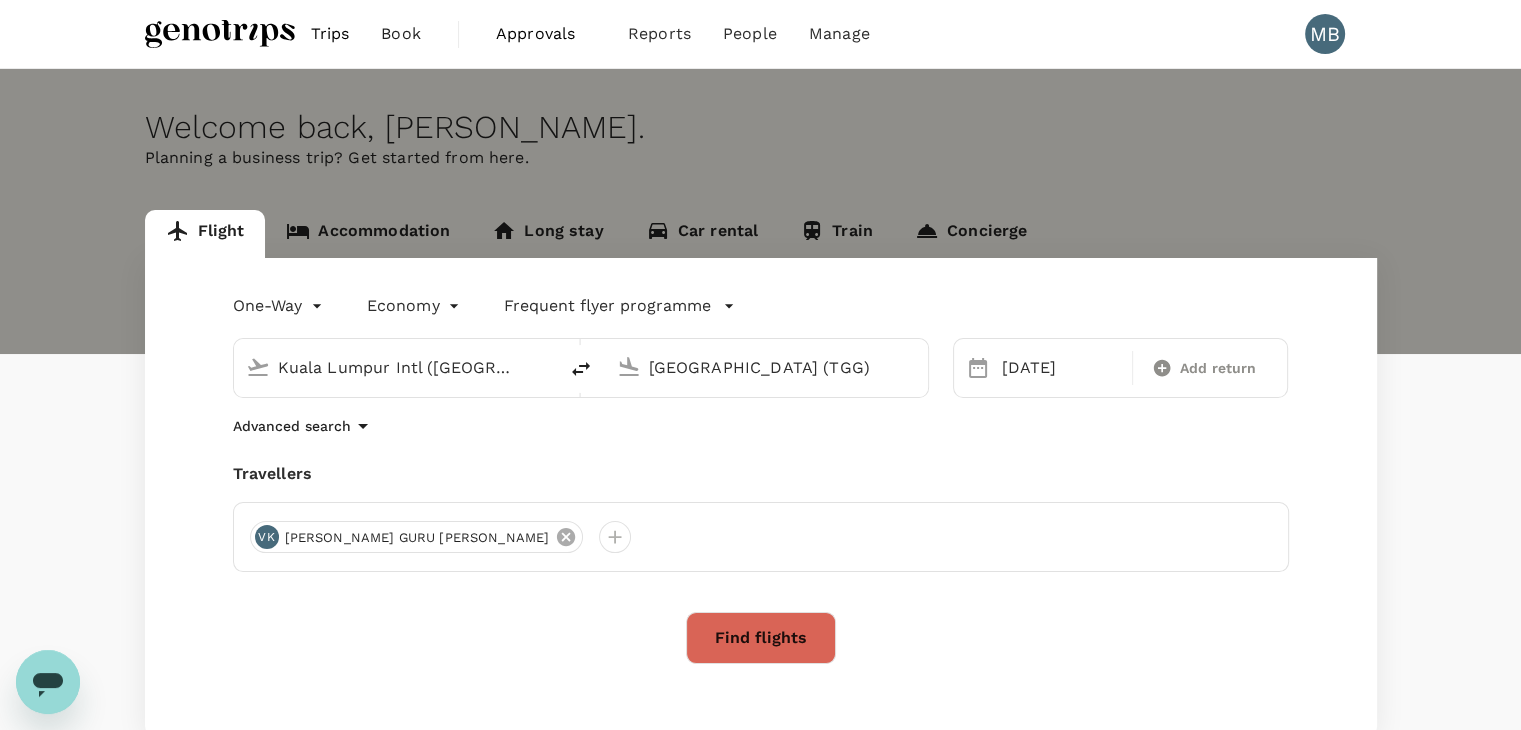 click 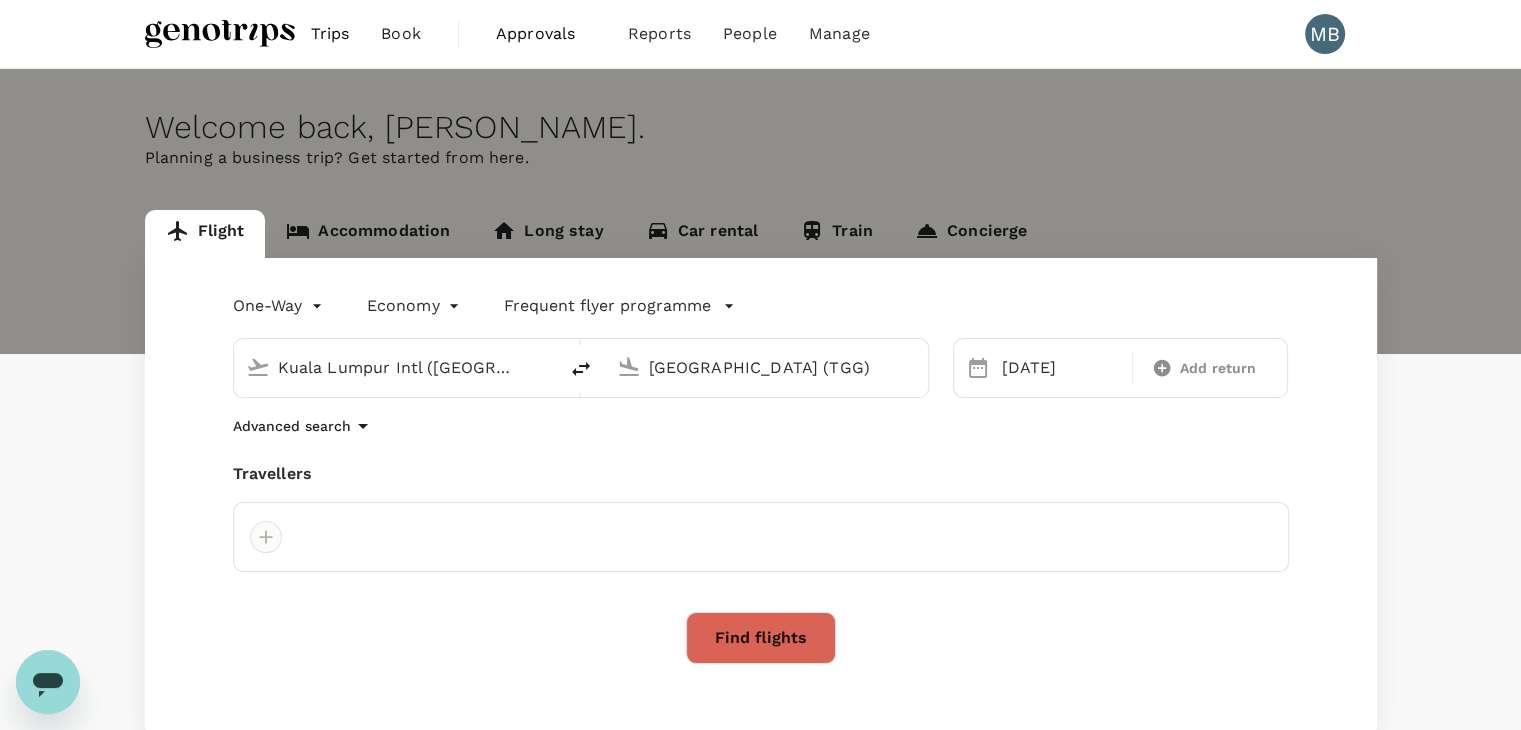 click at bounding box center [266, 537] 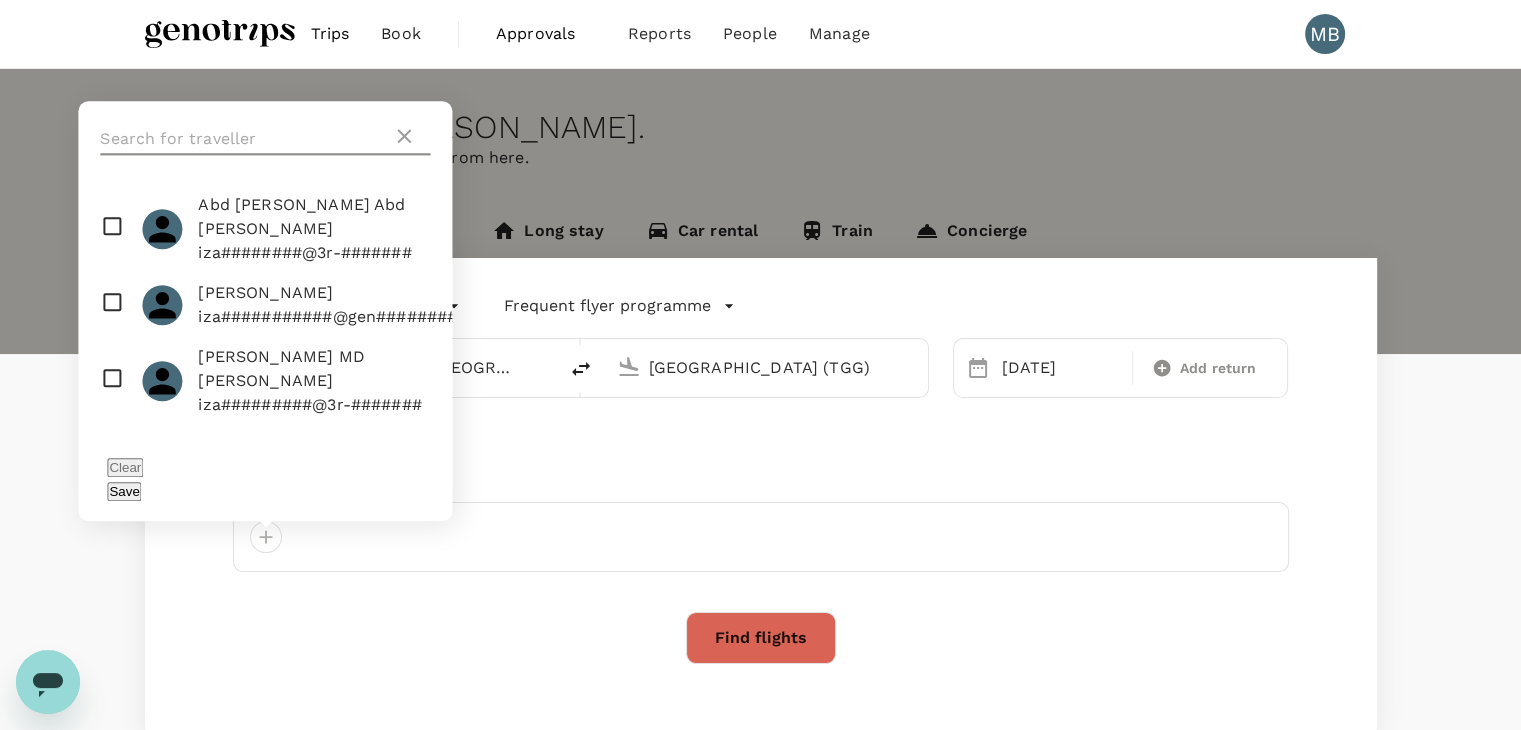click at bounding box center [246, 139] 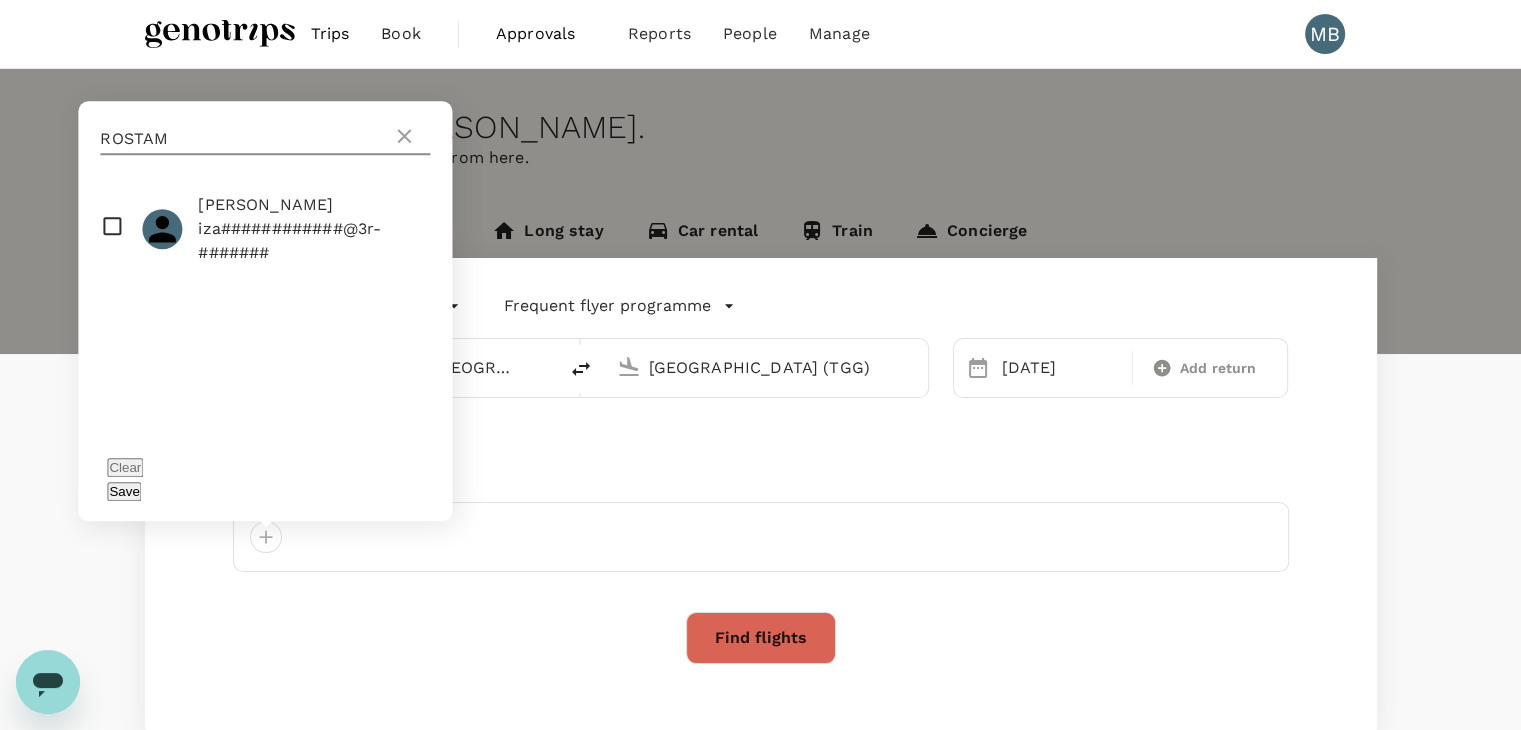 type on "ROSTAM" 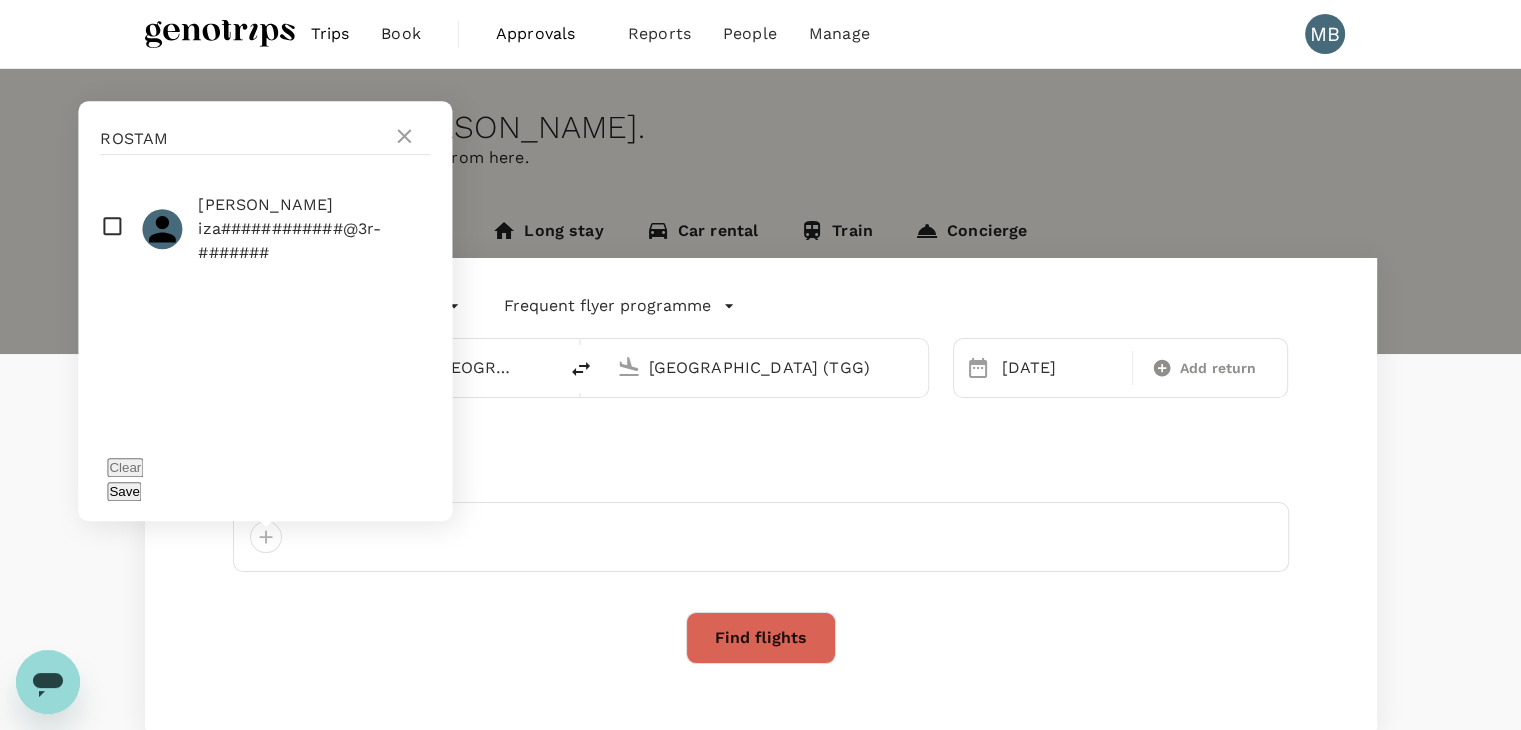 click at bounding box center [265, 229] 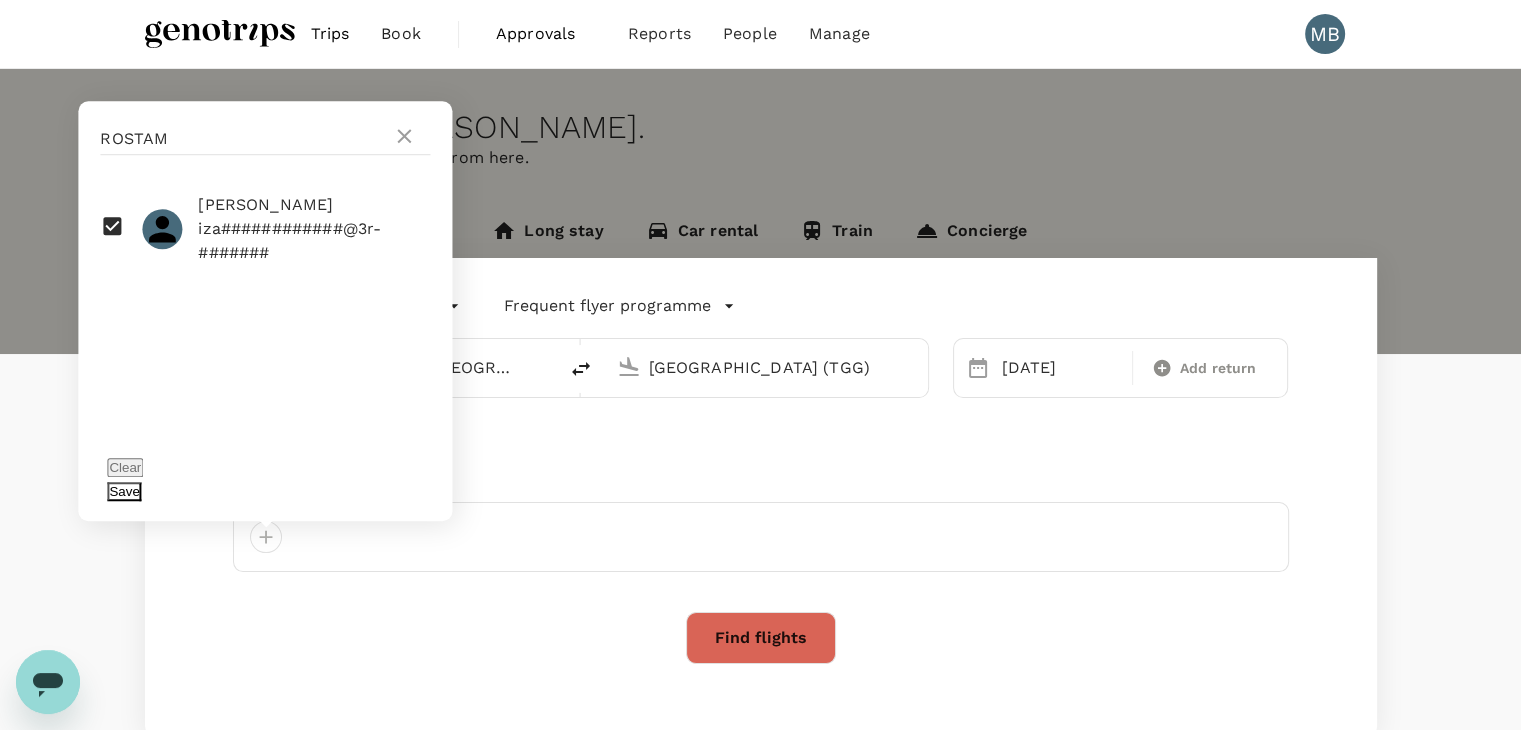 click on "Save" at bounding box center (124, 491) 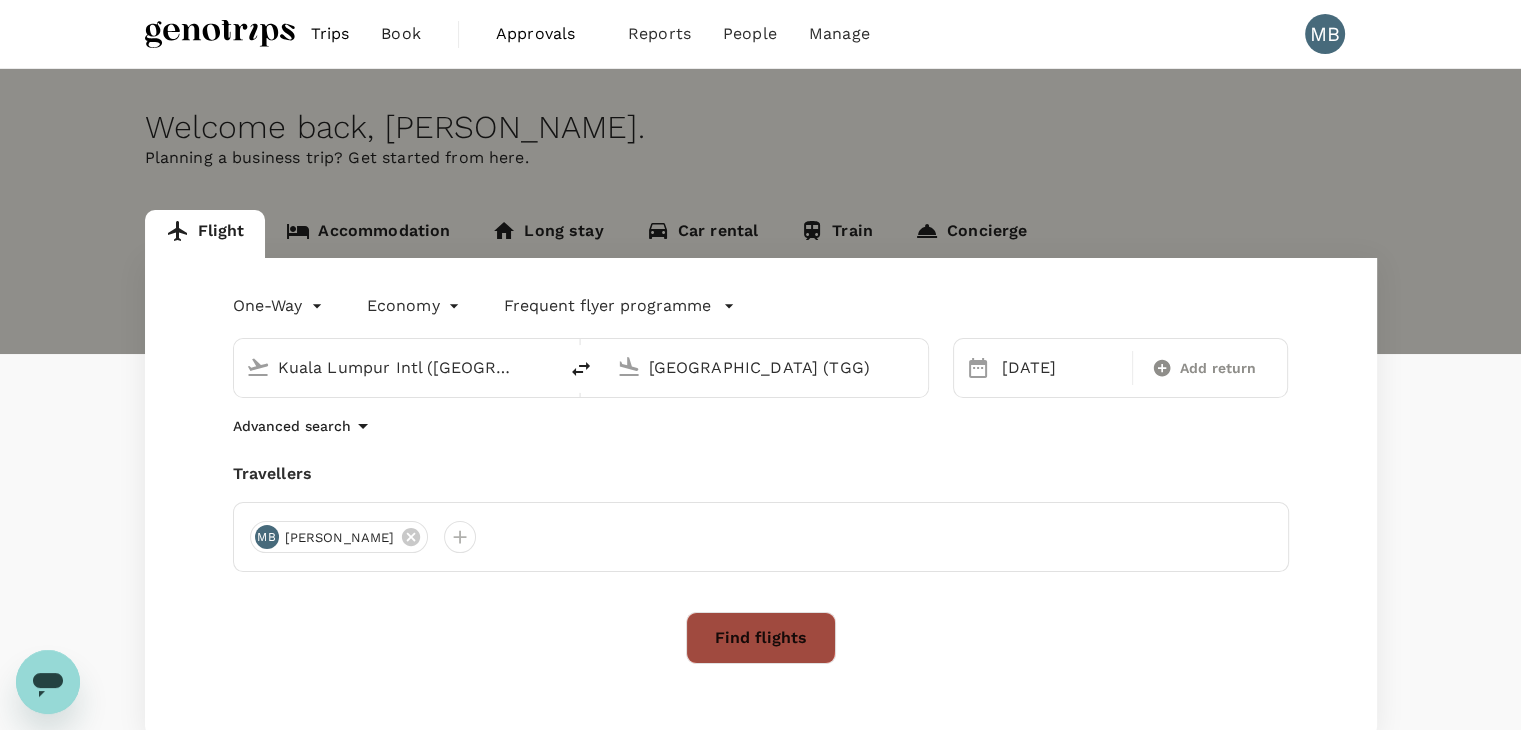 click on "Find flights" at bounding box center [761, 638] 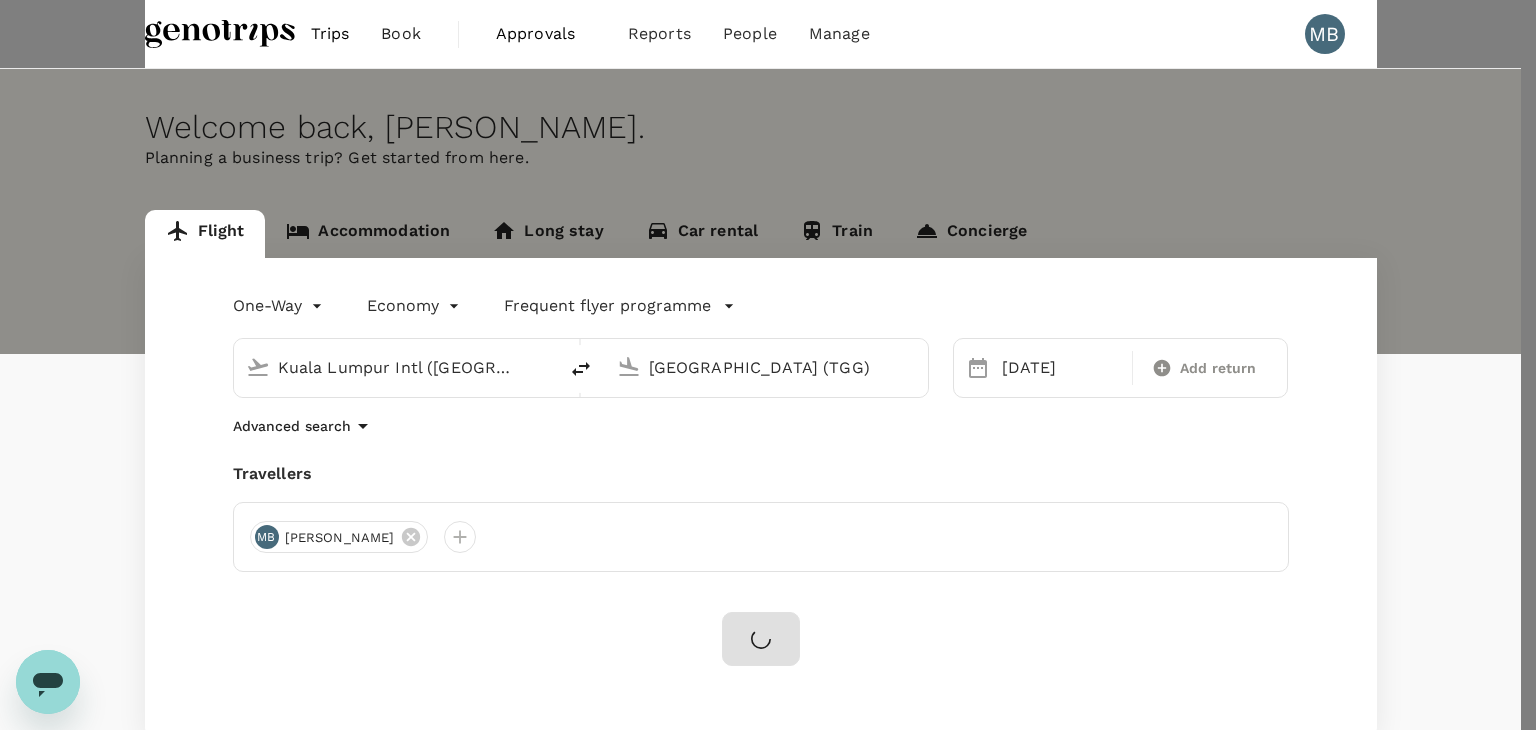 drag, startPoint x: 560, startPoint y: 337, endPoint x: 574, endPoint y: 383, distance: 48.08326 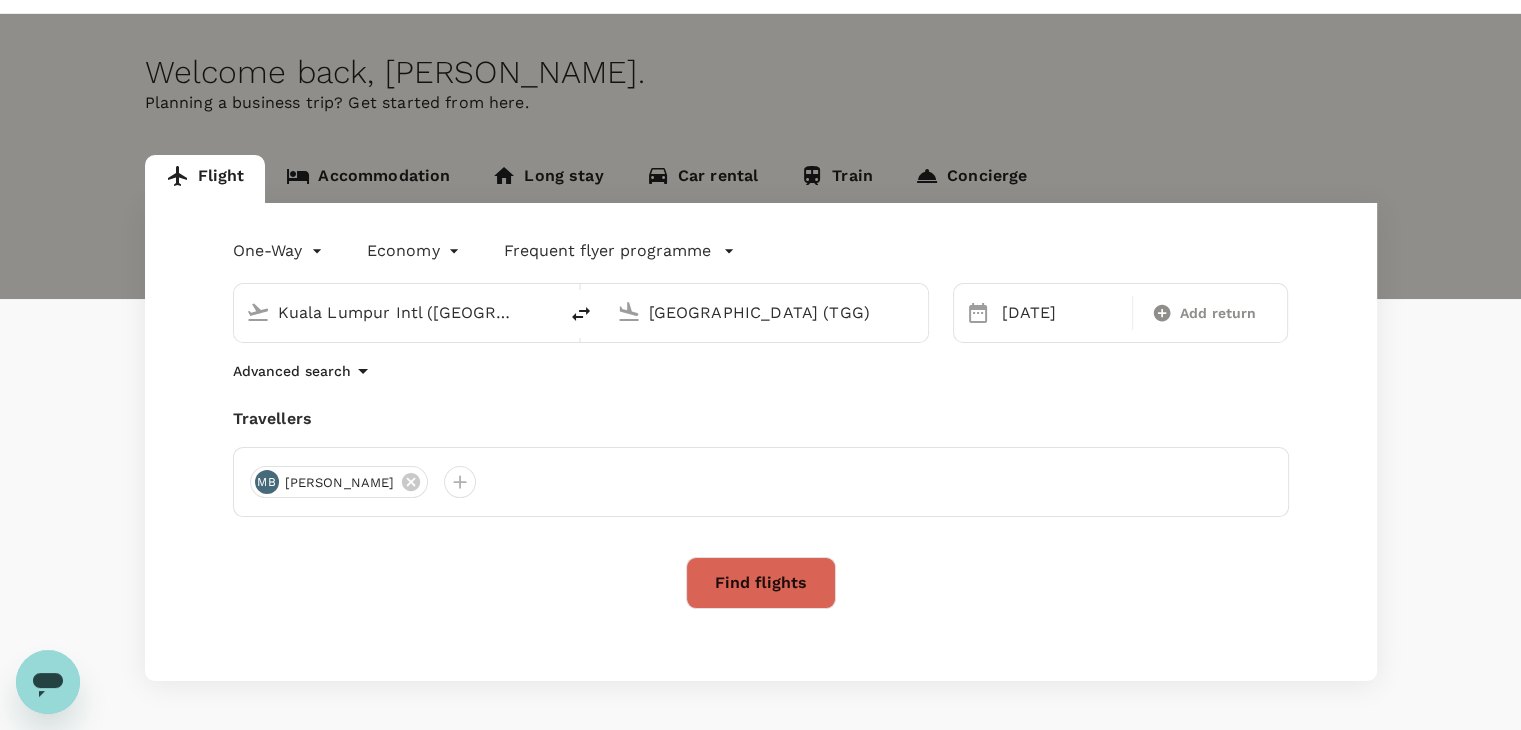 scroll, scrollTop: 100, scrollLeft: 0, axis: vertical 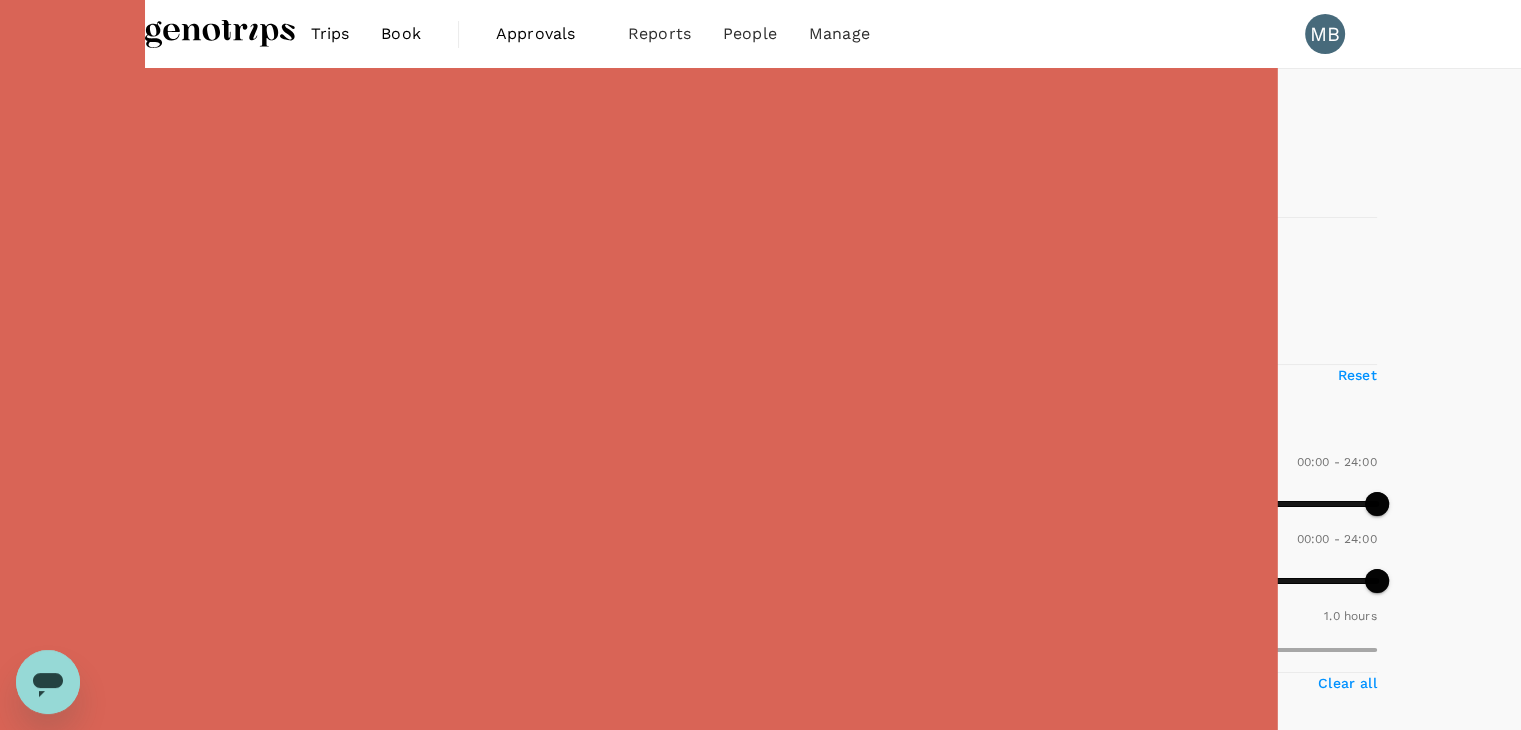 click on "1 stop" at bounding box center (155, 301) 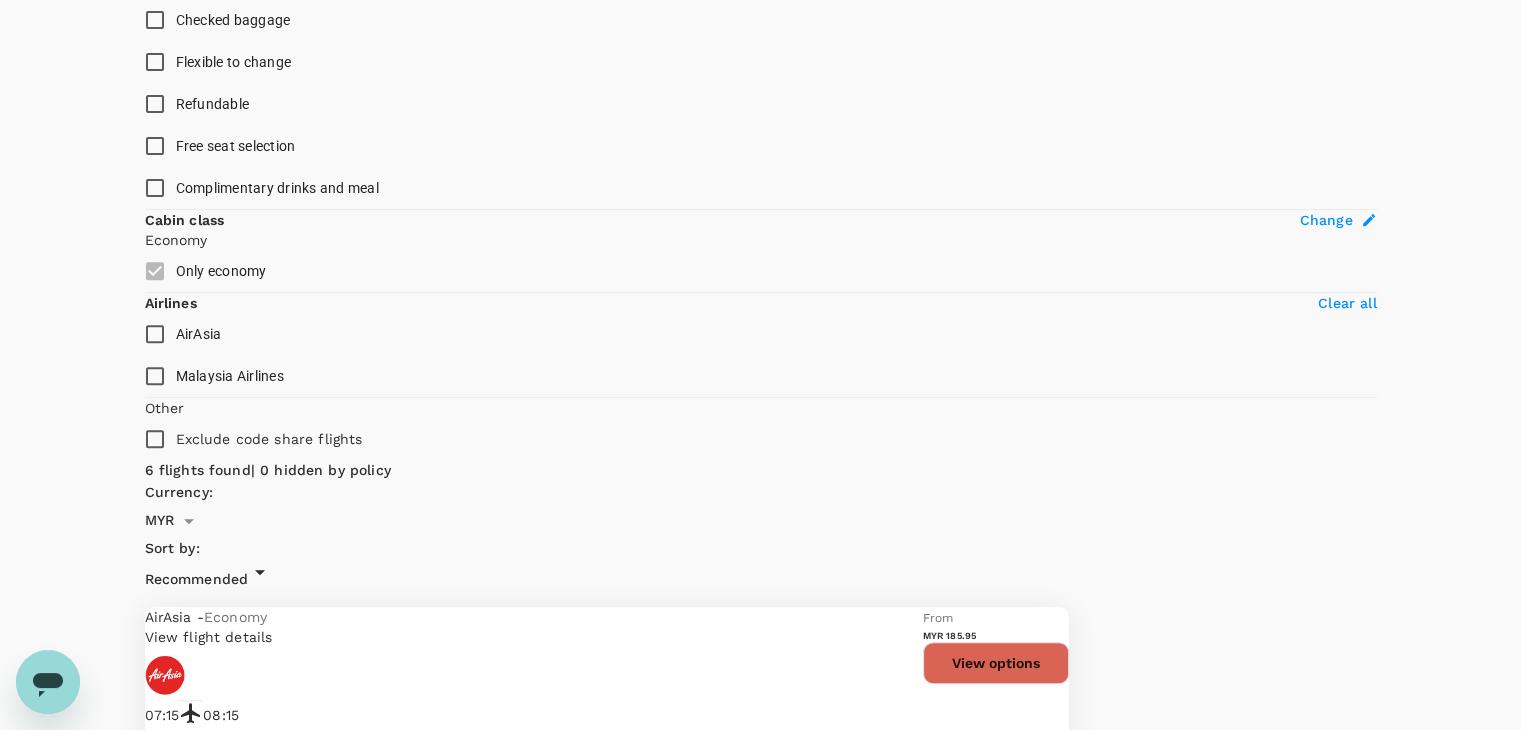scroll, scrollTop: 967, scrollLeft: 0, axis: vertical 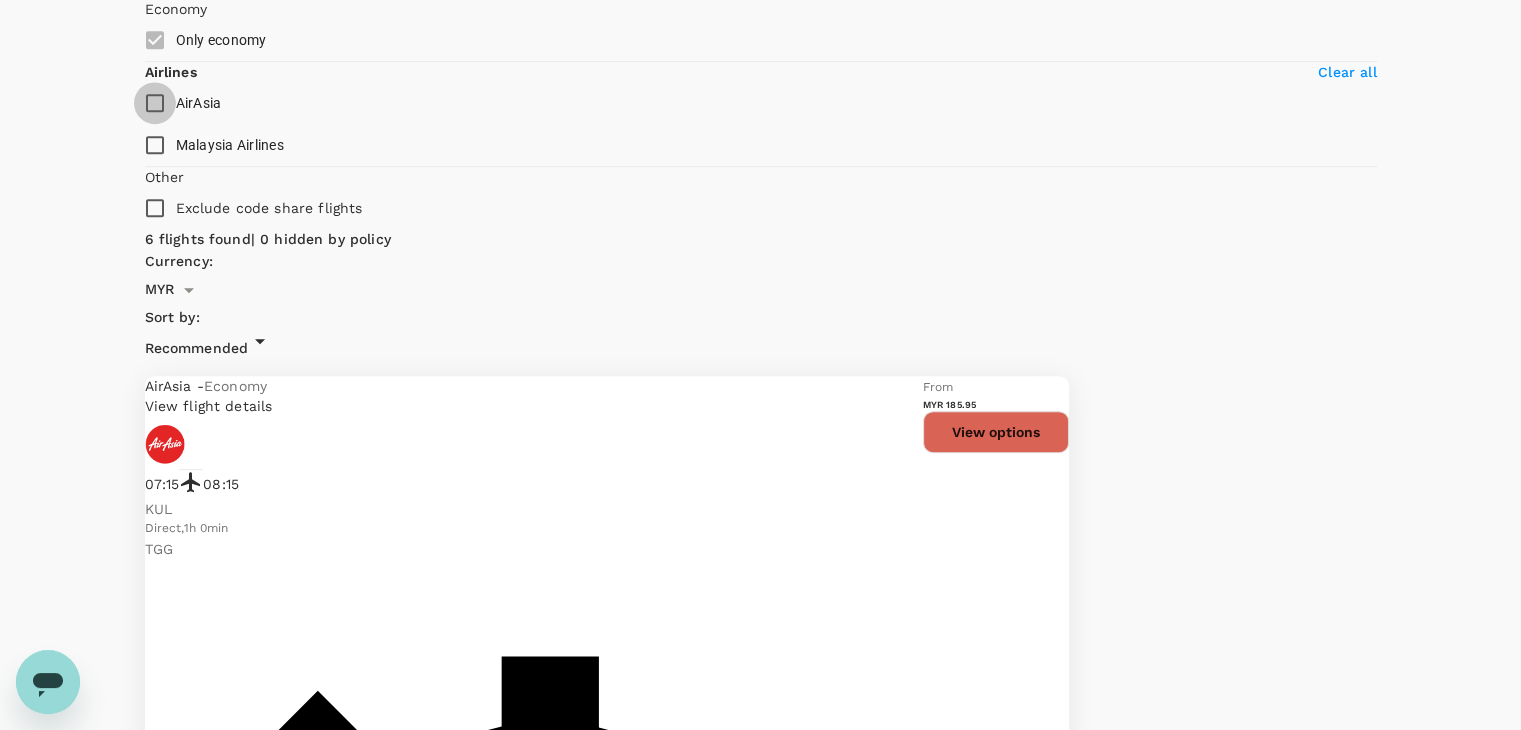 click on "AirAsia" at bounding box center [155, 103] 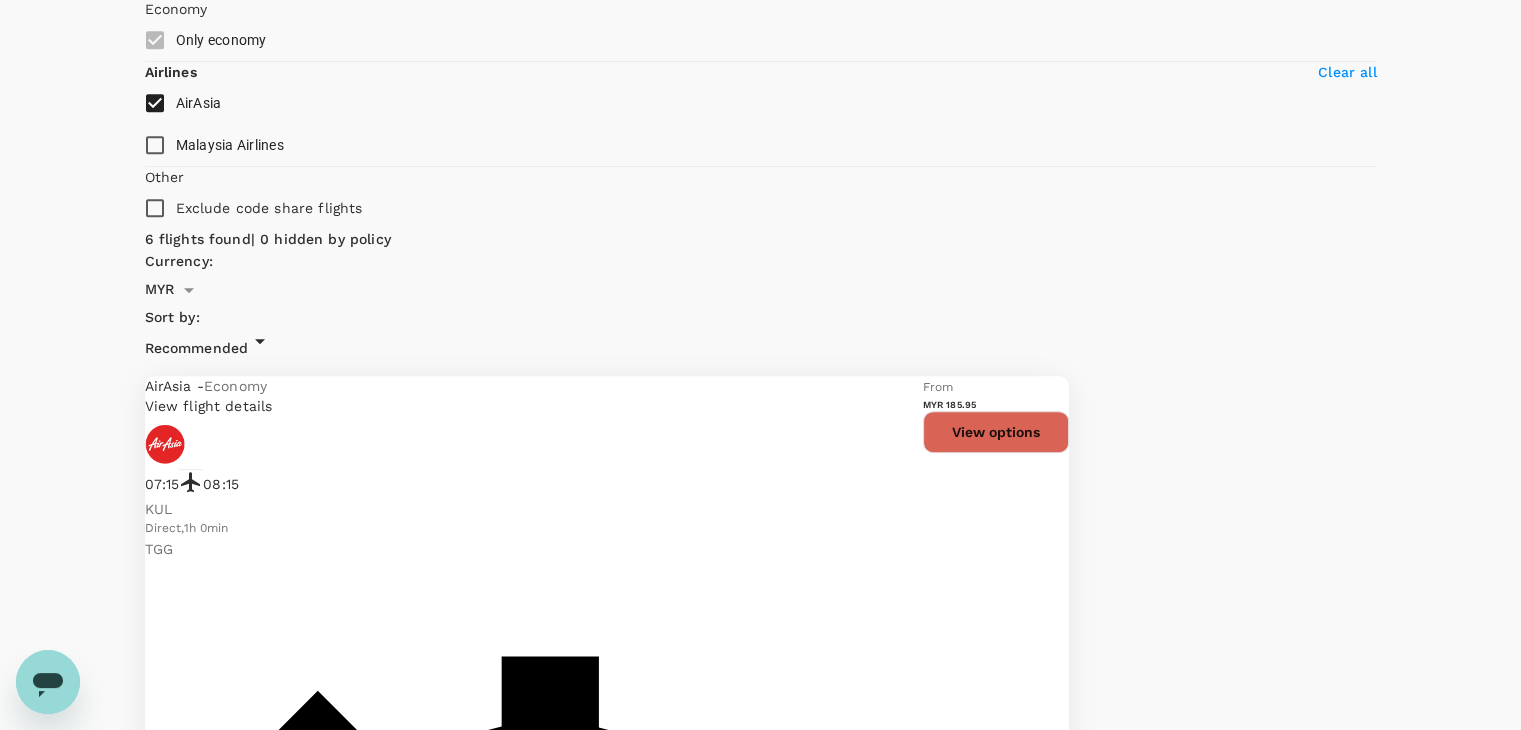 scroll, scrollTop: 790, scrollLeft: 0, axis: vertical 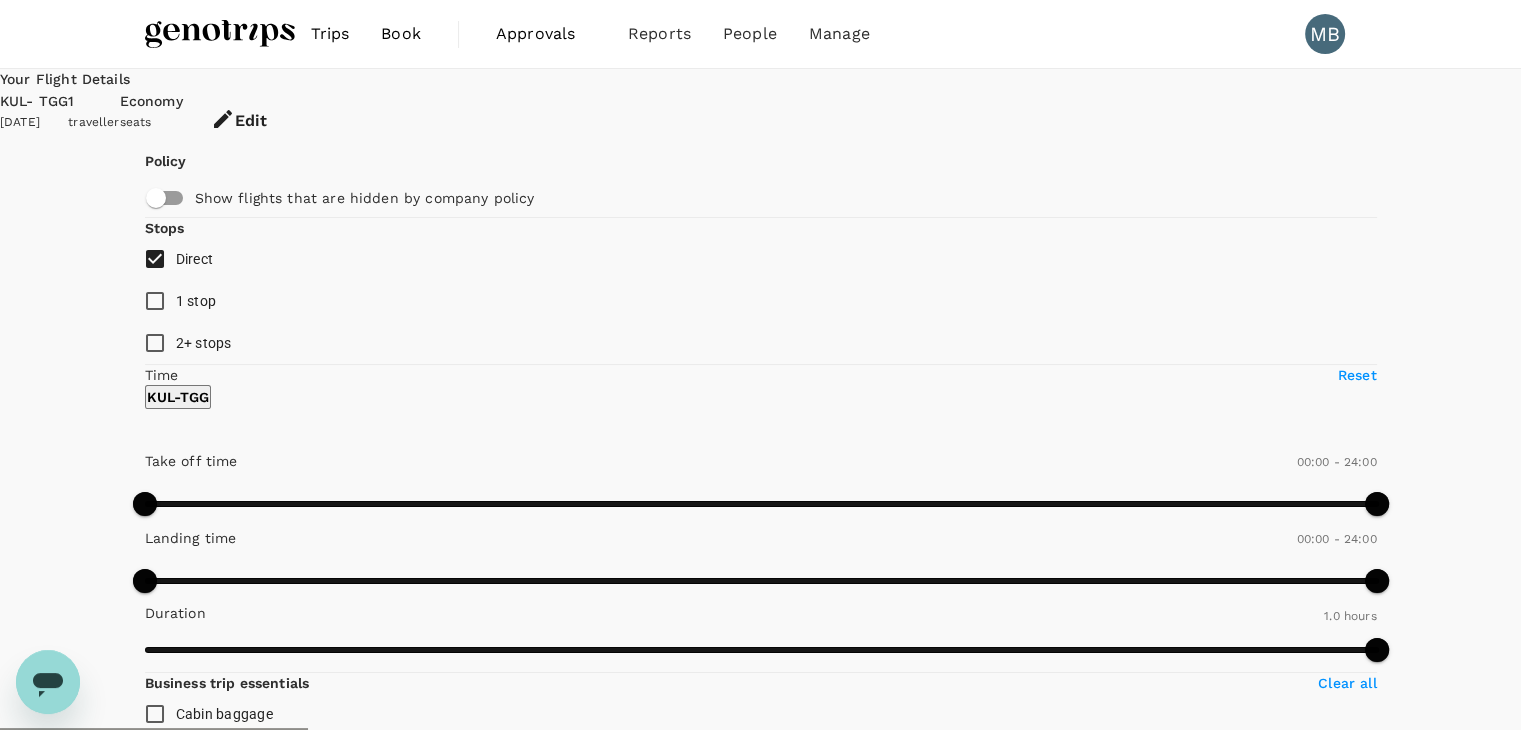 click on "Recommended" at bounding box center [197, 1315] 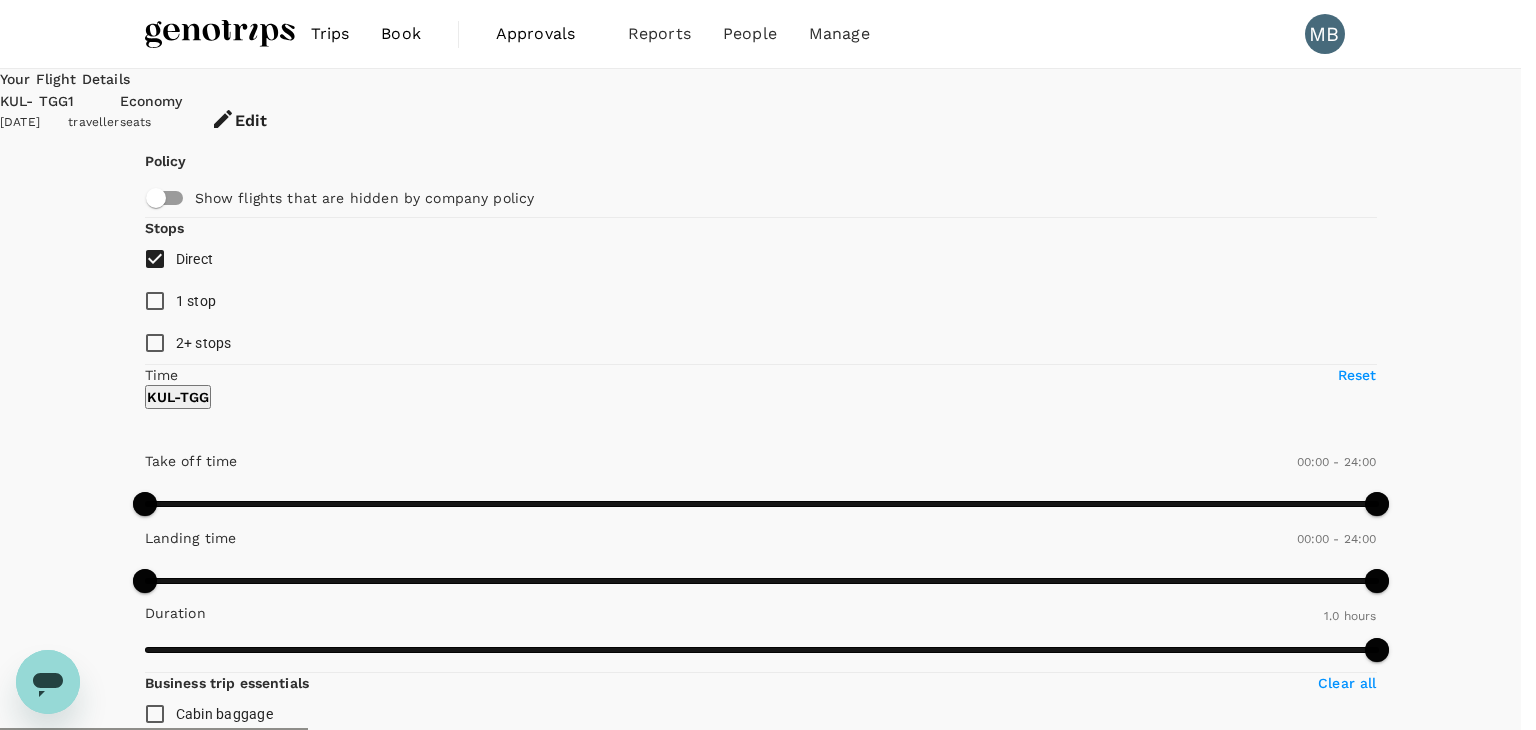 click on "Departure Time" at bounding box center (760, 9156) 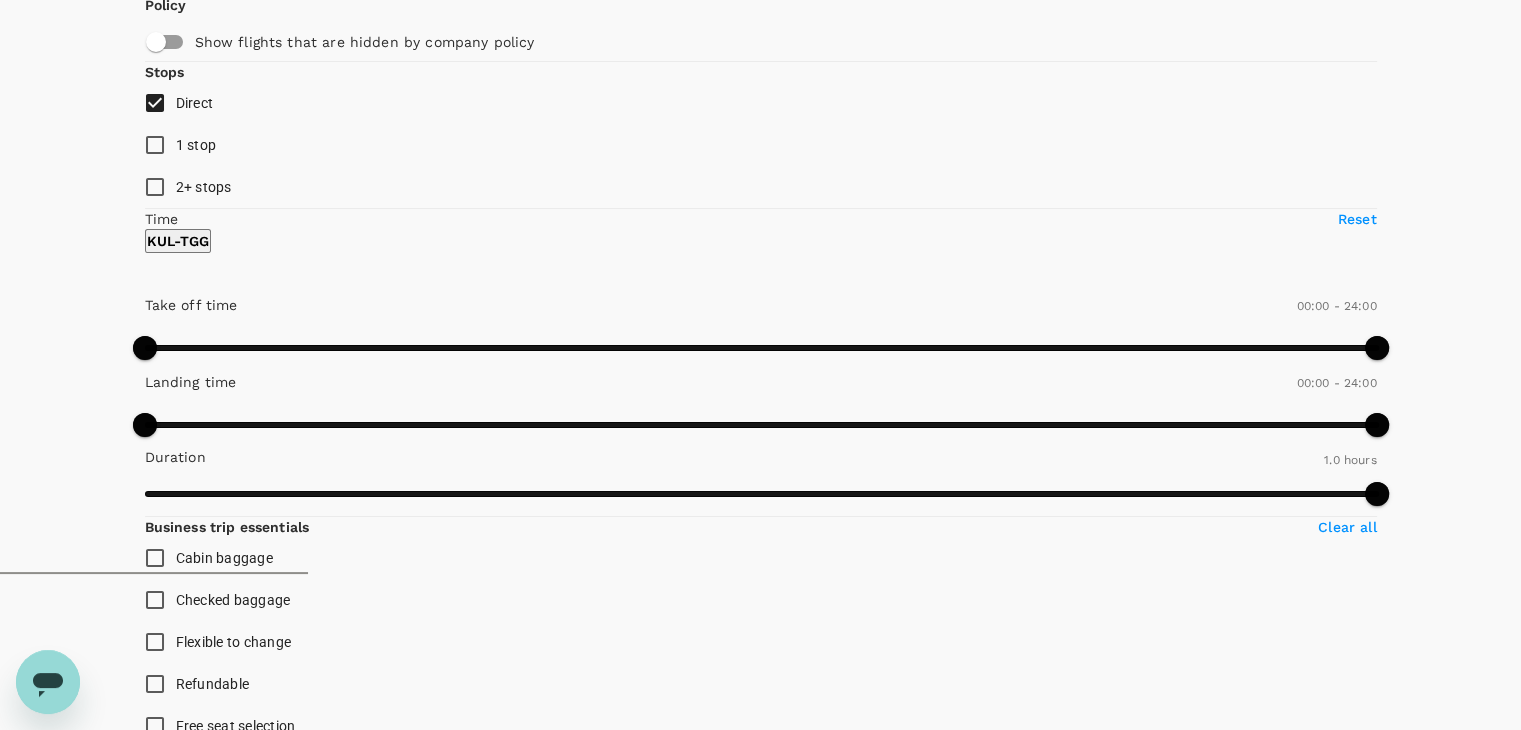 scroll, scrollTop: 290, scrollLeft: 0, axis: vertical 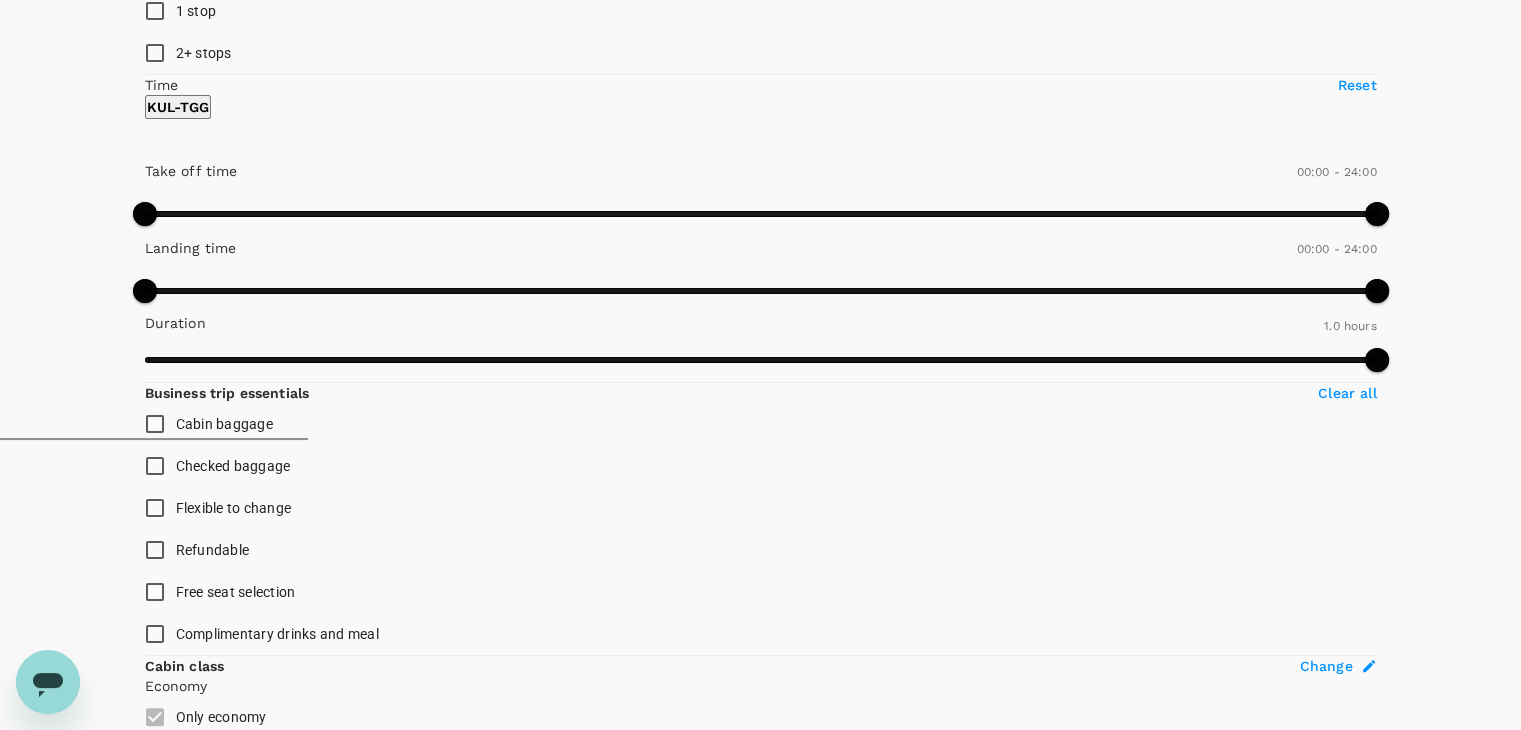 click on "View options" at bounding box center (996, 2939) 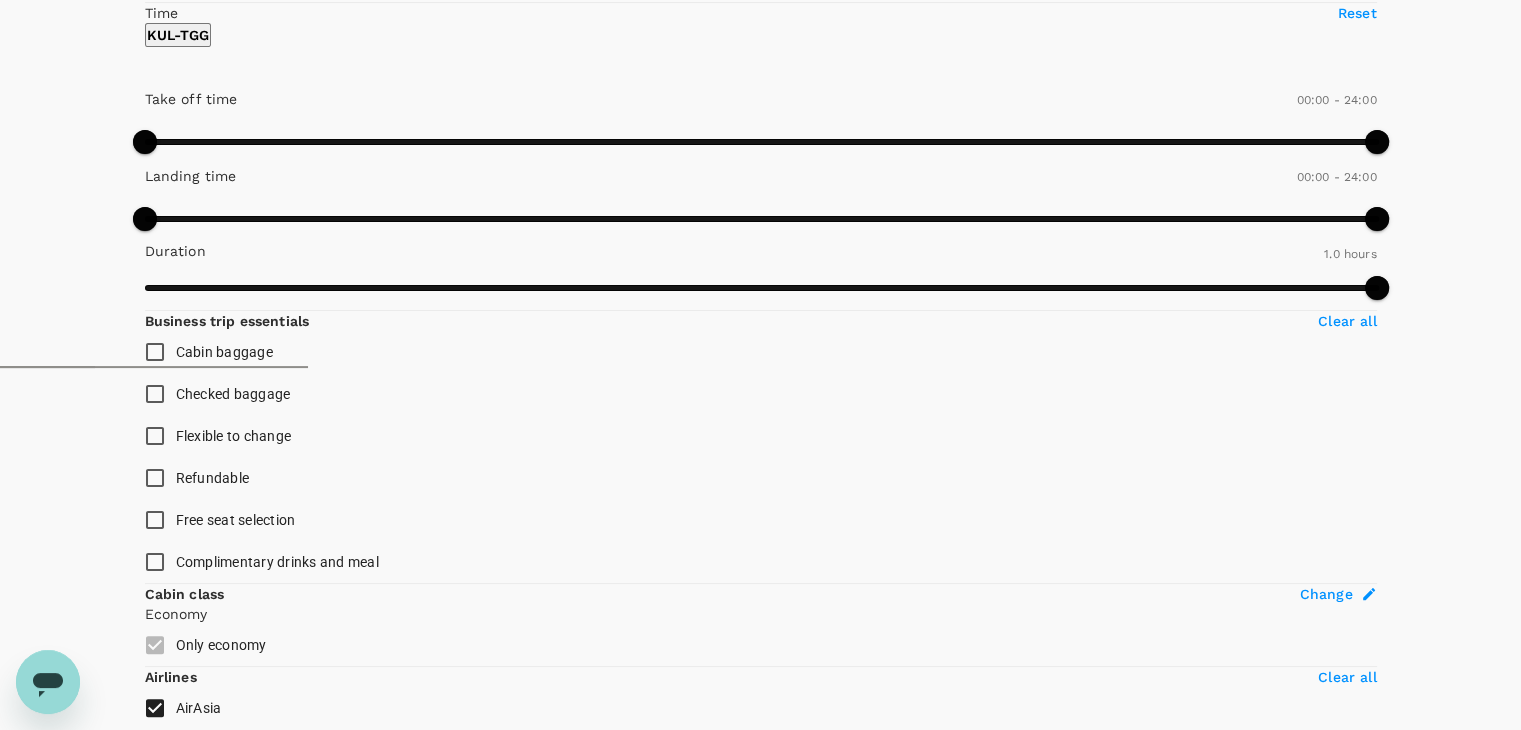 scroll, scrollTop: 395, scrollLeft: 0, axis: vertical 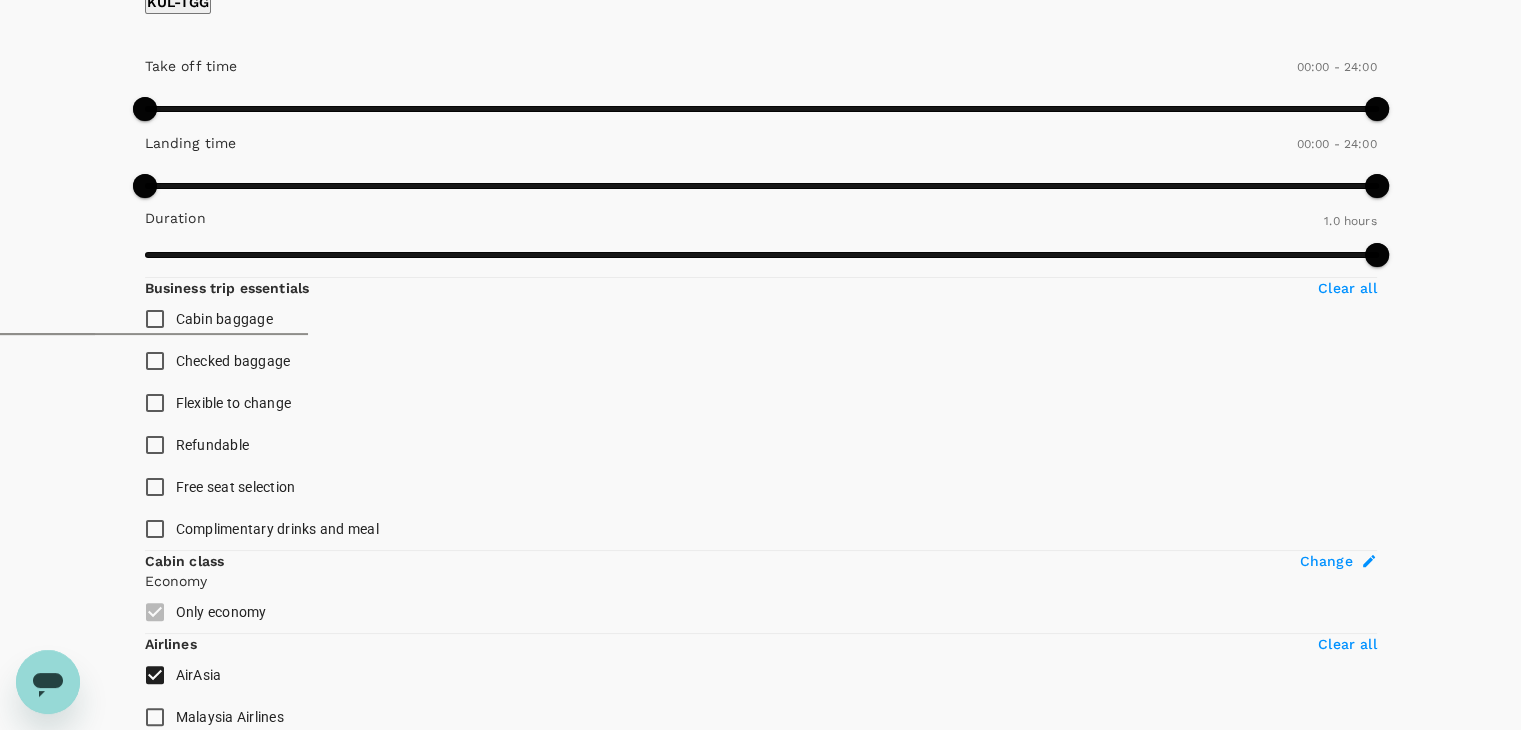 click on "MYR 237.59" at bounding box center [184, 4973] 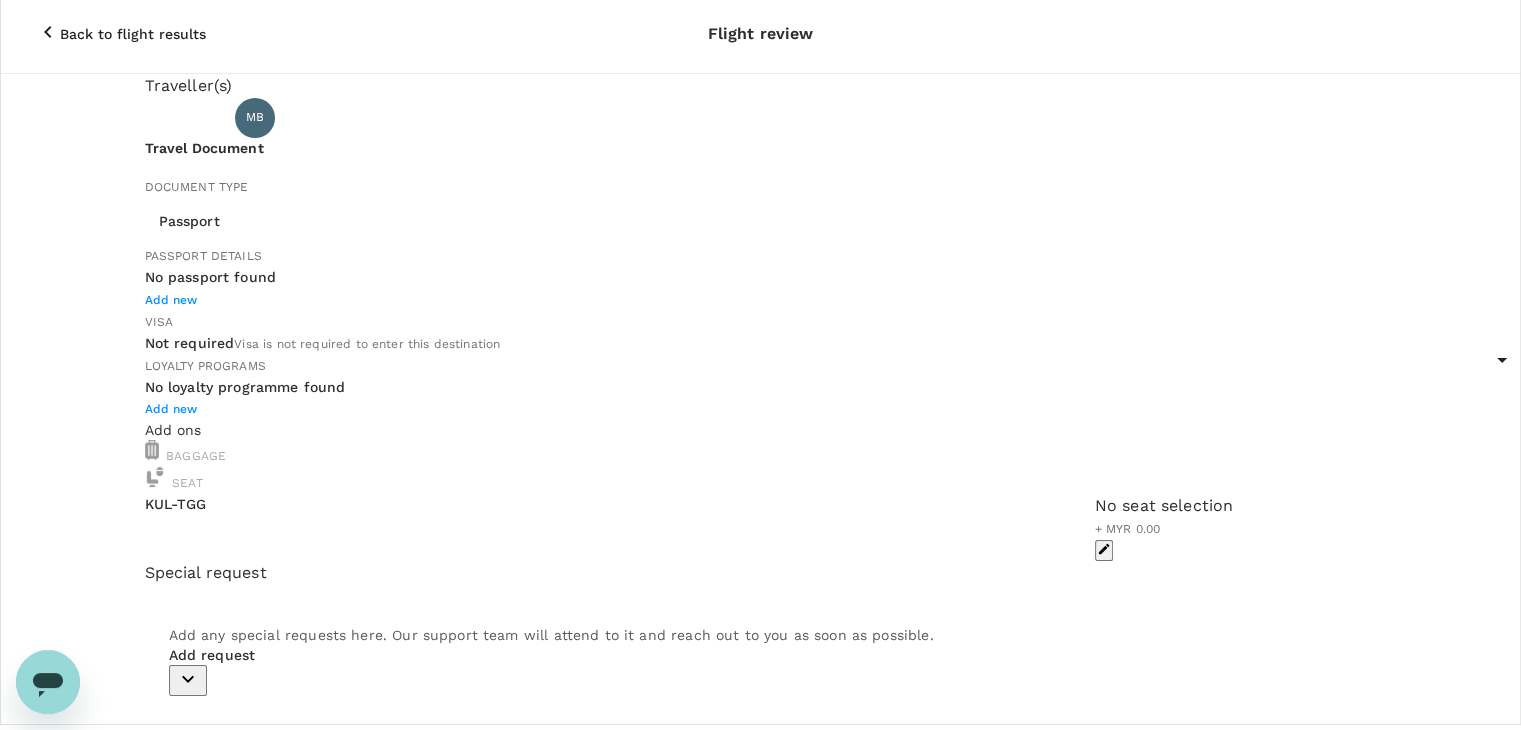 scroll, scrollTop: 0, scrollLeft: 0, axis: both 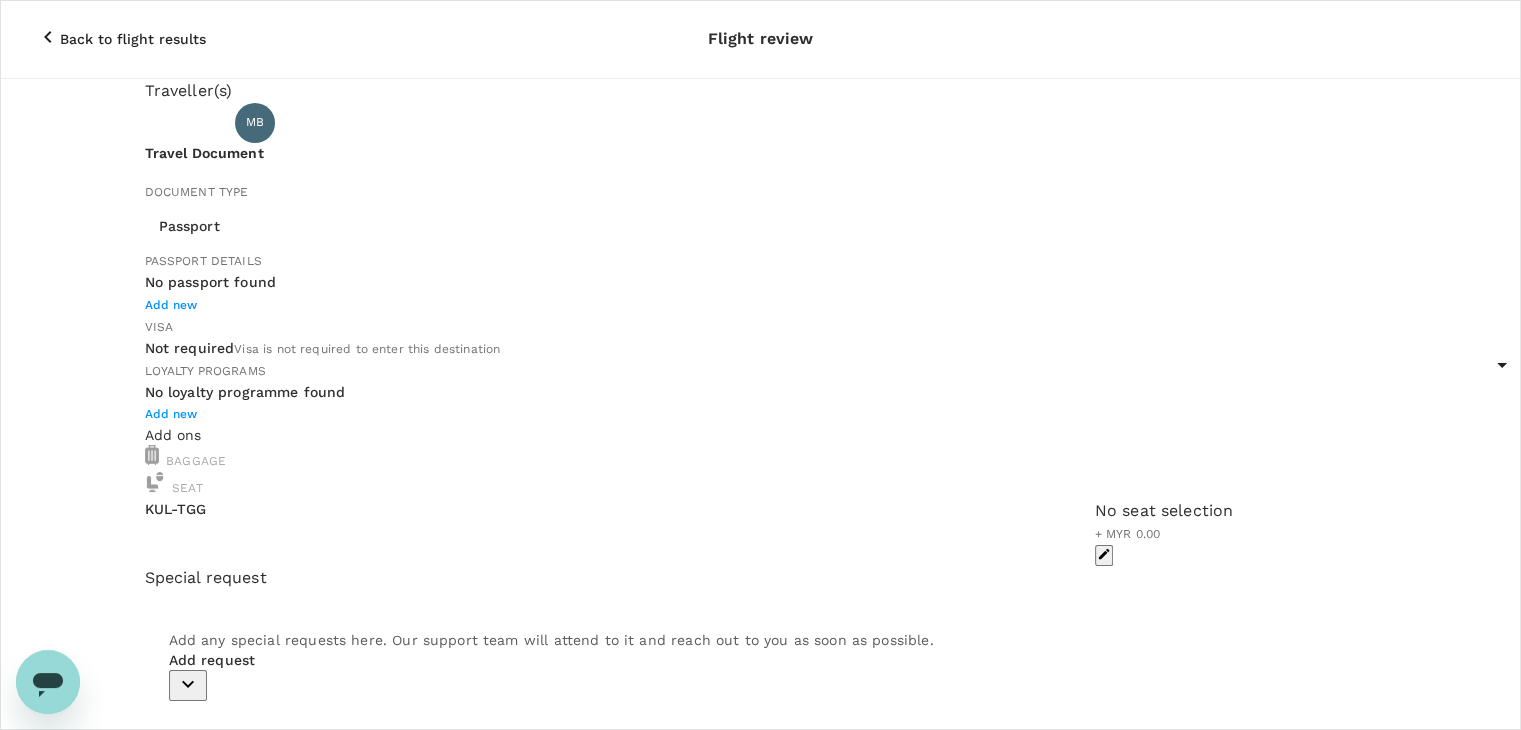 click on "Back to flight results Flight review Traveller(s) Traveller   1 : MB [PERSON_NAME] Travel Document Document type Passport Passport ​ Passport details No passport found Add new Visa Not required Visa is not required to enter this destination Loyalty programs No loyalty programme found Add new Add ons Baggage Seat KUL  -  TGG No seat selection + MYR 0.00 Special request Add any special requests here. Our support team will attend to it and reach out to you as soon as possible. Add request You've selected [DATE] 10:15 11:10 KUL Direct ,  0h 55min TGG View flight details Price summary Continue to payment details Some travellers require a valid travel document to proceed with this booking by TruTrip  ( 3.45.3   ) View details Edit Add new" at bounding box center (760, 668) 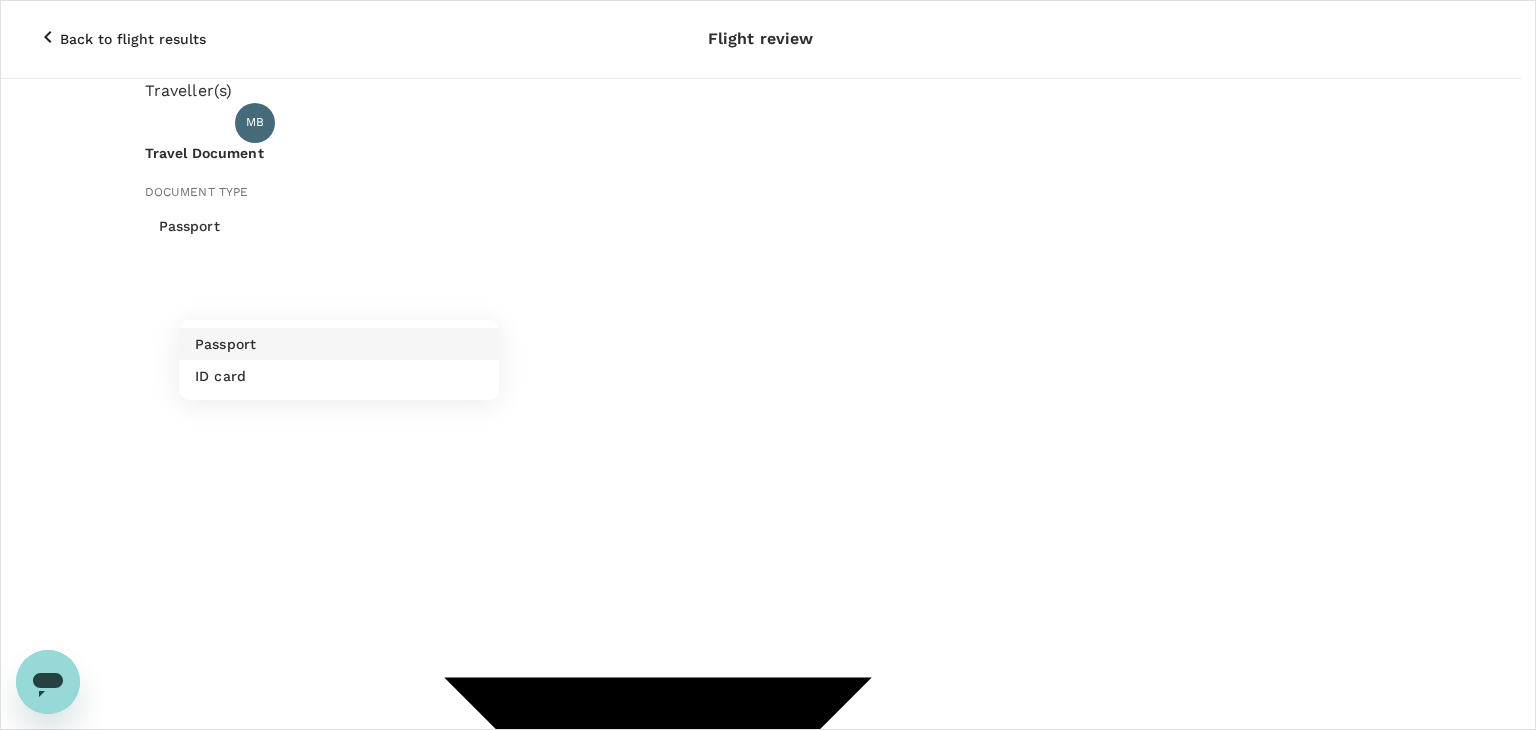 click on "ID card" at bounding box center [339, 376] 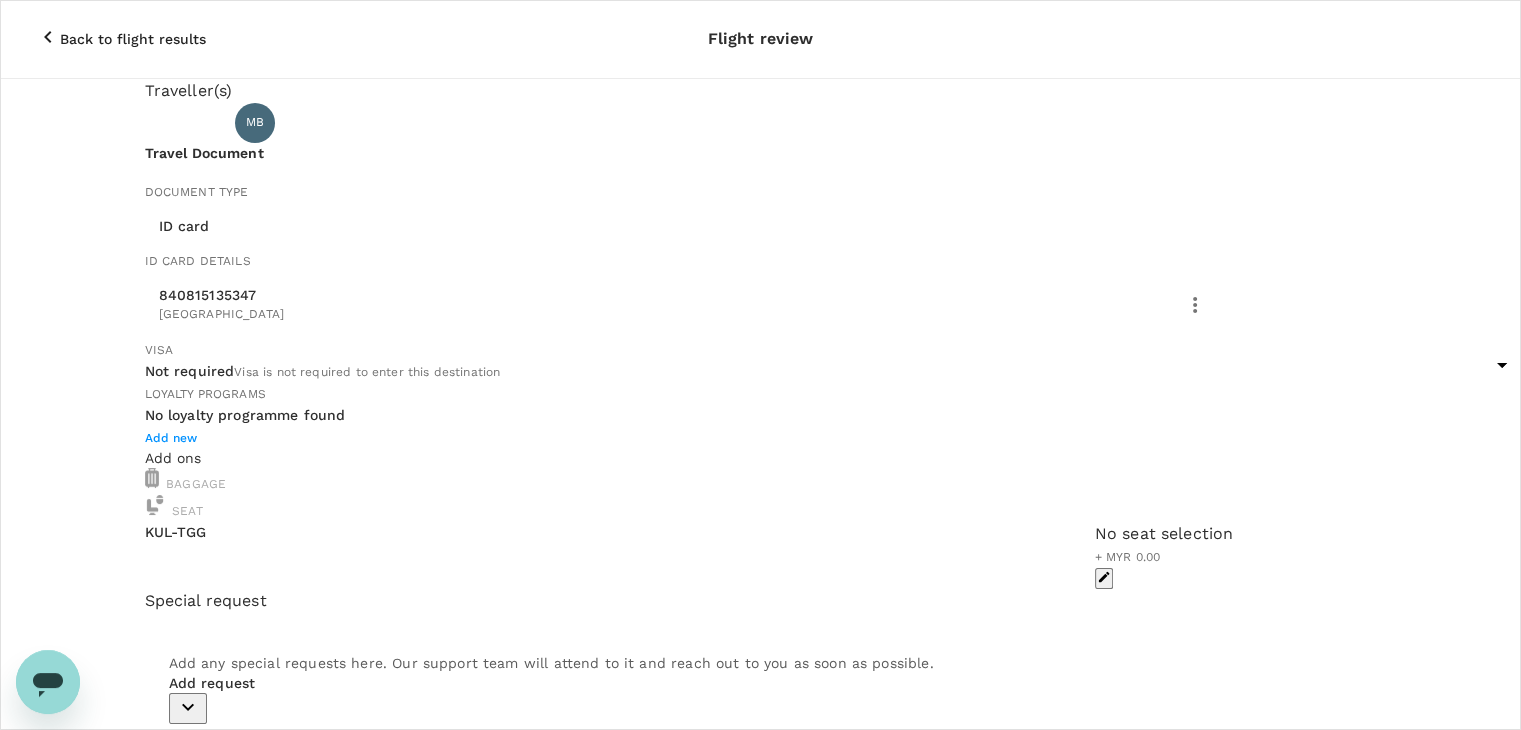 scroll, scrollTop: 0, scrollLeft: 0, axis: both 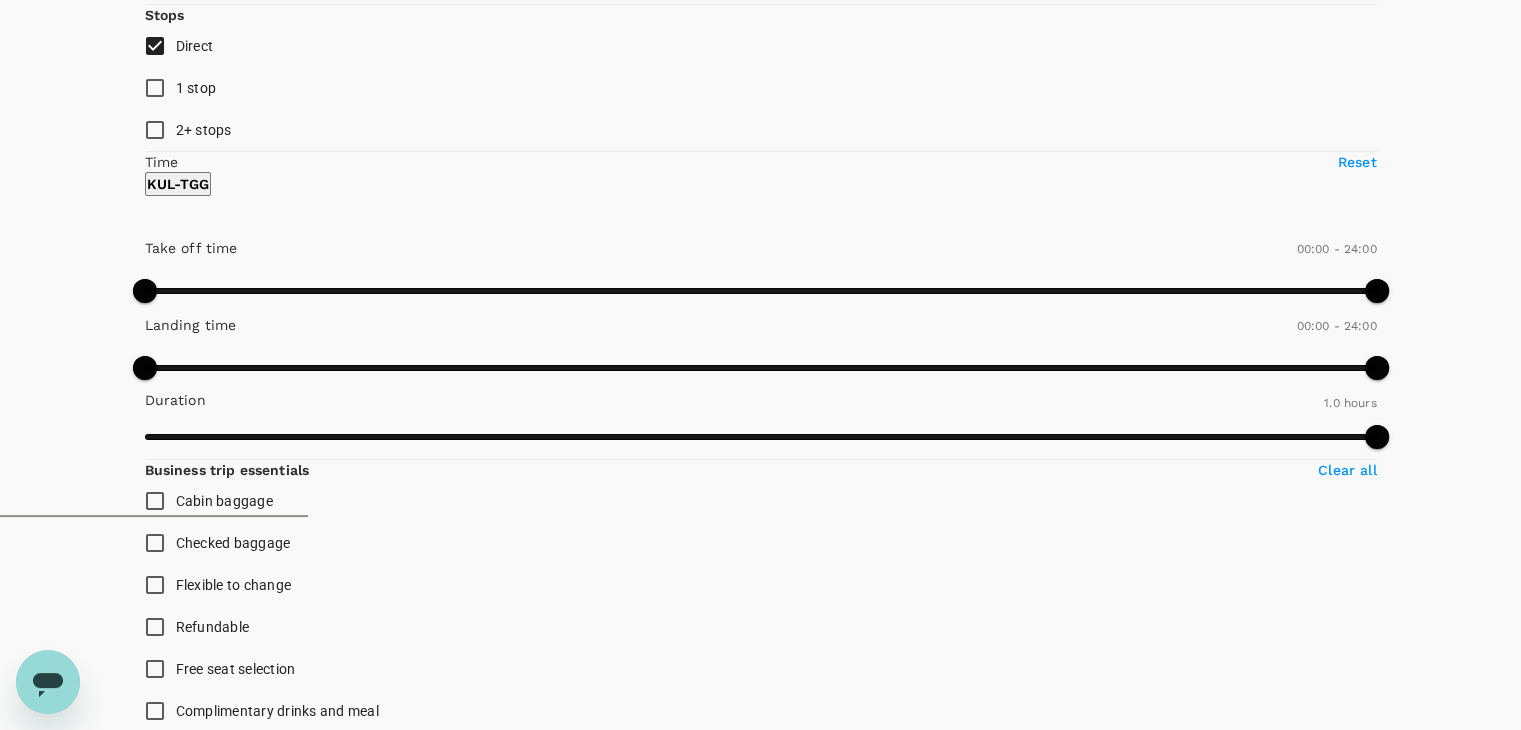 click on "View options" at bounding box center [996, 4845] 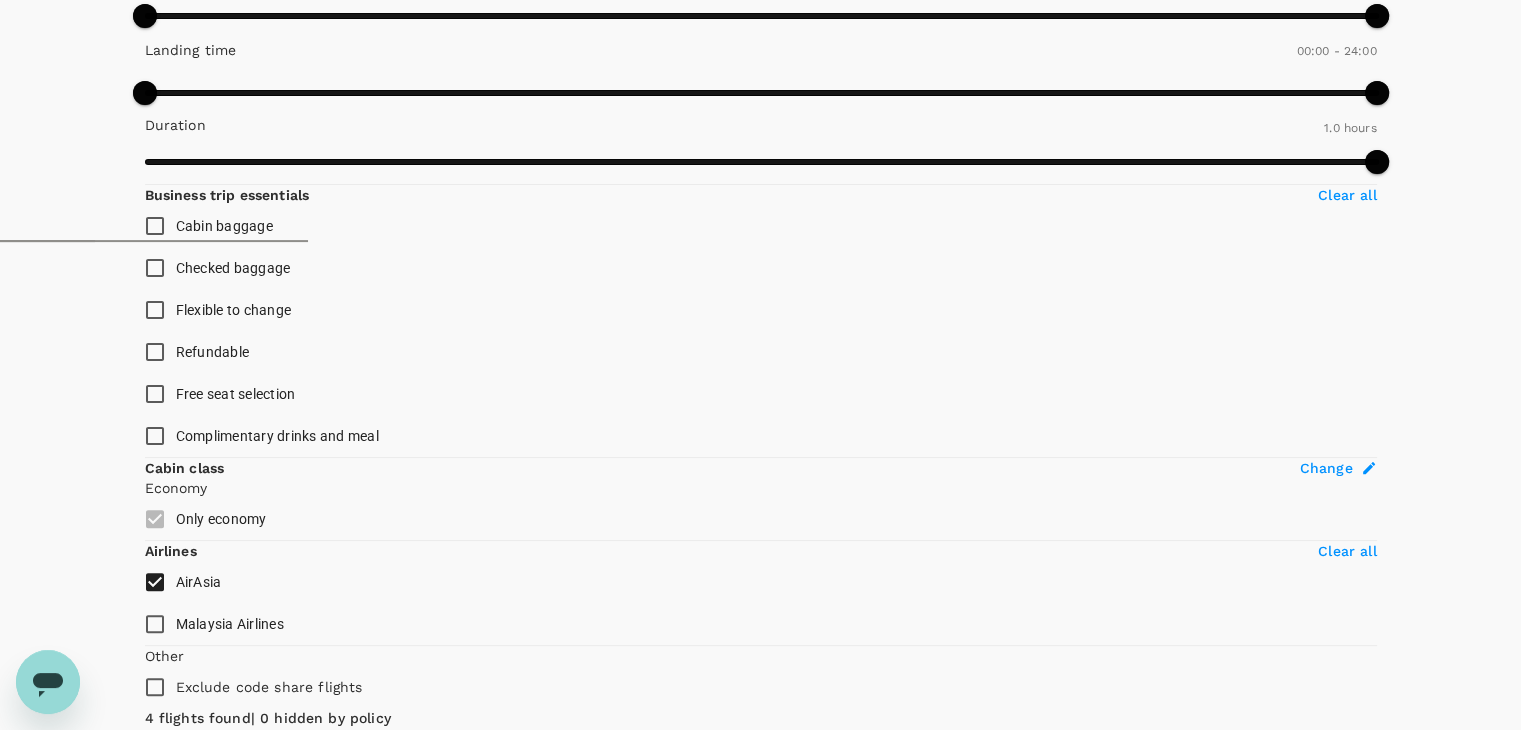 scroll, scrollTop: 579, scrollLeft: 0, axis: vertical 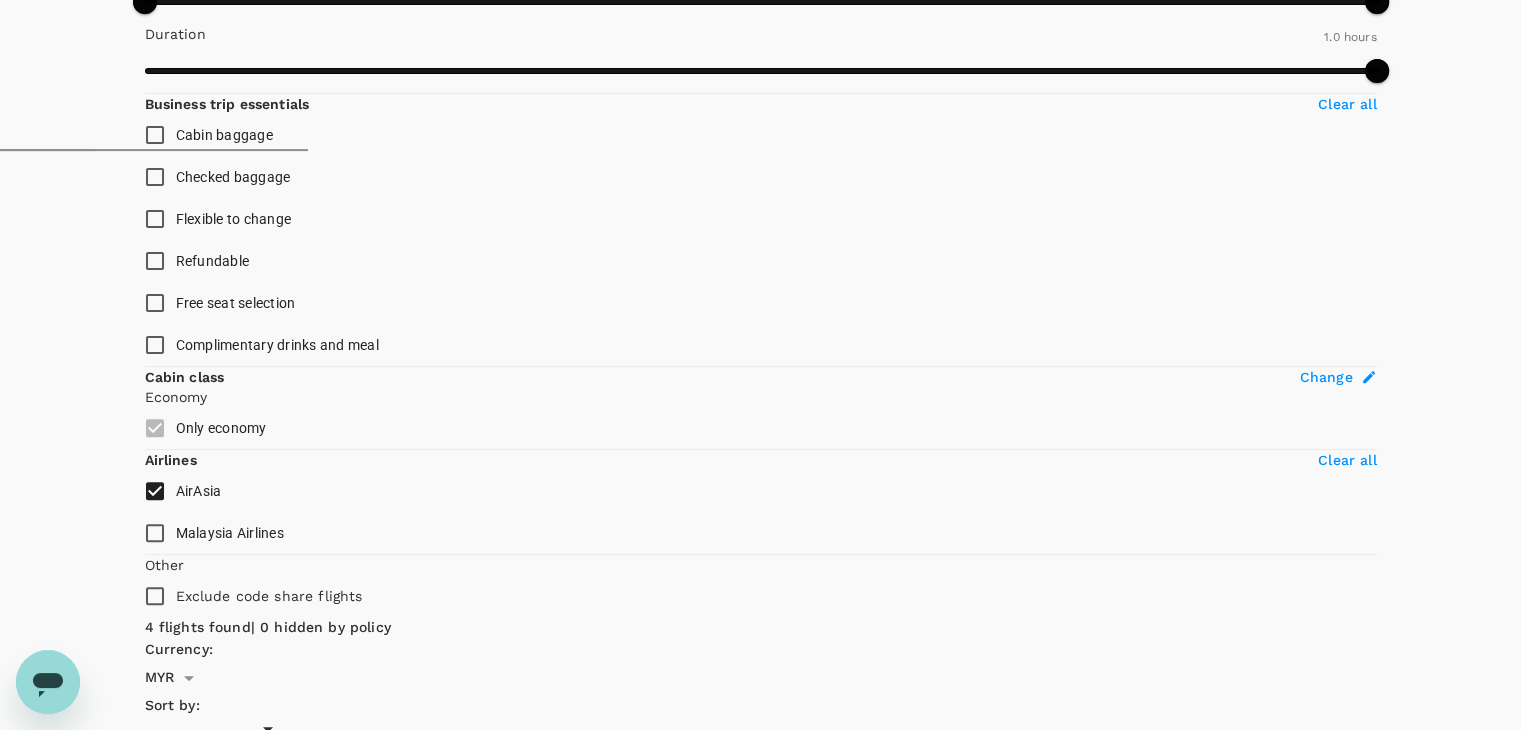 click on "MYR 237.59" at bounding box center [592, 6618] 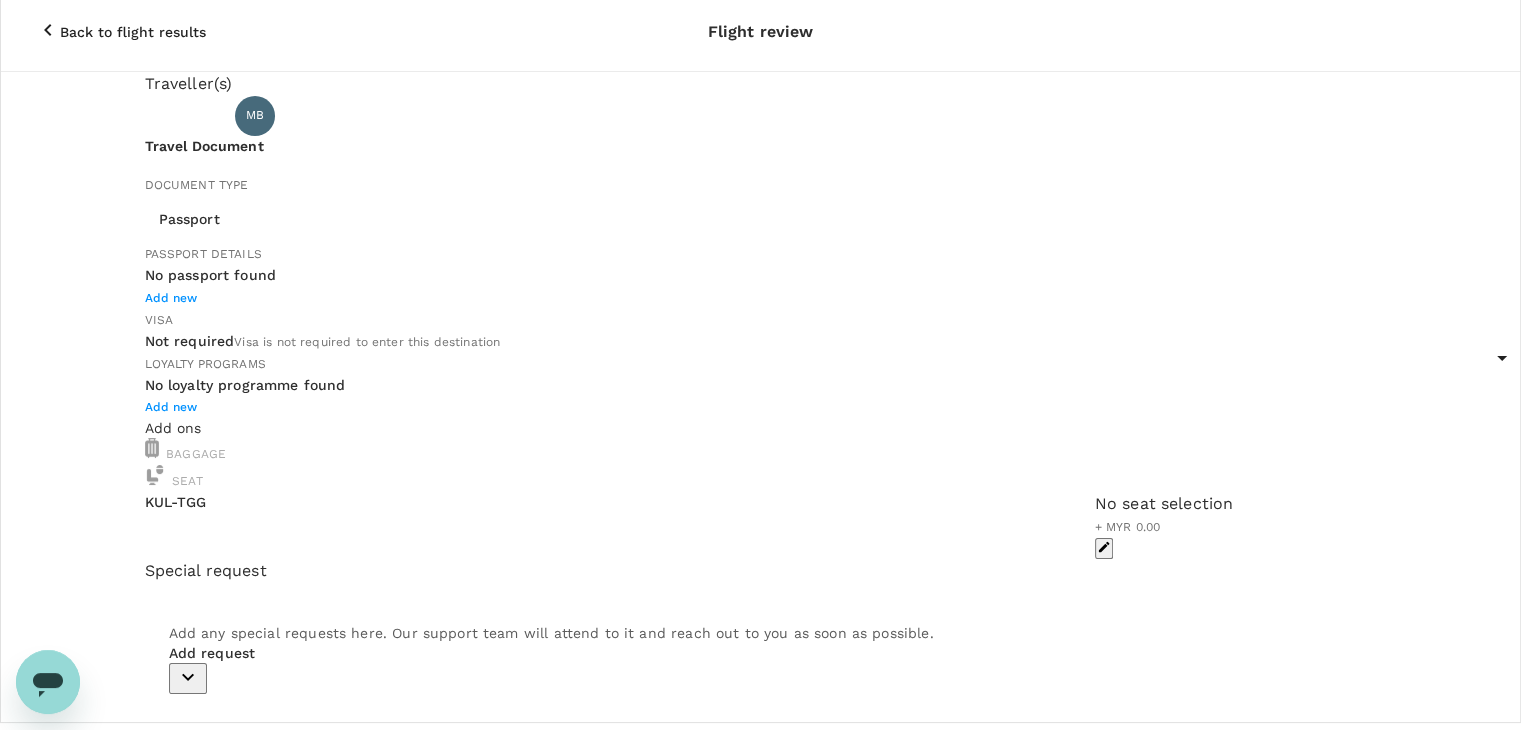 scroll, scrollTop: 0, scrollLeft: 0, axis: both 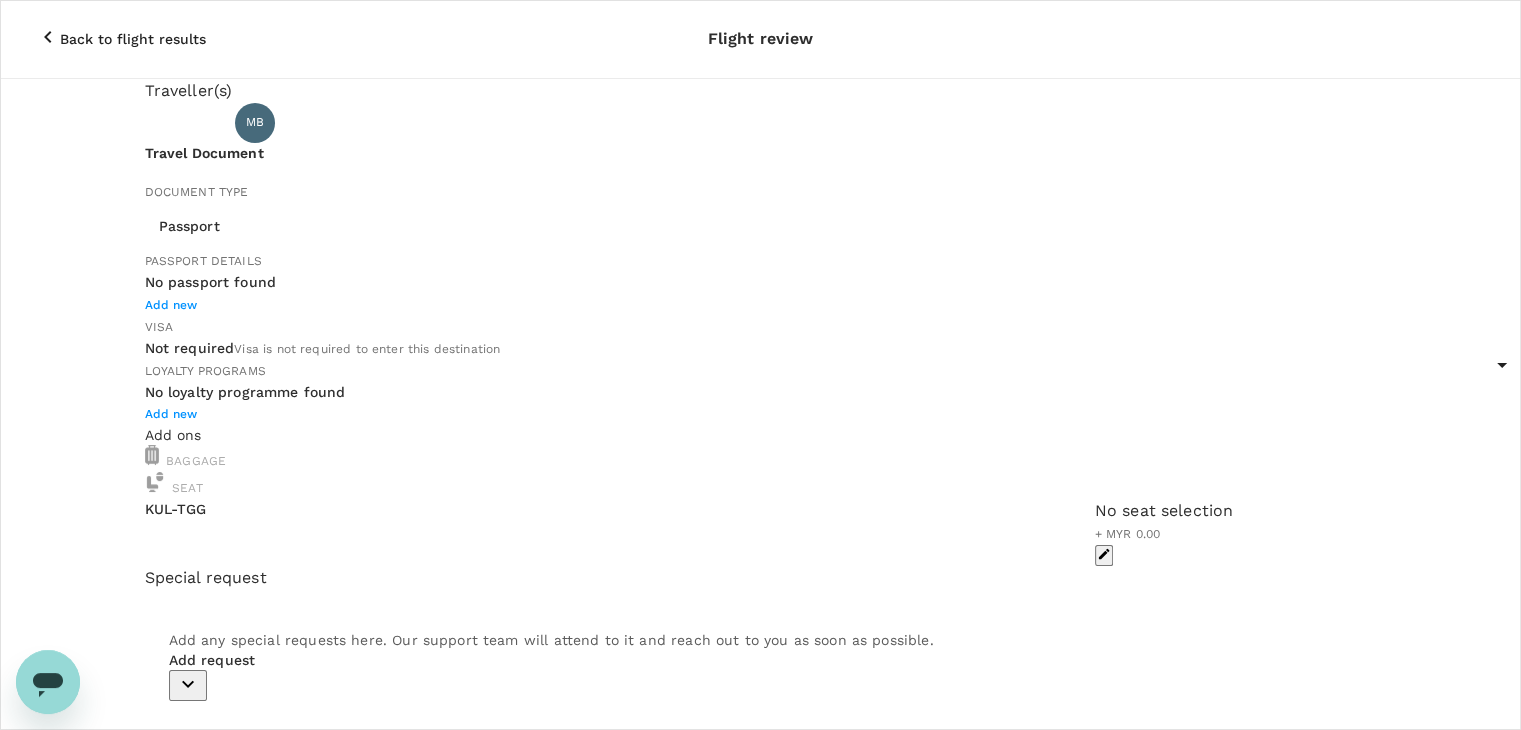 click on "Back to flight results" at bounding box center (133, 39) 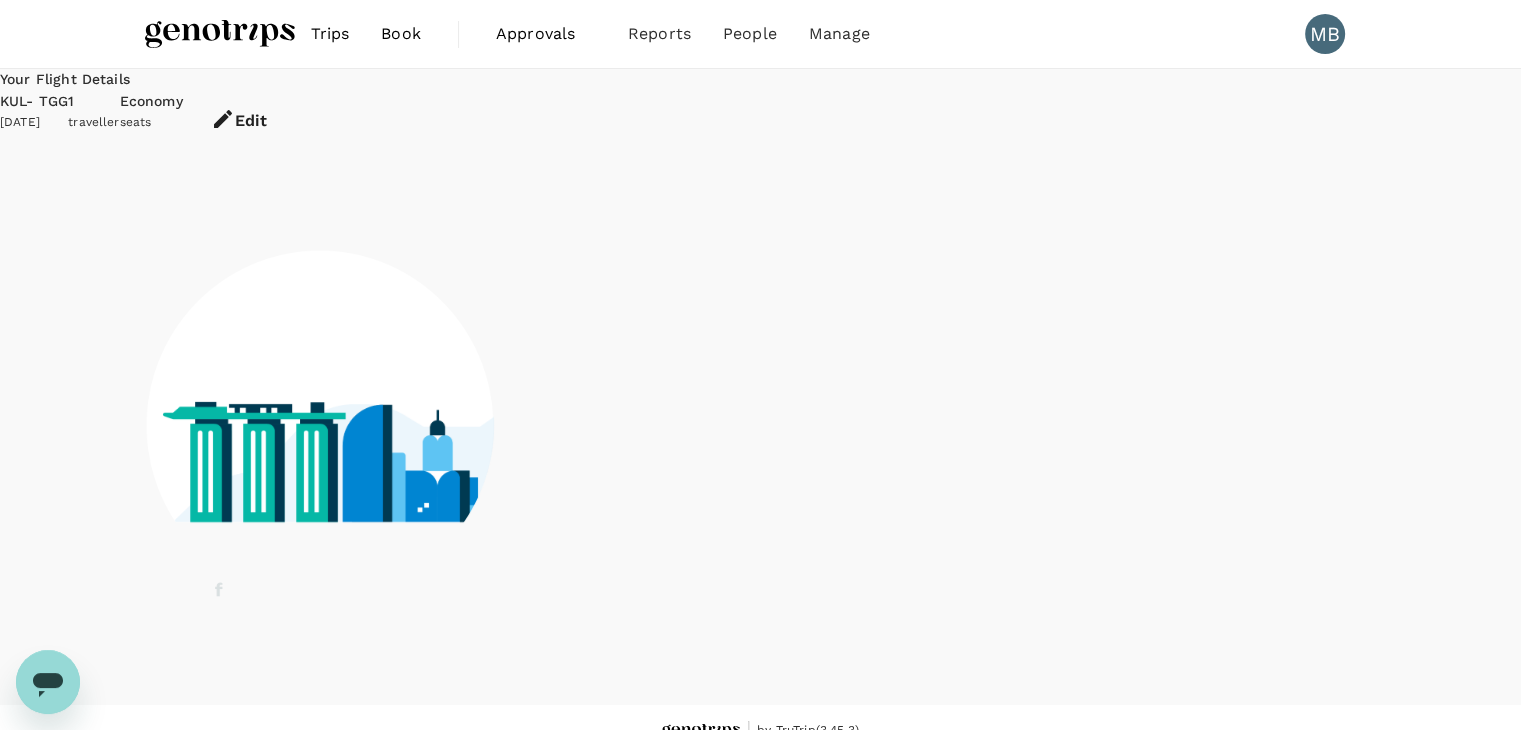 scroll, scrollTop: 13, scrollLeft: 0, axis: vertical 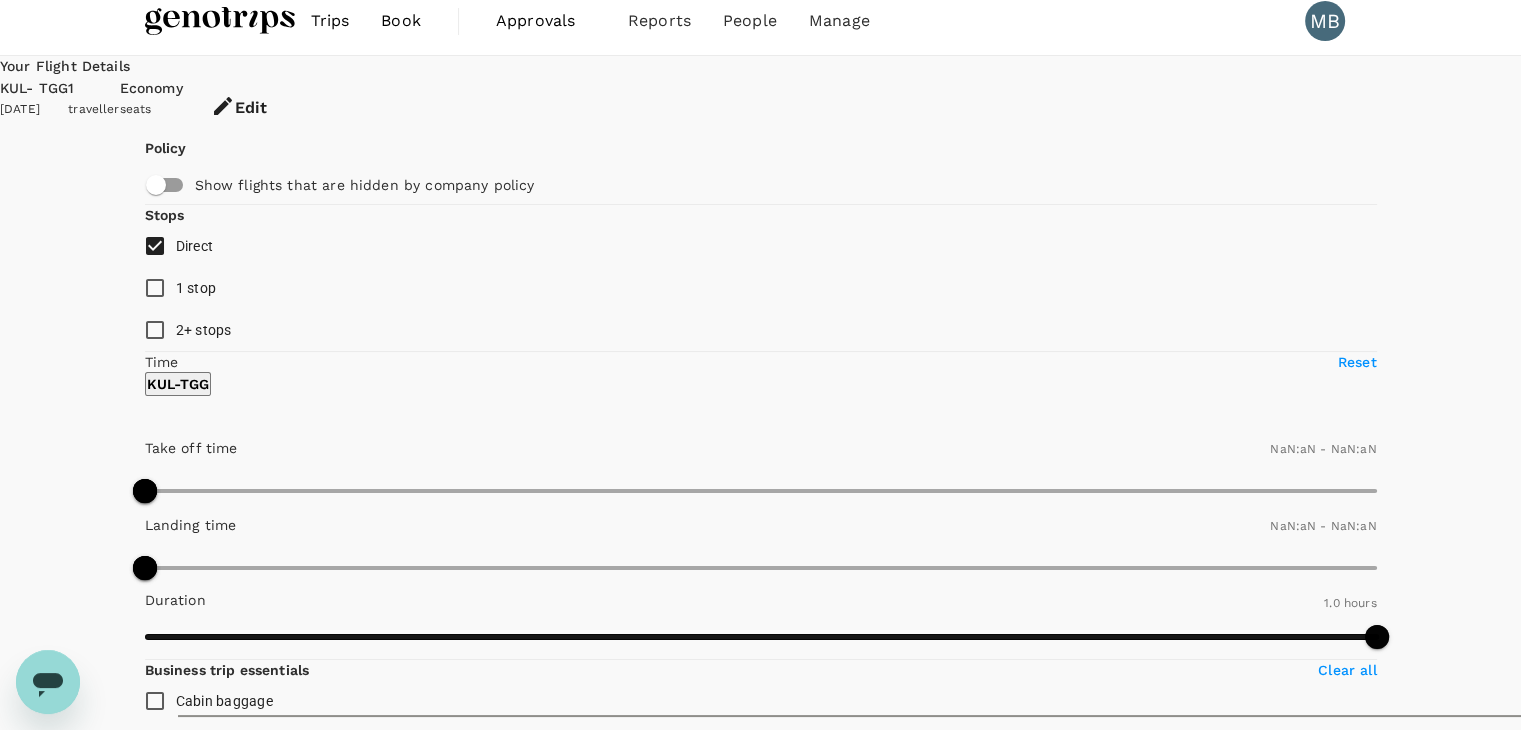type on "MYR" 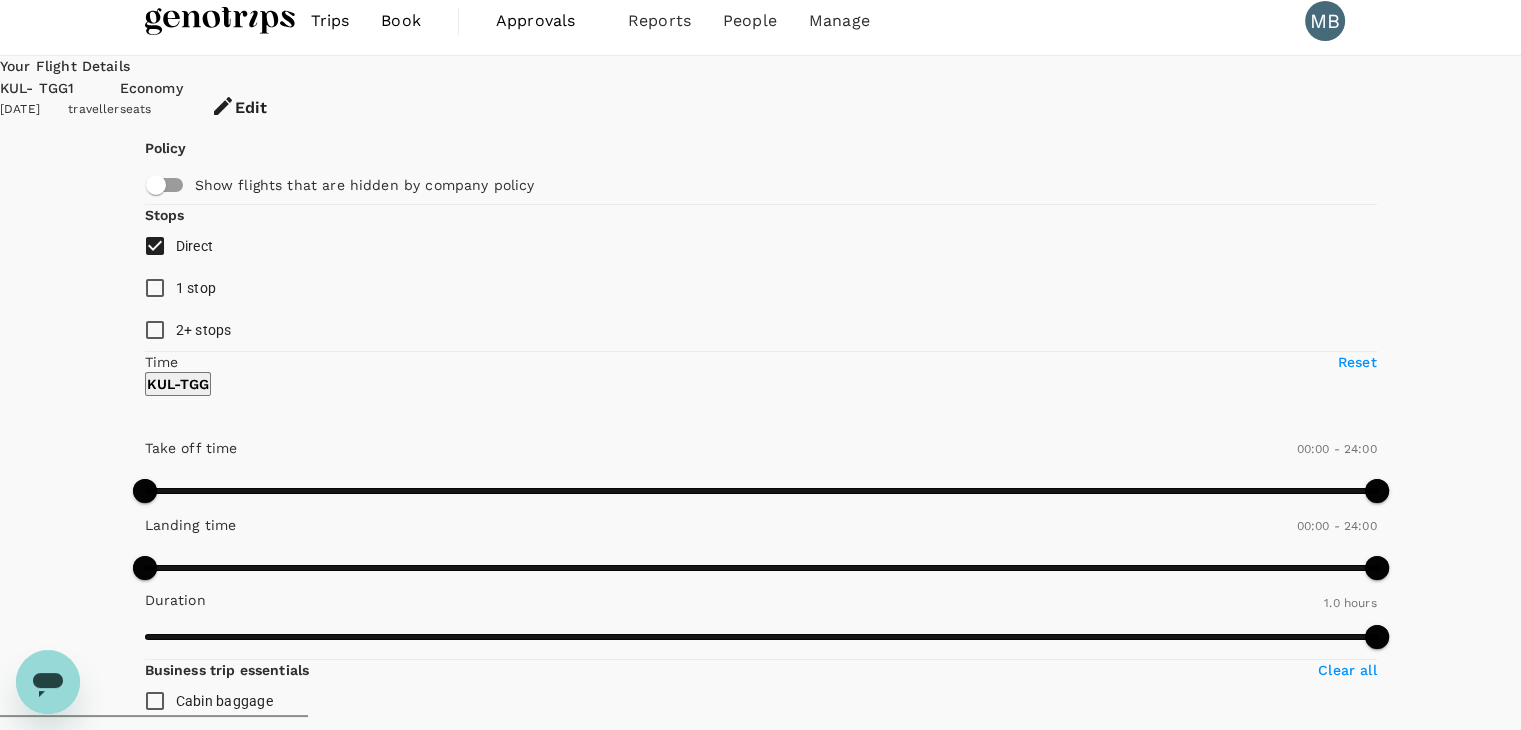 click on "View options" at bounding box center (996, 3216) 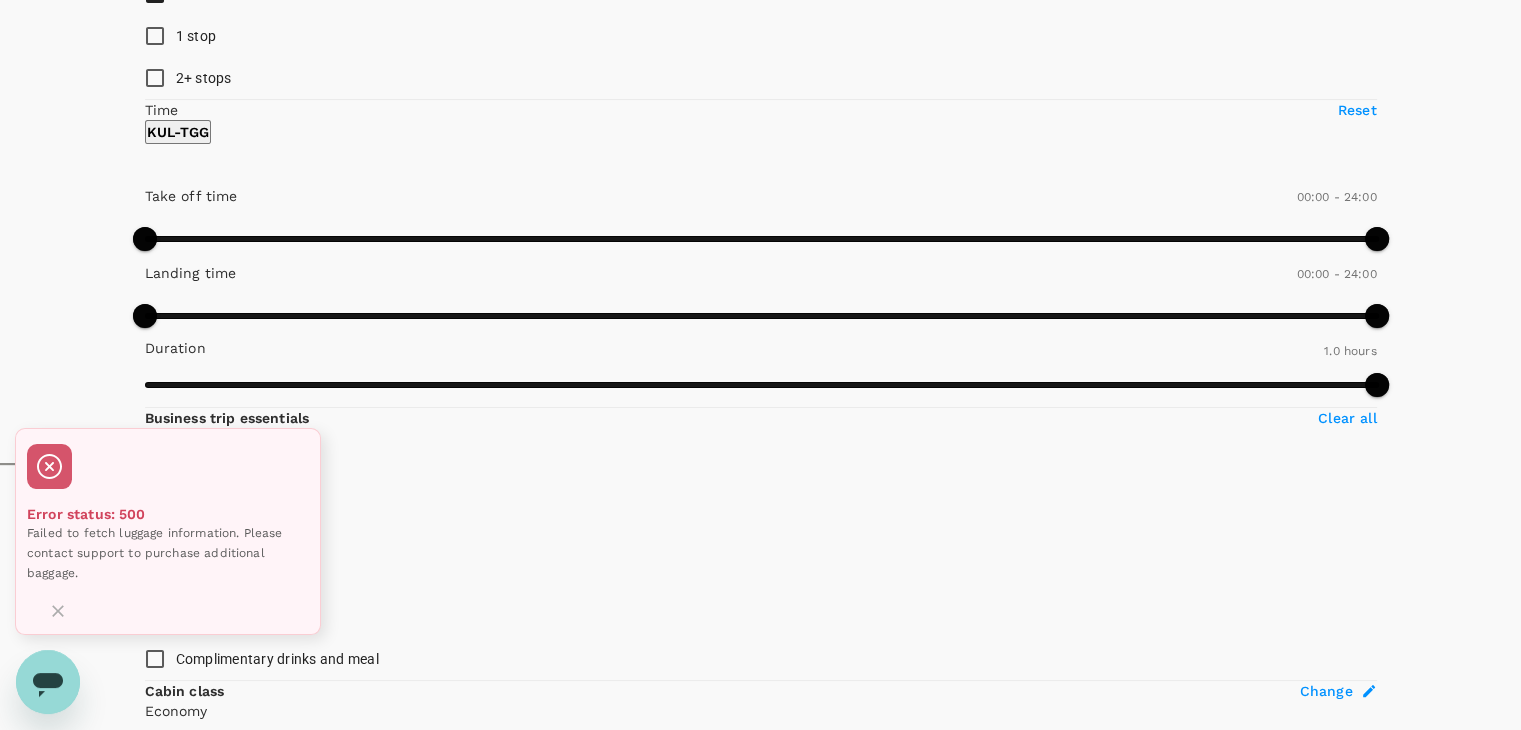 scroll, scrollTop: 395, scrollLeft: 0, axis: vertical 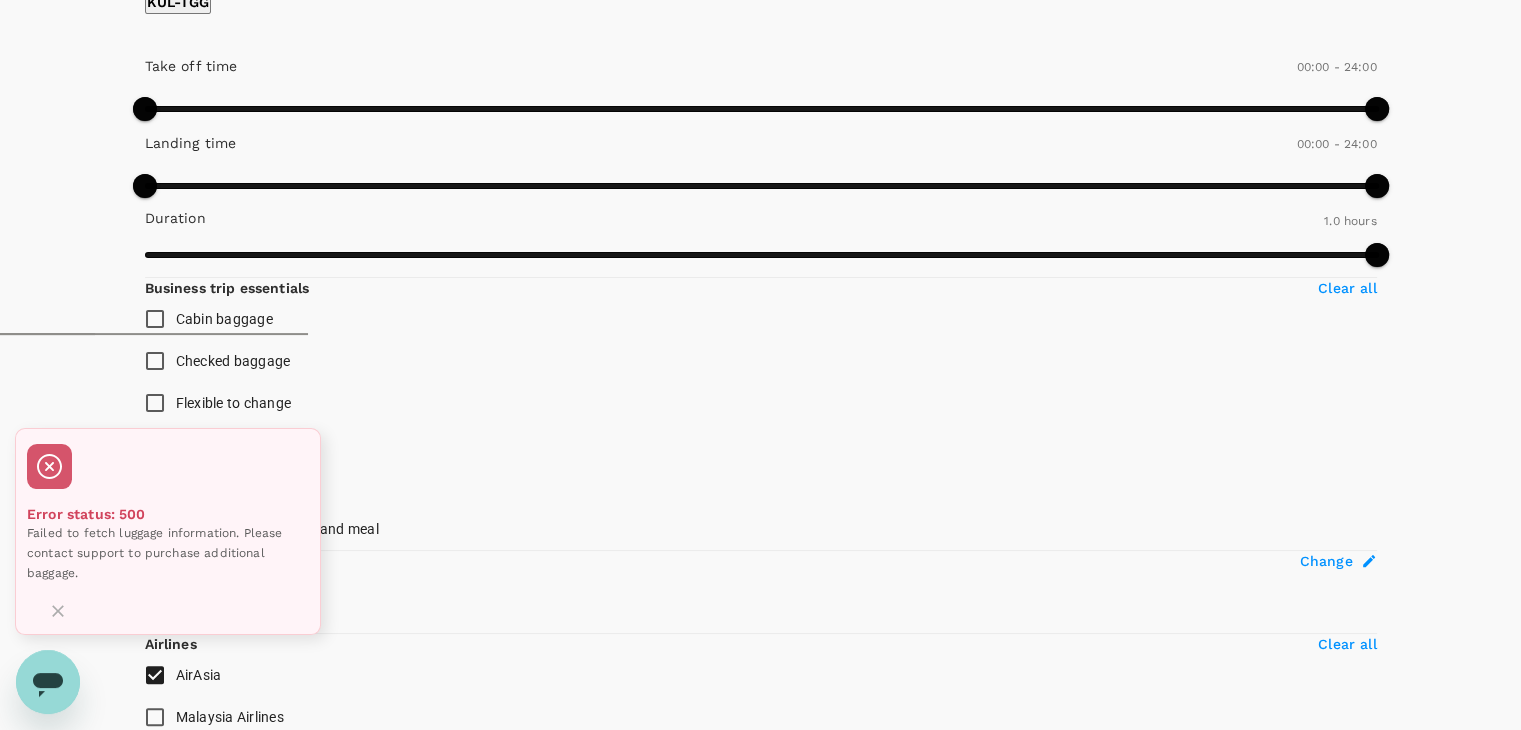 click on "MYR 237.59" at bounding box center [184, 4973] 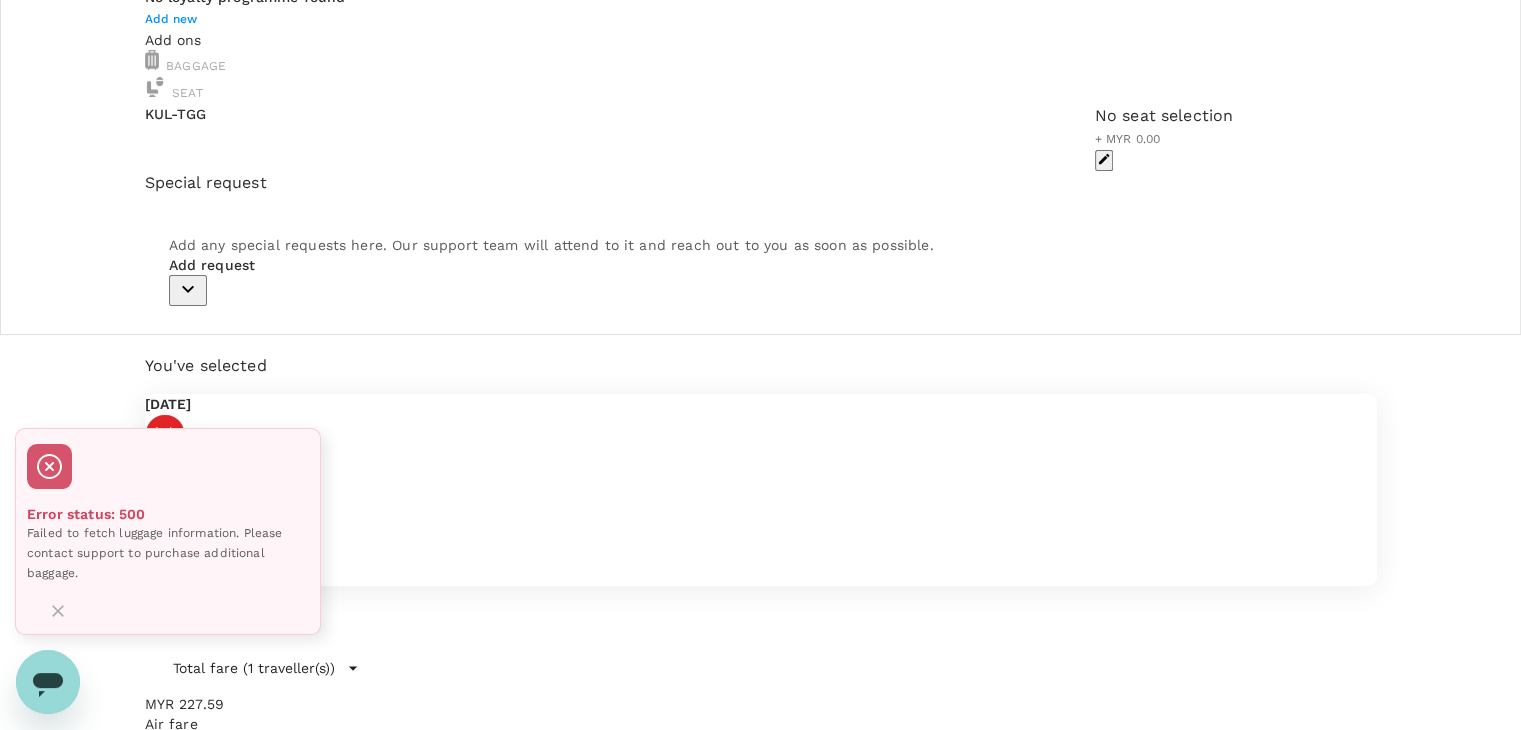 scroll, scrollTop: 0, scrollLeft: 0, axis: both 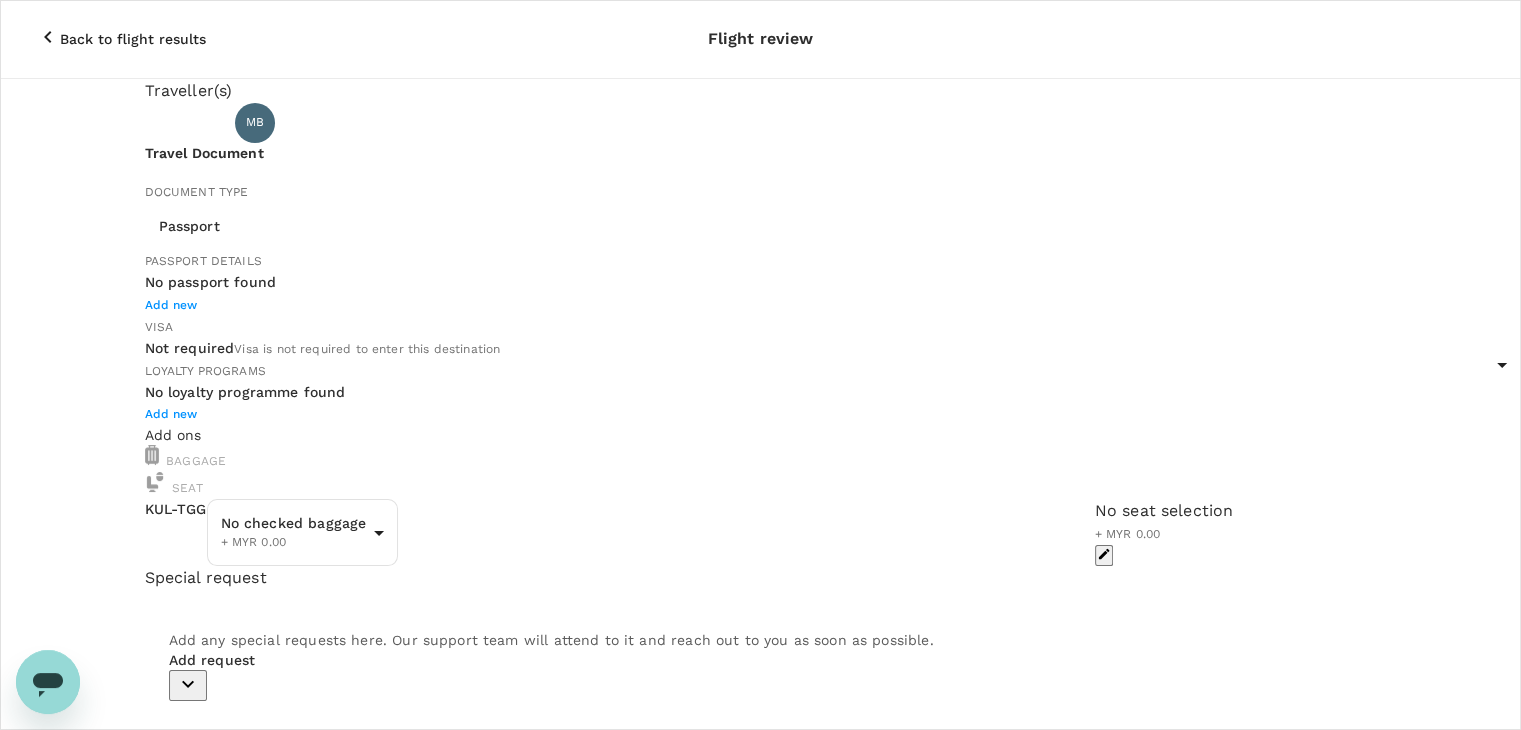 click 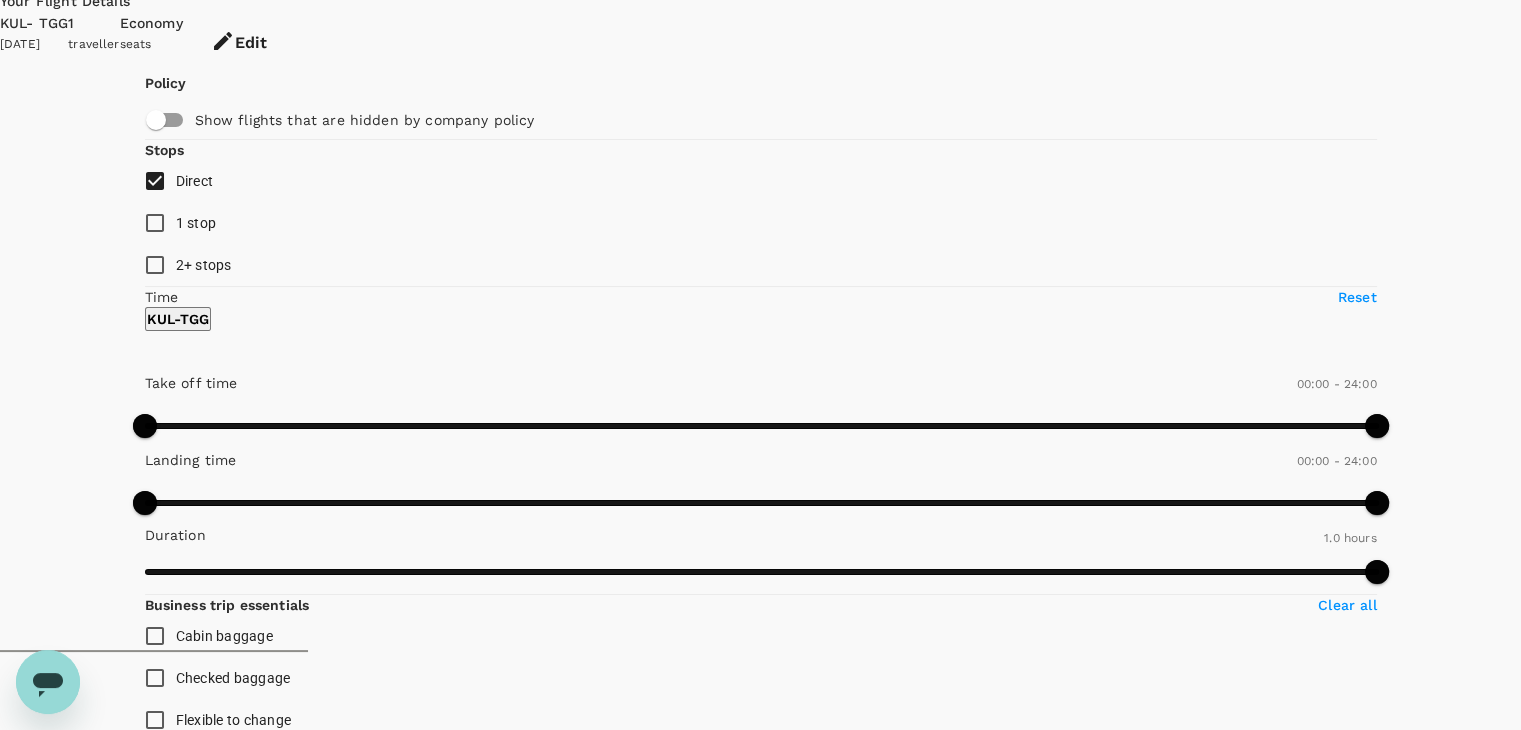 scroll, scrollTop: 113, scrollLeft: 0, axis: vertical 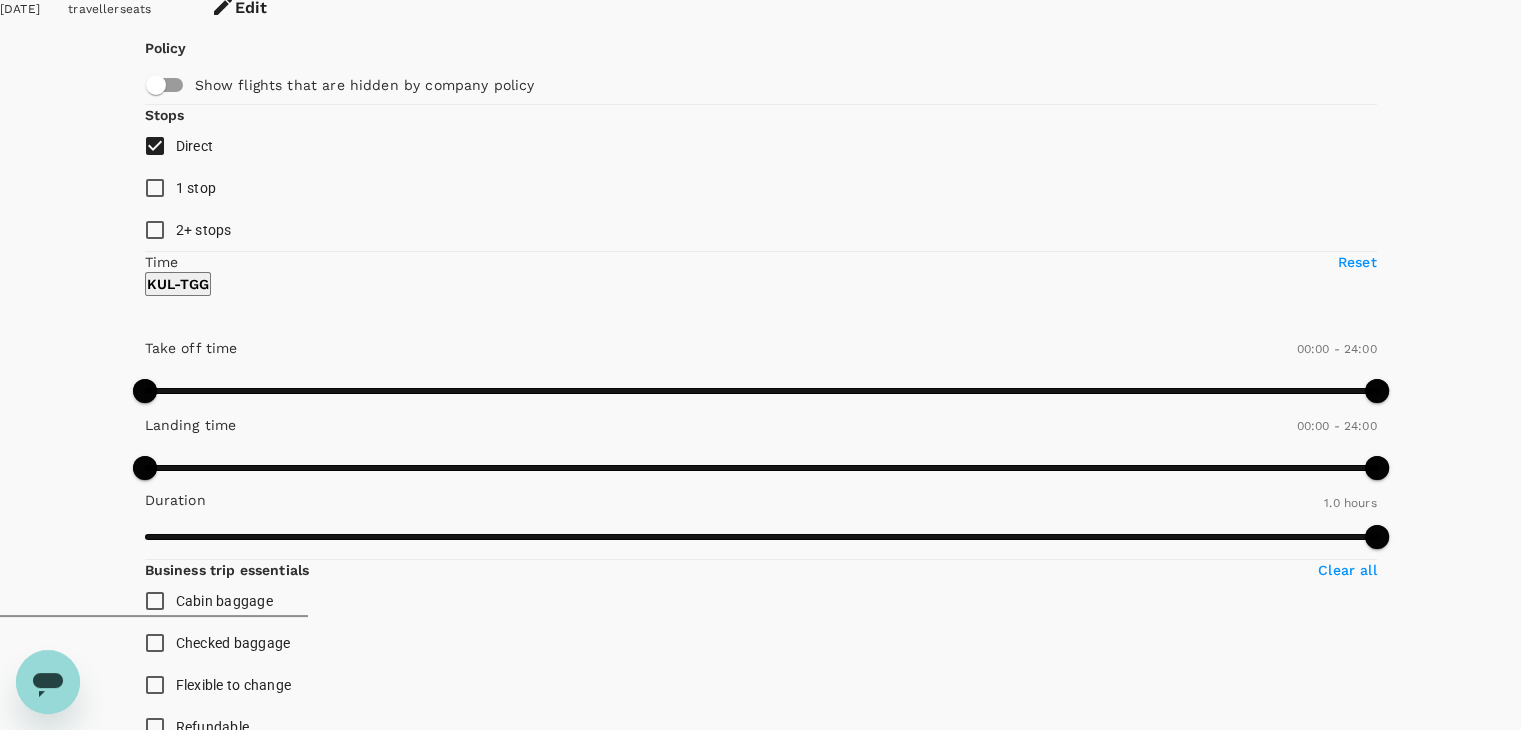 click on "View options" at bounding box center [996, 3116] 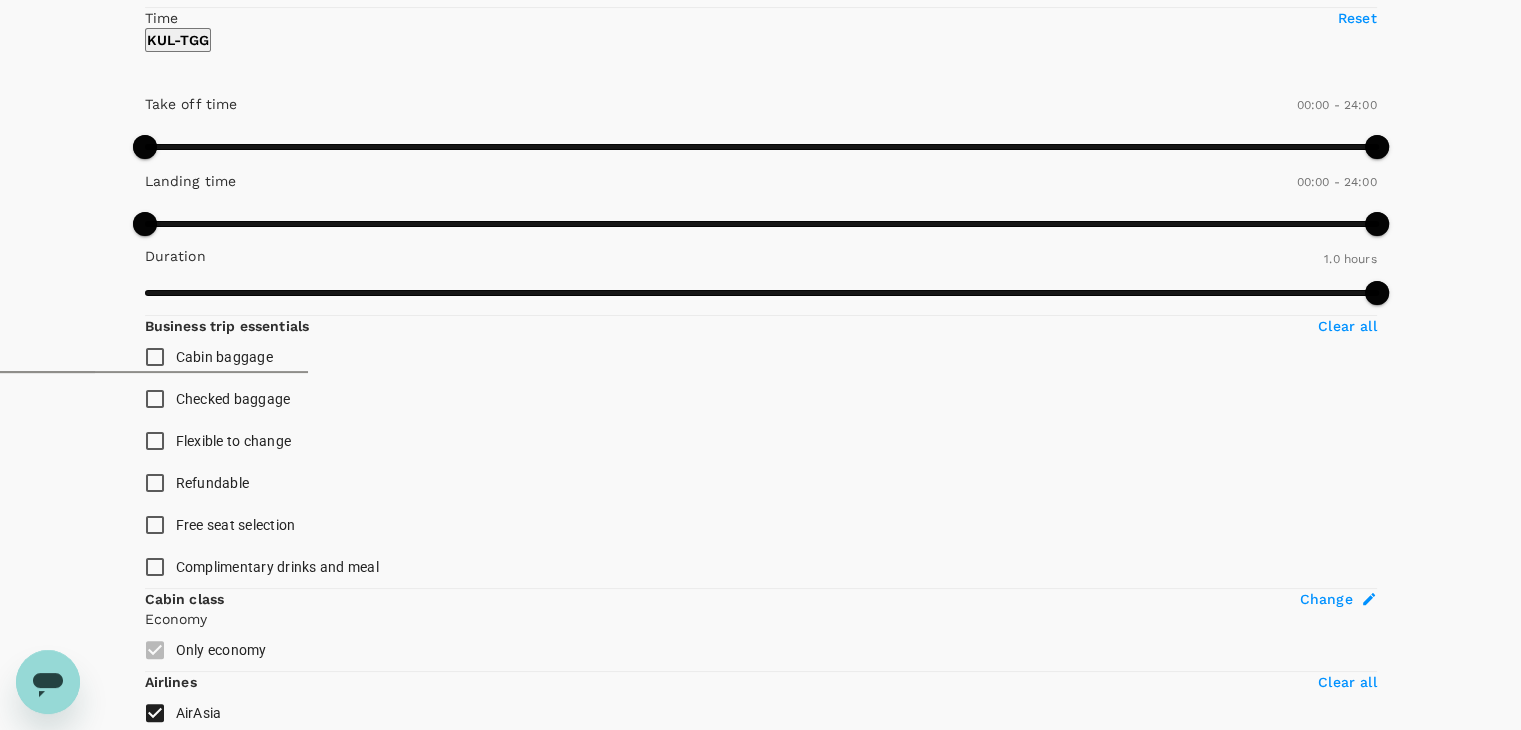 scroll, scrollTop: 395, scrollLeft: 0, axis: vertical 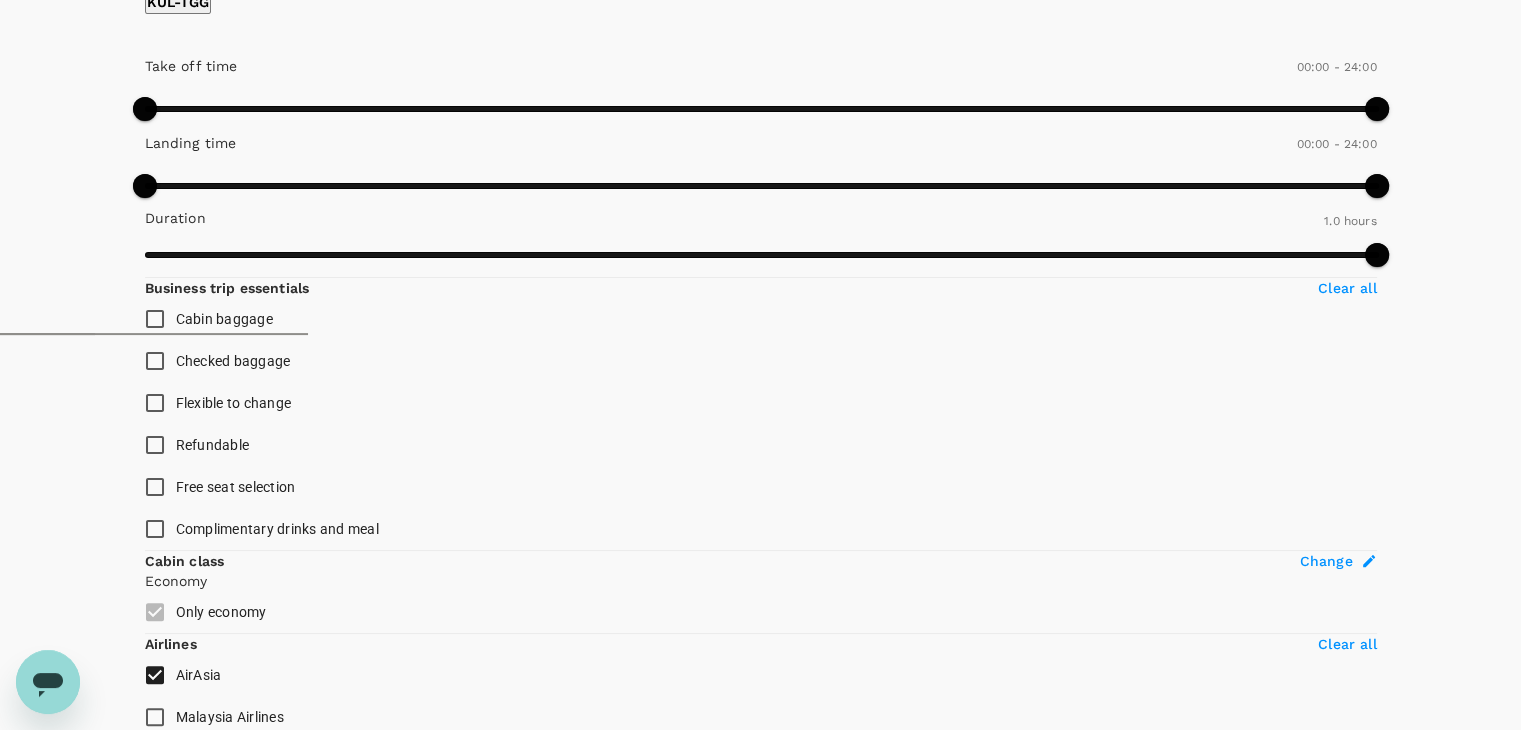 click 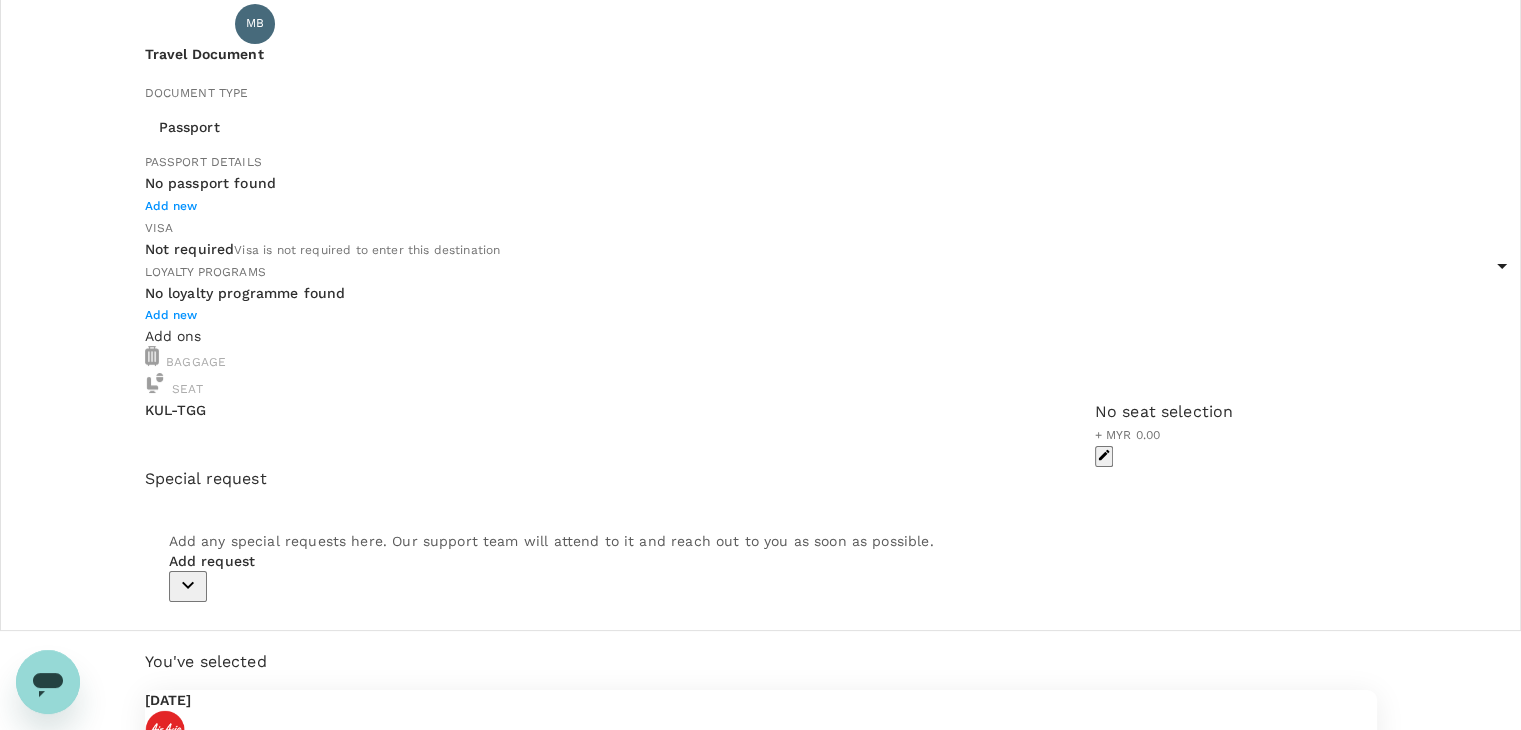scroll, scrollTop: 0, scrollLeft: 0, axis: both 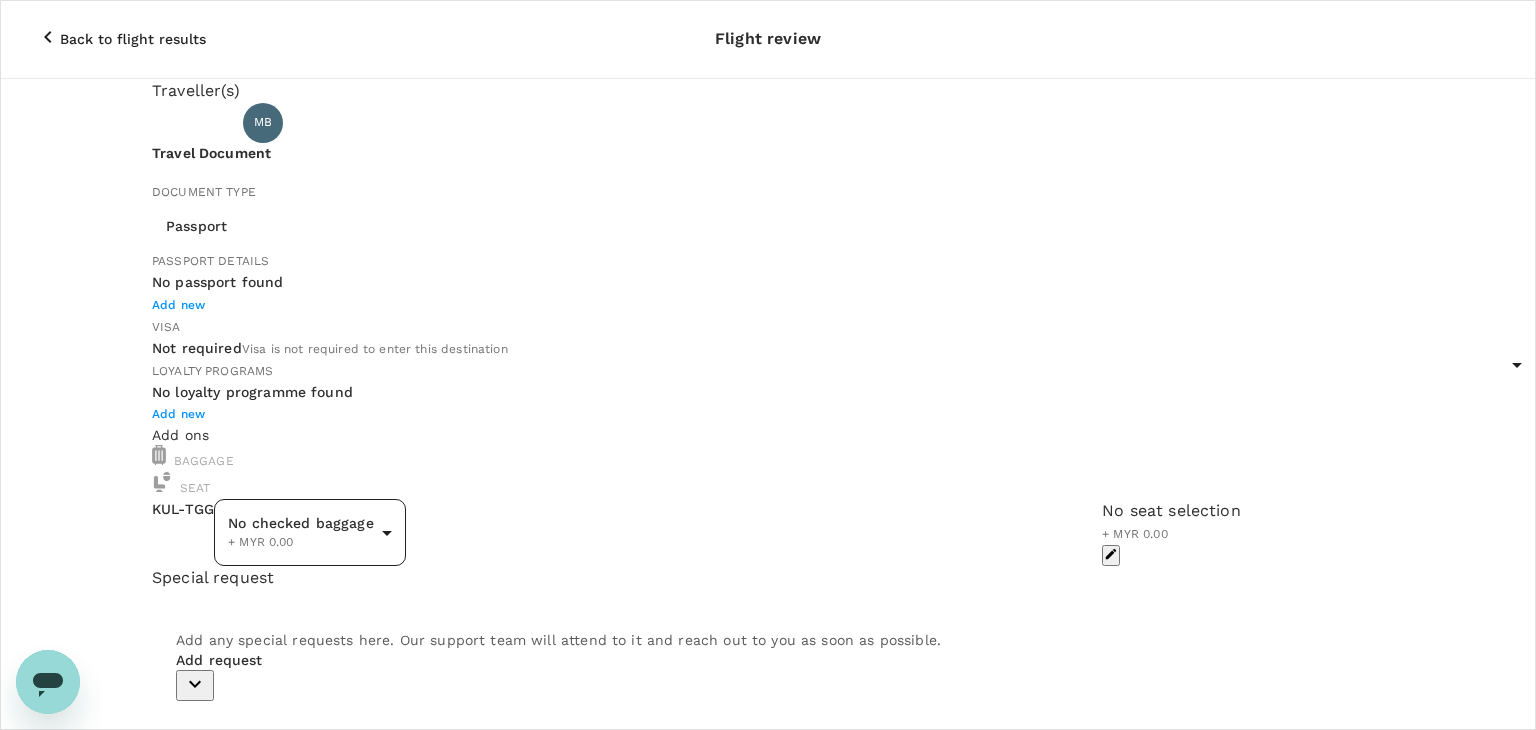 click on "Back to flight results Flight review Traveller(s) Traveller   1 : MB [PERSON_NAME] Travel Document Document type Passport Passport ​ Passport details No passport found Add new Visa Not required Visa is not required to enter this destination Loyalty programs No loyalty programme found Add new Add ons Baggage Seat KUL  -  TGG No checked baggage + MYR 0.00 ​ No seat selection + MYR 0.00 Special request Add any special requests here. Our support team will attend to it and reach out to you as soon as possible. Add request You've selected [DATE] 10:15 11:10 KUL Direct ,  0h 55min TGG View flight details Price summary Total fare (1 traveller(s)) MYR 277.82 Air fare MYR 277.82 Baggage fee MYR 0.00 Seat fee MYR 0.00 Service fee MYR 10.00 Payment fee MYR 6.33 Total MYR 294.15 Continue to payment details Some travellers require a valid travel document to proceed with this booking by TruTrip  ( 3.45.3   ) View details Edit Add new" at bounding box center (768, 756) 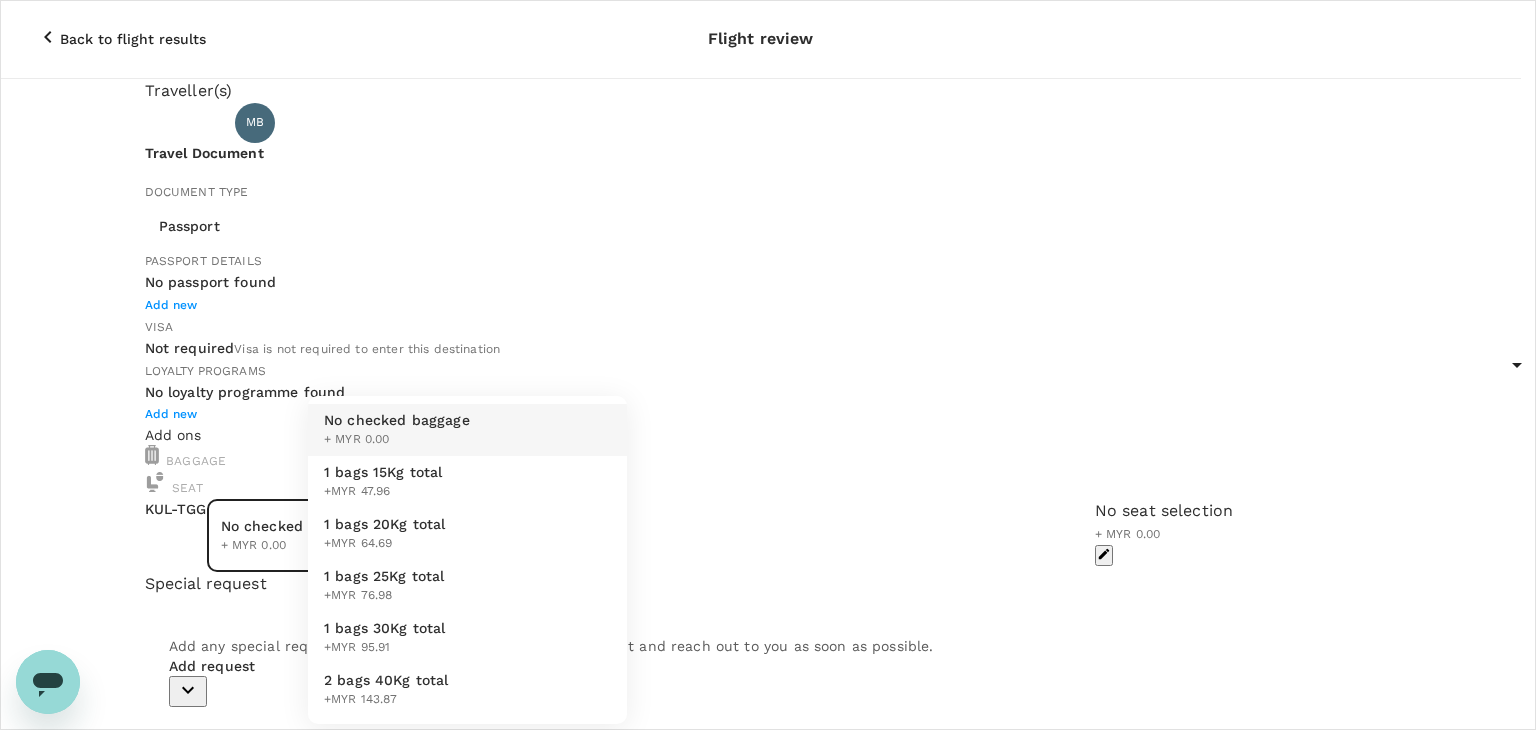 click on "1 bags 15Kg total +MYR 47.96" at bounding box center (467, 482) 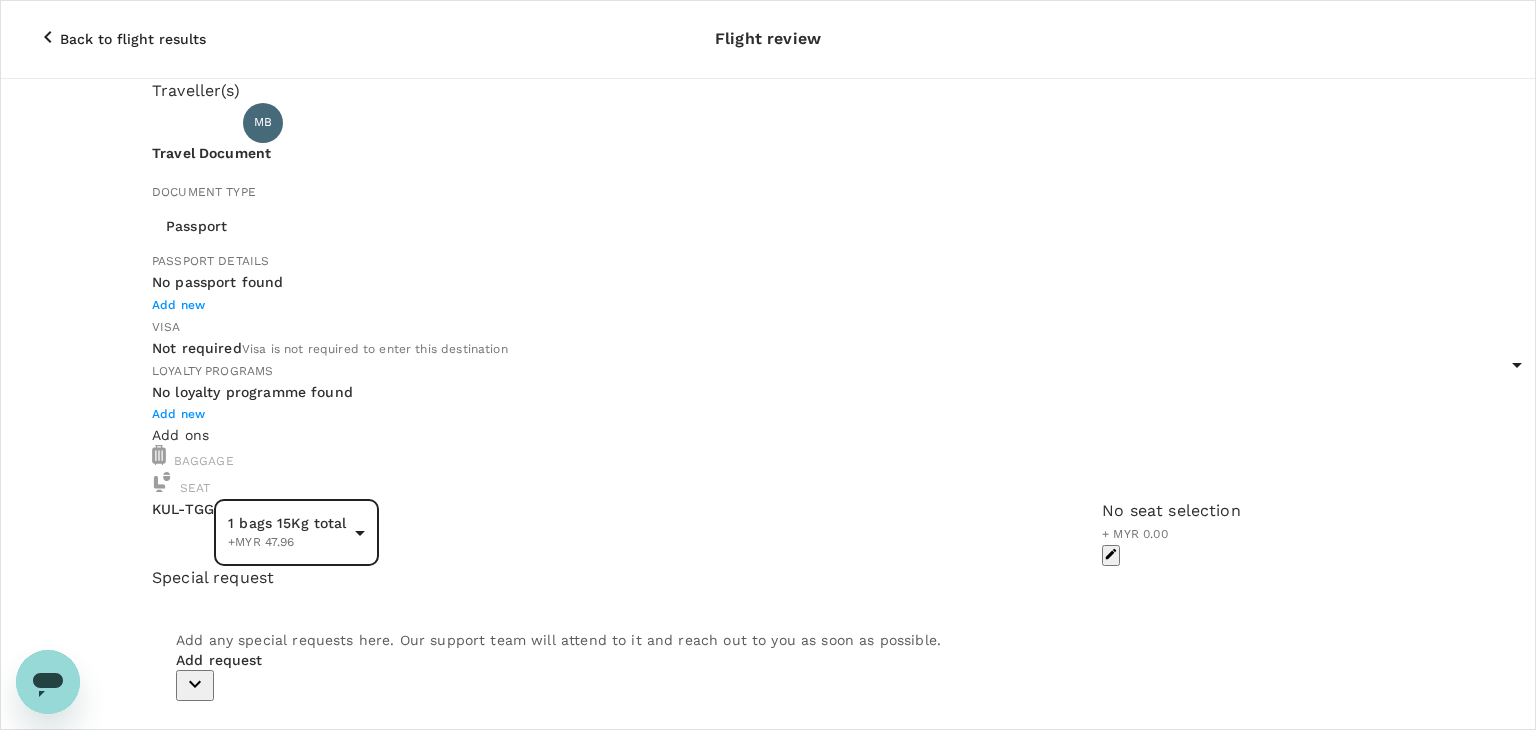 type on "1 - 47.96" 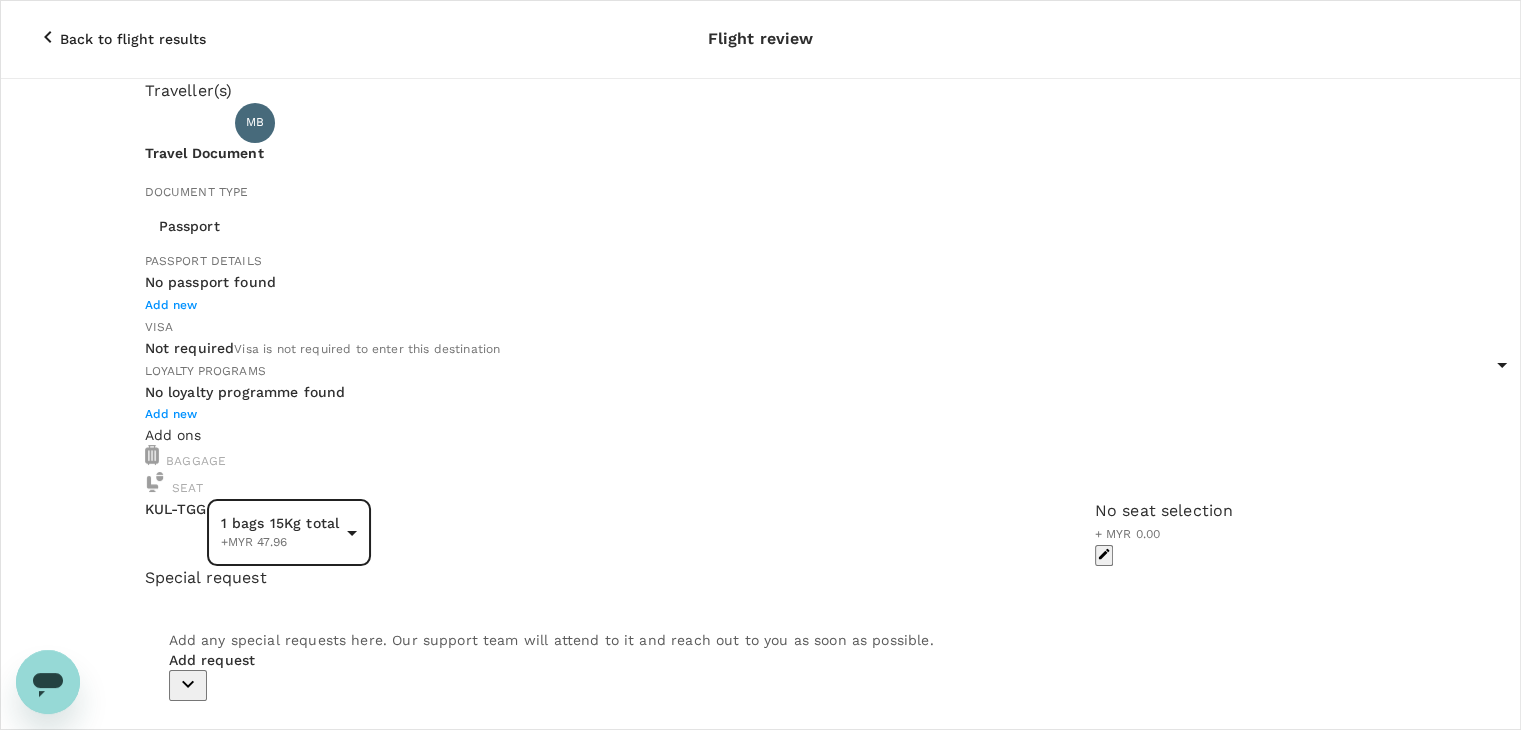 click 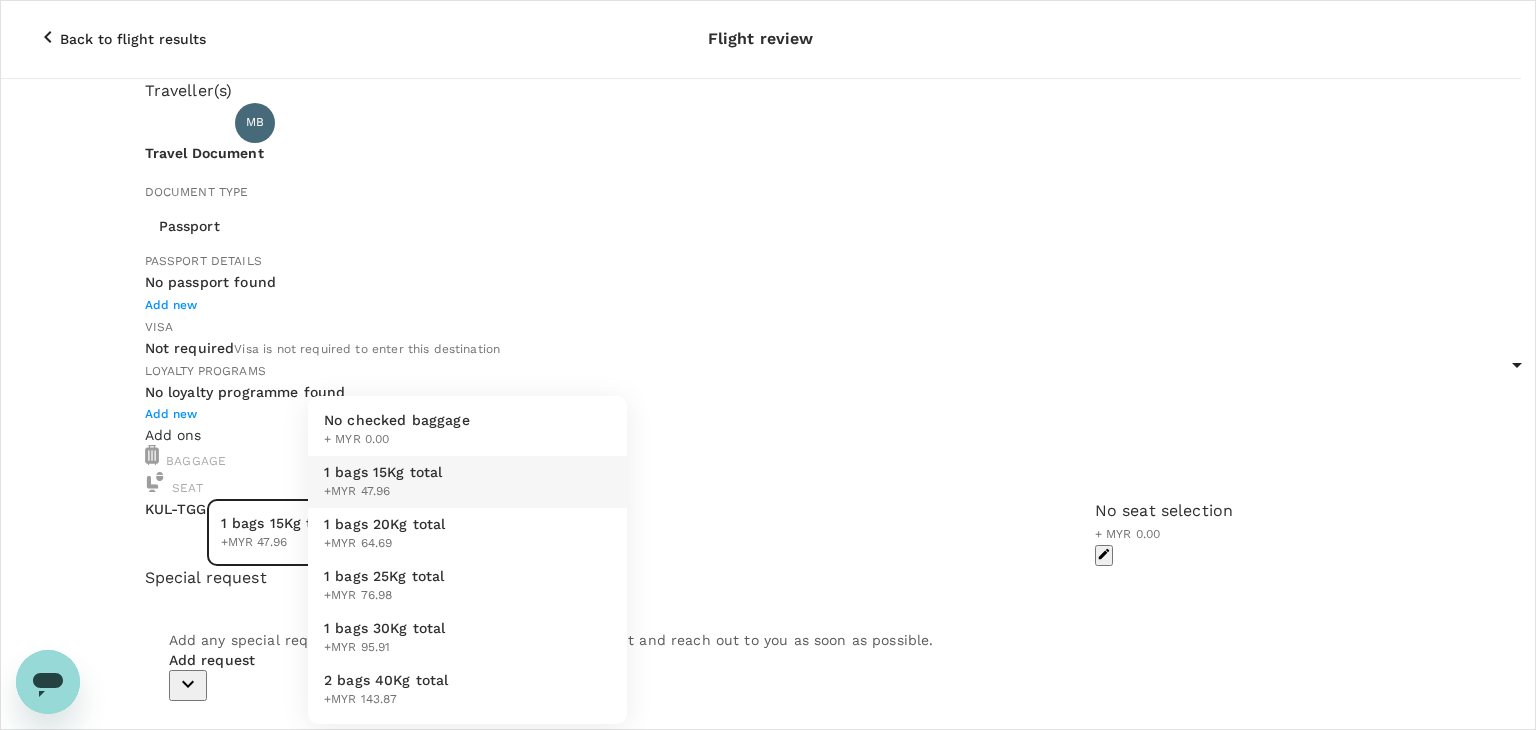 click on "Back to flight results Flight review Traveller(s) Traveller   1 : MB [PERSON_NAME] Travel Document Document type Passport Passport ​ Passport details No passport found Add new Visa Not required Visa is not required to enter this destination Loyalty programs No loyalty programme found Add new Add ons Baggage Seat KUL  -  TGG 1 bags 15Kg total +MYR 47.96 1 - 47.96 ​ No seat selection + MYR 0.00 Special request Add any special requests here. Our support team will attend to it and reach out to you as soon as possible. Add request You've selected [DATE] 10:15 11:10 KUL Direct ,  0h 55min TGG View flight details Price summary Total fare (1 traveller(s)) MYR 277.82 Air fare MYR 277.82 Baggage fee MYR 0.00 Seat fee MYR 0.00 Service fee MYR 10.00 Payment fee MYR 6.33 Total MYR 294.15 Continue to payment details Some travellers require a valid travel document to proceed with this booking by TruTrip  ( 3.45.3   ) View details Edit Add new No checked baggage + MYR 0.00 +MYR 47.96" at bounding box center (768, 756) 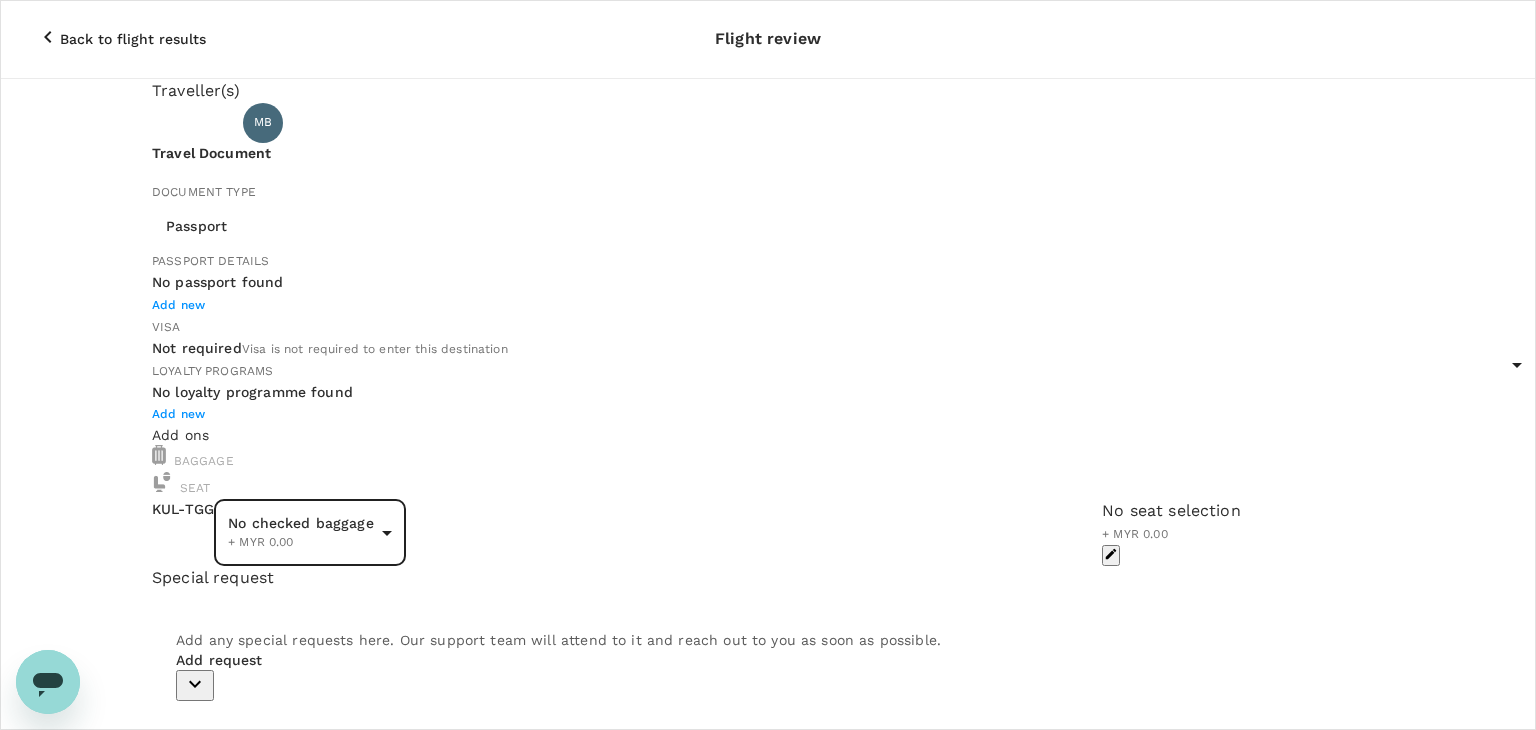 click on "Back to flight results Flight review Traveller(s) Traveller   1 : MB [PERSON_NAME] Travel Document Document type Passport Passport ​ Passport details No passport found Add new Visa Not required Visa is not required to enter this destination Loyalty programs No loyalty programme found Add new Add ons Baggage Seat KUL  -  TGG No checked baggage + MYR 0.00 ​ No seat selection + MYR 0.00 Special request Add any special requests here. Our support team will attend to it and reach out to you as soon as possible. Add request You've selected [DATE] 10:15 11:10 KUL Direct ,  0h 55min TGG View flight details Price summary Total fare (1 traveller(s)) MYR 277.82 Air fare MYR 277.82 Baggage fee MYR 0.00 Seat fee MYR 0.00 Service fee MYR 10.00 Payment fee MYR 6.33 Total MYR 294.15 Continue to payment details Some travellers require a valid travel document to proceed with this booking by TruTrip  ( 3.45.3   ) View details Edit Add new No checked baggage + MYR 0.00 1 bags 15Kg total" at bounding box center [768, 756] 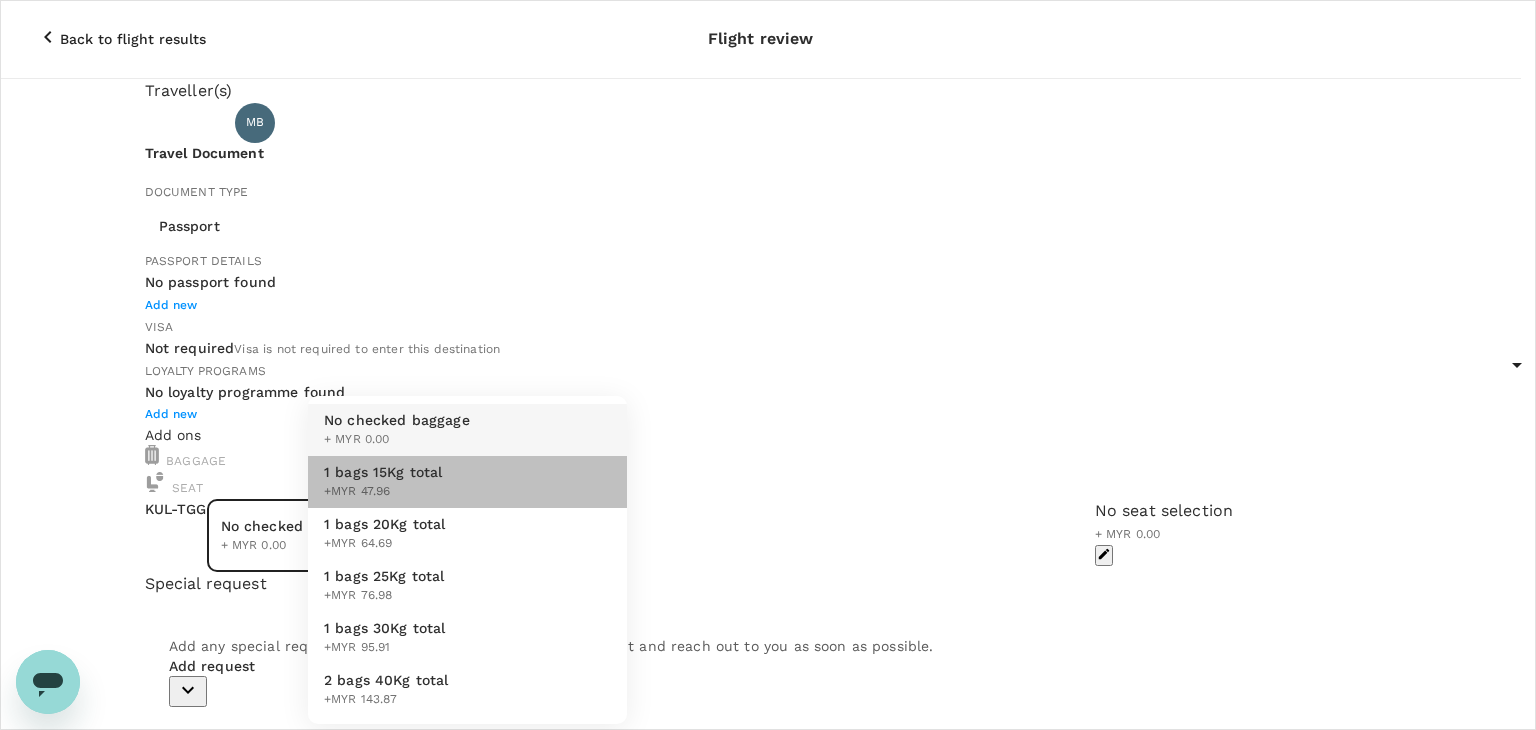 click on "1 bags 15Kg total +MYR 47.96" at bounding box center (467, 482) 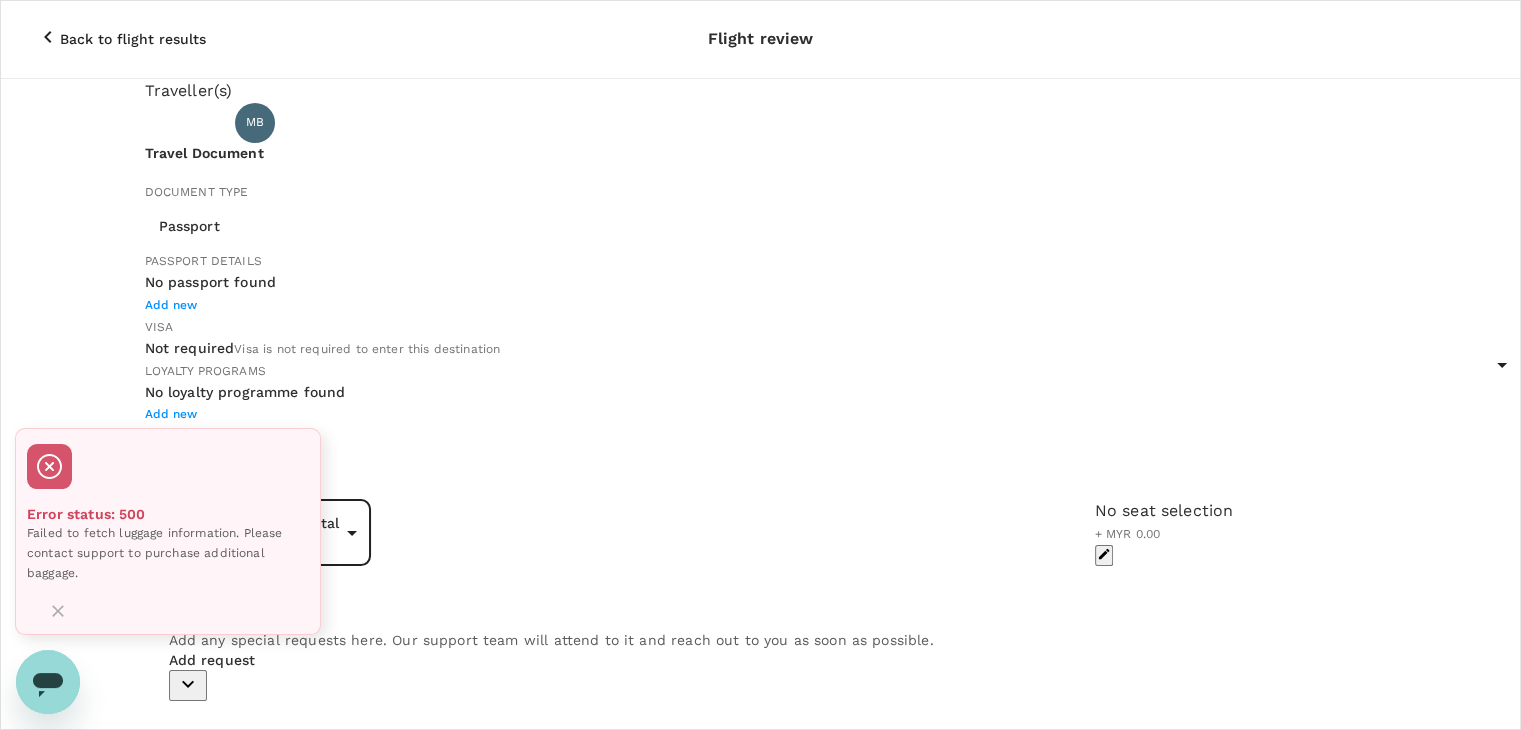 click 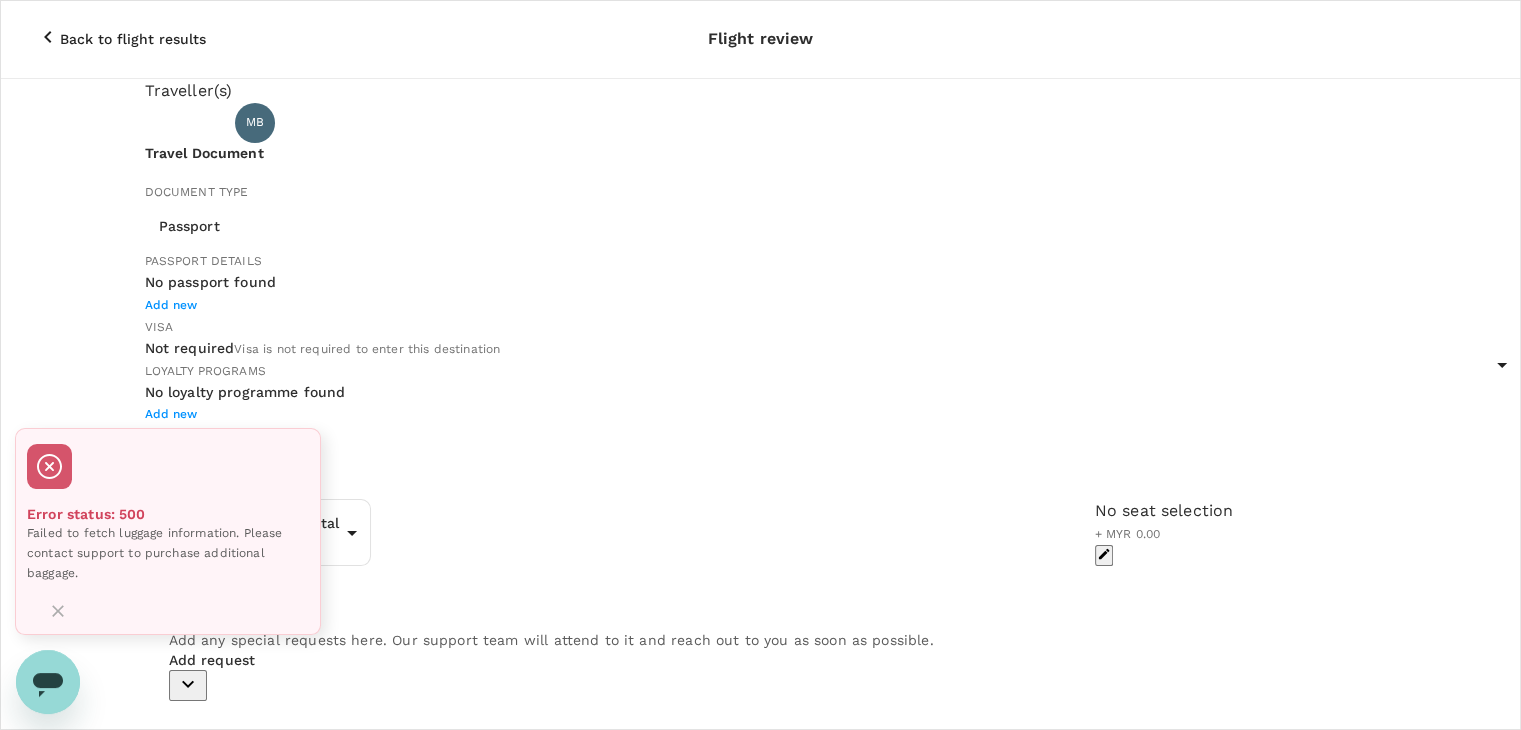 click on "Back to flight results" at bounding box center (133, 39) 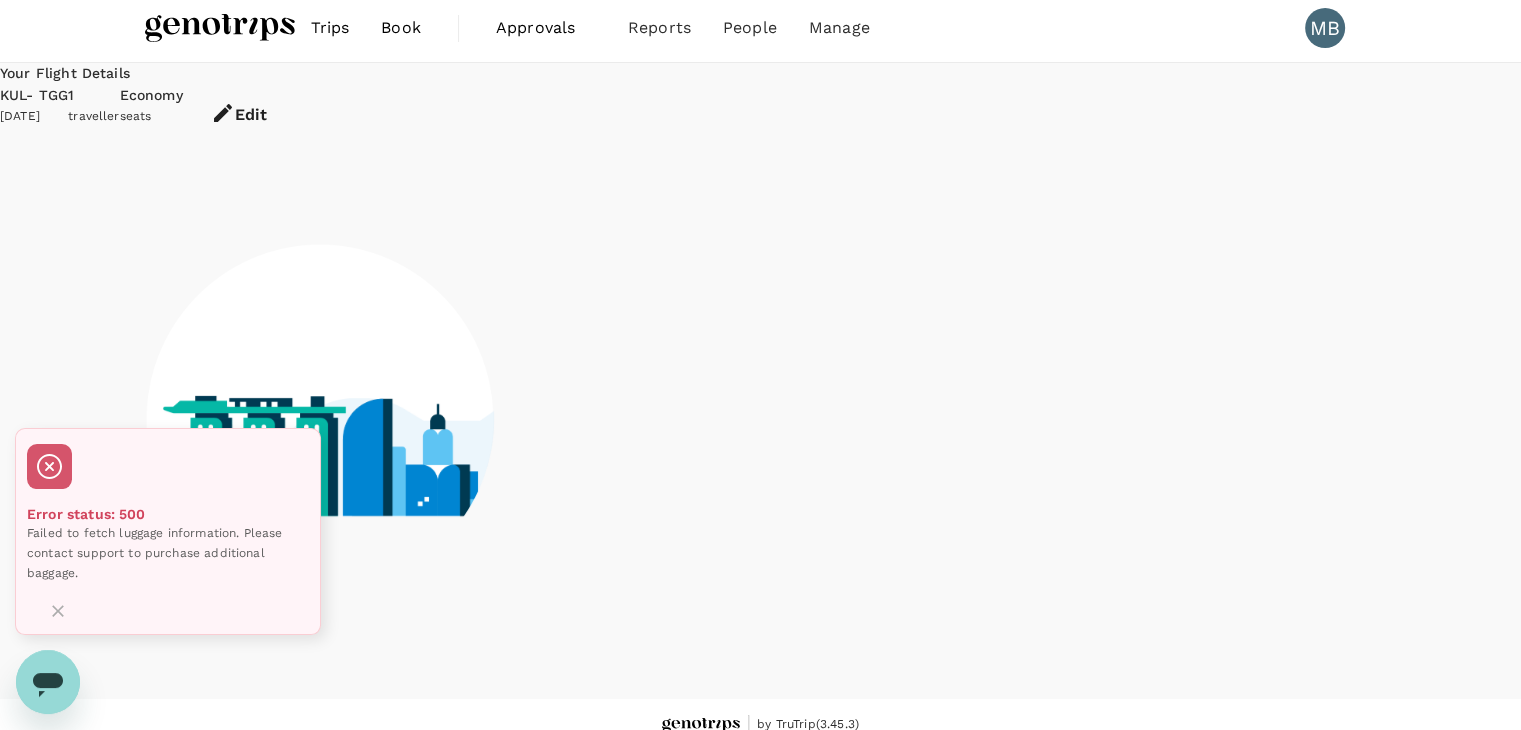 scroll, scrollTop: 13, scrollLeft: 0, axis: vertical 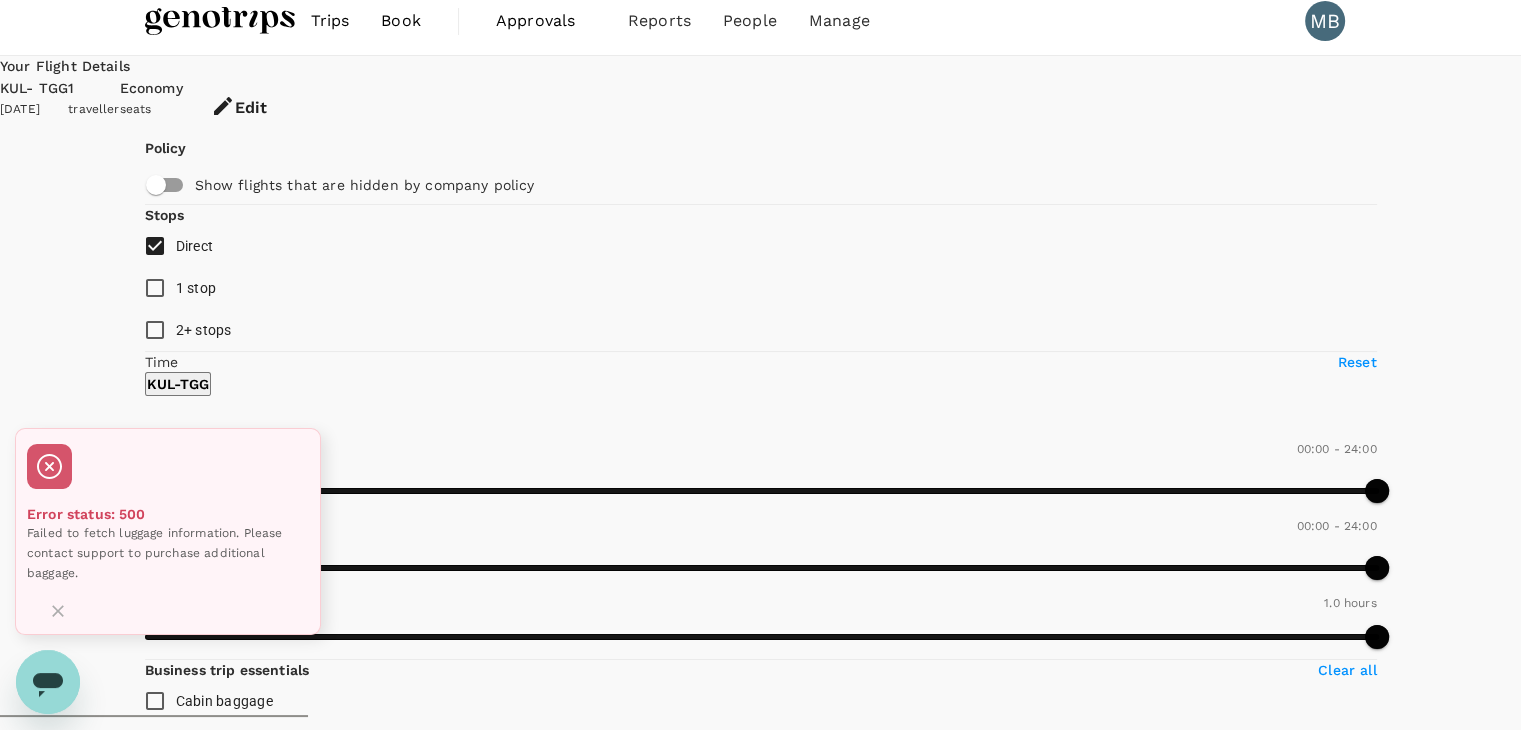 click on "View options" at bounding box center [996, 3216] 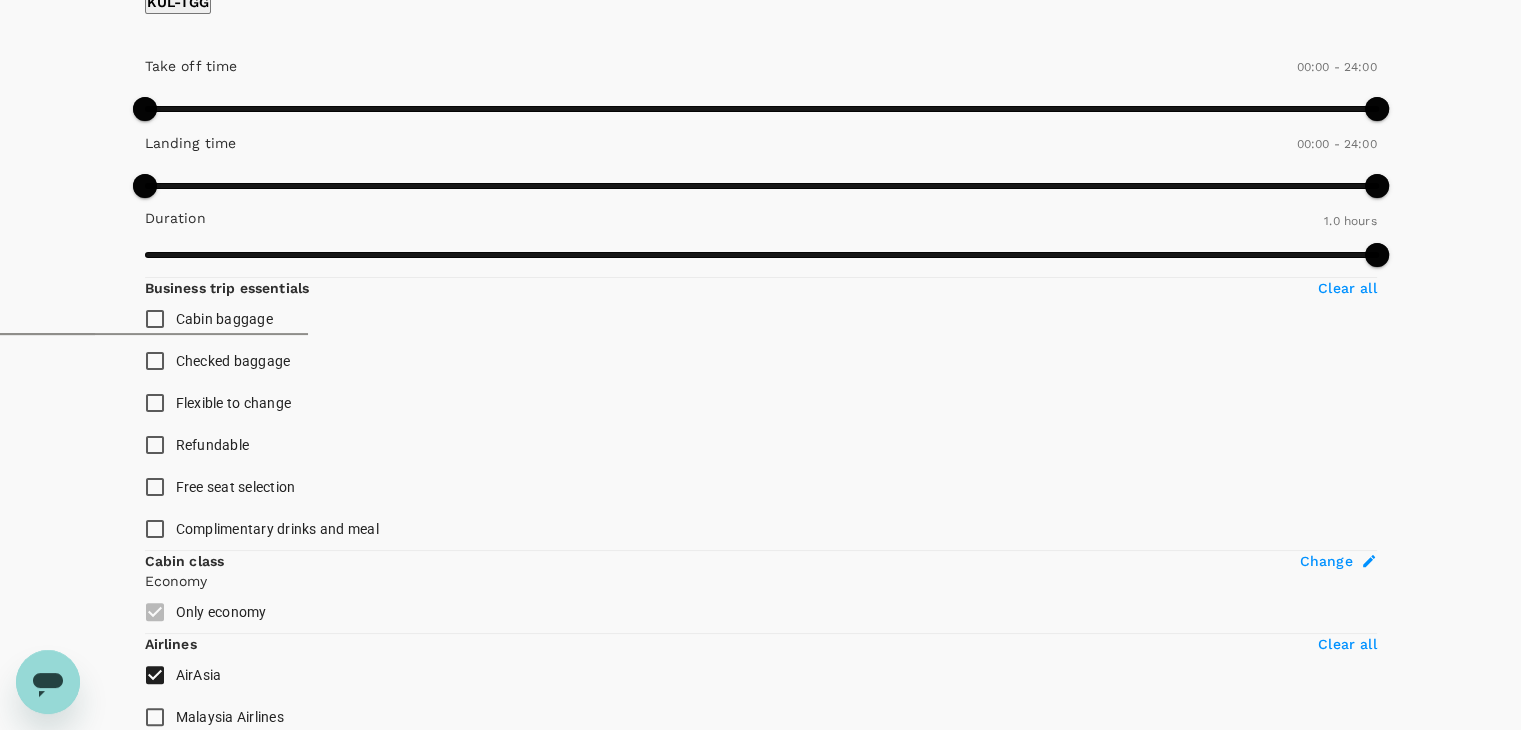 click on "MYR 287.82" at bounding box center (1000, 4973) 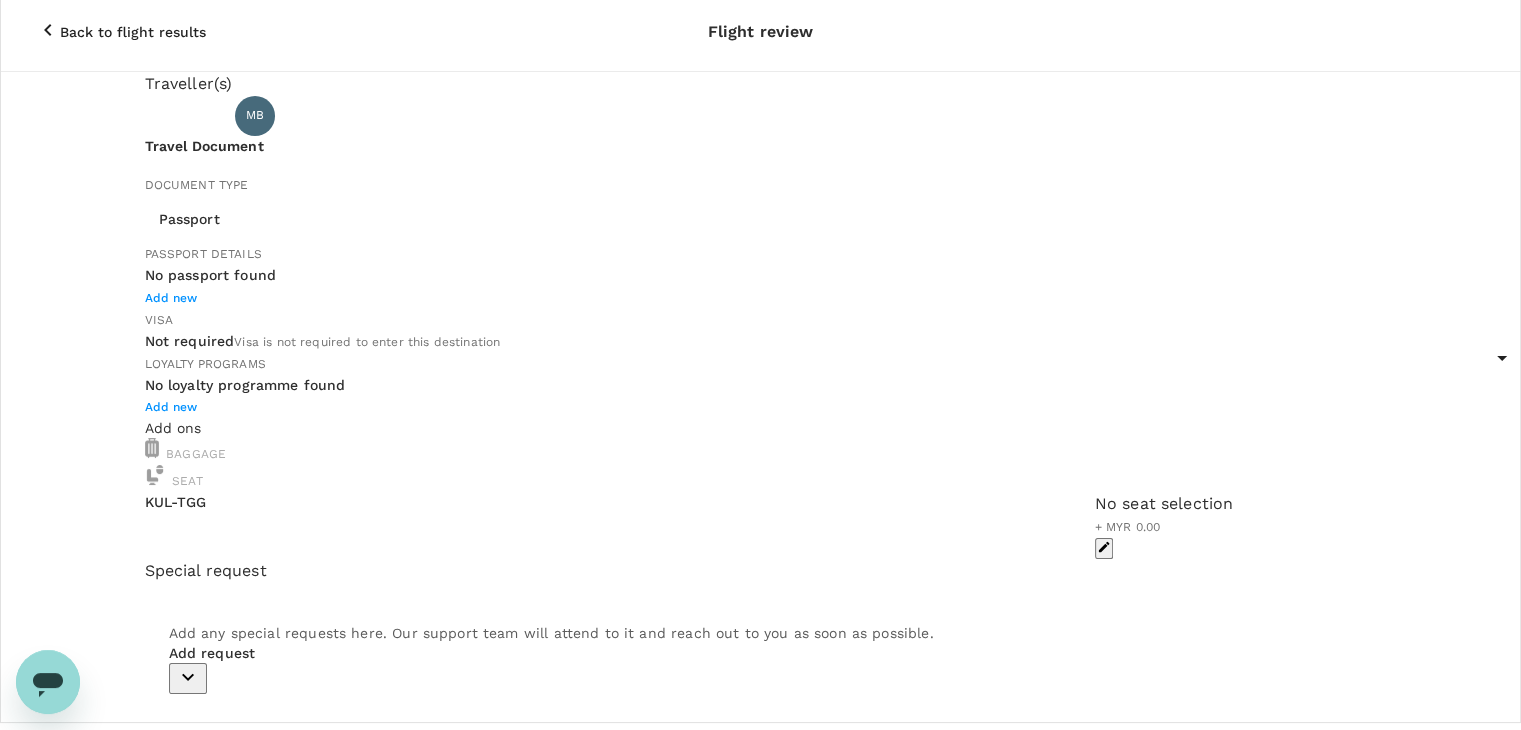 scroll, scrollTop: 0, scrollLeft: 0, axis: both 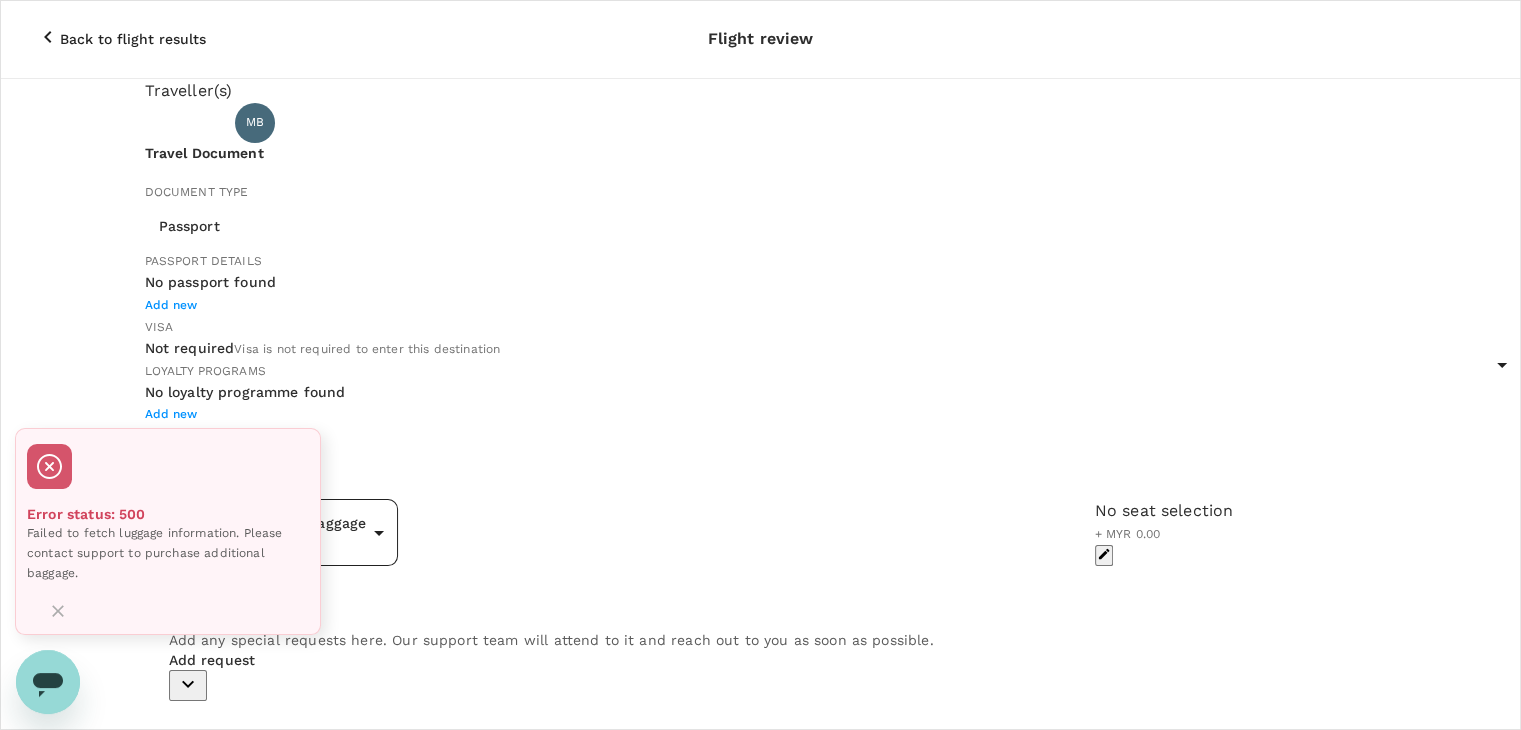click on "Back to flight results Flight review Traveller(s) Traveller   1 : MB [PERSON_NAME] Travel Document Document type Passport Passport ​ Passport details No passport found Add new Visa Not required Visa is not required to enter this destination Loyalty programs No loyalty programme found Add new Add ons Baggage Seat KUL  -  TGG No checked baggage + MYR 0.00 ​ No seat selection + MYR 0.00 Special request Add any special requests here. Our support team will attend to it and reach out to you as soon as possible. Add request You've selected [DATE] 10:15 11:10 KUL Direct ,  0h 55min TGG View flight details Price summary Total fare (1 traveller(s)) MYR 277.82 Air fare MYR 277.82 Baggage fee MYR 0.00 Seat fee MYR 0.00 Service fee MYR 10.00 Payment fee MYR 6.33 Total MYR 294.15 Continue to payment details Some travellers require a valid travel document to proceed with this booking by TruTrip  ( 3.45.3   ) Error status: 500 View details Edit Add new" at bounding box center (760, 756) 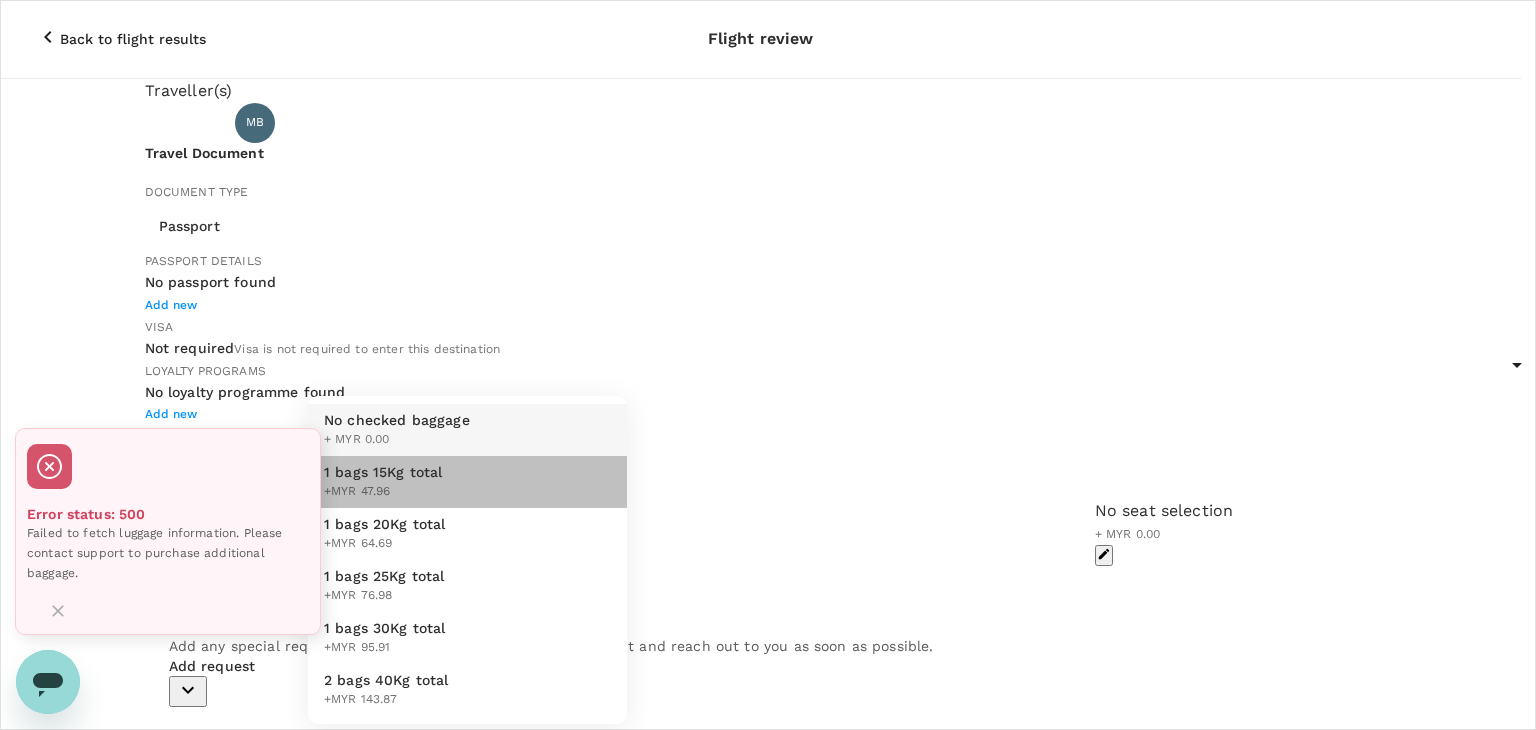 click on "1 bags 15Kg total +MYR 47.96" at bounding box center (467, 482) 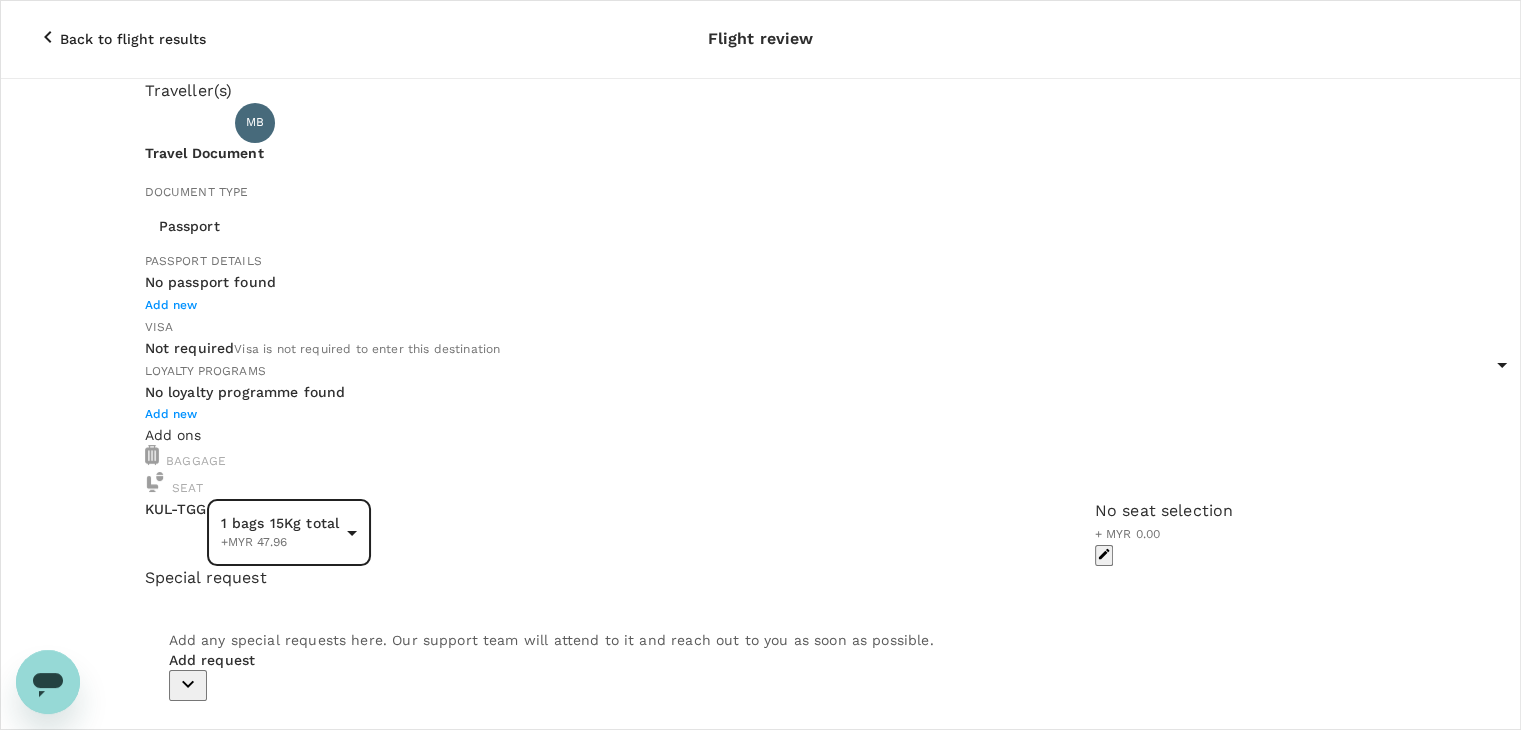 click 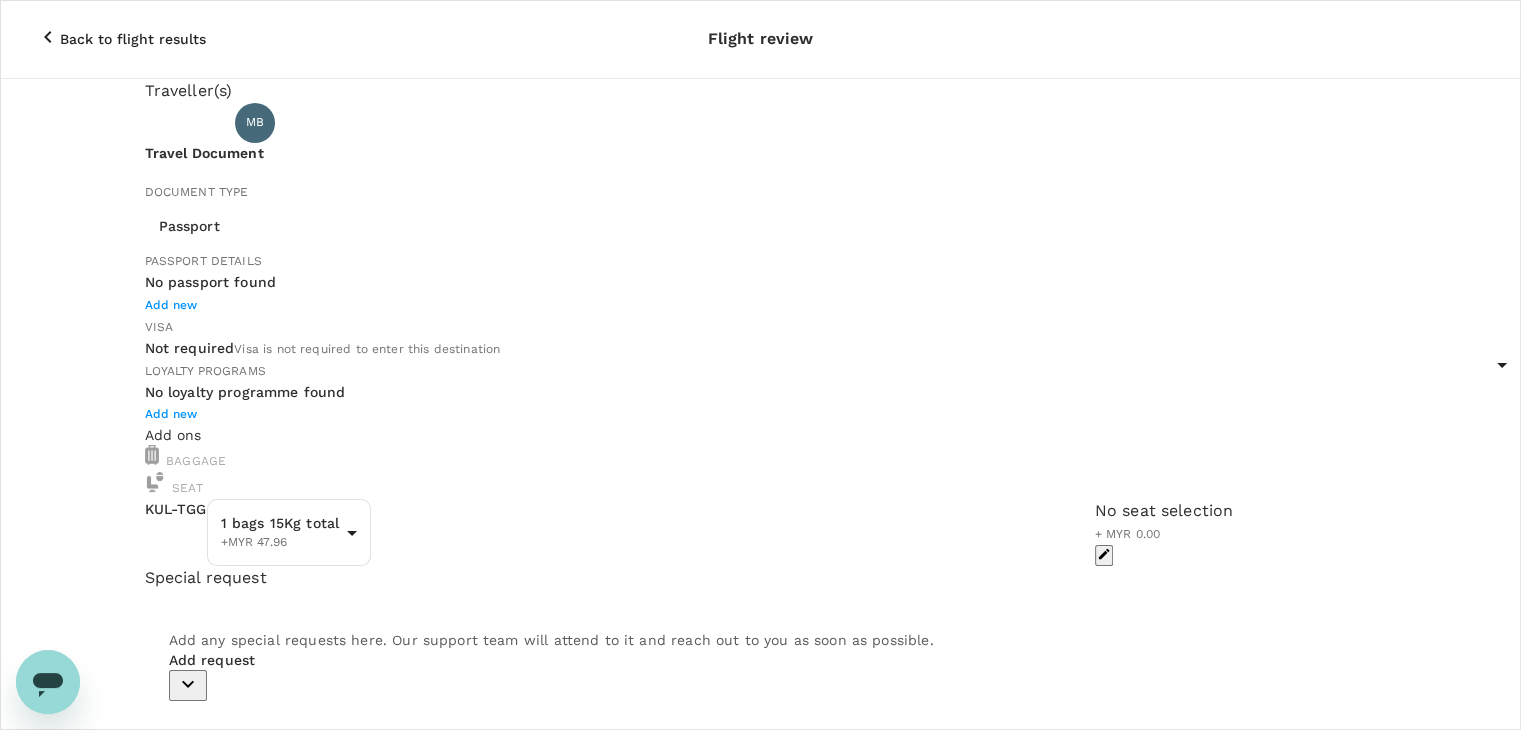 click 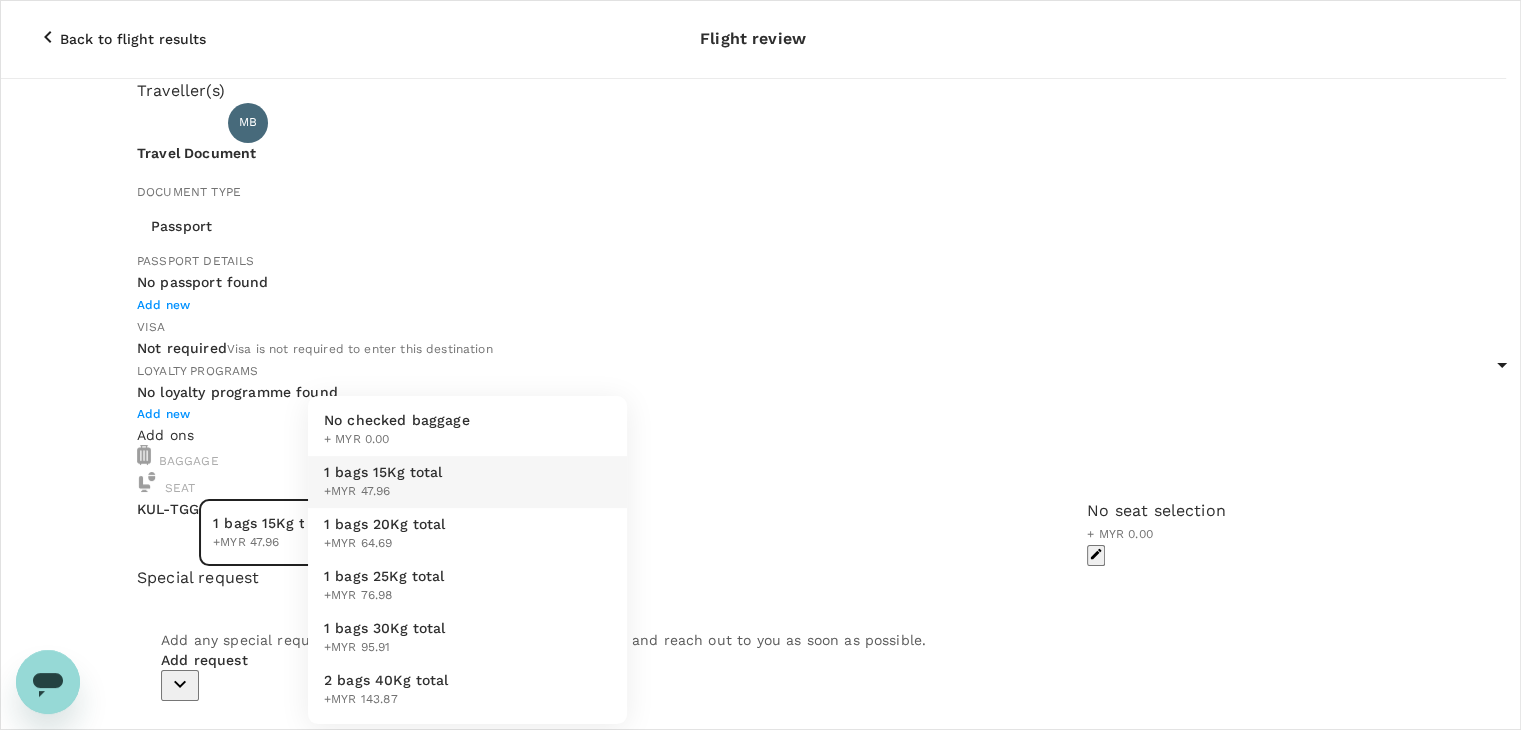 click on "Back to flight results Flight review Traveller(s) Traveller   1 : MB [PERSON_NAME] Travel Document Document type Passport Passport ​ Passport details No passport found Add new Visa Not required Visa is not required to enter this destination Loyalty programs No loyalty programme found Add new Add ons Baggage Seat KUL  -  TGG 1 bags 15Kg total +MYR 47.96 1 - 47.96 ​ No seat selection + MYR 0.00 Special request Add any special requests here. Our support team will attend to it and reach out to you as soon as possible. Add request You've selected [DATE] 10:15 11:10 KUL Direct ,  0h 55min TGG View flight details Price summary Total fare (1 traveller(s)) MYR 277.82 Air fare MYR 277.82 Baggage fee MYR 0.00 Seat fee MYR 0.00 Service fee MYR 10.00 Payment fee MYR 6.33 Total MYR 294.15 Continue to payment details Some travellers require a valid travel document to proceed with this booking by TruTrip  ( 3.45.3   ) View details Edit Add new No checked baggage + MYR 0.00 +MYR 47.96" at bounding box center (760, 684) 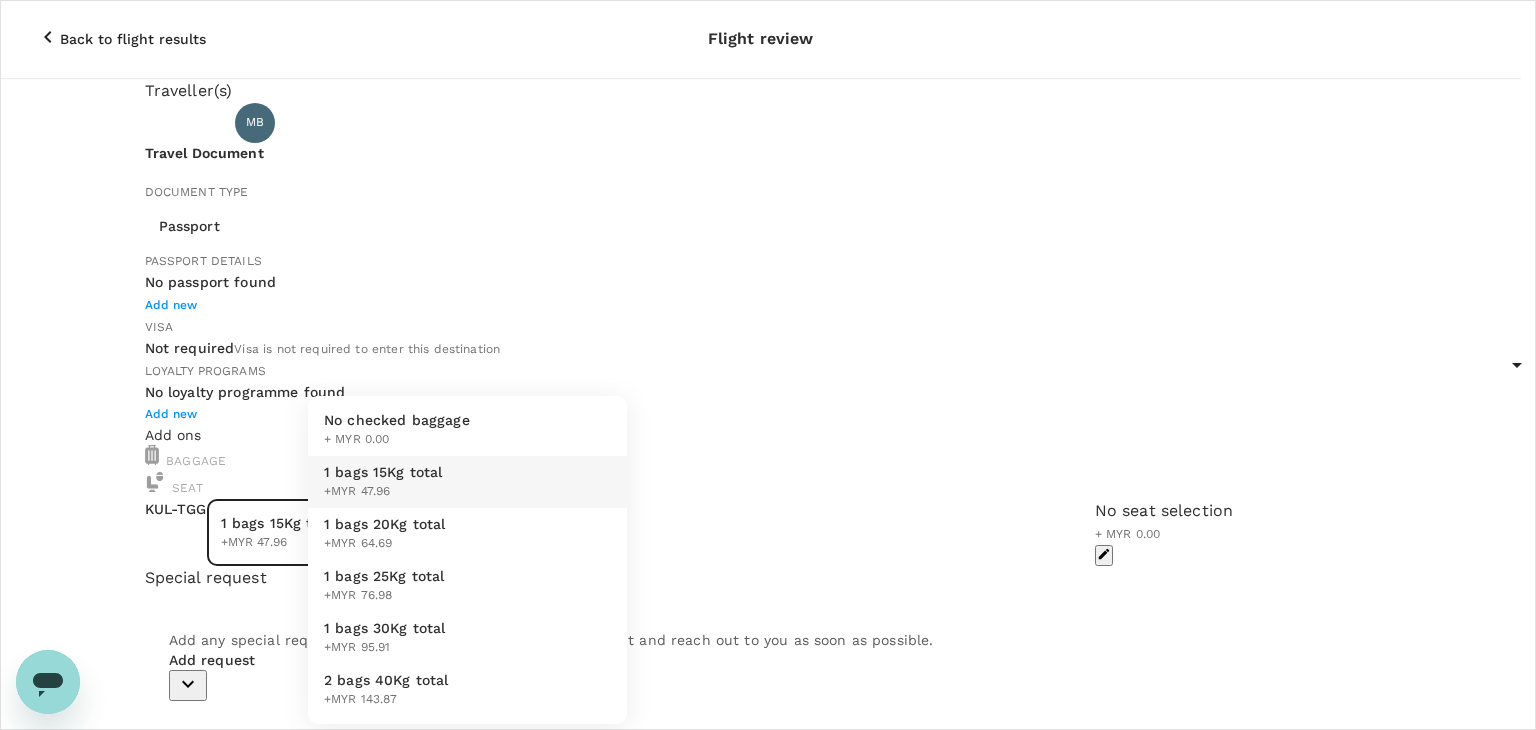 click on "No checked baggage + MYR 0.00" at bounding box center [467, 430] 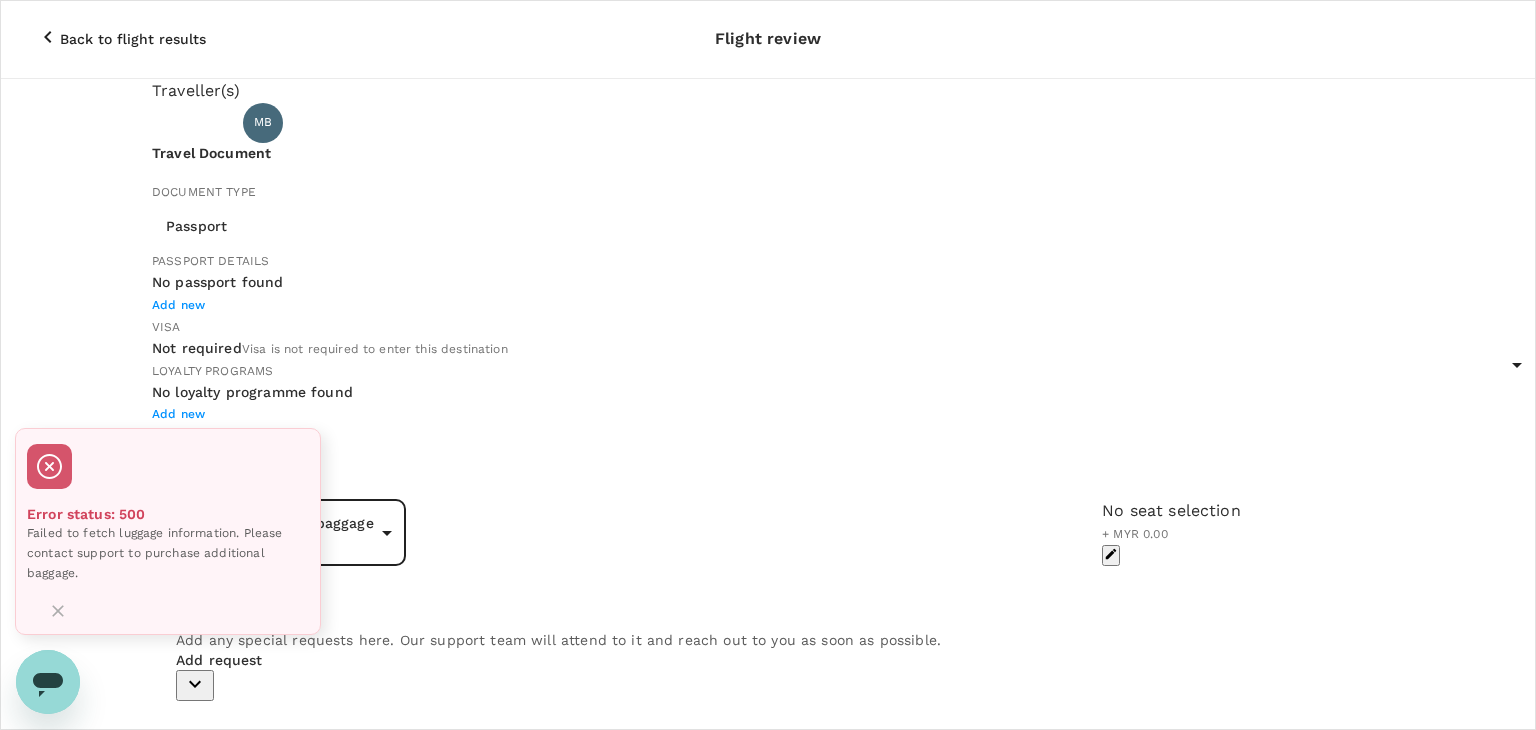 click on "Back to flight results Flight review Traveller(s) Traveller   1 : MB [PERSON_NAME] Travel Document Document type Passport Passport ​ Passport details No passport found Add new Visa Not required Visa is not required to enter this destination Loyalty programs No loyalty programme found Add new Add ons Baggage Seat KUL  -  TGG No checked baggage + MYR 0.00 ​ No seat selection + MYR 0.00 Special request Add any special requests here. Our support team will attend to it and reach out to you as soon as possible. Add request You've selected [DATE] 10:15 11:10 KUL Direct ,  0h 55min TGG View flight details Price summary Total fare (1 traveller(s)) MYR 277.82 Air fare MYR 277.82 Baggage fee MYR 0.00 Seat fee MYR 0.00 Service fee MYR 10.00 Payment fee MYR 6.33 Total MYR 294.15 Continue to payment details Some travellers require a valid travel document to proceed with this booking by TruTrip  ( 3.45.3   ) Error status: 500 View details Edit Add new" at bounding box center (768, 684) 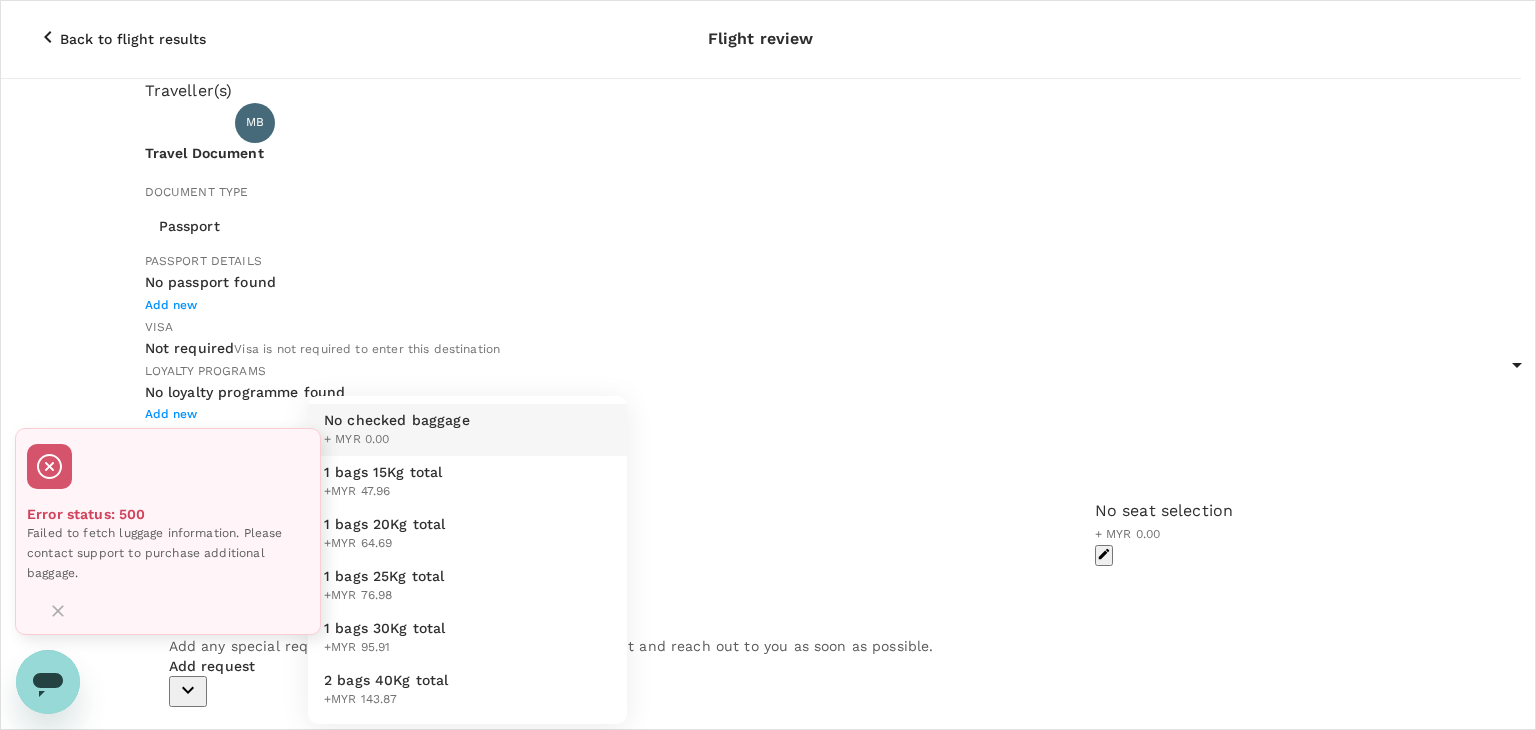 click at bounding box center (768, 365) 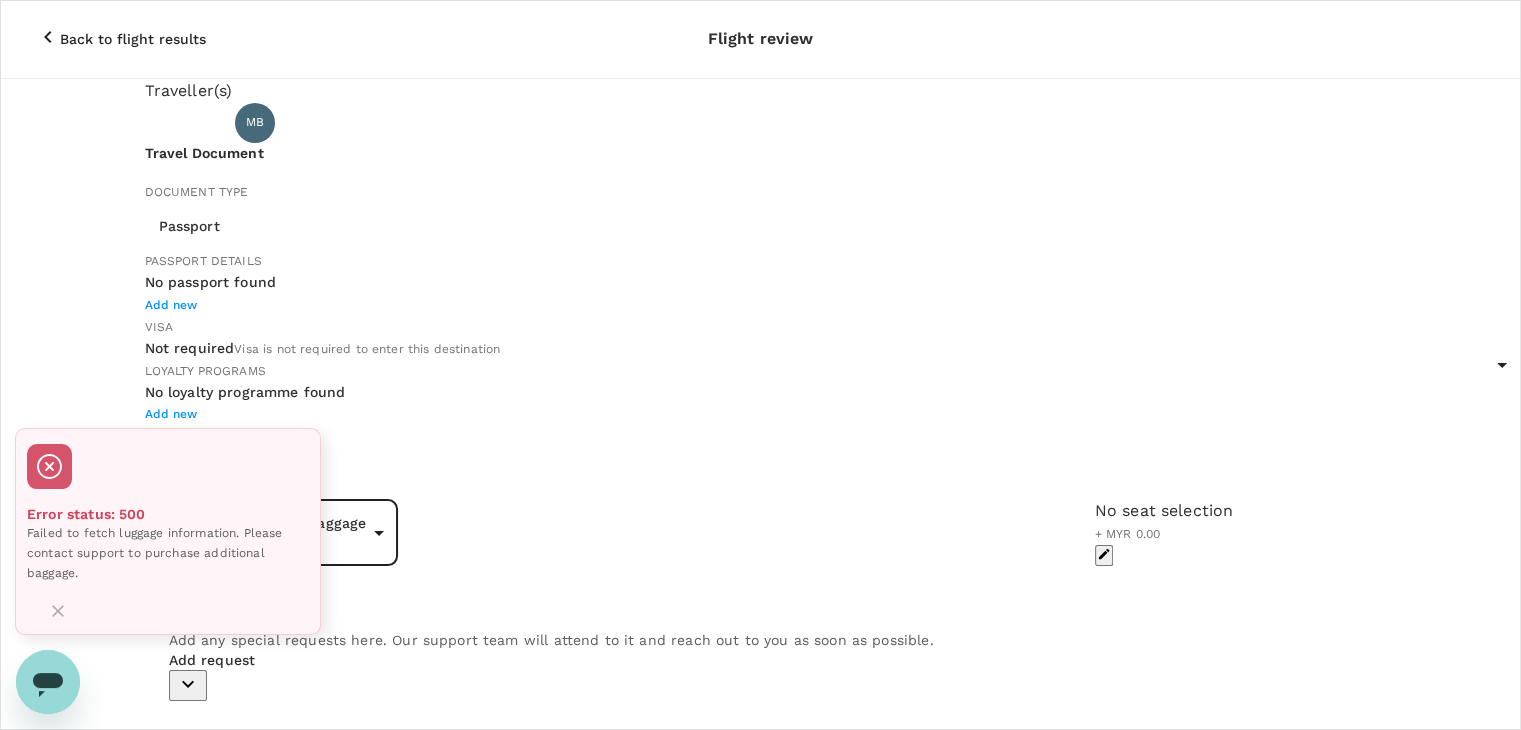 click on "Back to flight results" at bounding box center [133, 39] 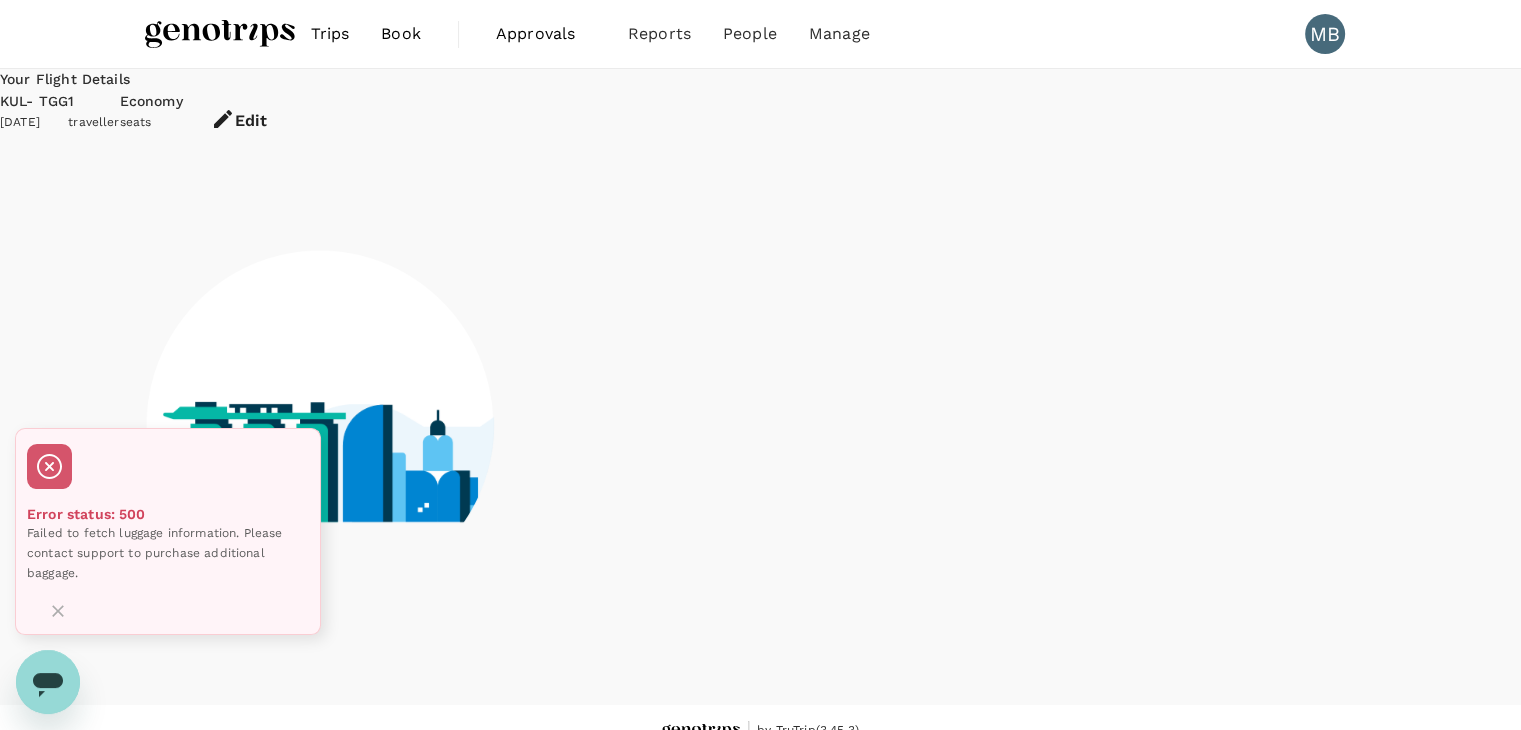 scroll, scrollTop: 13, scrollLeft: 0, axis: vertical 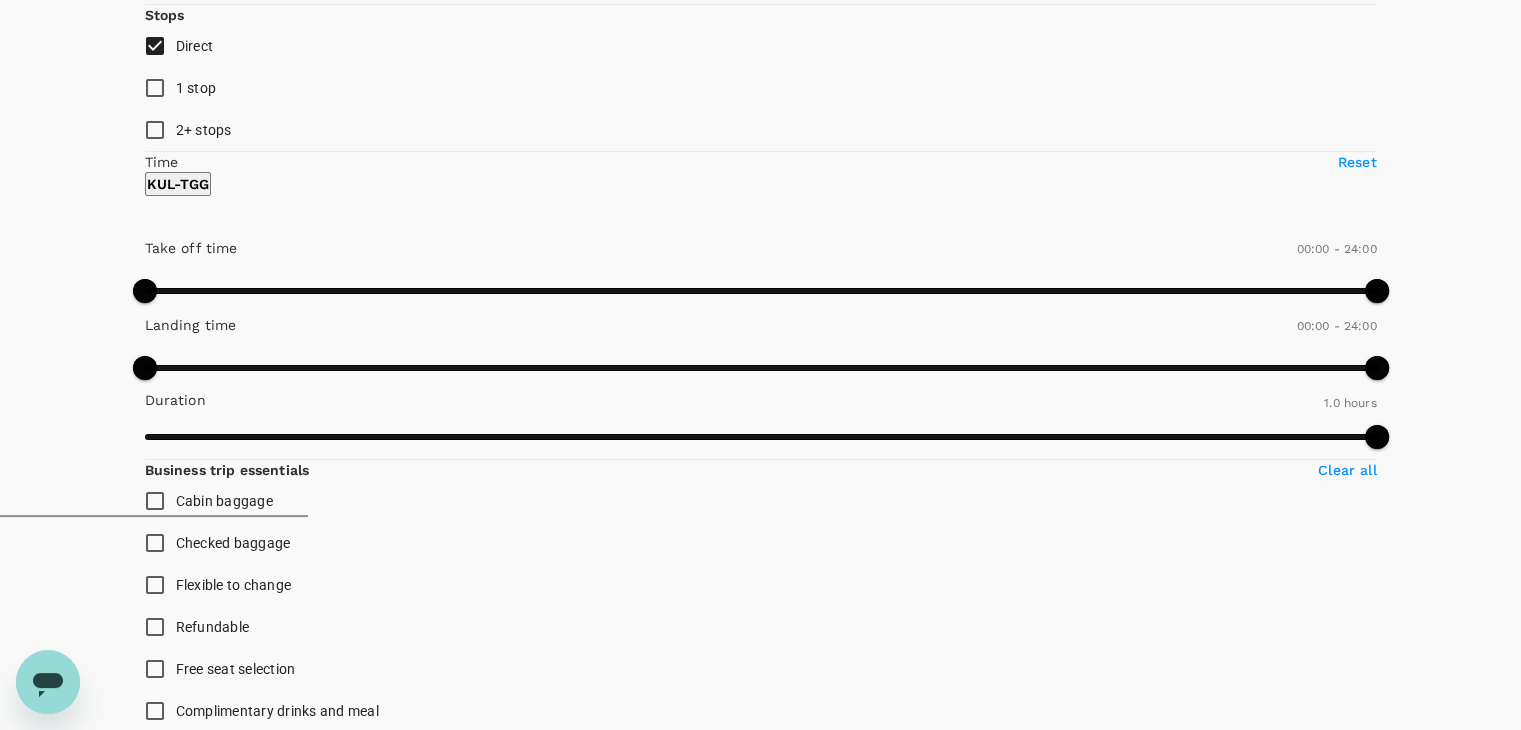 click on "View options" at bounding box center [996, 4845] 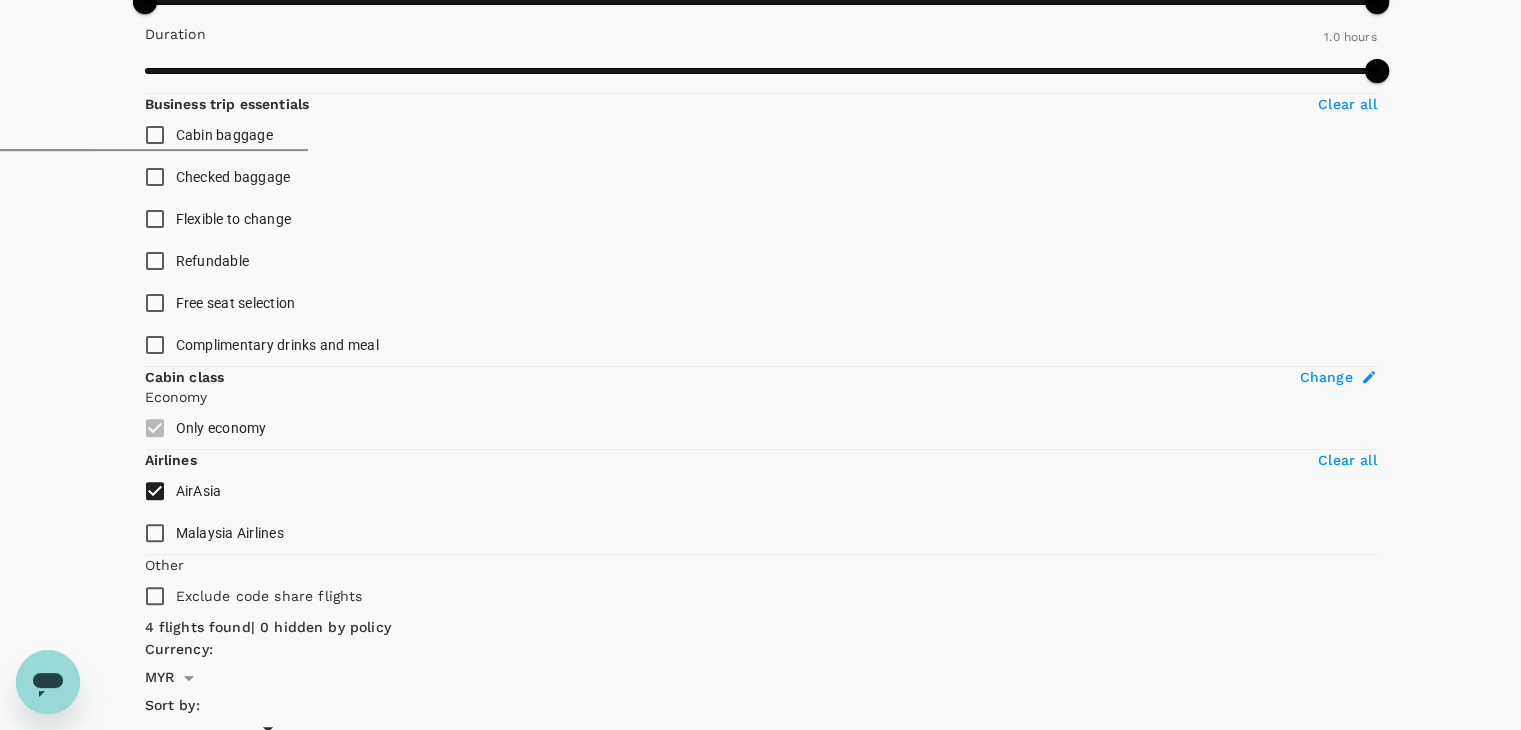 click on "MYR 287.82" at bounding box center (1000, 6618) 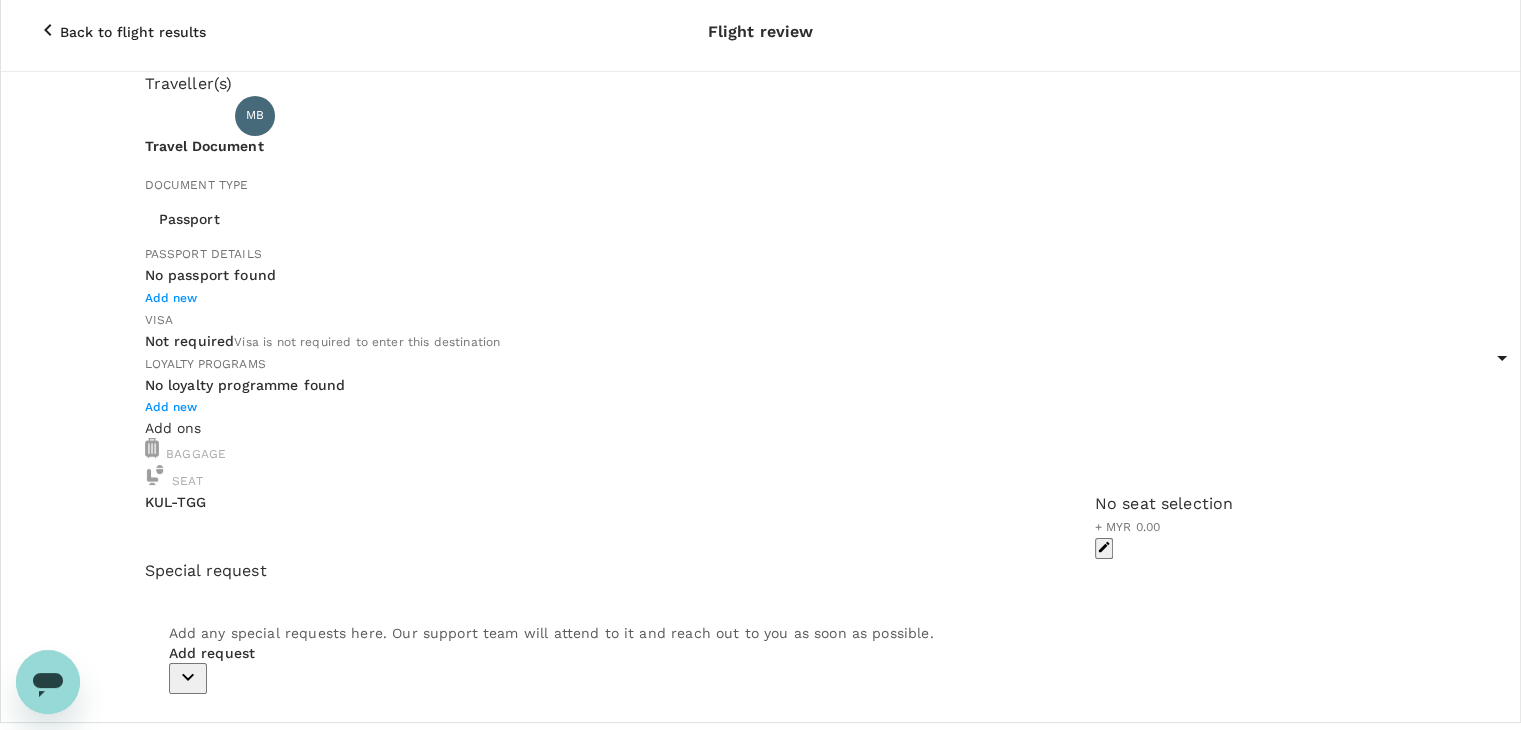 scroll, scrollTop: 0, scrollLeft: 0, axis: both 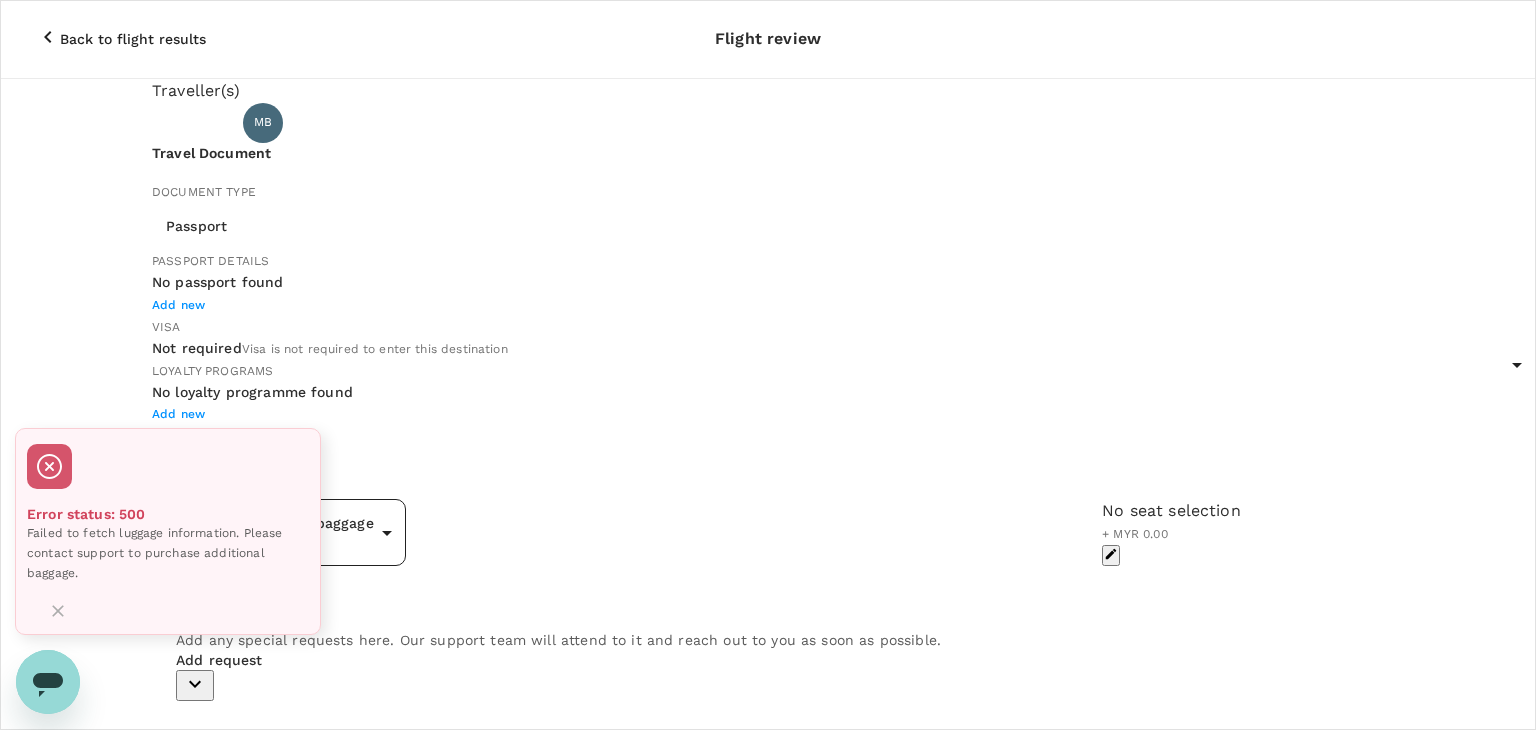 click on "Back to flight results Flight review Traveller(s) Traveller   1 : MB [PERSON_NAME] Travel Document Document type Passport Passport ​ Passport details No passport found Add new Visa Not required Visa is not required to enter this destination Loyalty programs No loyalty programme found Add new Add ons Baggage Seat KUL  -  TGG No checked baggage + MYR 0.00 ​ No seat selection + MYR 0.00 Special request Add any special requests here. Our support team will attend to it and reach out to you as soon as possible. Add request You've selected [DATE] 16:25 17:20 KUL Direct ,  0h 55min TGG View flight details Price summary Total fare (1 traveller(s)) MYR 277.82 Air fare MYR 277.82 Baggage fee MYR 0.00 Seat fee MYR 0.00 Service fee MYR 10.00 Payment fee MYR 6.33 Total MYR 294.15 Continue to payment details Some travellers require a valid travel document to proceed with this booking by TruTrip  ( 3.45.3   ) Error status: 500 View details Edit Add new" at bounding box center (768, 756) 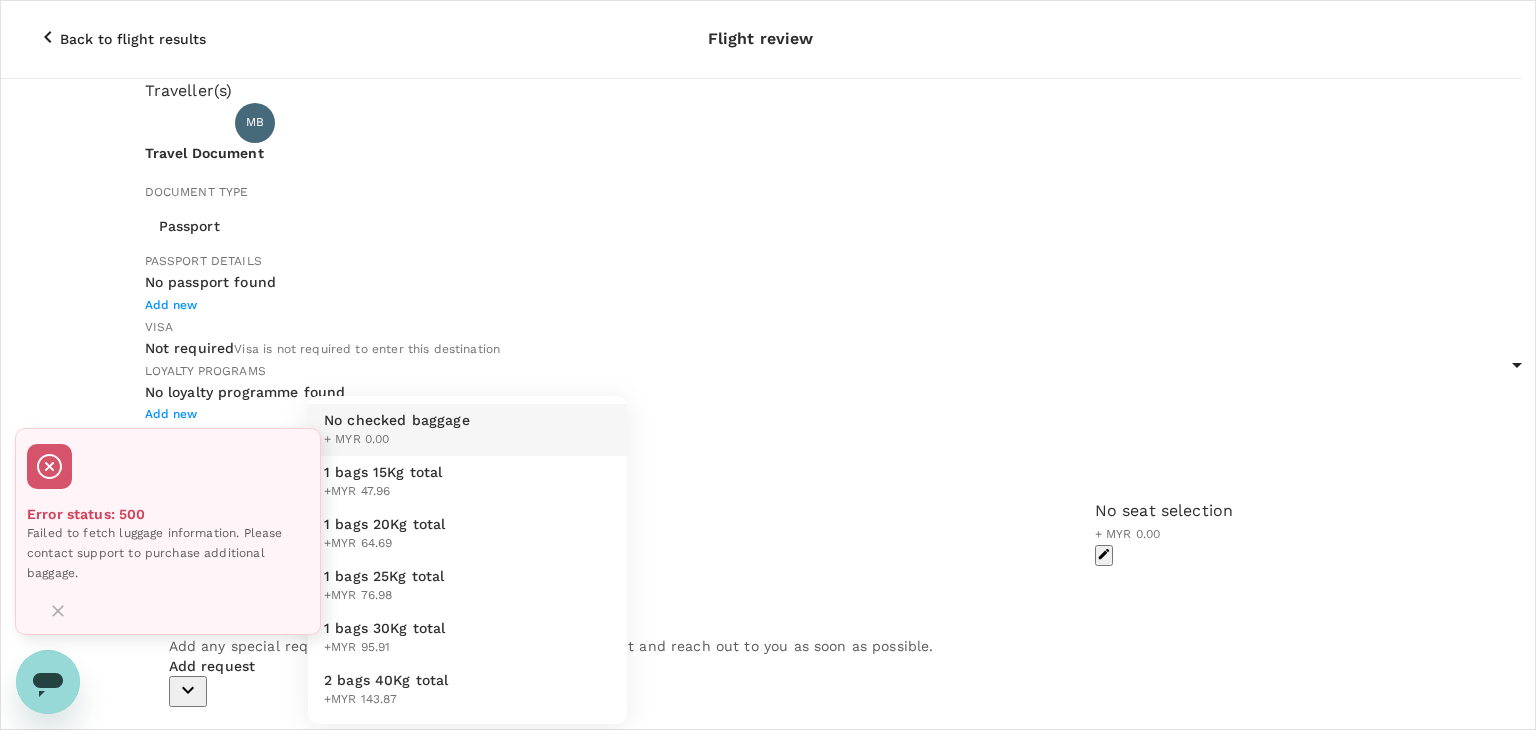 click at bounding box center (768, 365) 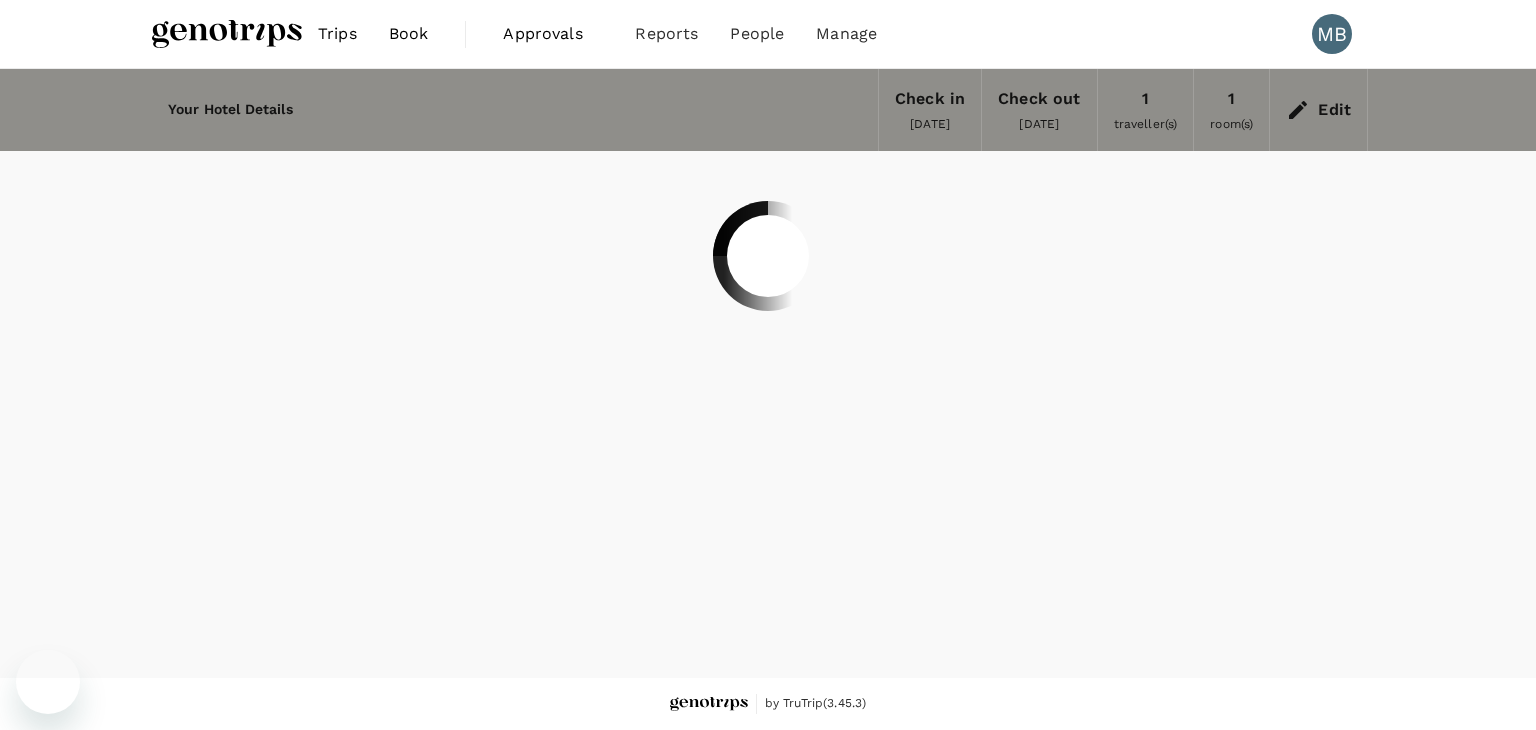 scroll, scrollTop: 0, scrollLeft: 0, axis: both 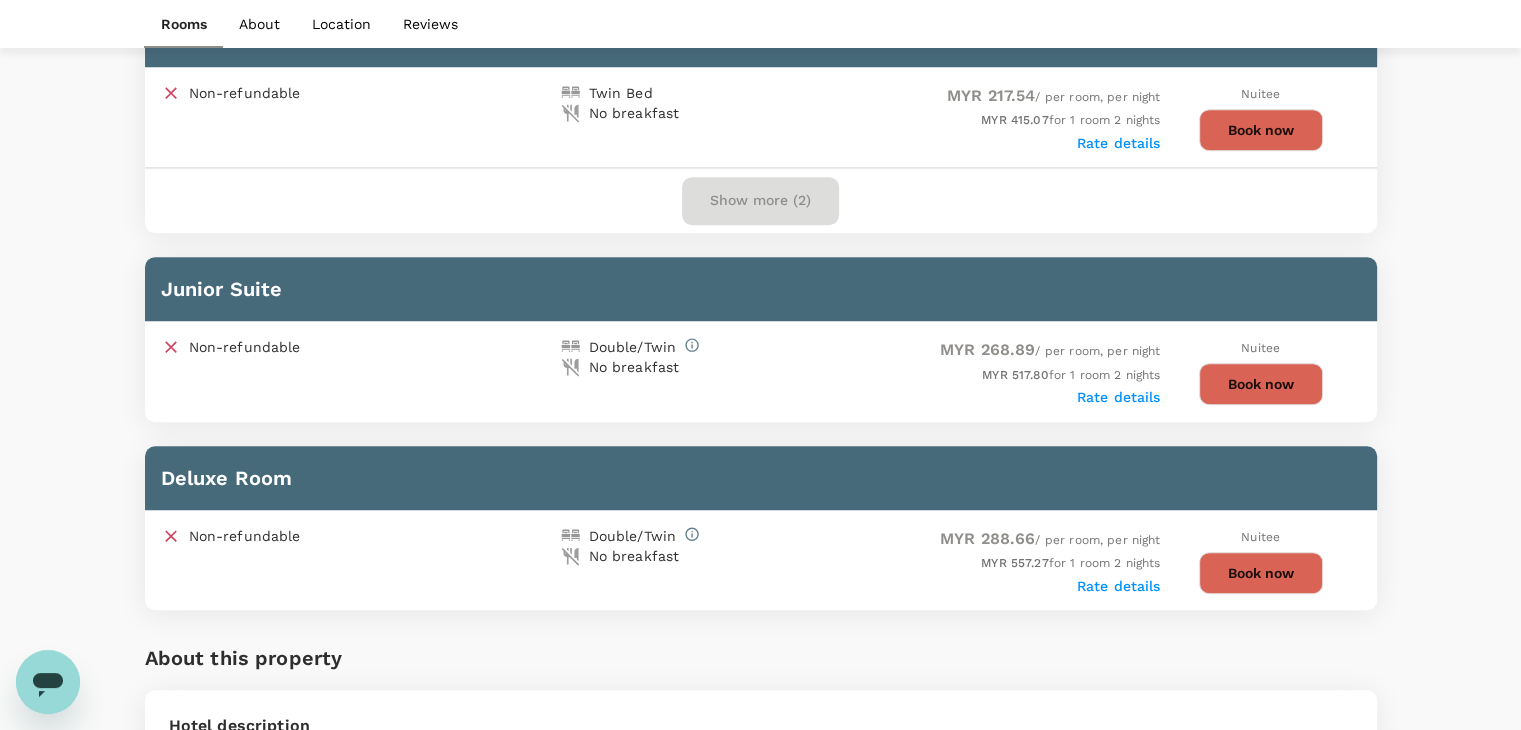 click on "Show more (2)" at bounding box center (760, 201) 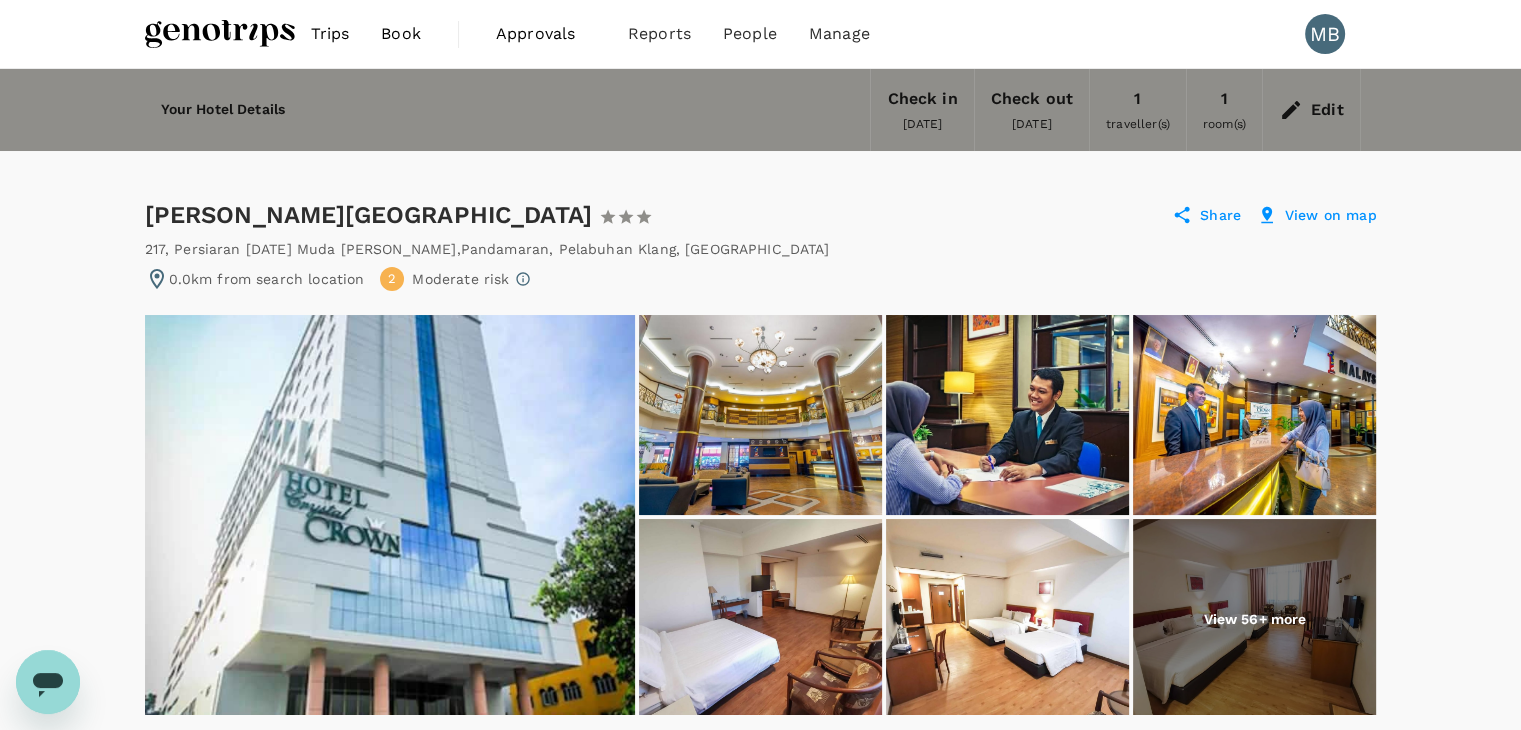 scroll, scrollTop: 0, scrollLeft: 0, axis: both 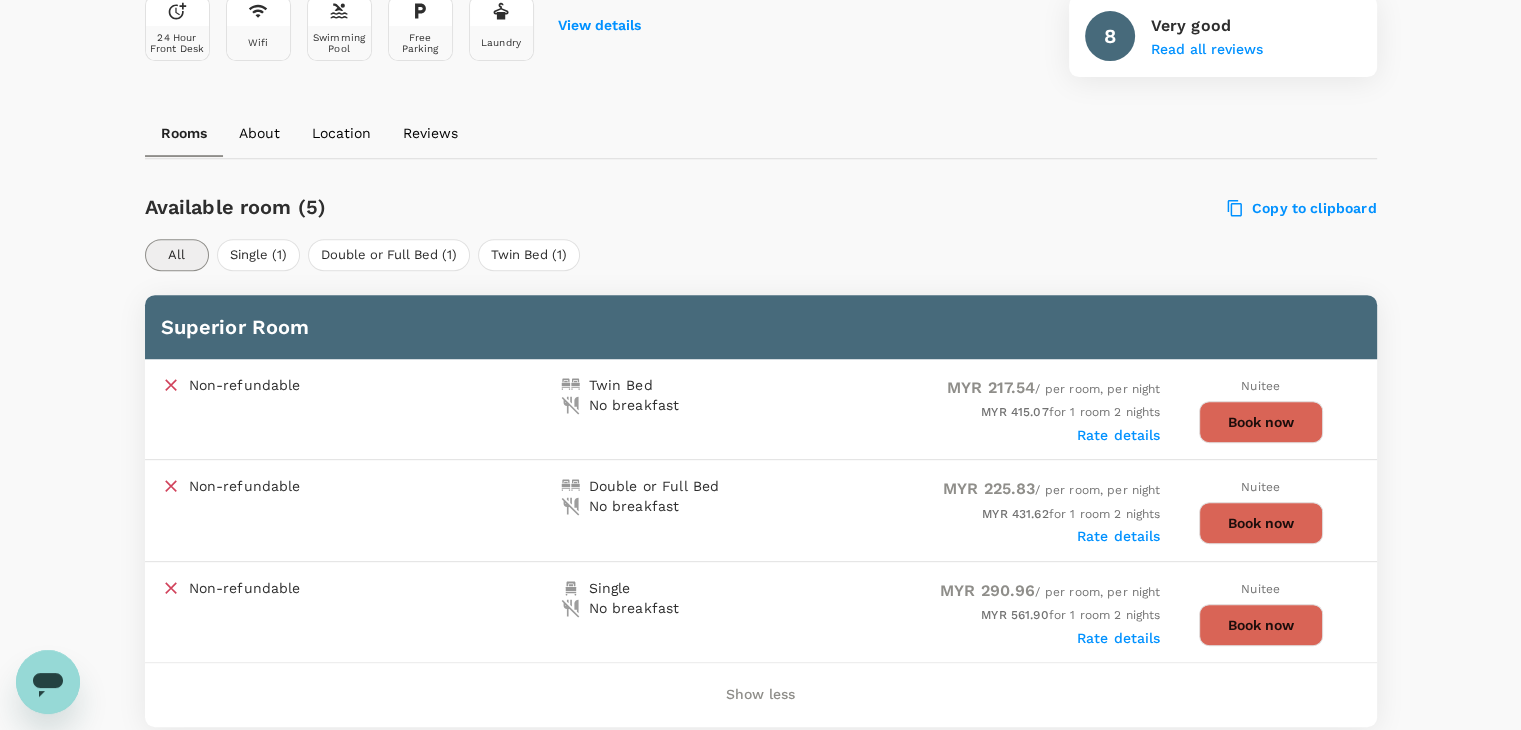 click on "Book now" at bounding box center [1261, 523] 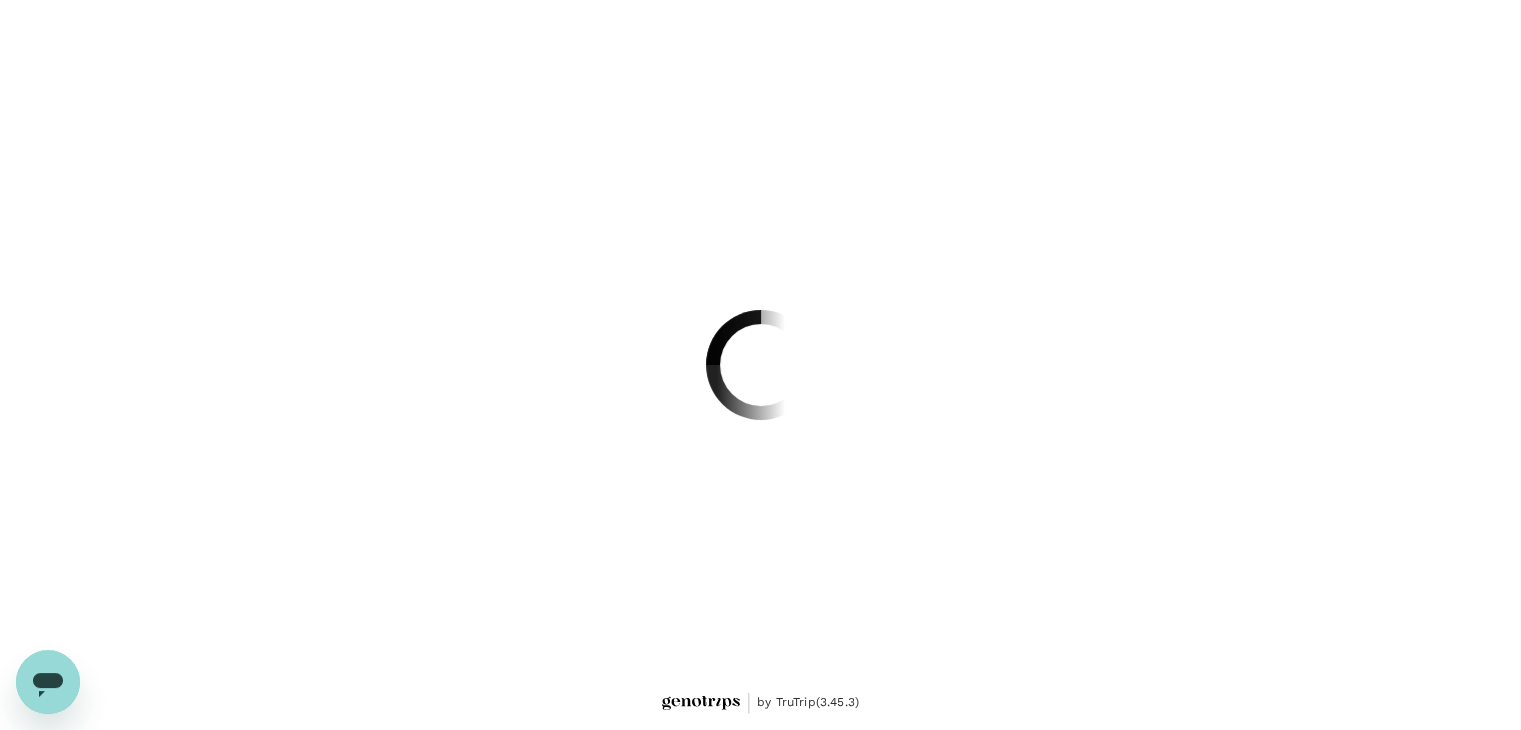 scroll, scrollTop: 0, scrollLeft: 0, axis: both 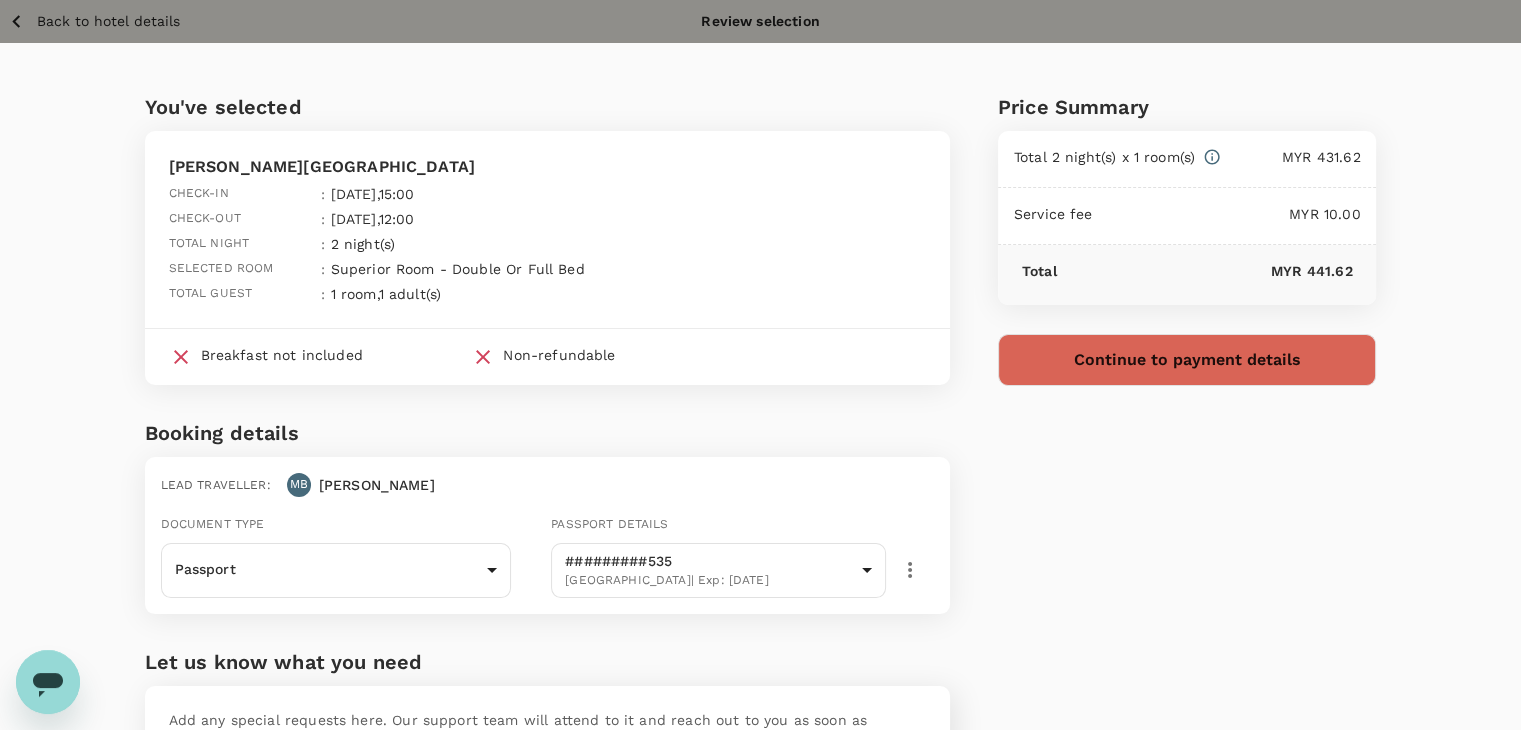 click on "Back to hotel details" at bounding box center [108, 21] 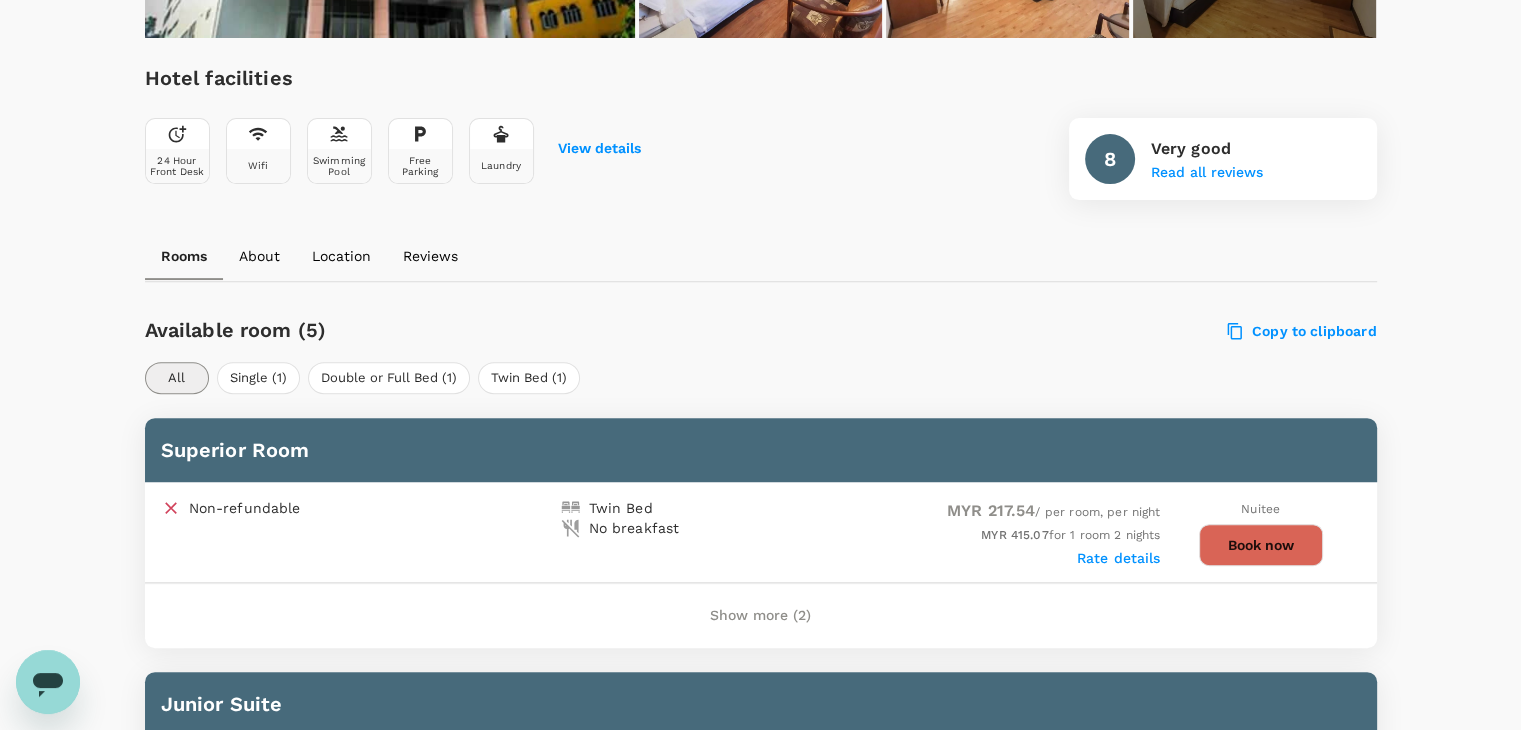 scroll, scrollTop: 800, scrollLeft: 0, axis: vertical 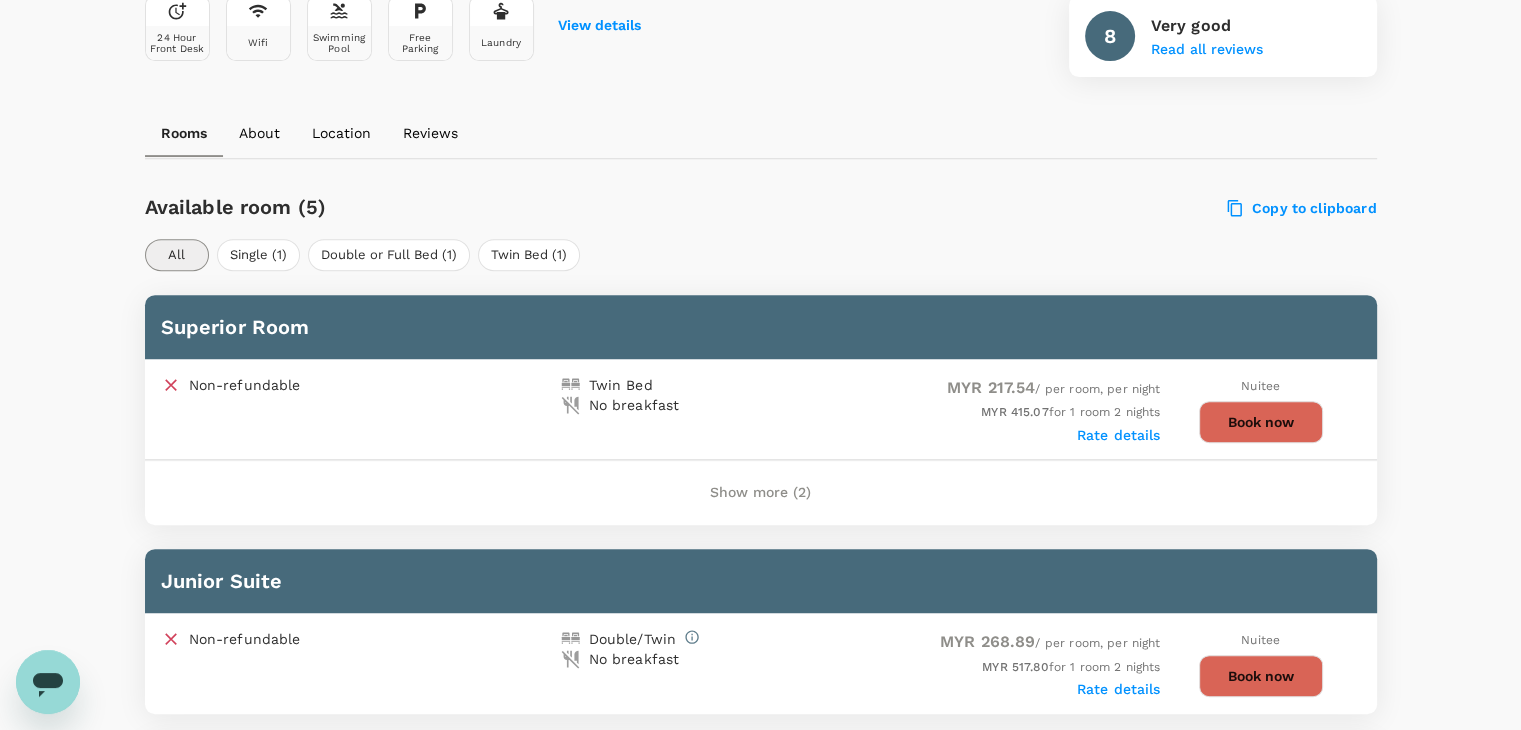 click on "Show more (2)" at bounding box center (760, 493) 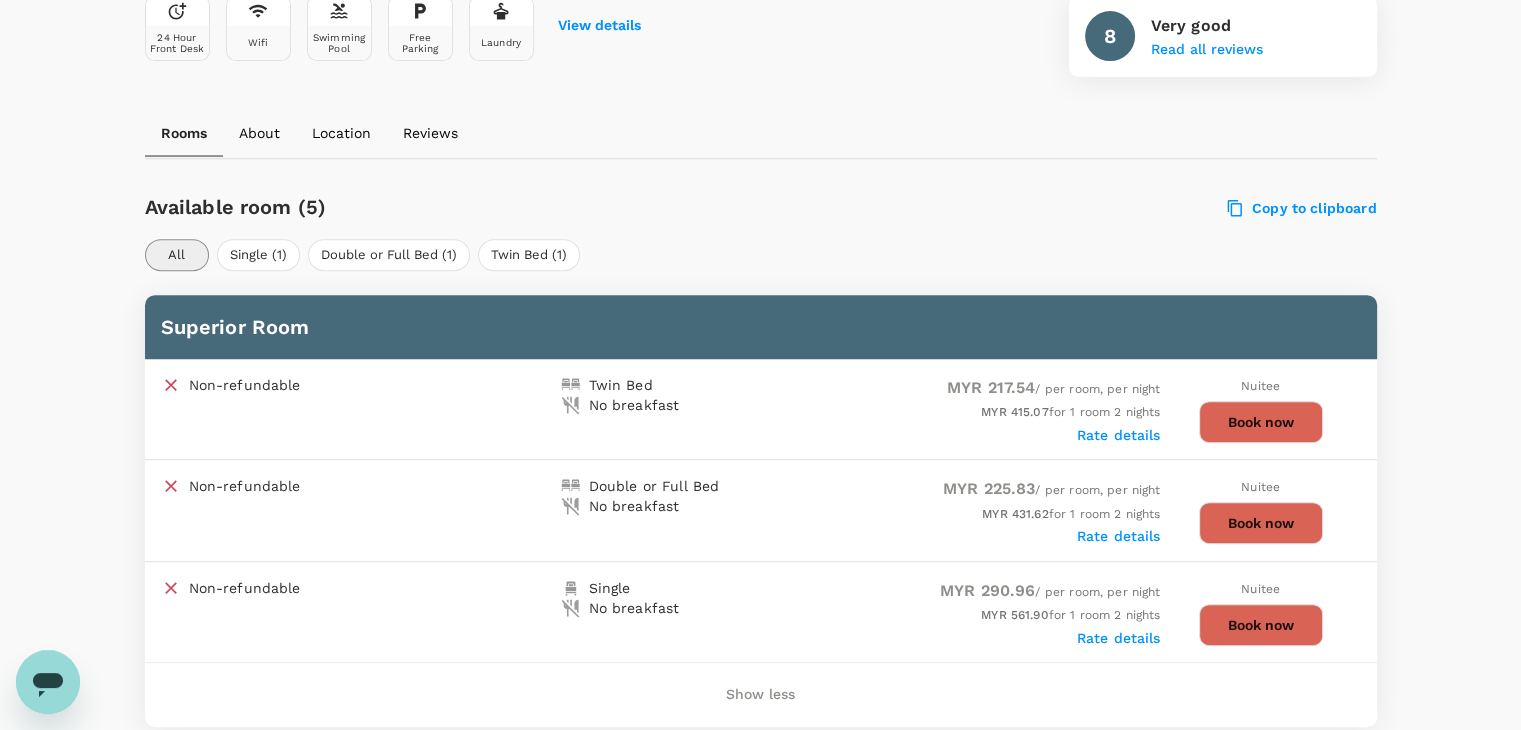 scroll, scrollTop: 900, scrollLeft: 0, axis: vertical 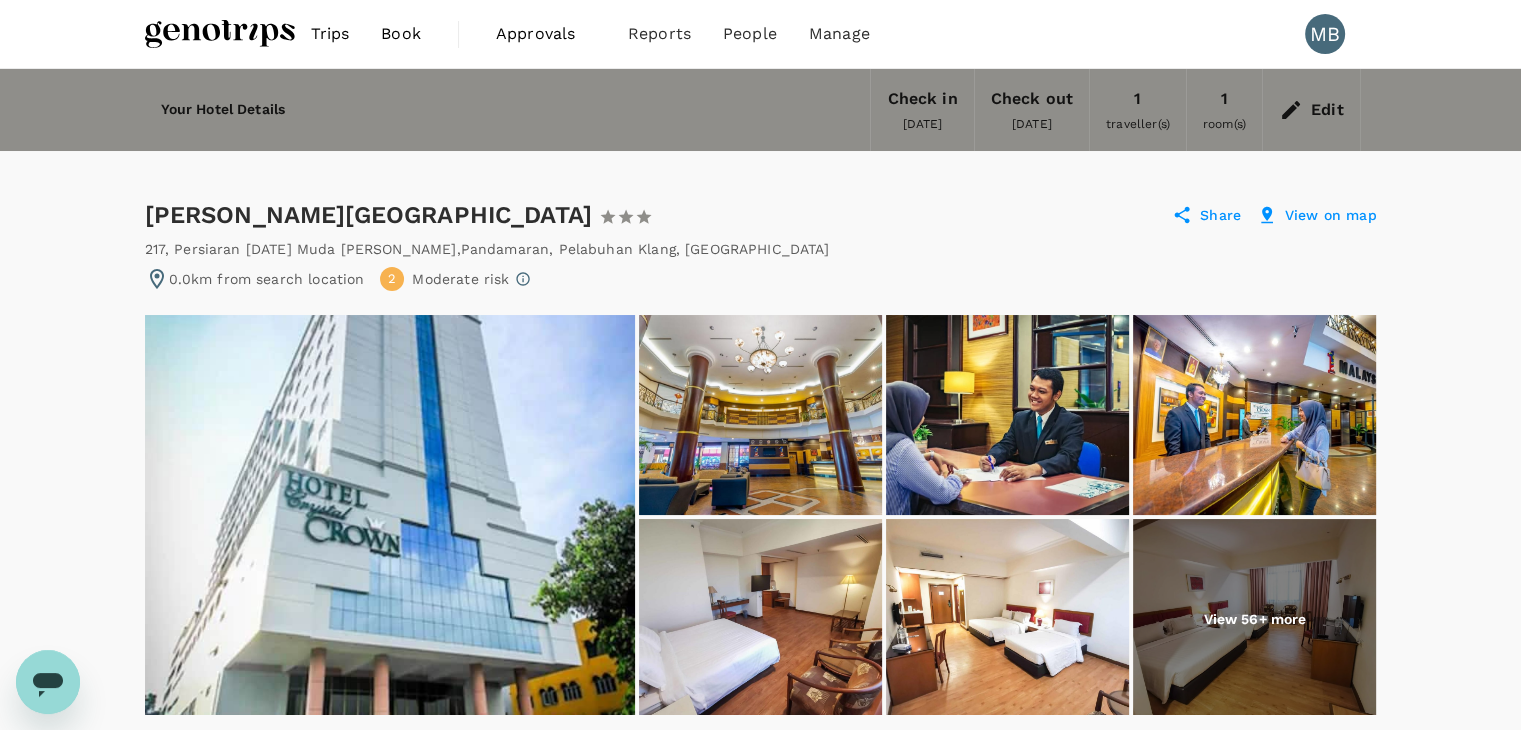 drag, startPoint x: 555, startPoint y: 209, endPoint x: 148, endPoint y: 195, distance: 407.24072 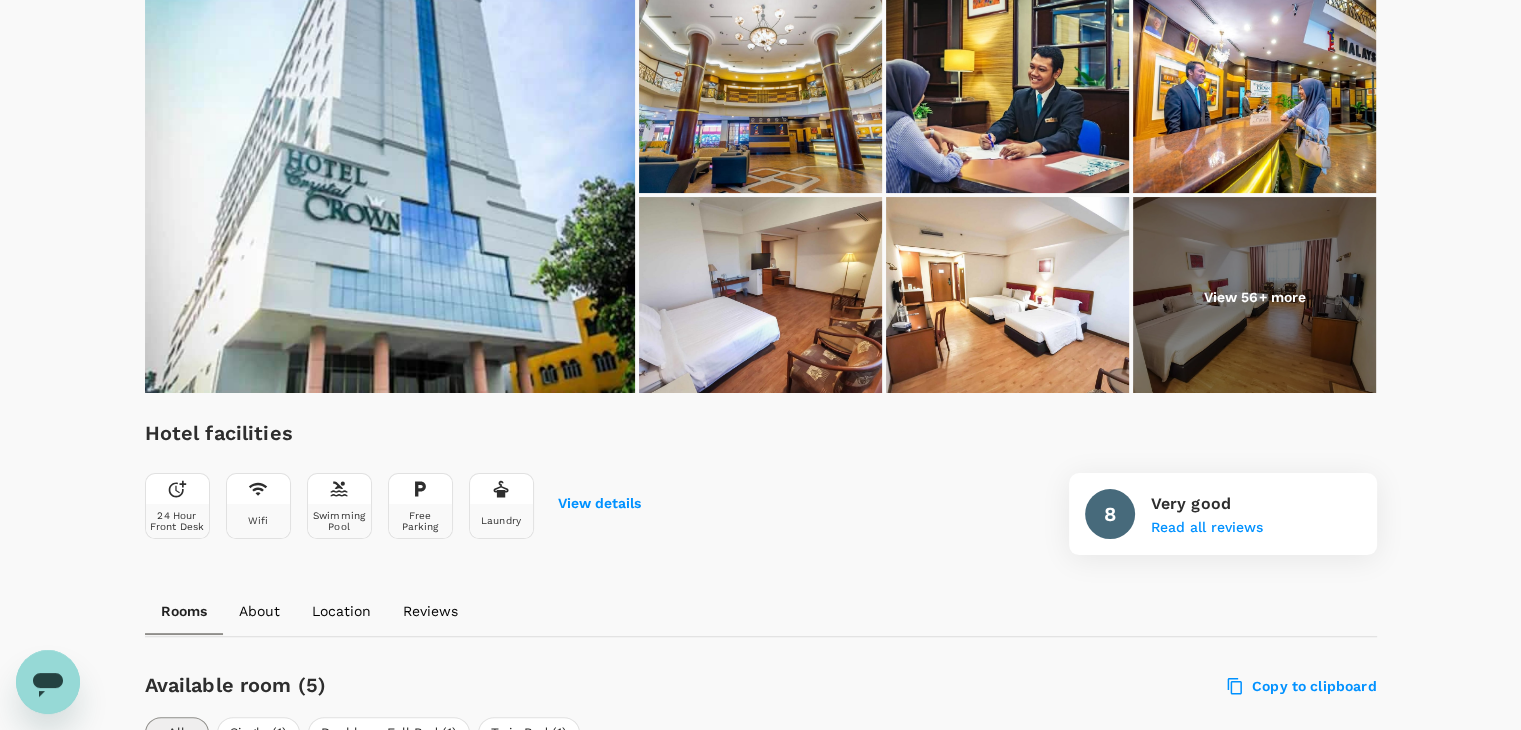 scroll, scrollTop: 0, scrollLeft: 0, axis: both 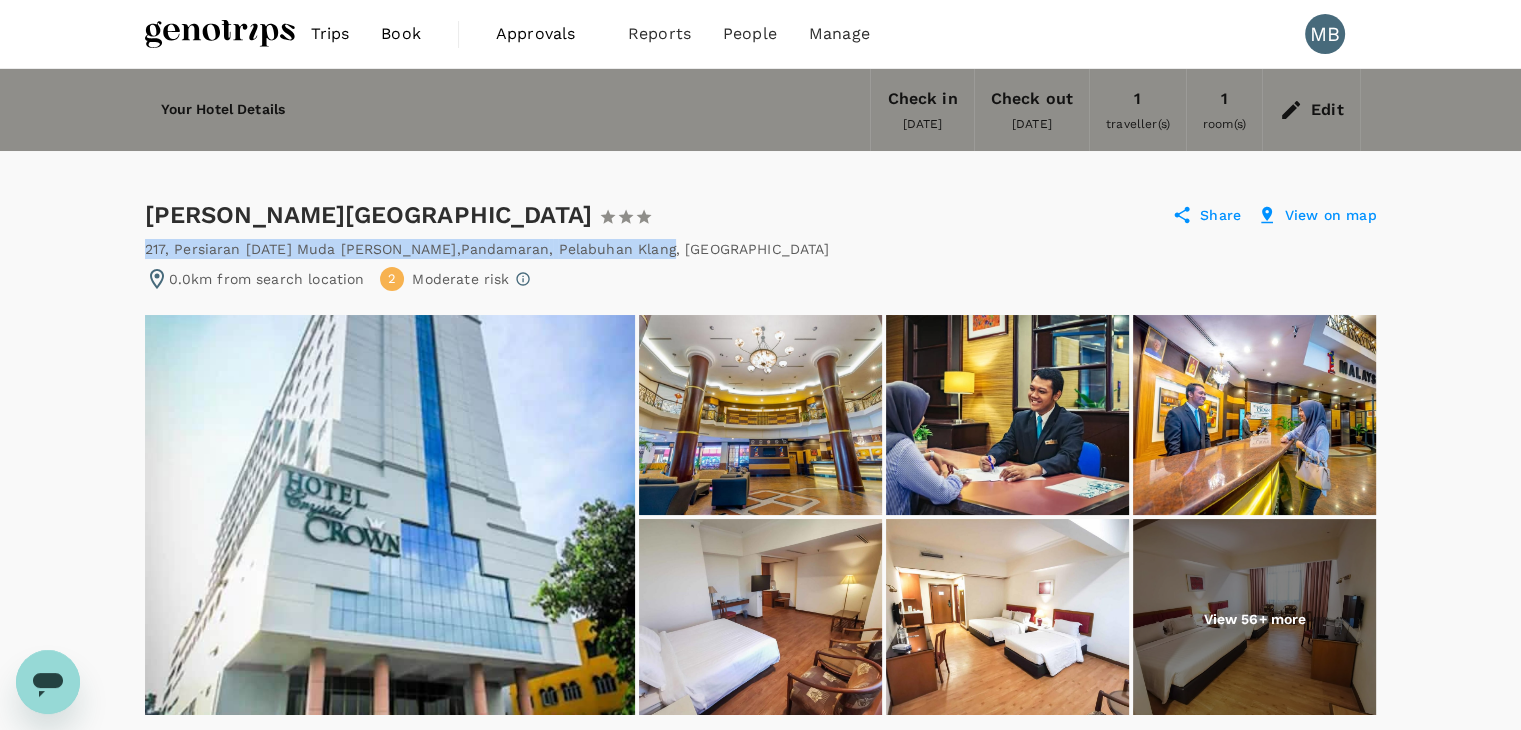 drag, startPoint x: 571, startPoint y: 246, endPoint x: 147, endPoint y: 238, distance: 424.07547 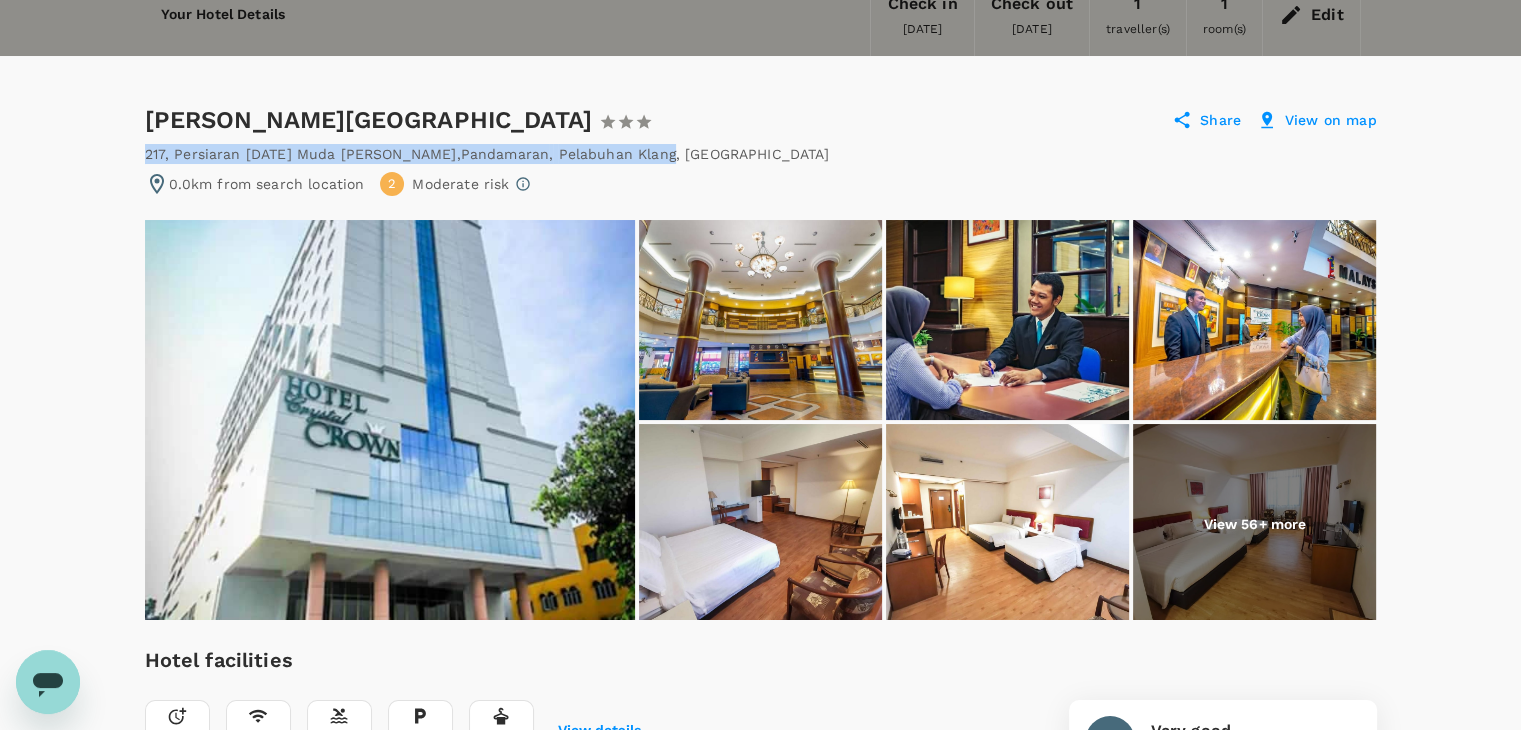 scroll, scrollTop: 200, scrollLeft: 0, axis: vertical 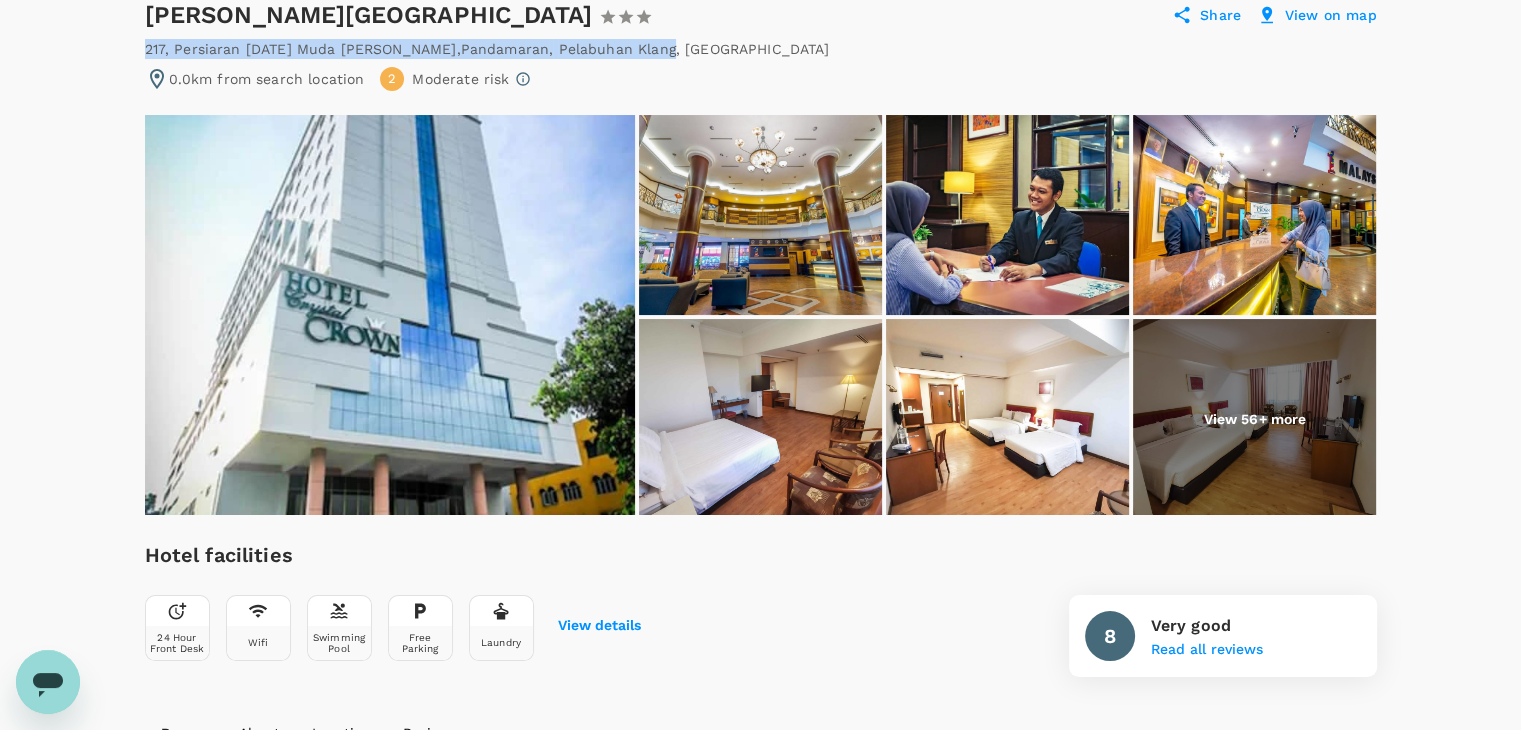 click at bounding box center (390, 315) 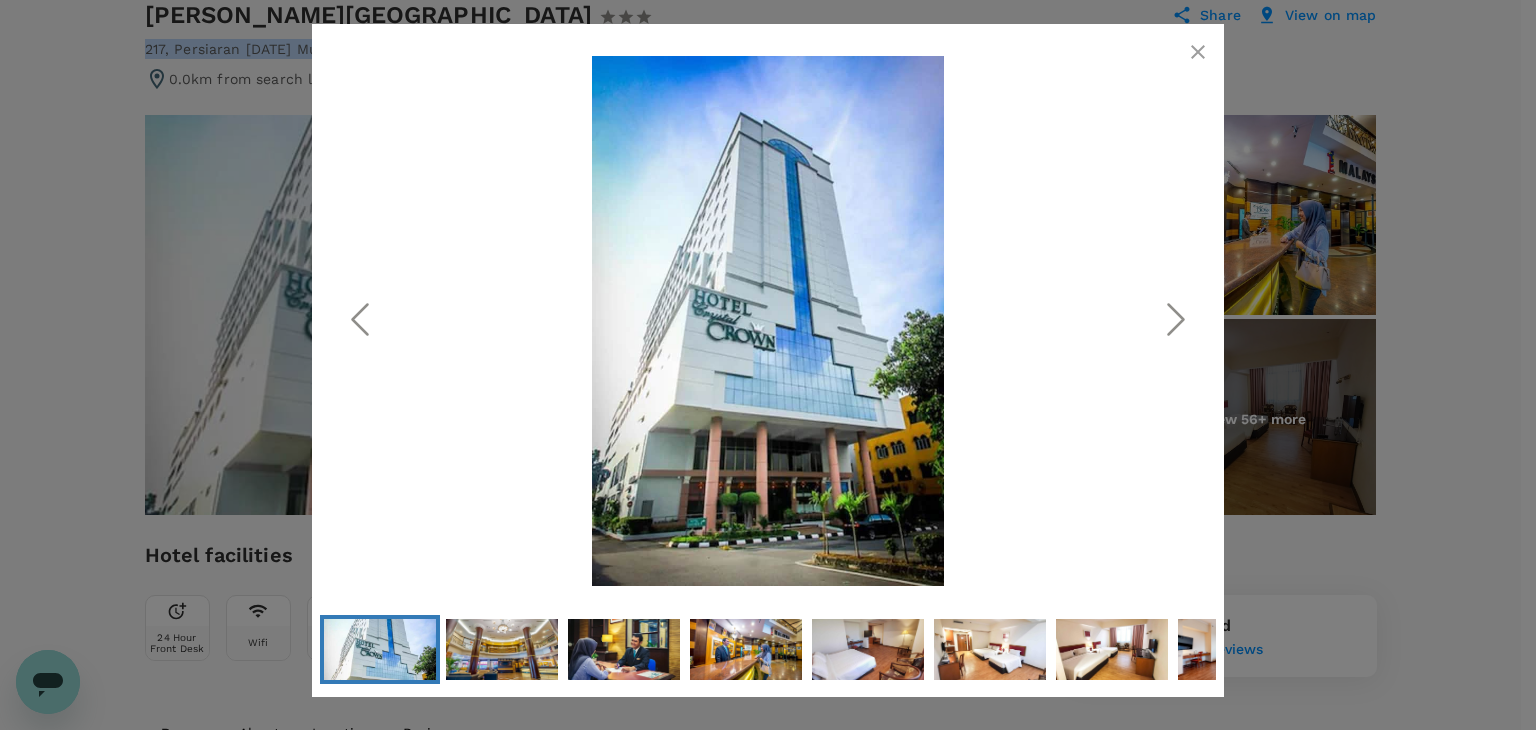 click at bounding box center (1198, 52) 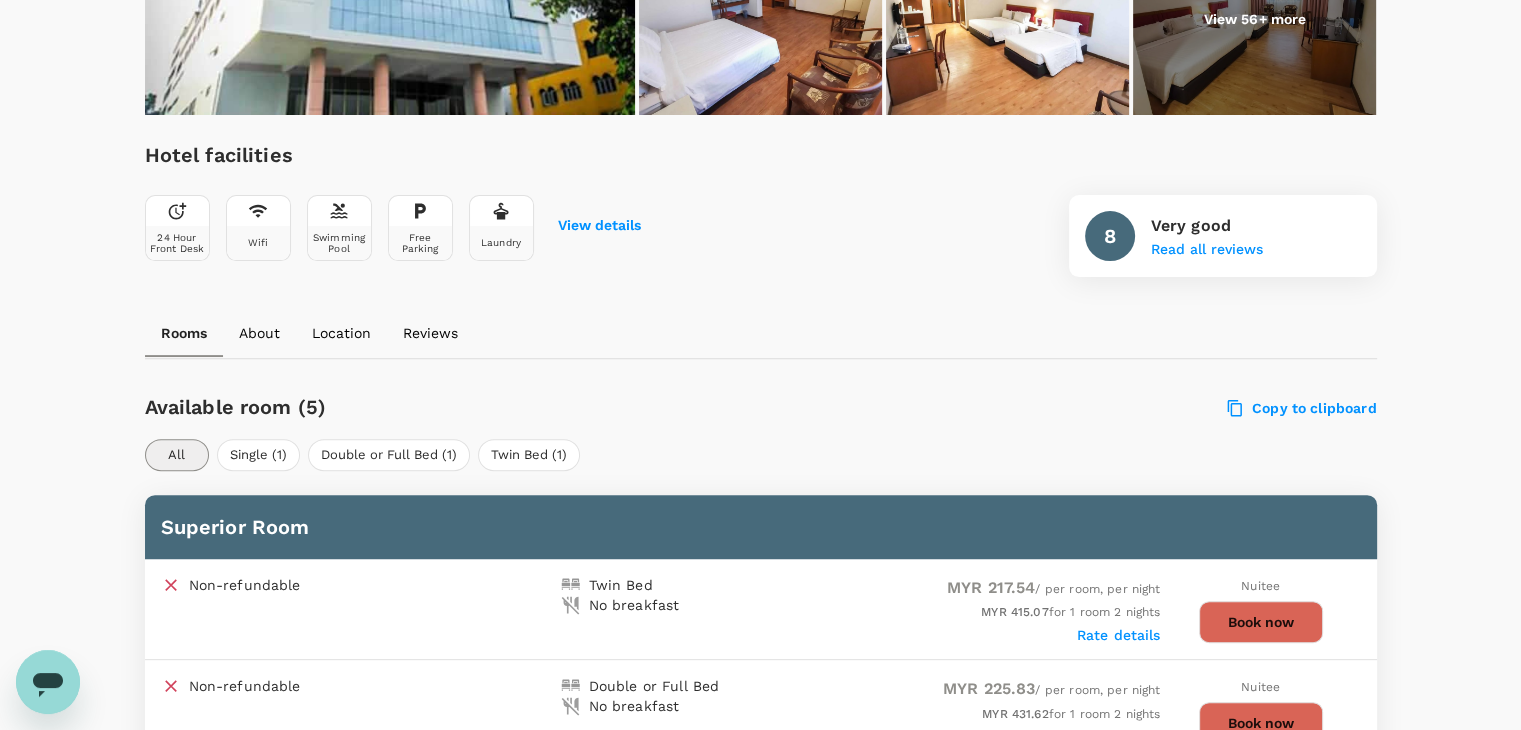 scroll, scrollTop: 900, scrollLeft: 0, axis: vertical 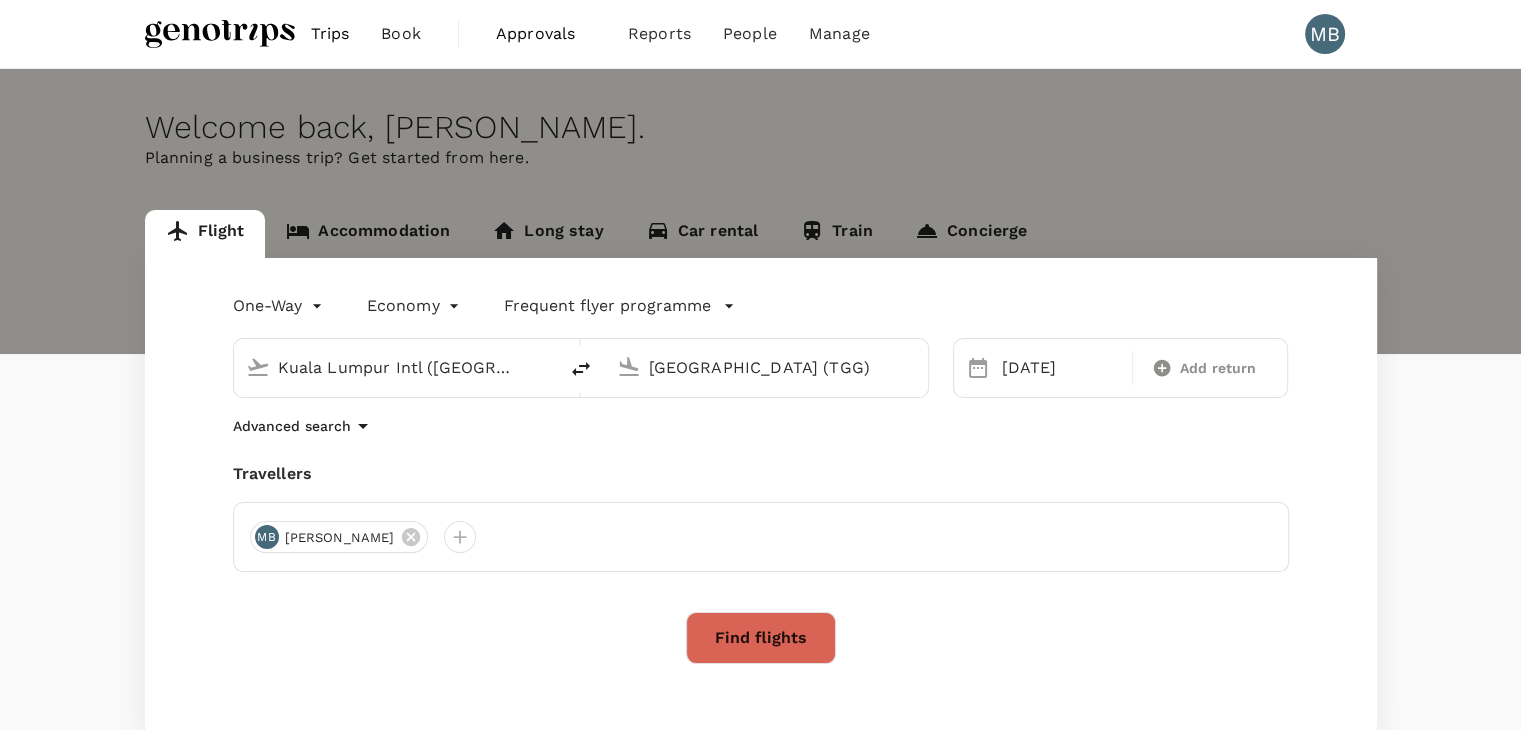 type 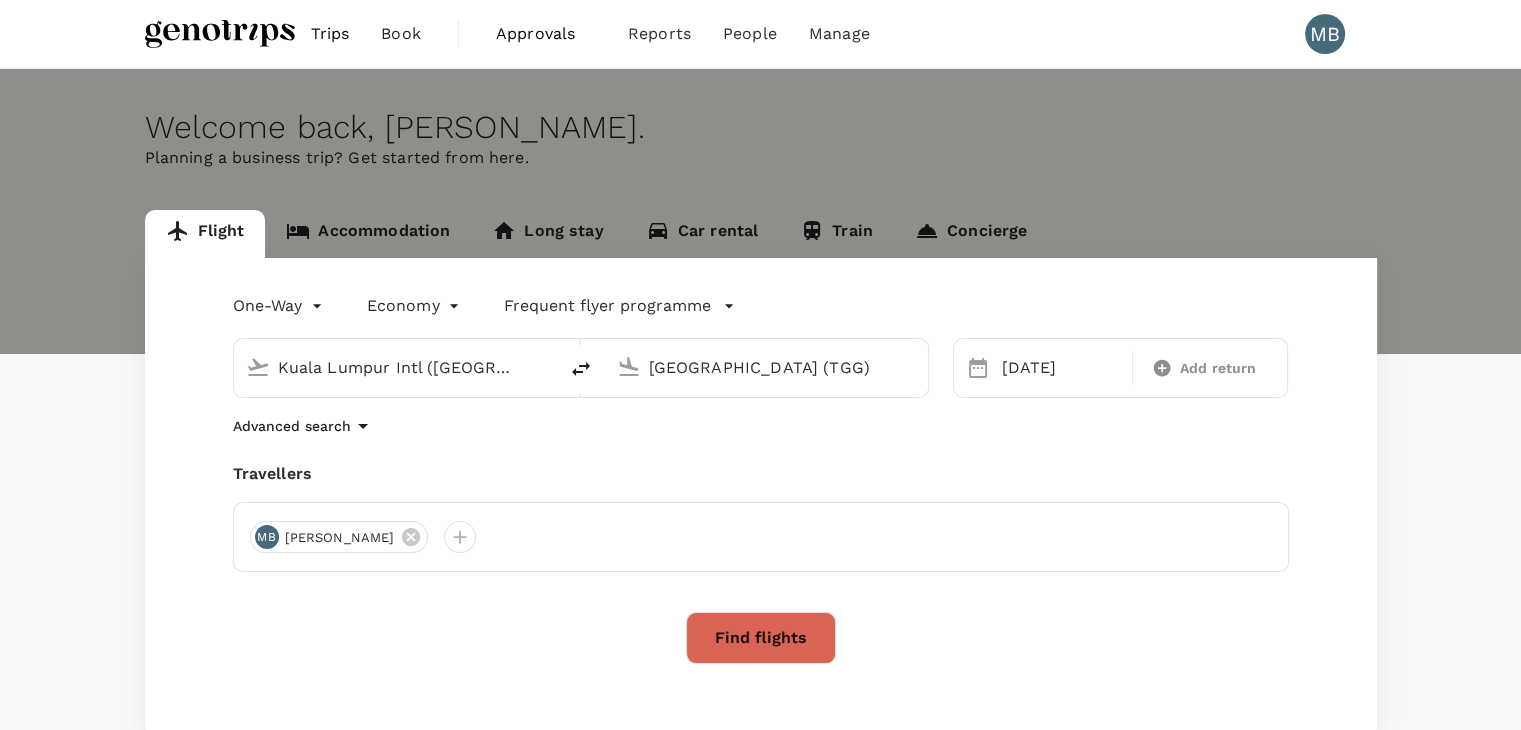 type 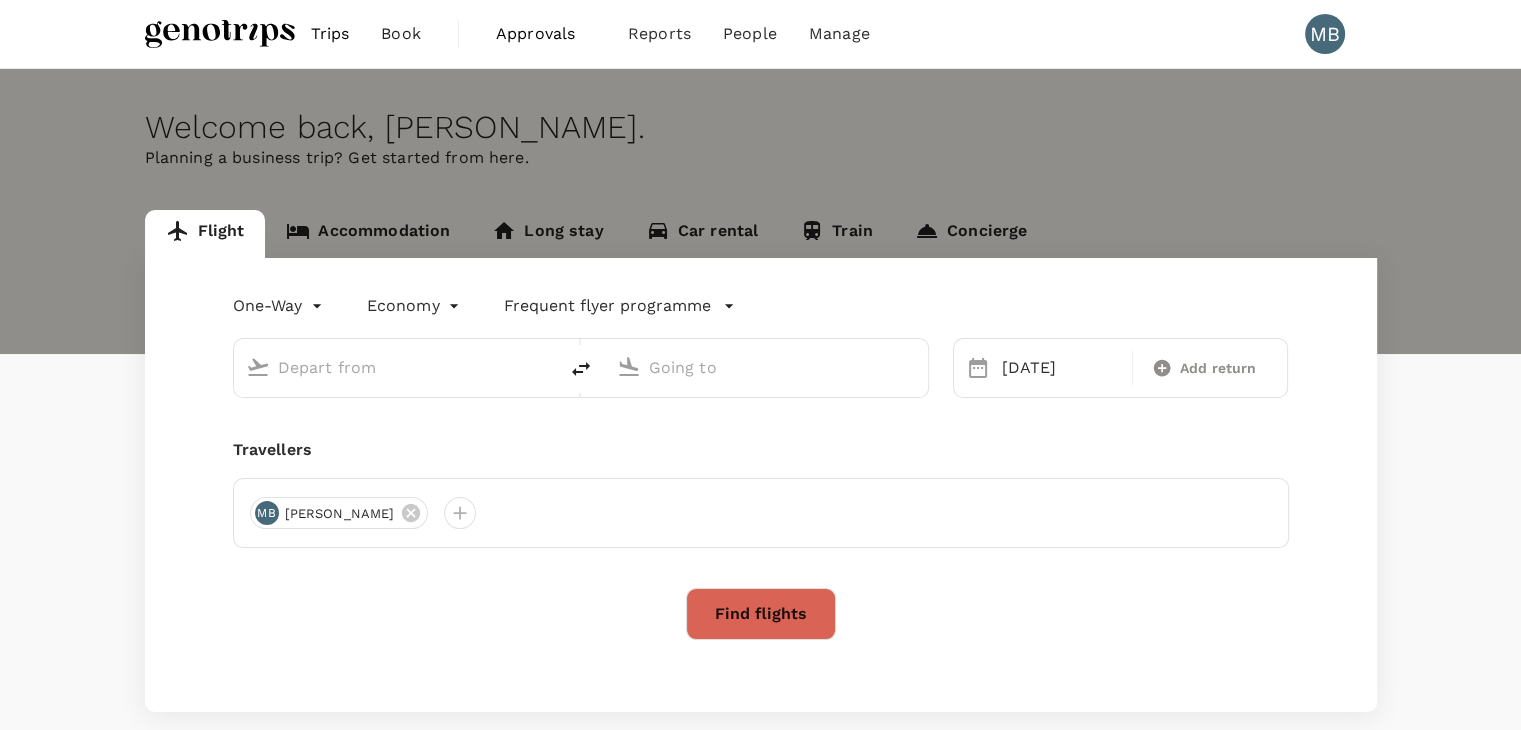 type on "Kuala Lumpur Intl ([GEOGRAPHIC_DATA])" 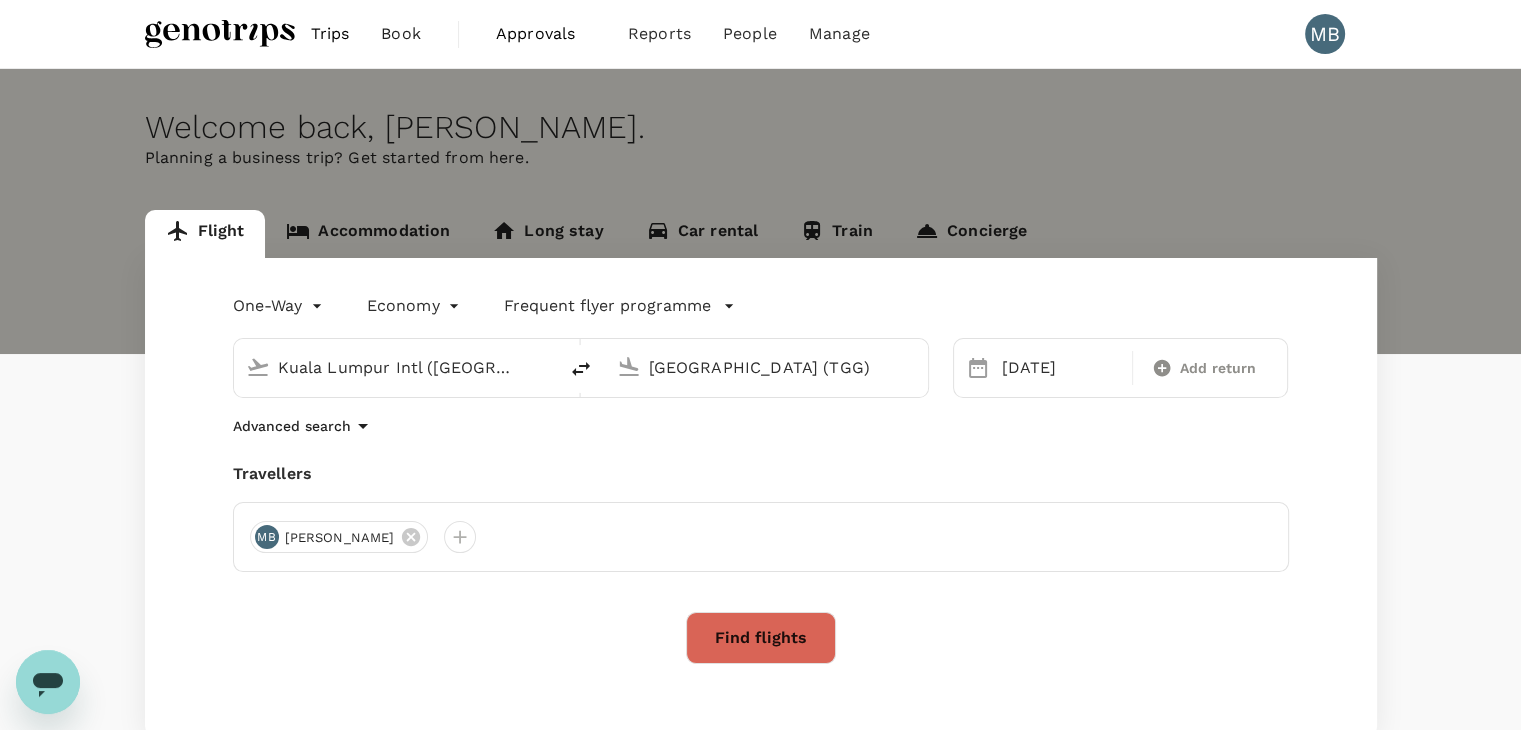 scroll, scrollTop: 0, scrollLeft: 0, axis: both 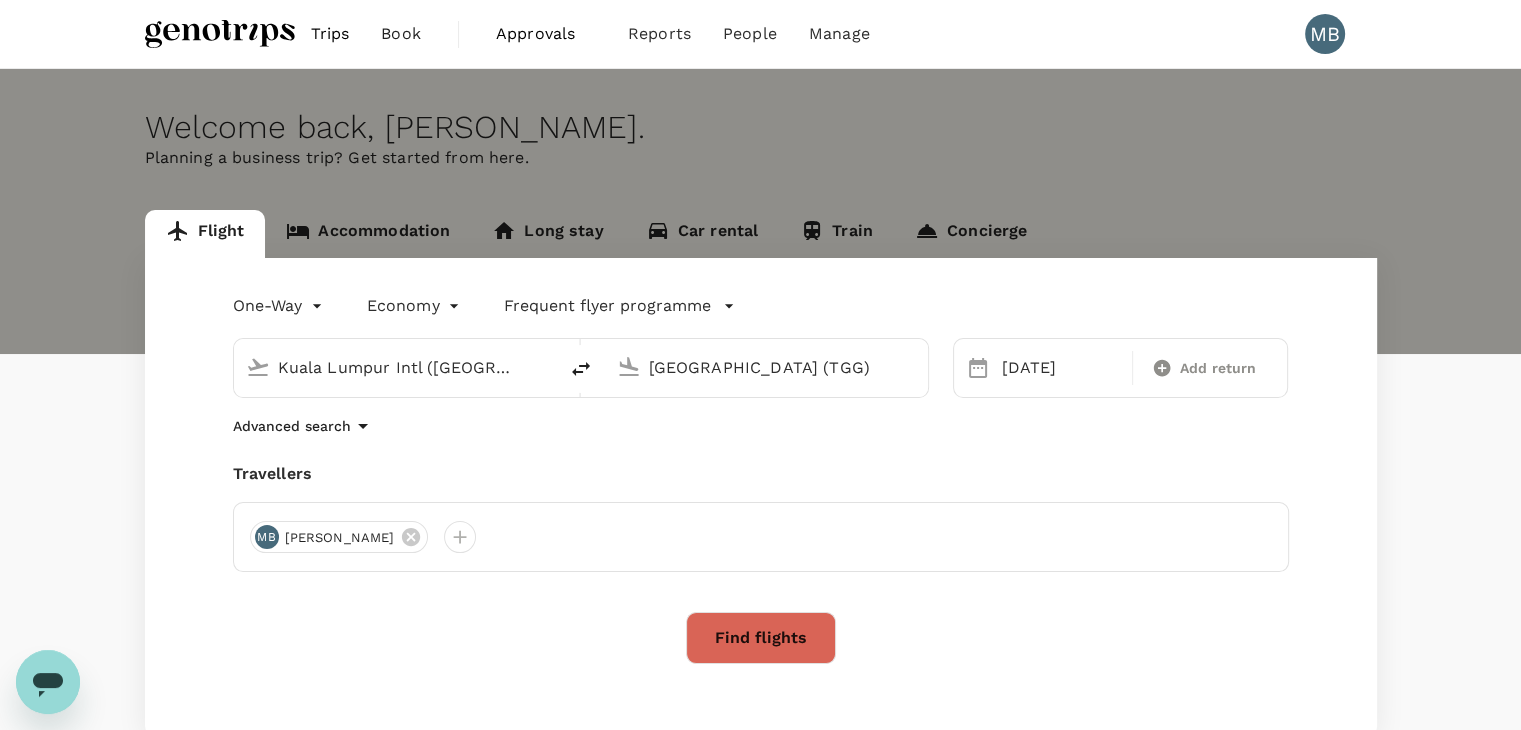 click on "Find flights" at bounding box center (761, 638) 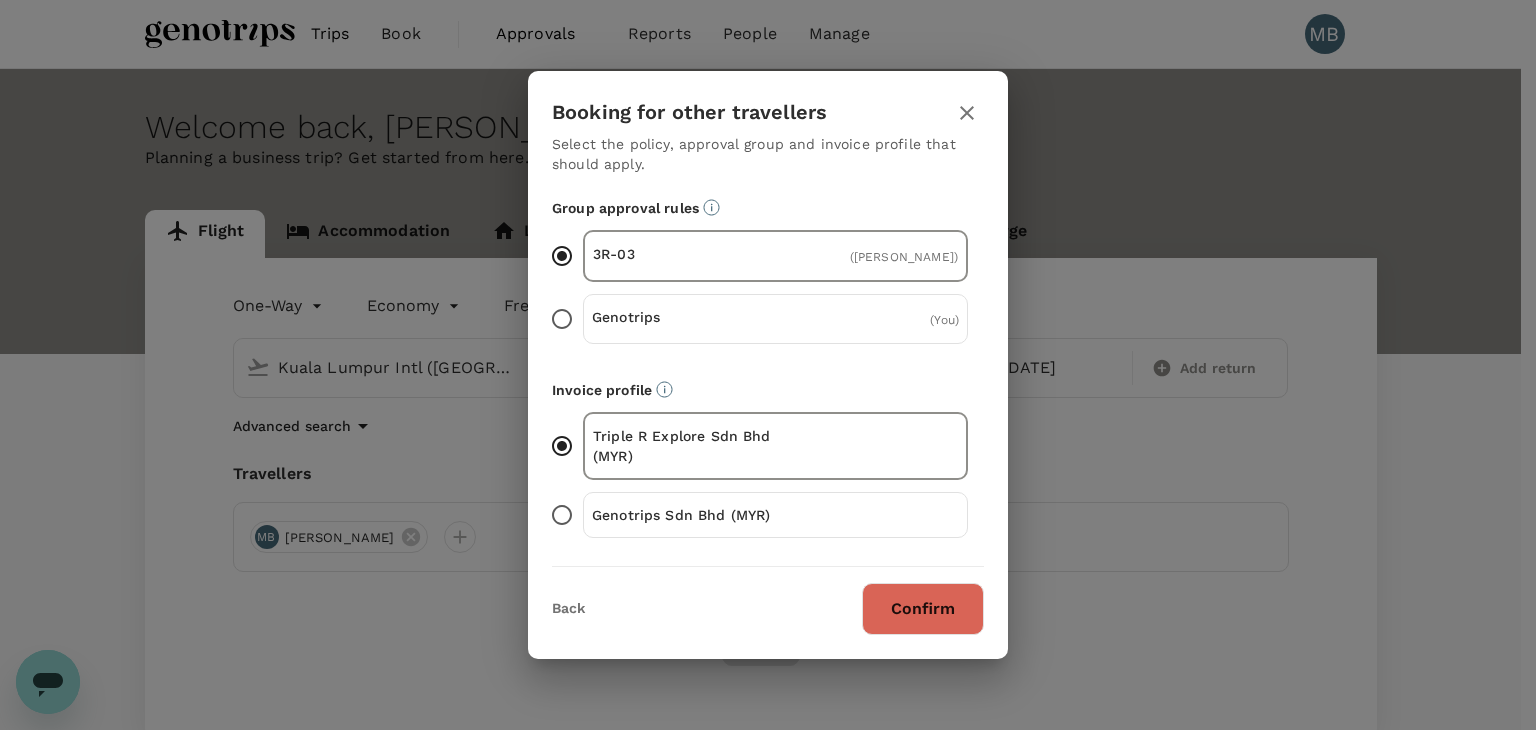 click on "Genotrips ( You )" at bounding box center (562, 319) 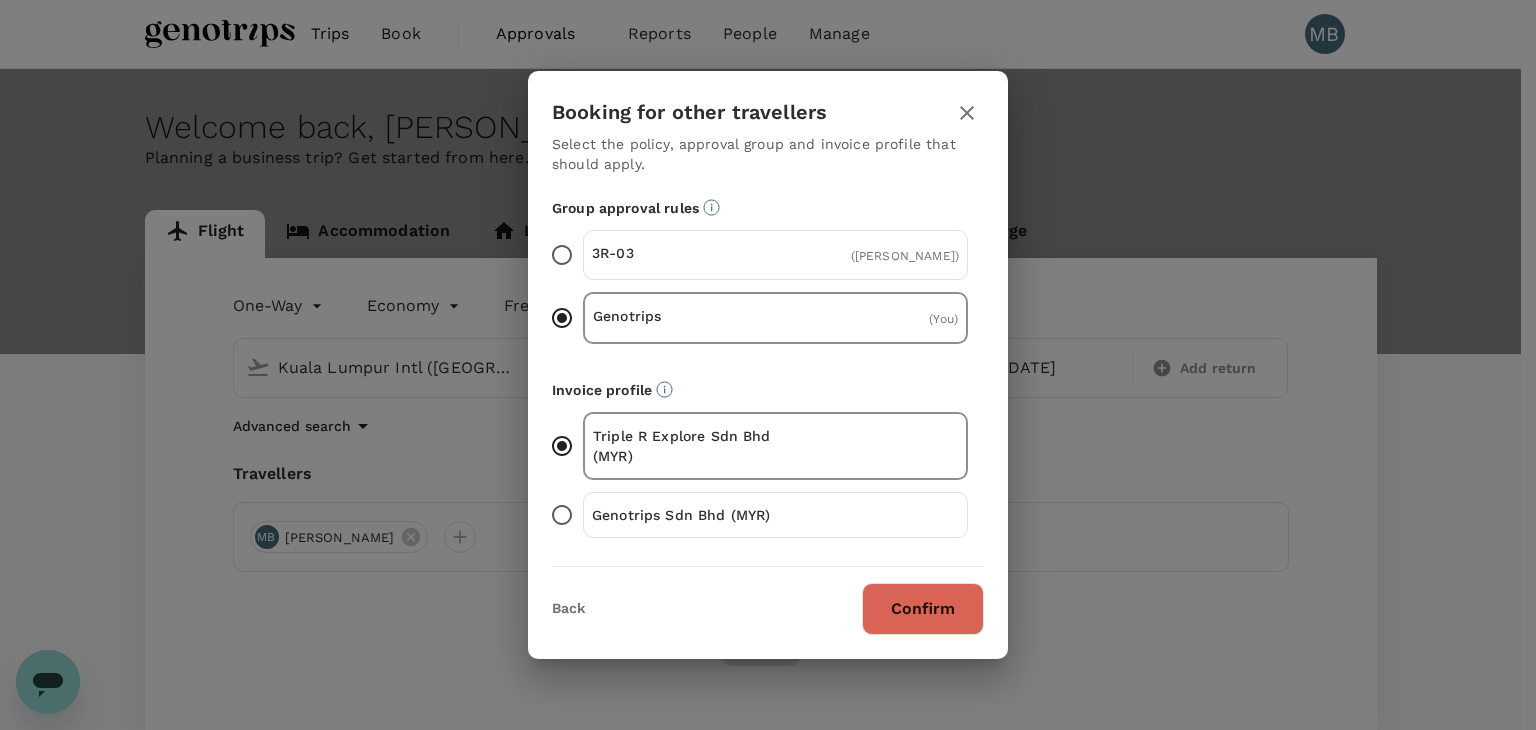 click on "Genotrips Sdn Bhd (MYR)" at bounding box center (562, 515) 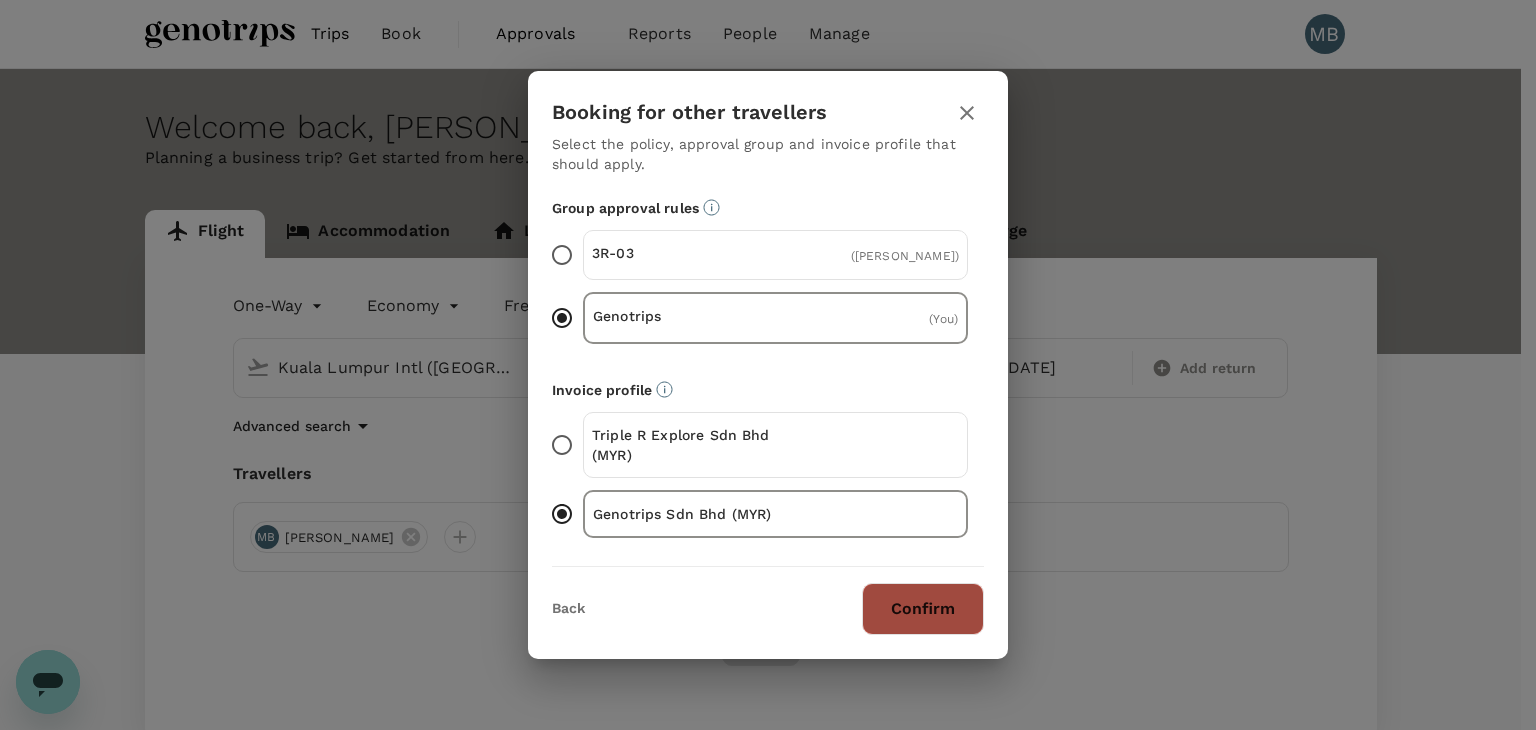 click on "Confirm" at bounding box center (923, 609) 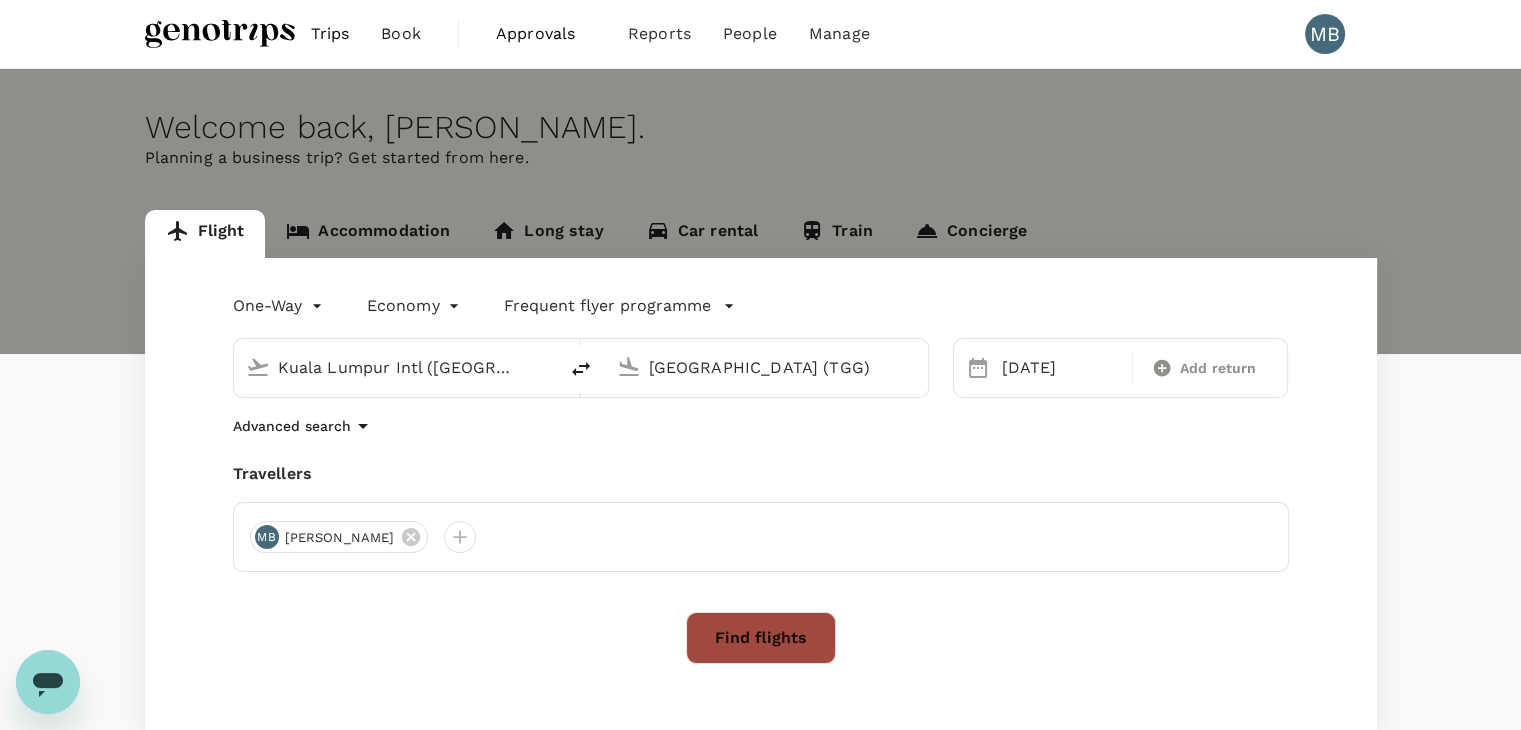 click on "Find flights" at bounding box center [761, 638] 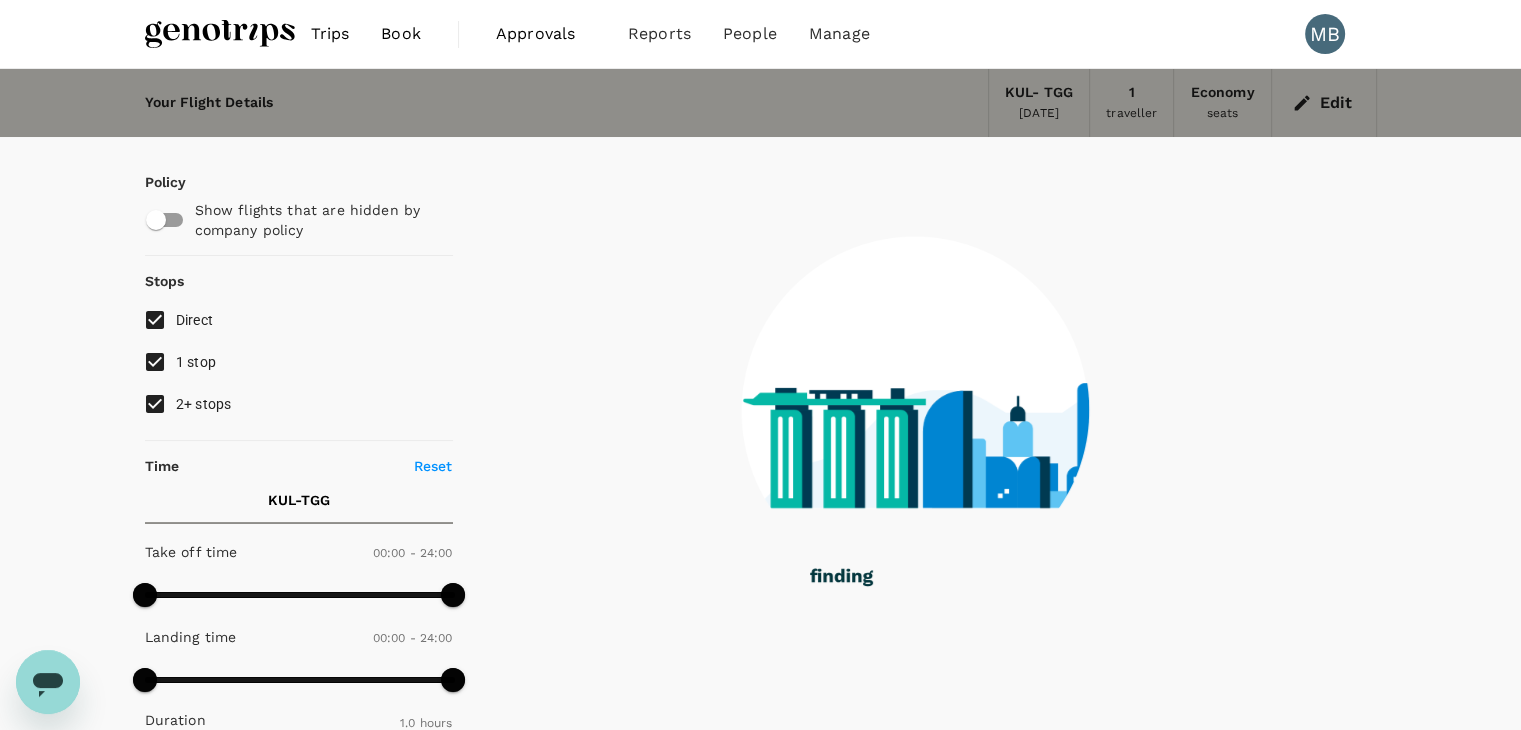 drag, startPoint x: 145, startPoint y: 365, endPoint x: 153, endPoint y: 392, distance: 28.160255 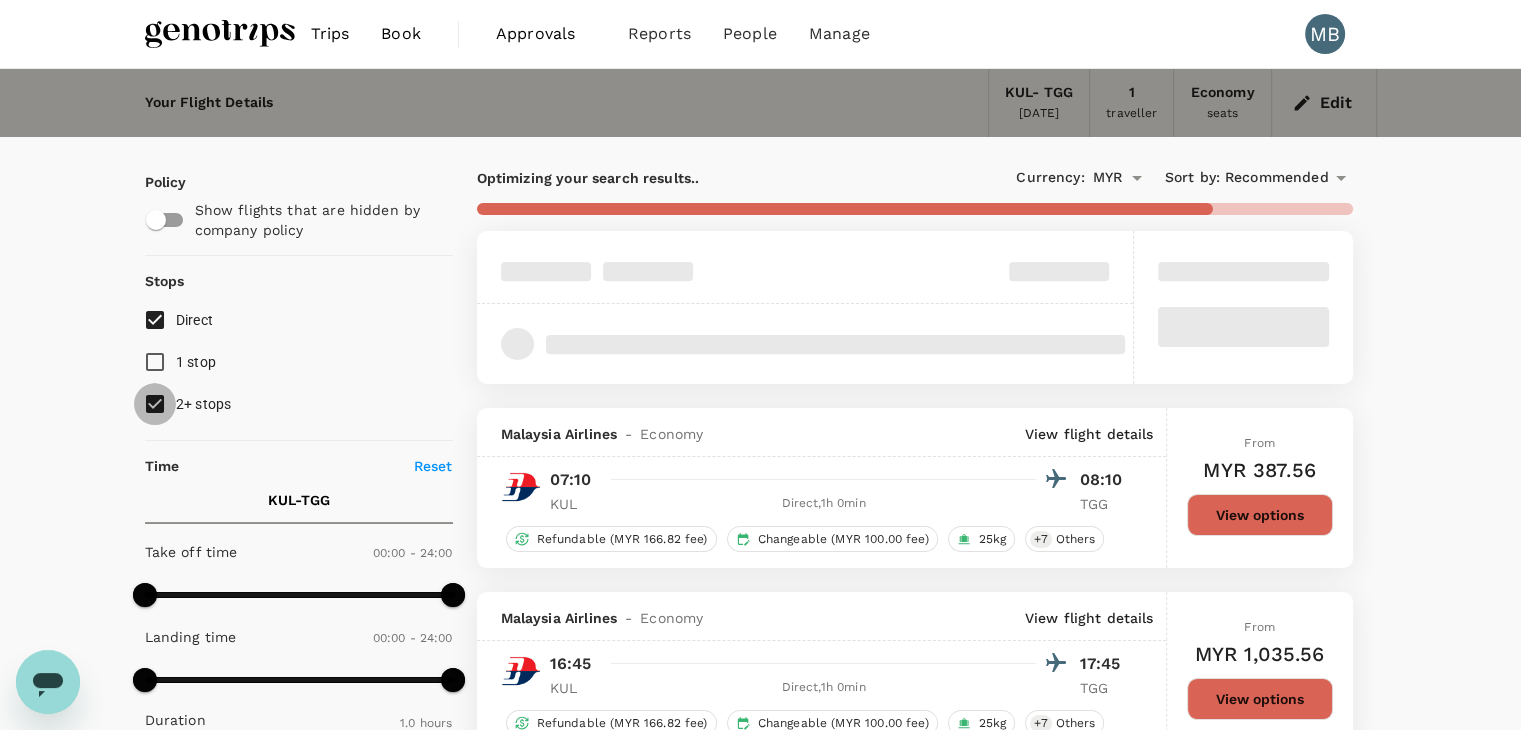 click on "2+ stops" at bounding box center [155, 404] 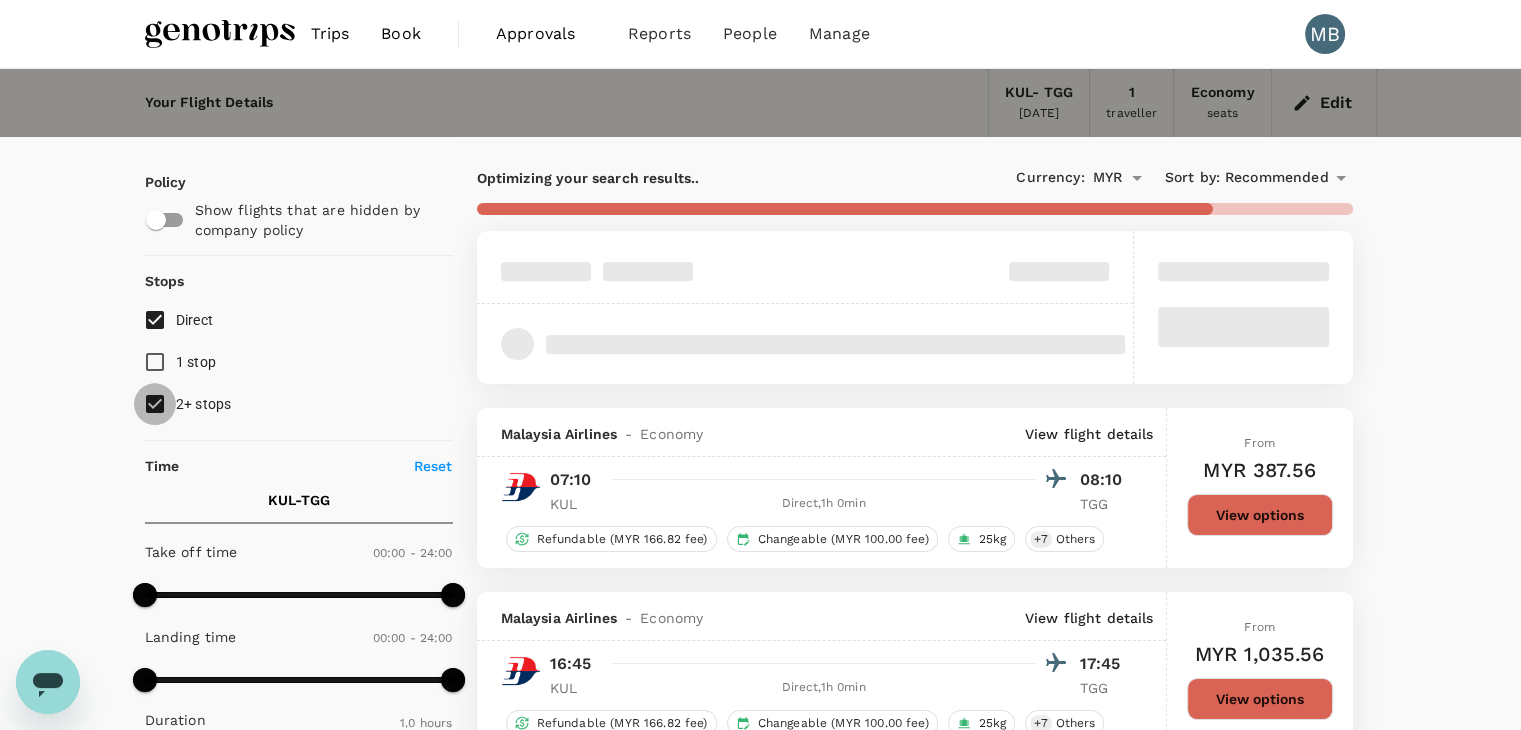 checkbox on "false" 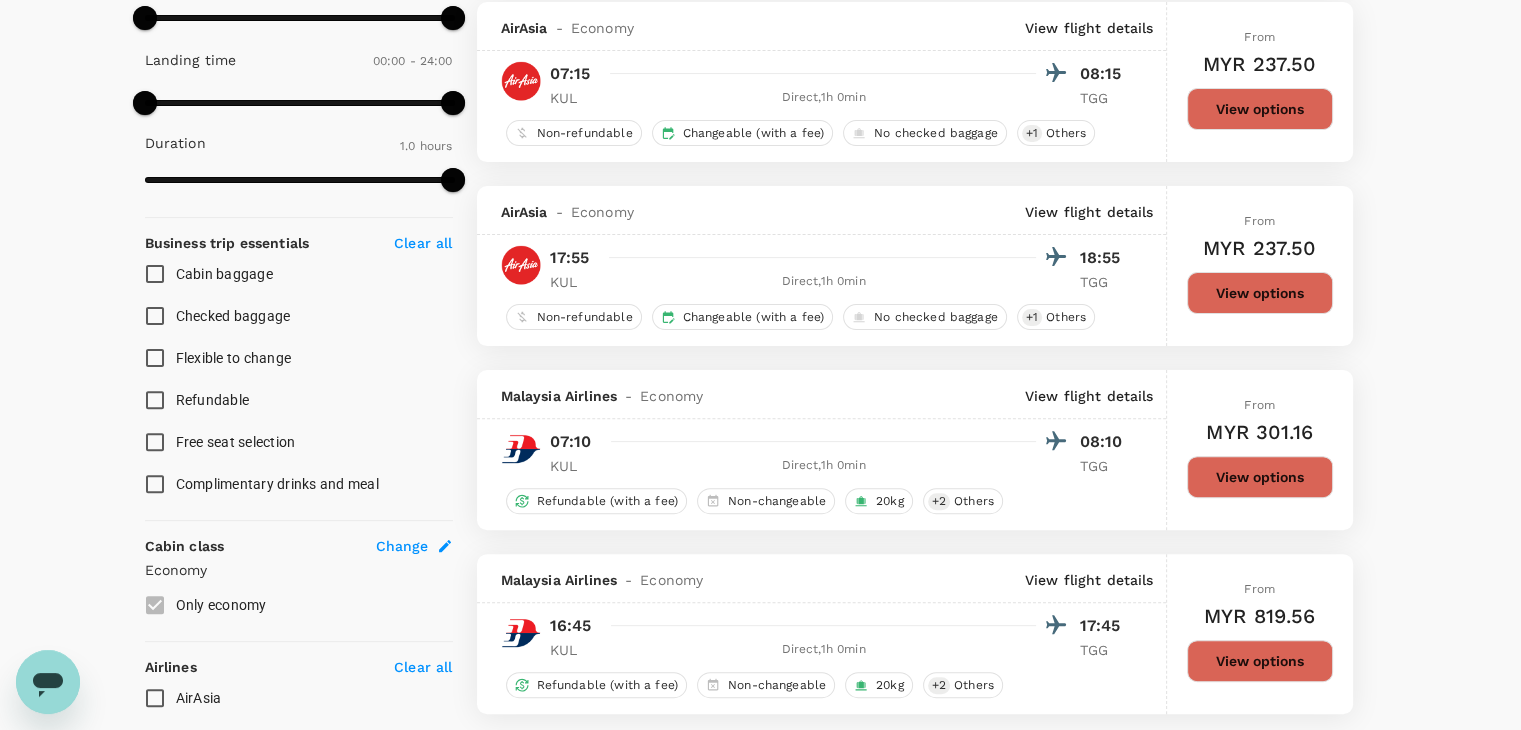 scroll, scrollTop: 700, scrollLeft: 0, axis: vertical 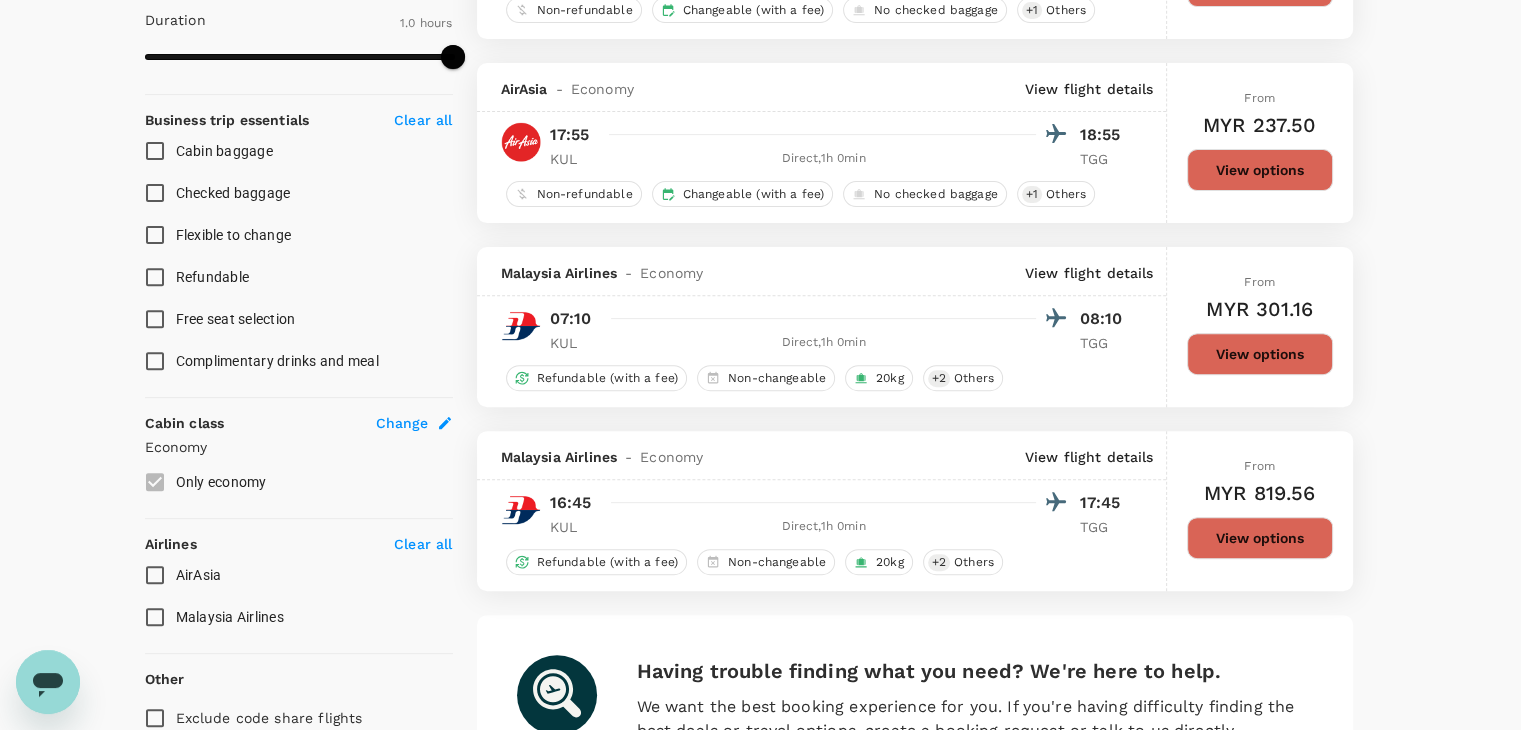 click on "AirAsia" at bounding box center [155, 575] 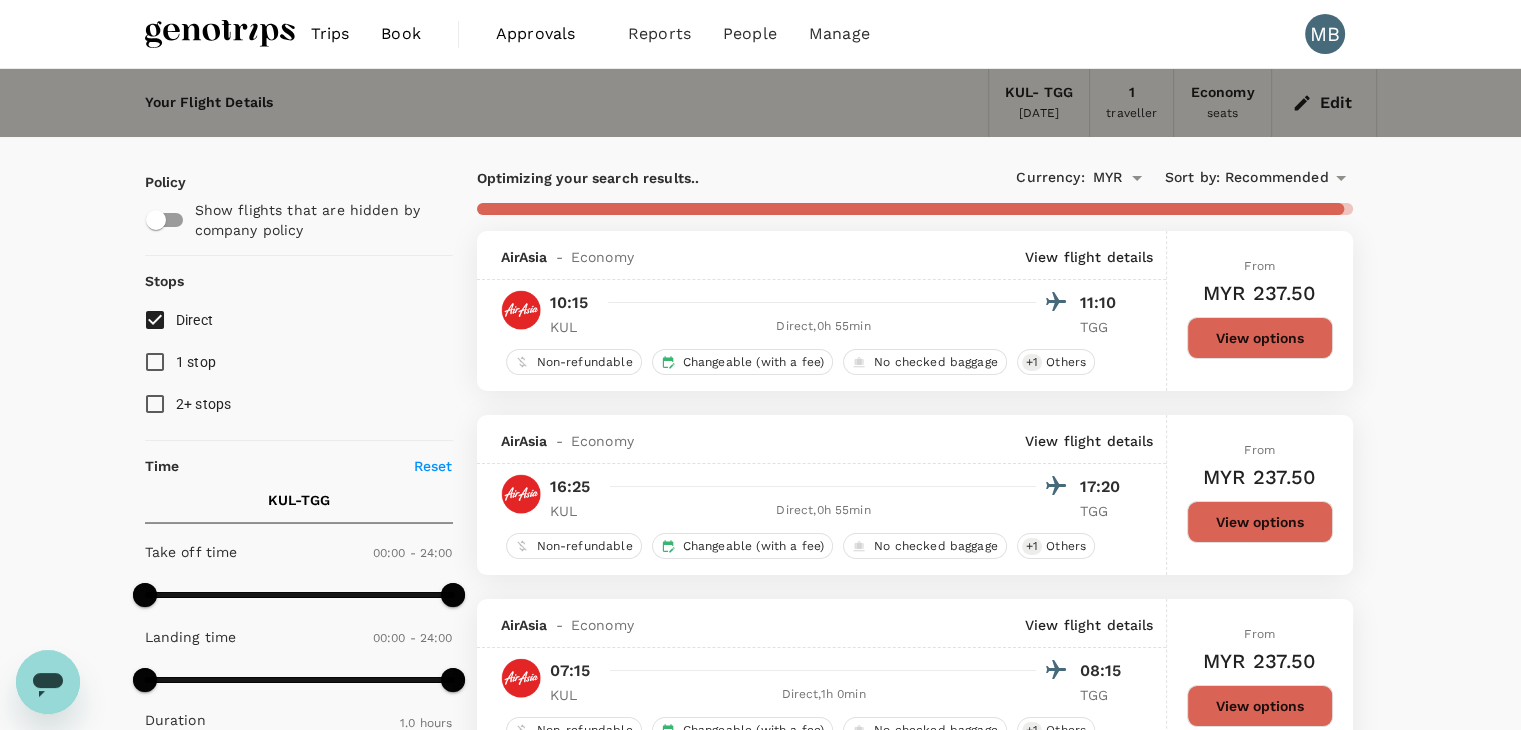 scroll, scrollTop: 200, scrollLeft: 0, axis: vertical 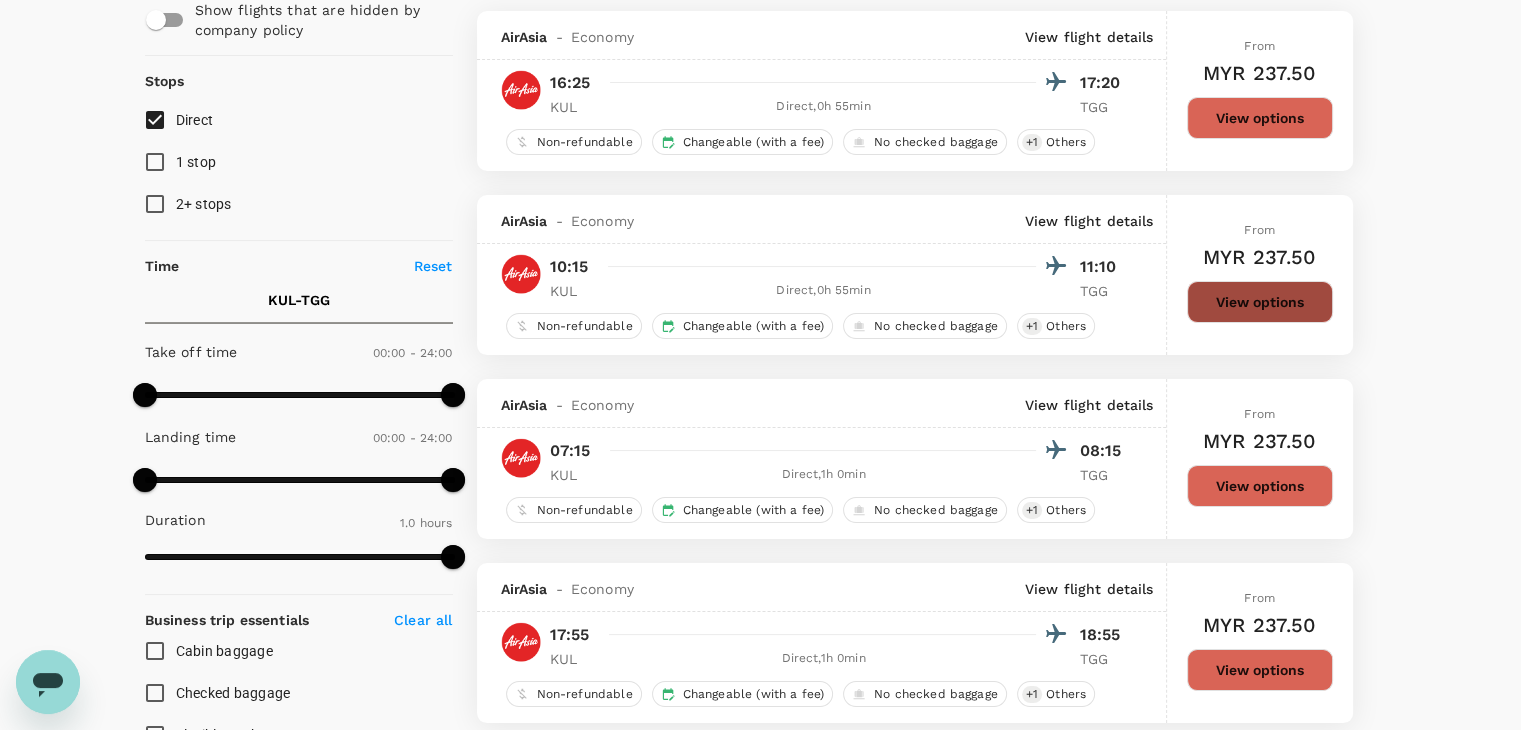 click on "View options" at bounding box center (1260, 302) 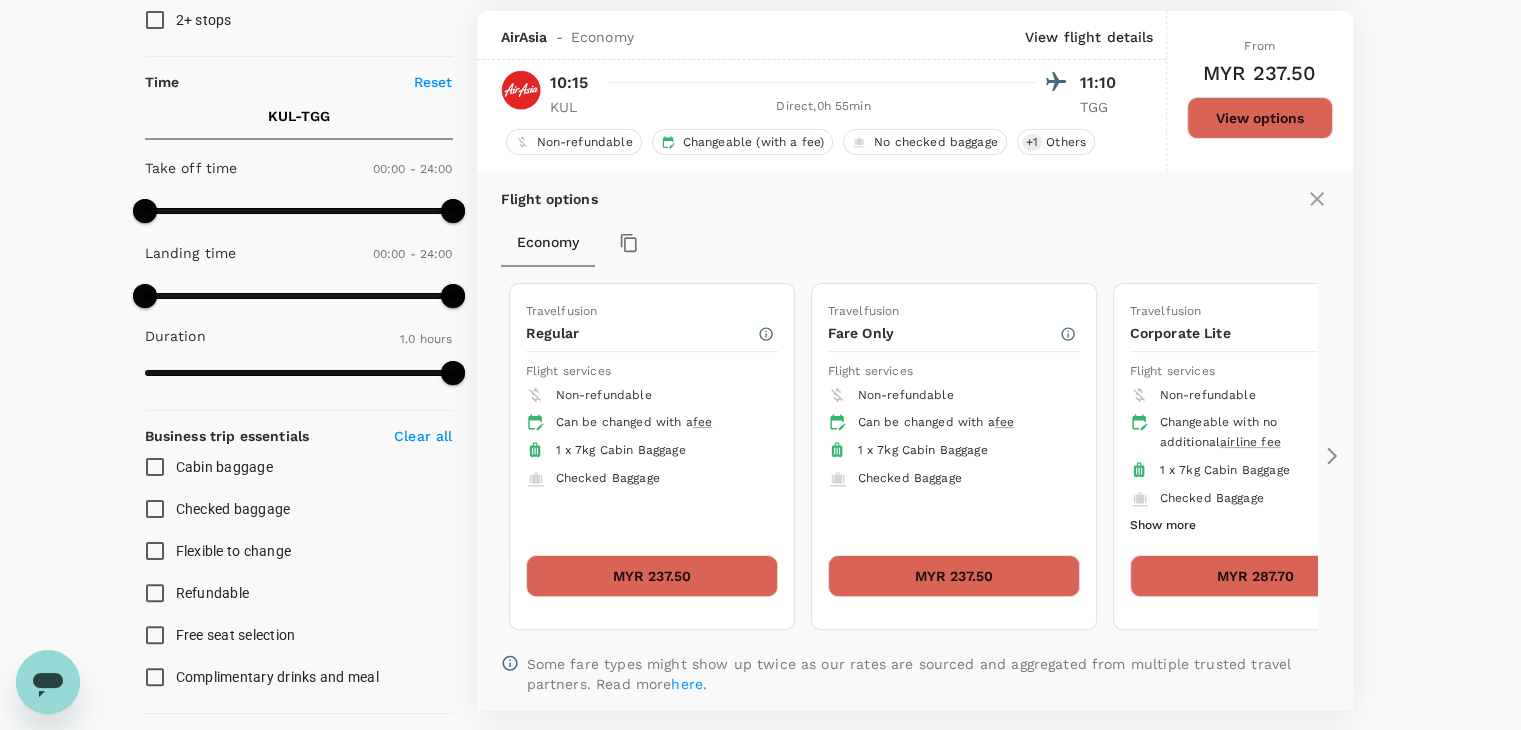 scroll, scrollTop: 395, scrollLeft: 0, axis: vertical 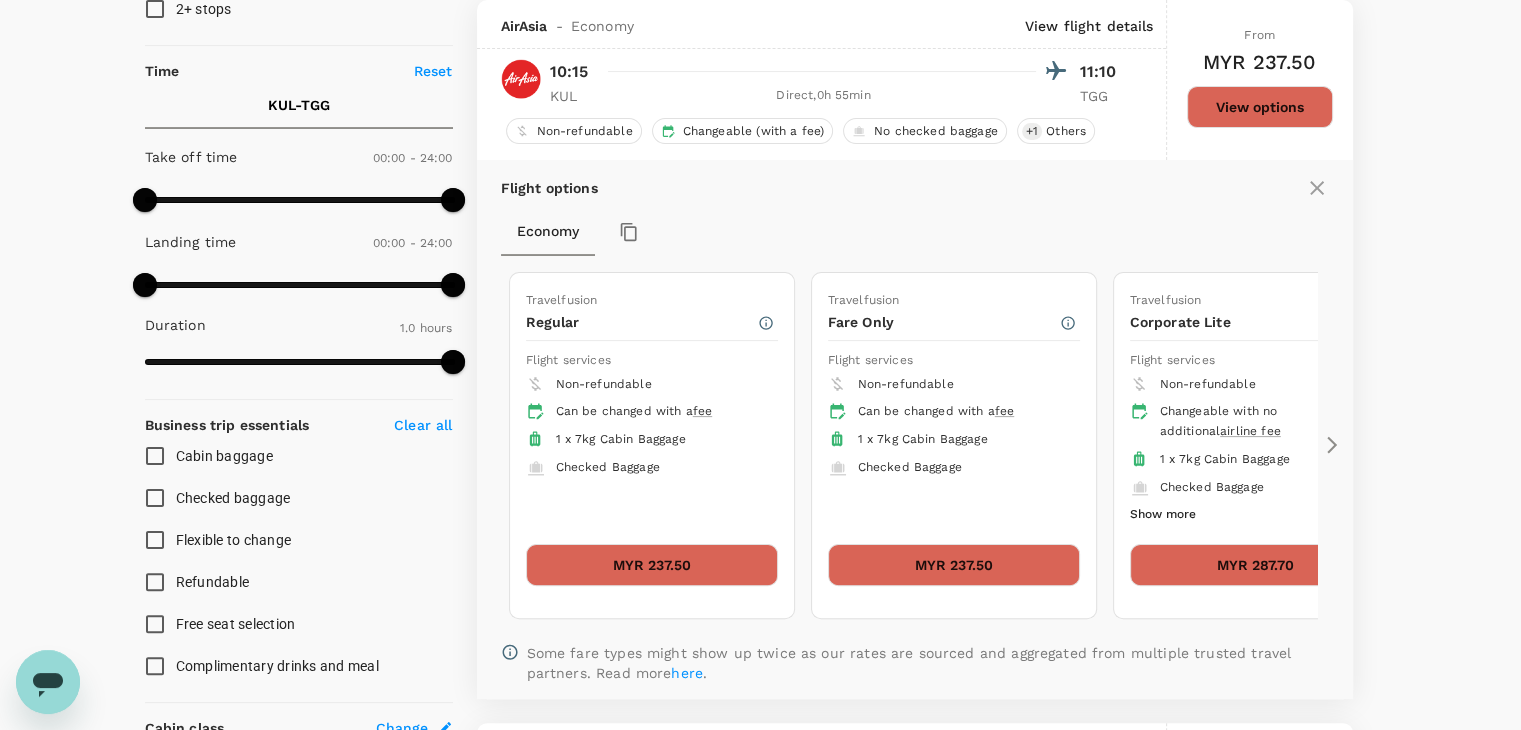 click on "MYR 237.50" at bounding box center [652, 565] 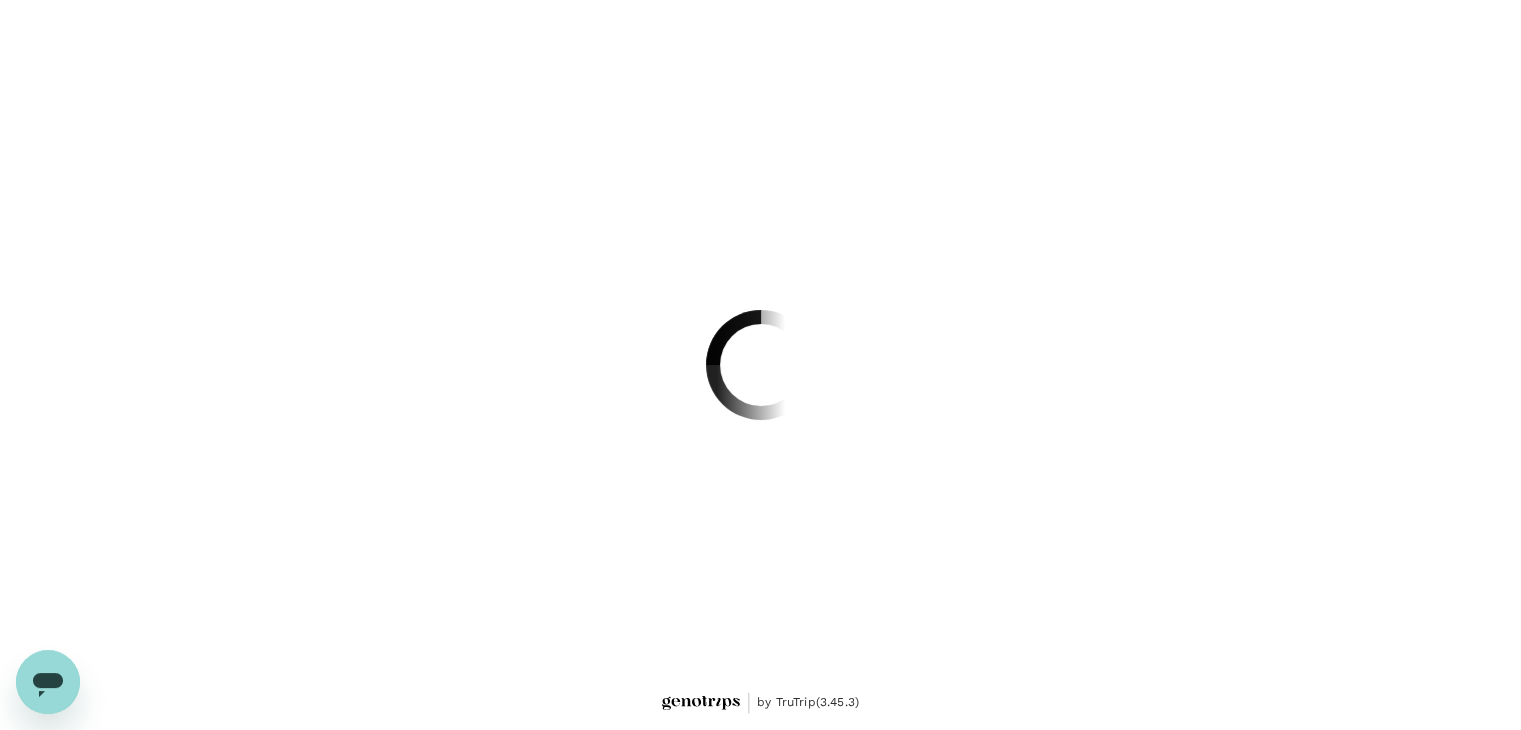scroll, scrollTop: 0, scrollLeft: 0, axis: both 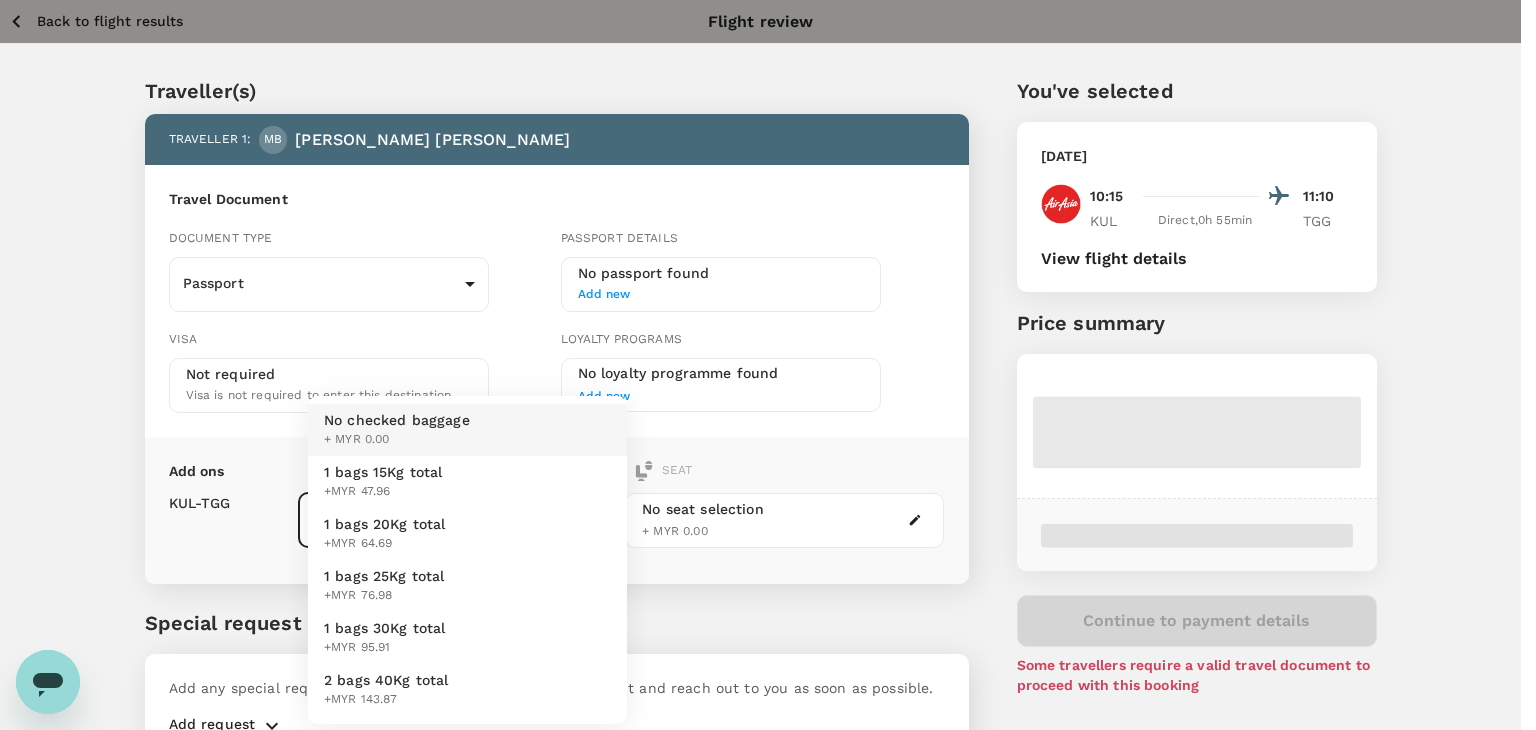 click on "Back to flight results Flight review Traveller(s) Traveller   1 : MB Muhammad Akhimullah   bin Rostam Travel Document Document type Passport Passport ​ Passport details No passport found Add new Visa Not required Visa is not required to enter this destination Loyalty programs No loyalty programme found Add new Add ons Baggage Seat KUL  -  TGG No checked baggage + MYR 0.00 ​ No seat selection + MYR 0.00 Special request Add any special requests here. Our support team will attend to it and reach out to you as soon as possible. Add request You've selected Sunday, 06 Jul 2025 10:15 11:10 KUL Direct ,  0h 55min TGG View flight details Price summary Continue to payment details Some travellers require a valid travel document to proceed with this booking by TruTrip  ( 3.45.3   ) View details Edit Add new No checked baggage + MYR 0.00 1 bags 15Kg total +MYR 47.96 1 bags 20Kg total +MYR 64.69 1 bags 25Kg total +MYR 76.98 1 bags 30Kg total +MYR 95.91 2 bags 40Kg total +MYR 143.87" at bounding box center [768, 419] 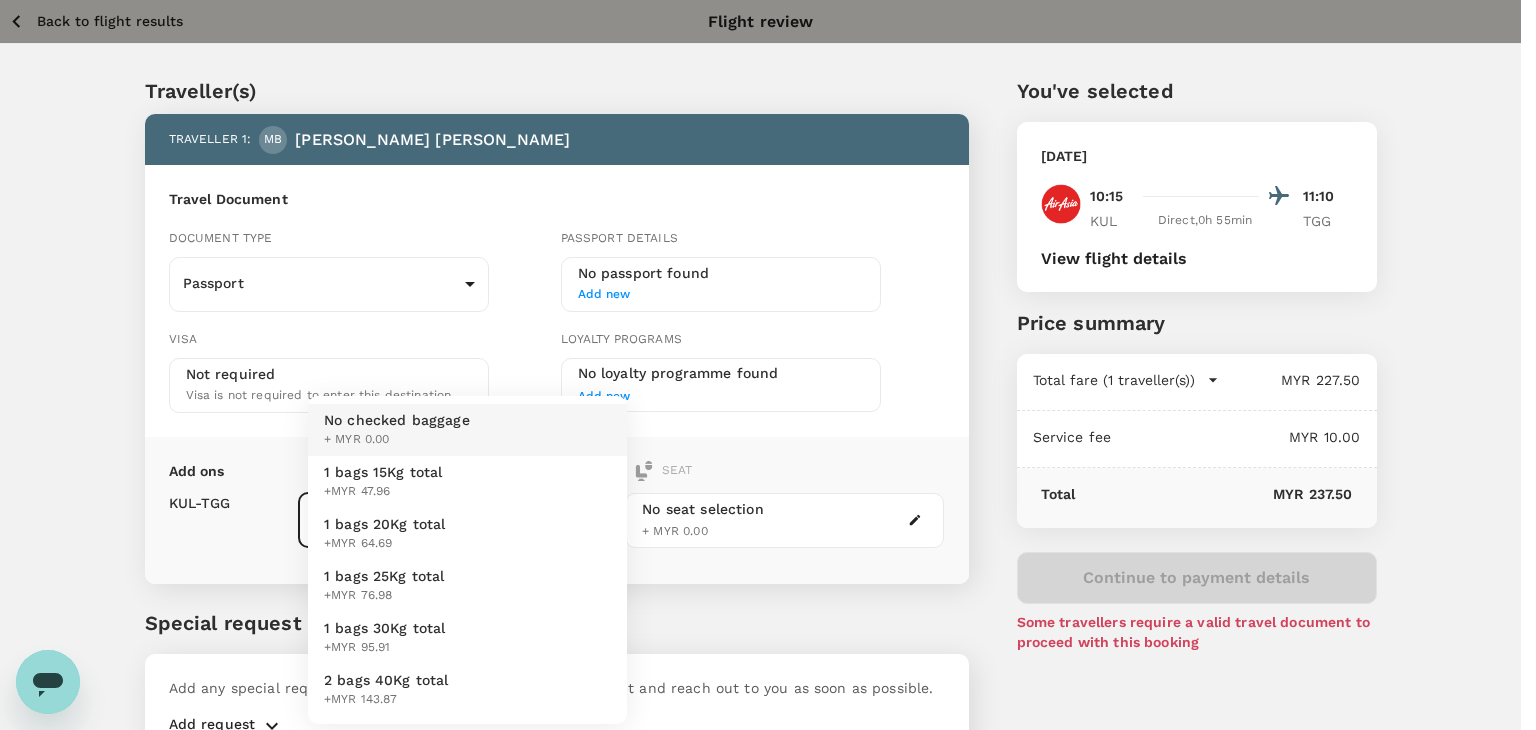 click on "1 bags 15Kg total +MYR 47.96" at bounding box center (467, 482) 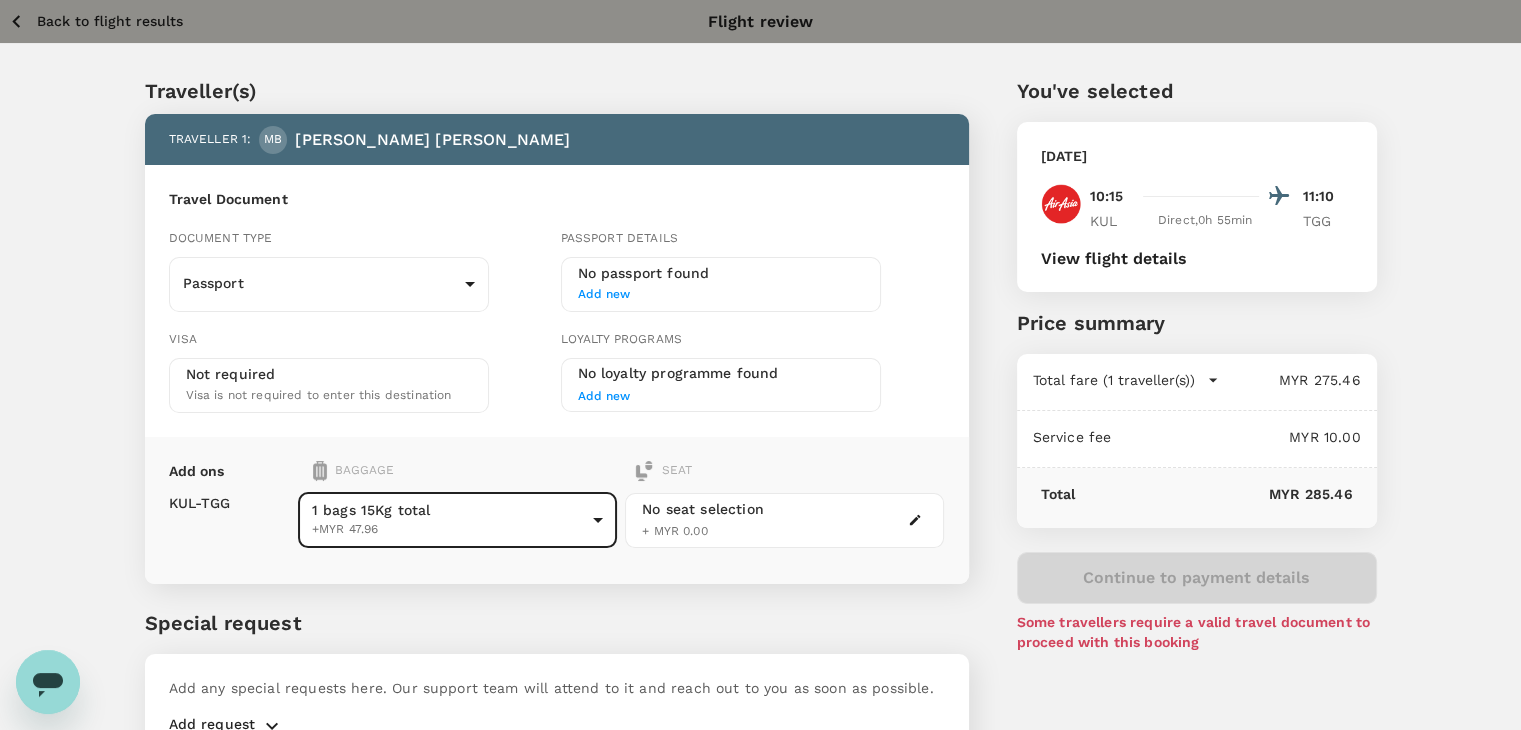 click 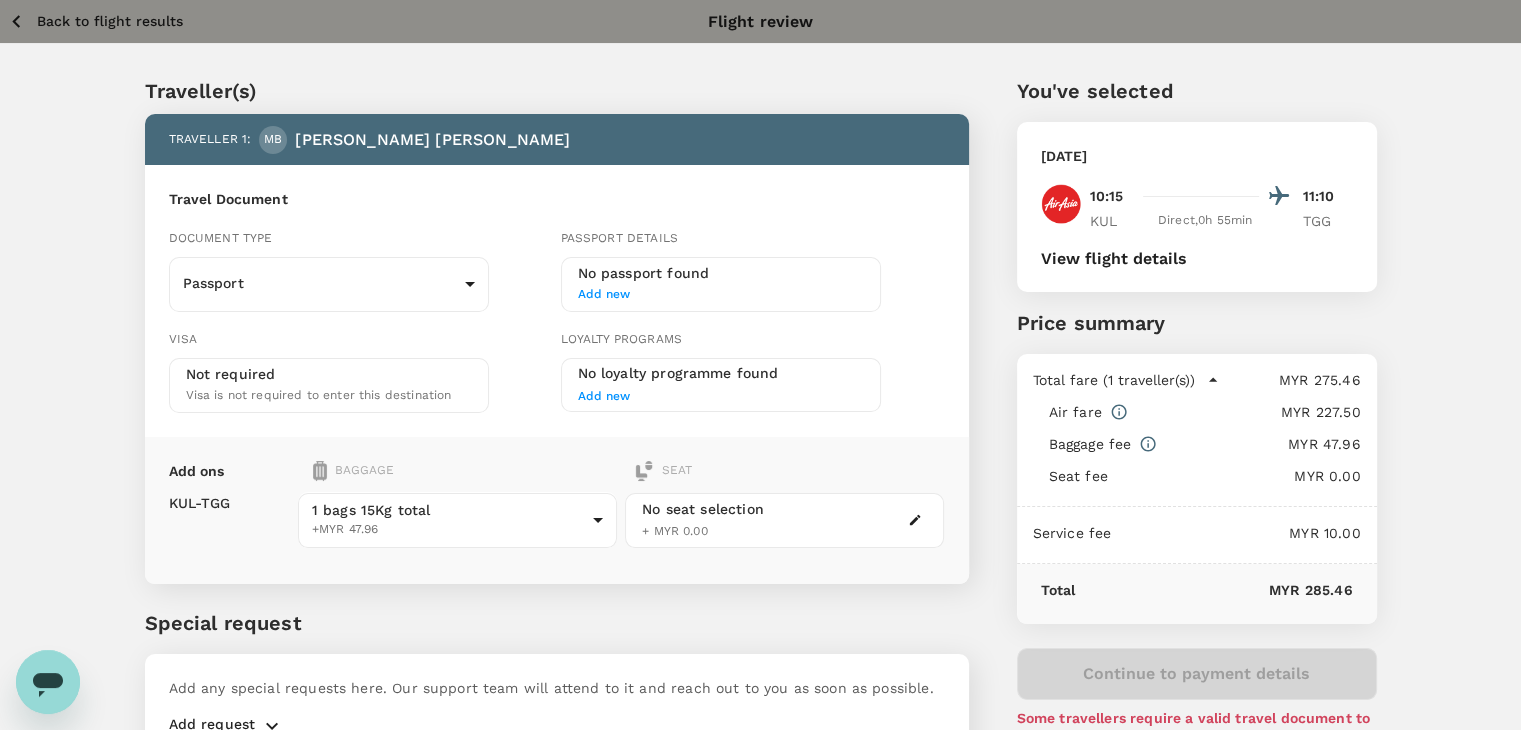 click 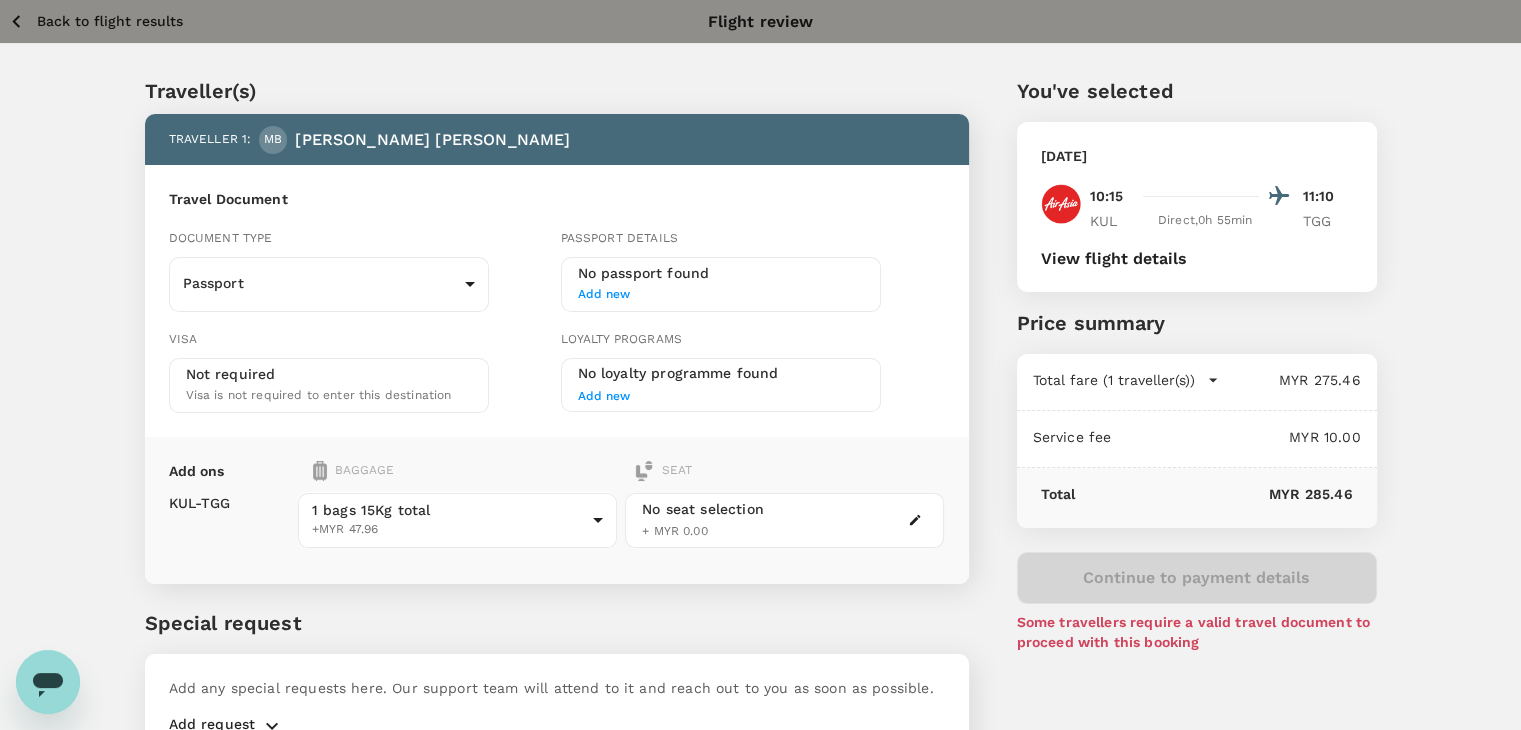 click on "Back to flight results" at bounding box center (110, 21) 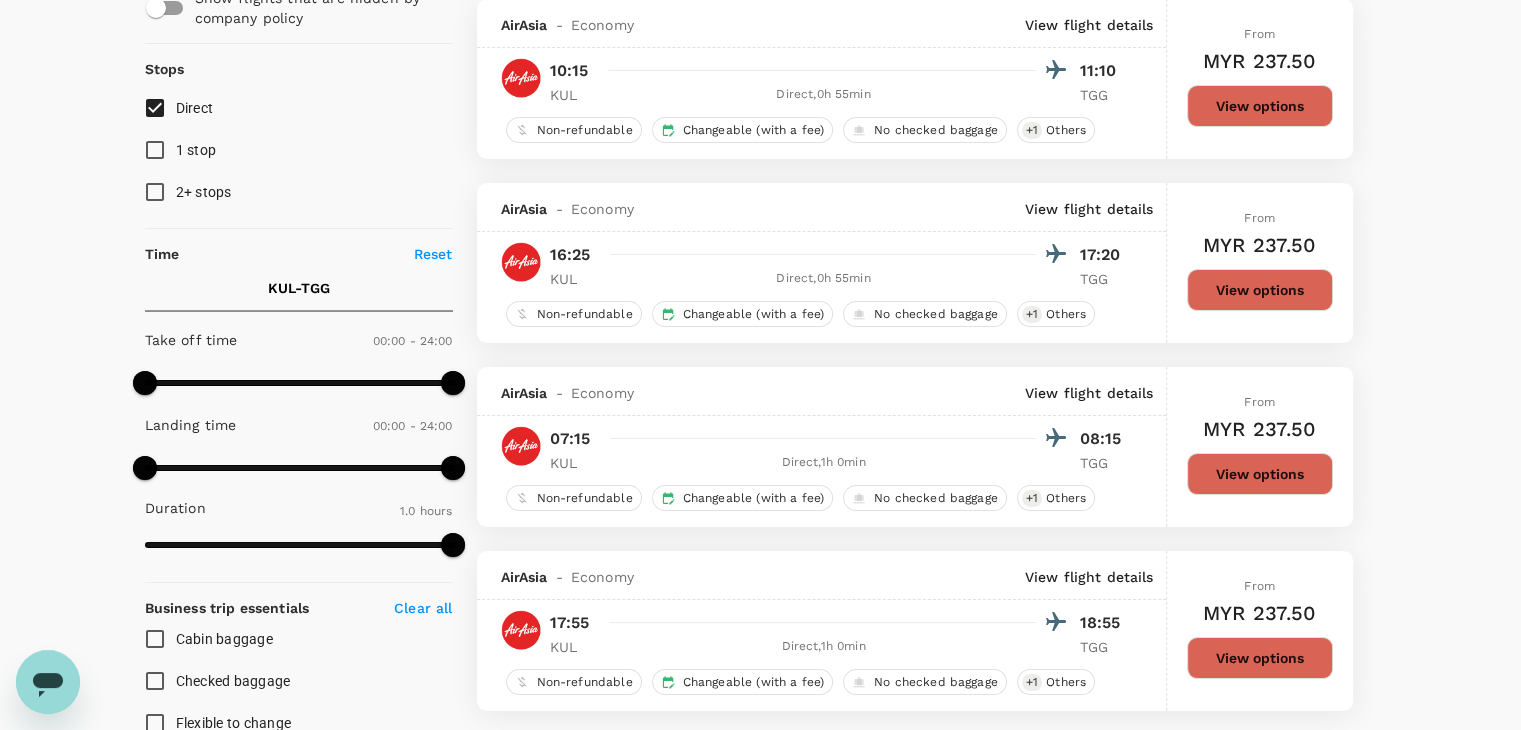 scroll, scrollTop: 213, scrollLeft: 0, axis: vertical 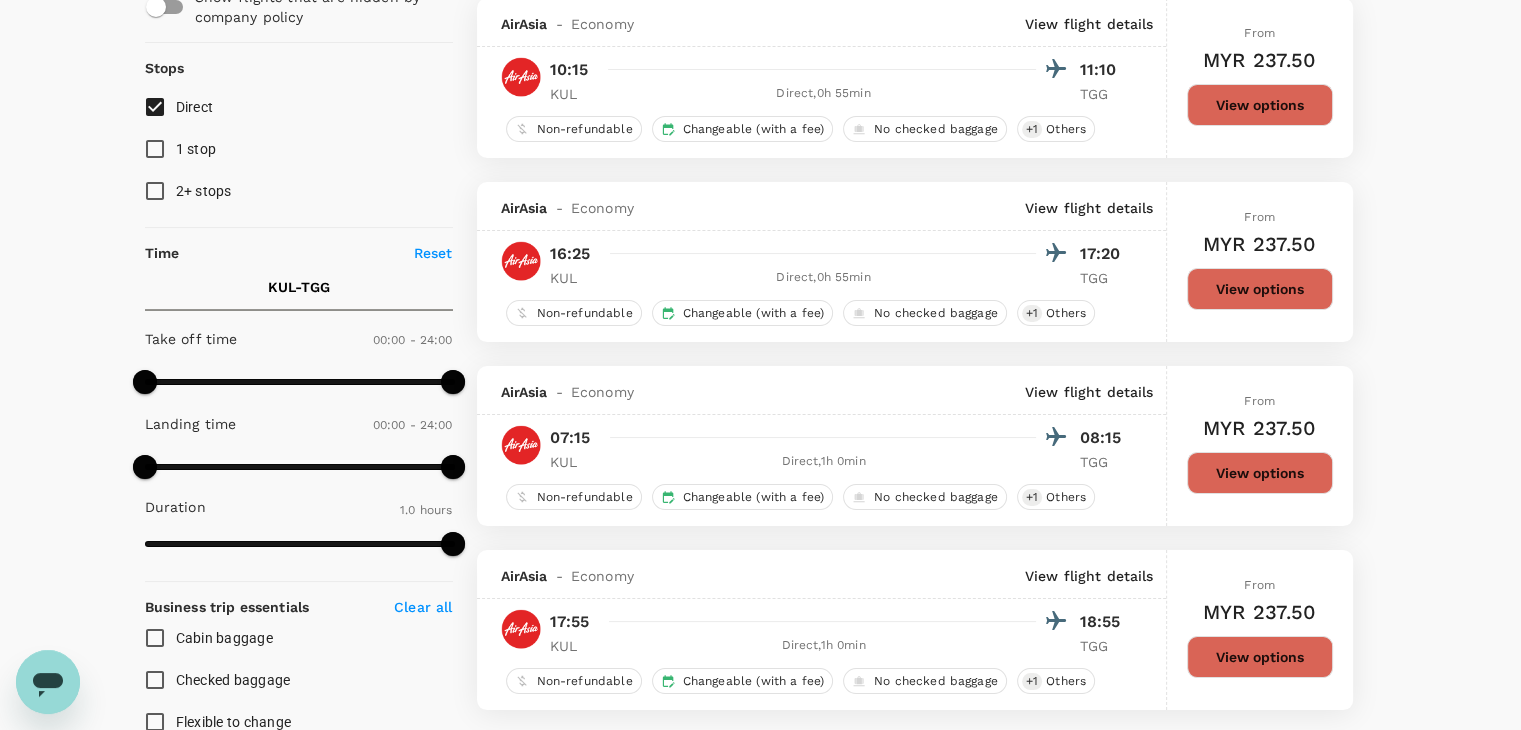 click on "View options" at bounding box center [1260, 473] 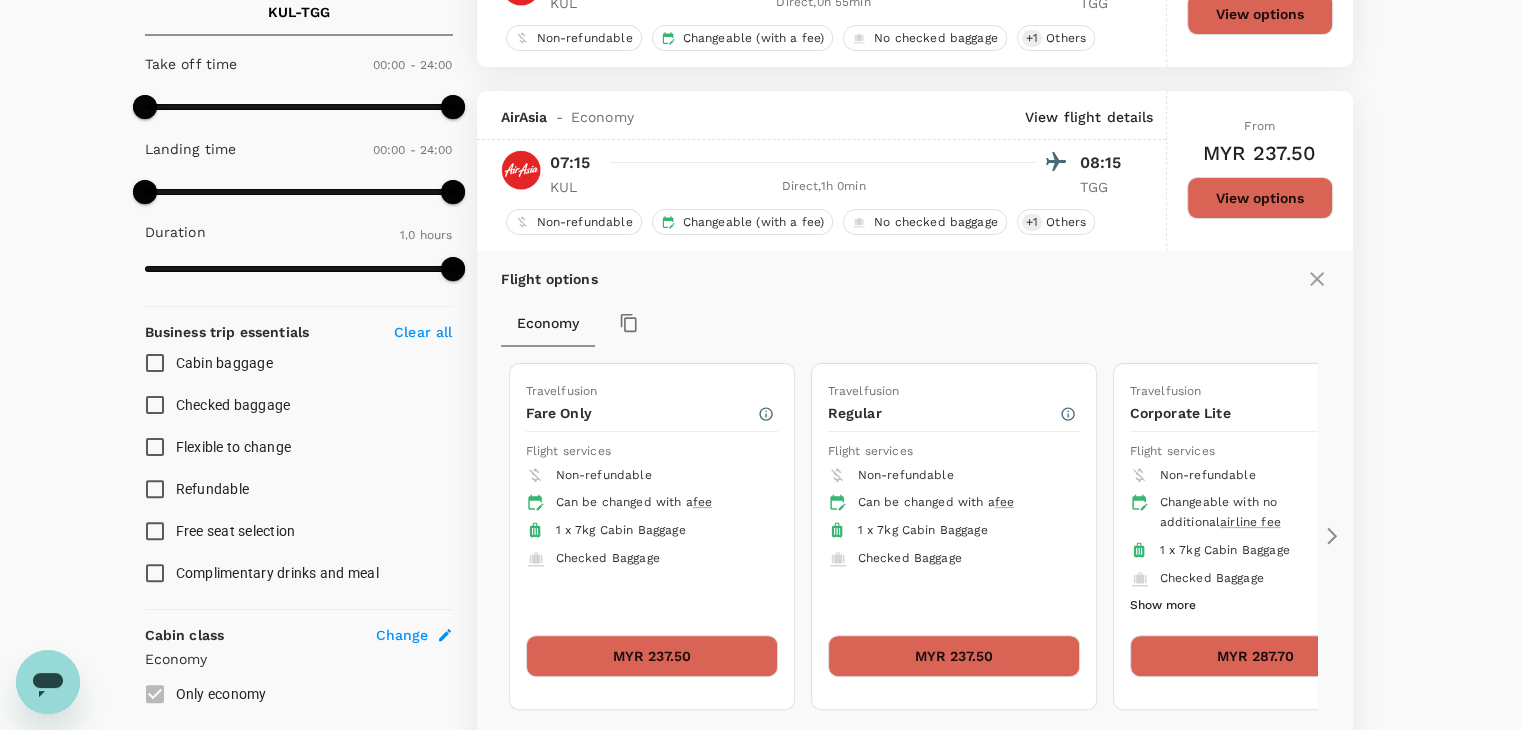 scroll, scrollTop: 579, scrollLeft: 0, axis: vertical 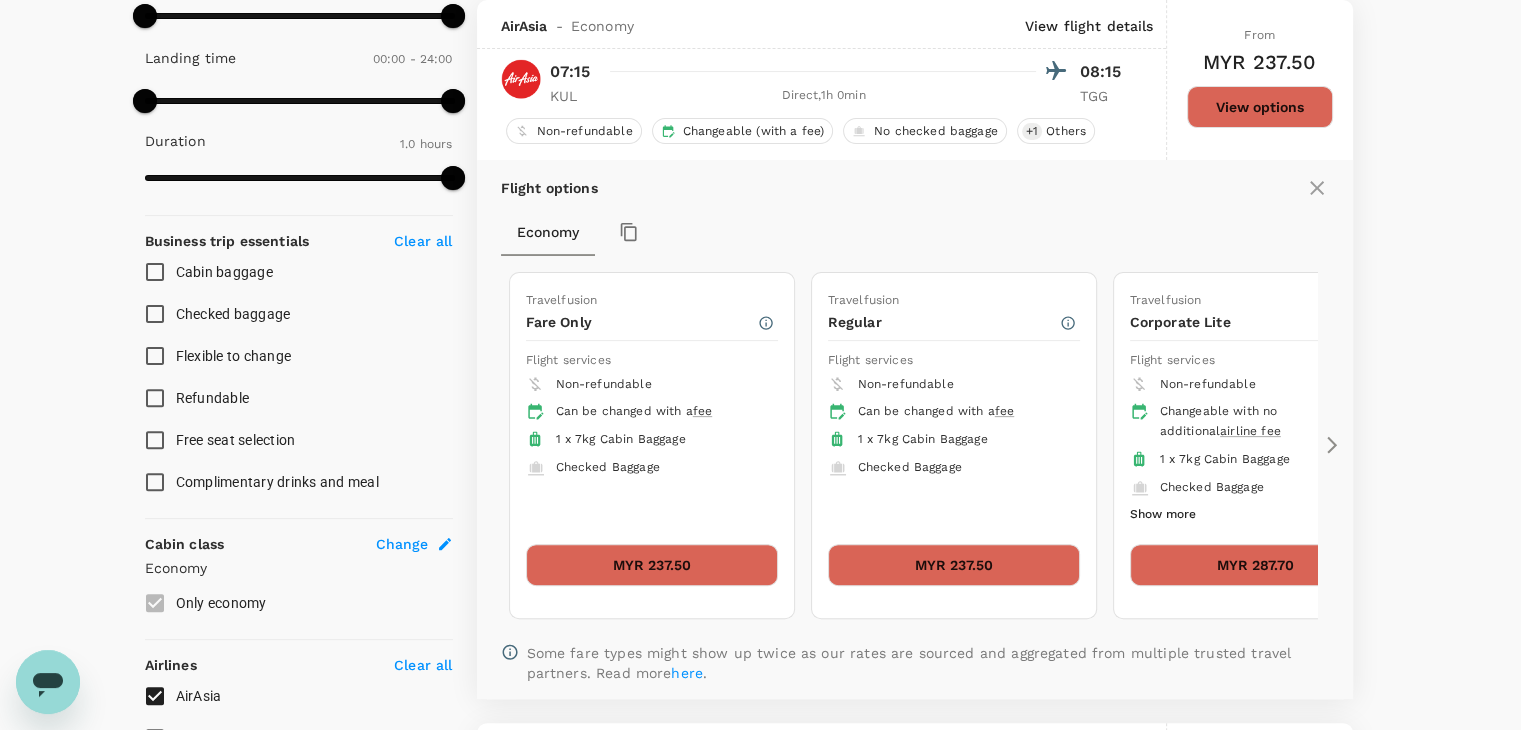 click 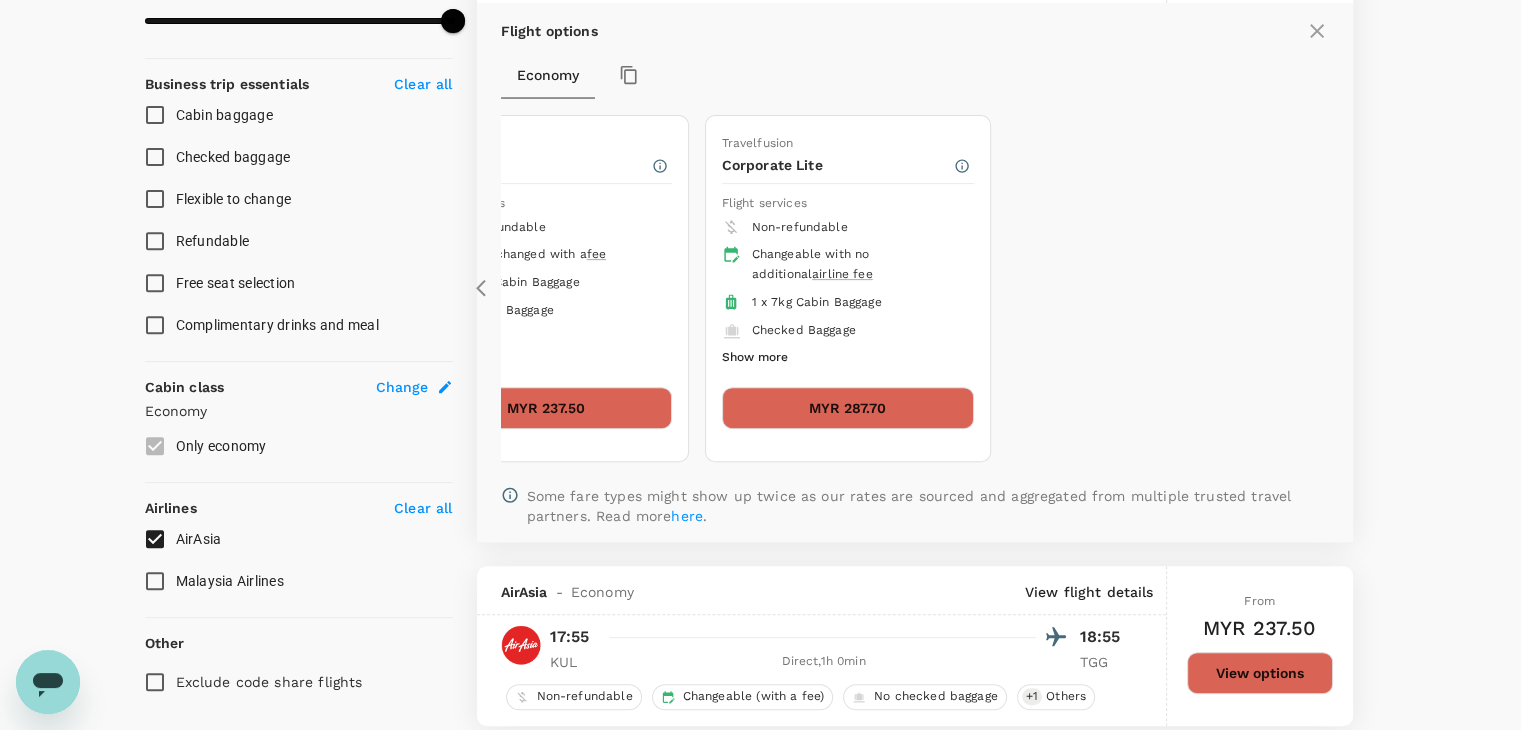 scroll, scrollTop: 900, scrollLeft: 0, axis: vertical 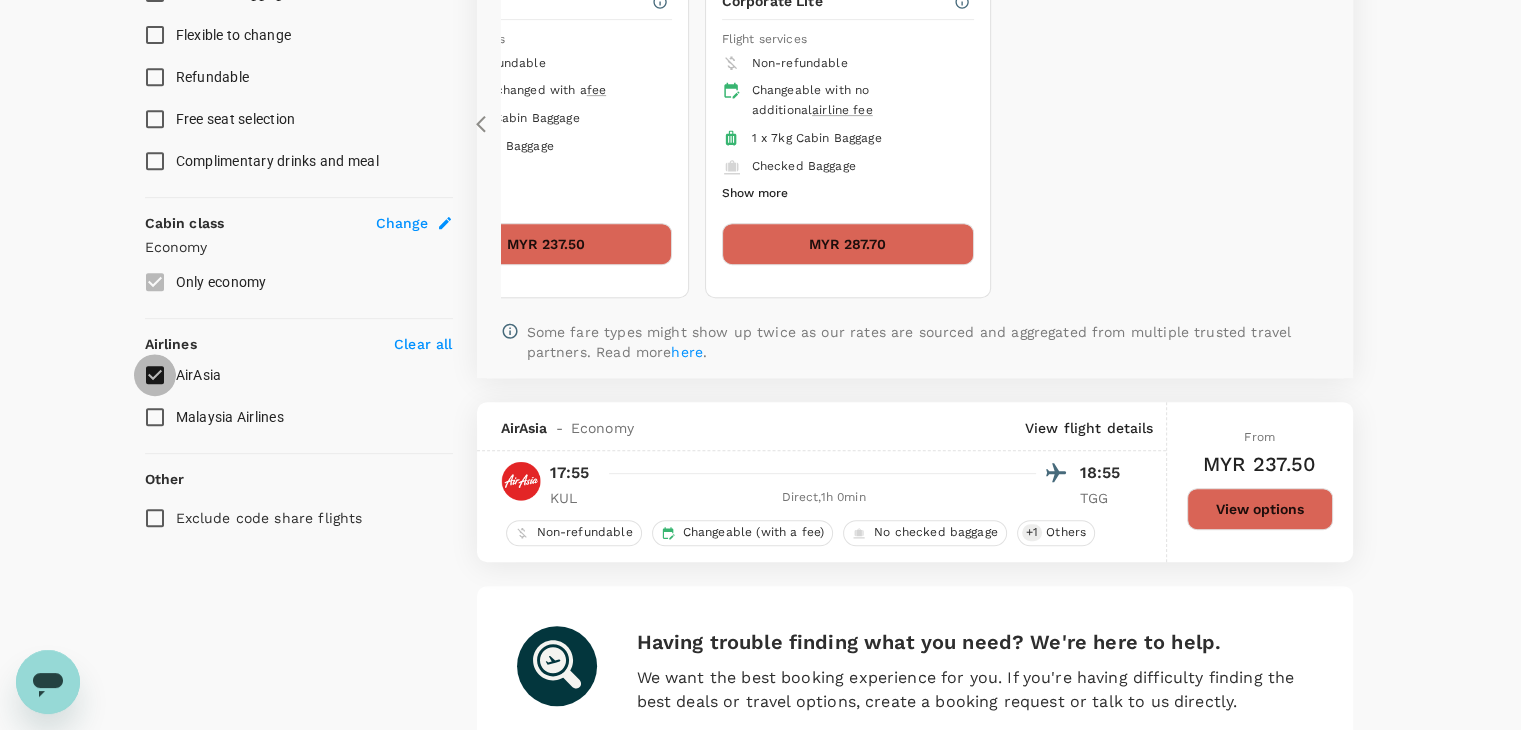 click on "AirAsia" at bounding box center (155, 375) 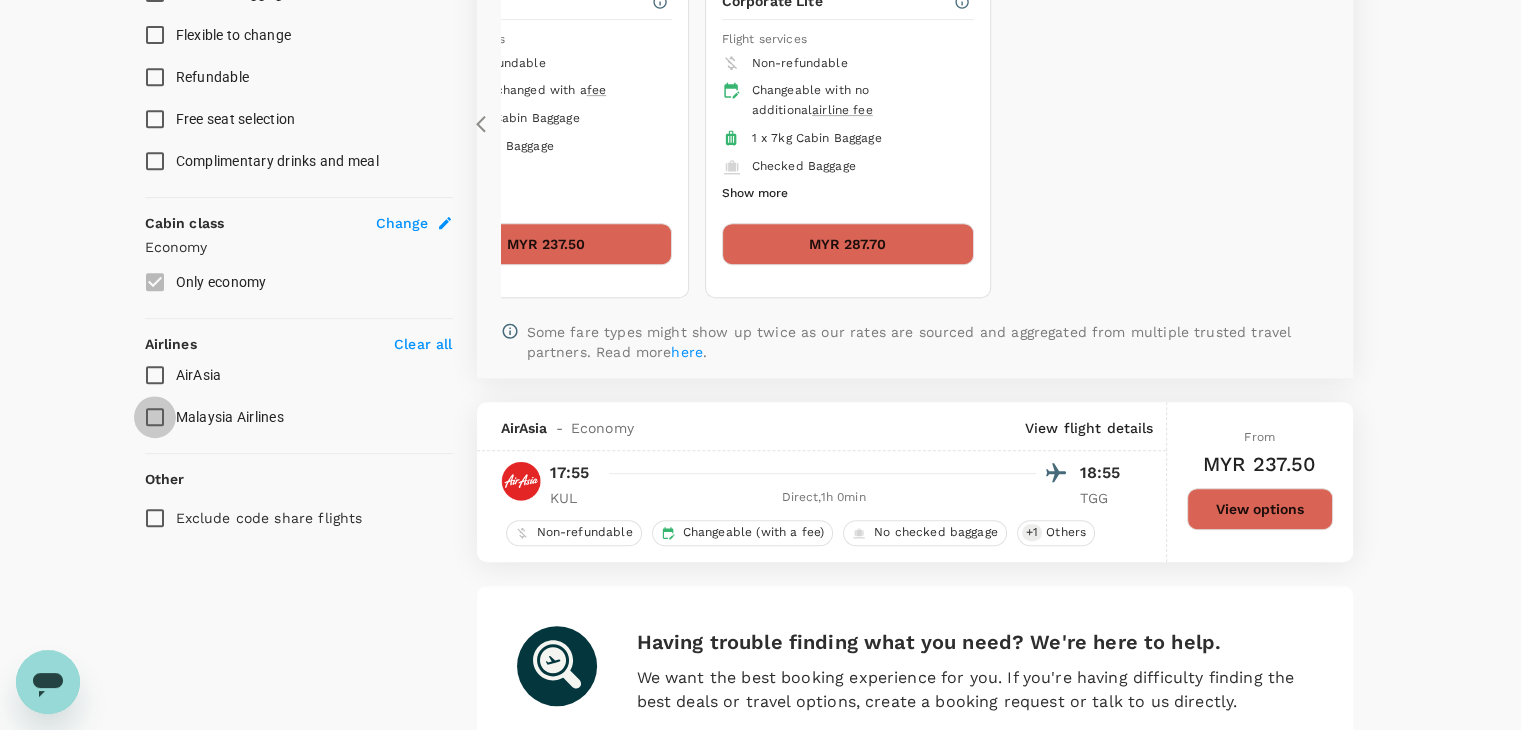 click on "Malaysia Airlines" at bounding box center [155, 417] 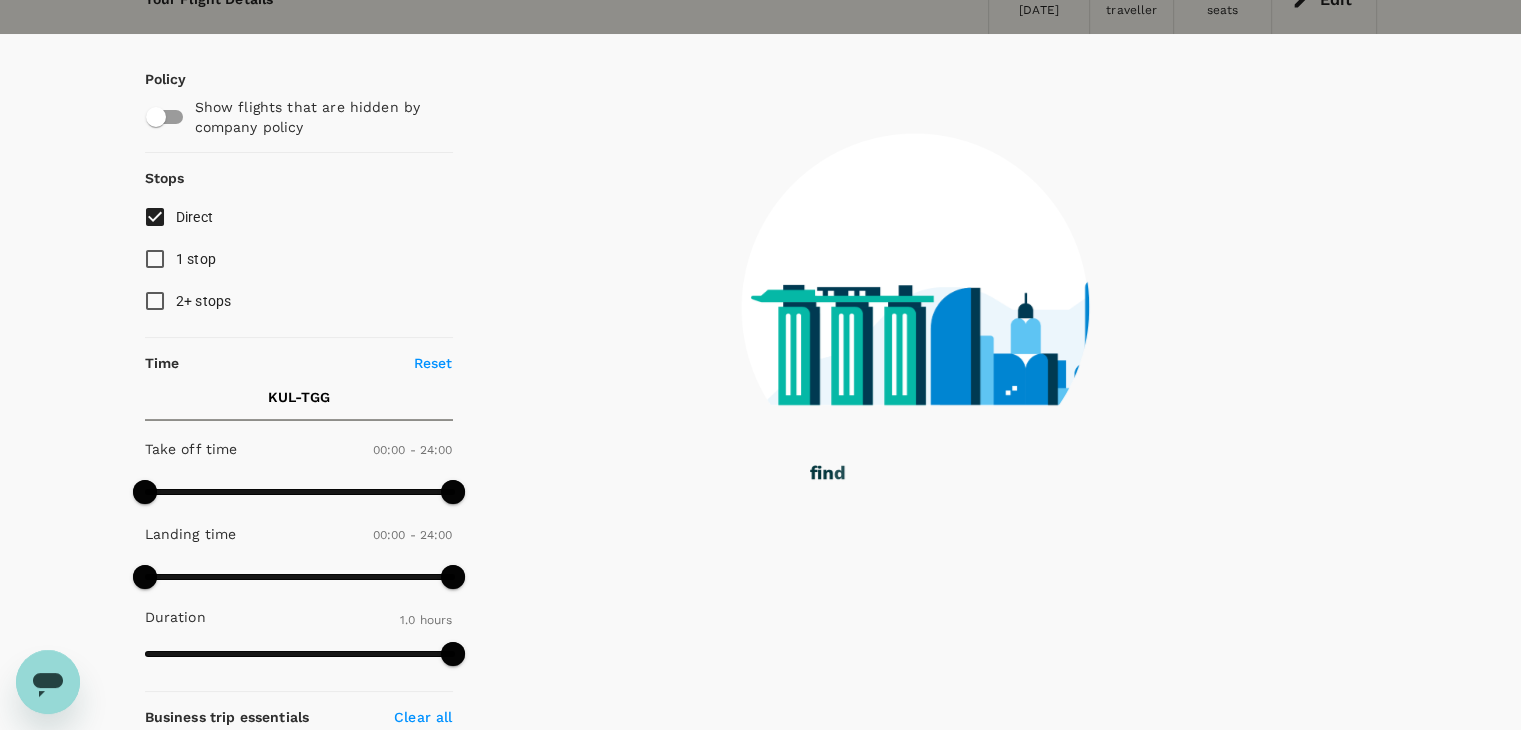 scroll, scrollTop: 100, scrollLeft: 0, axis: vertical 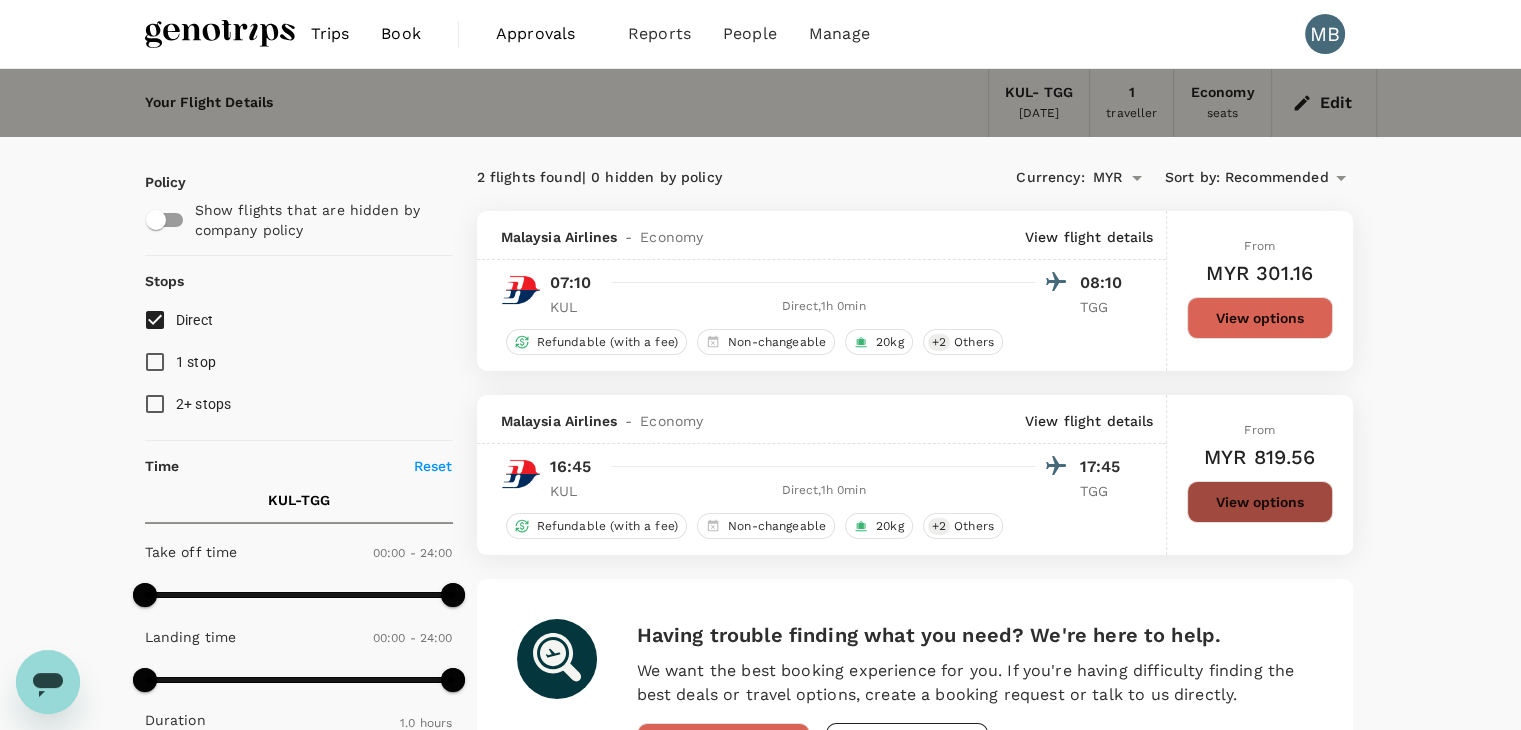 click on "View options" at bounding box center [1260, 502] 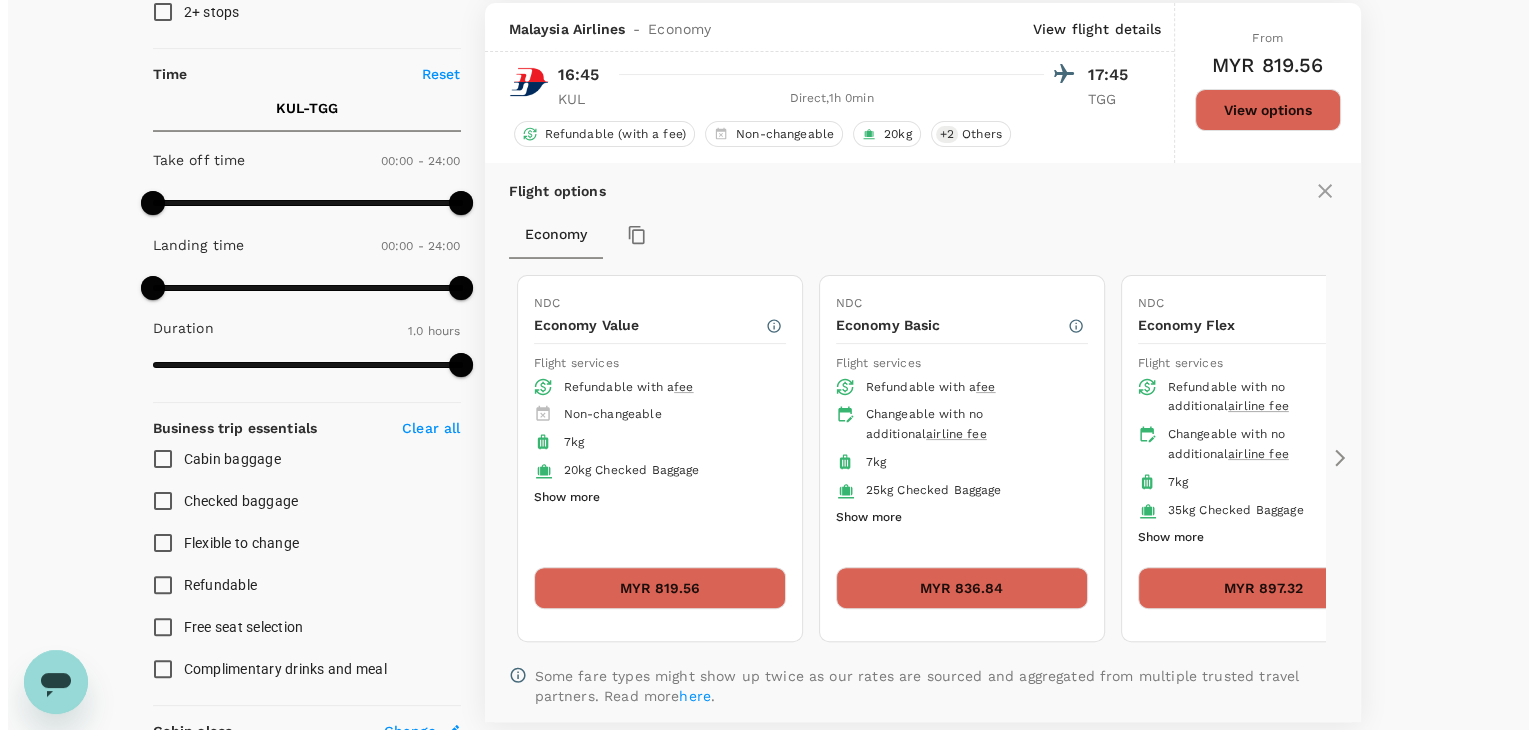 scroll, scrollTop: 395, scrollLeft: 0, axis: vertical 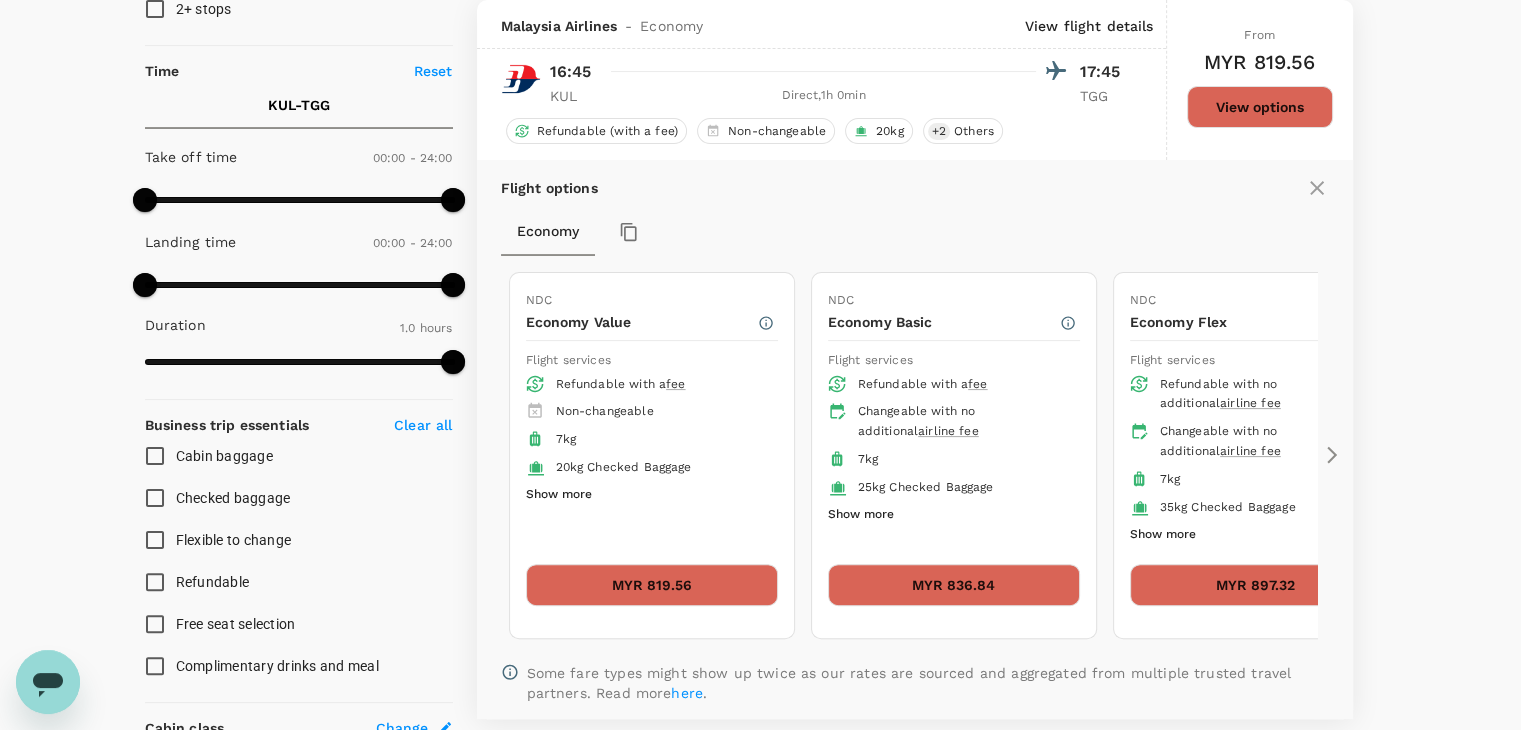 click 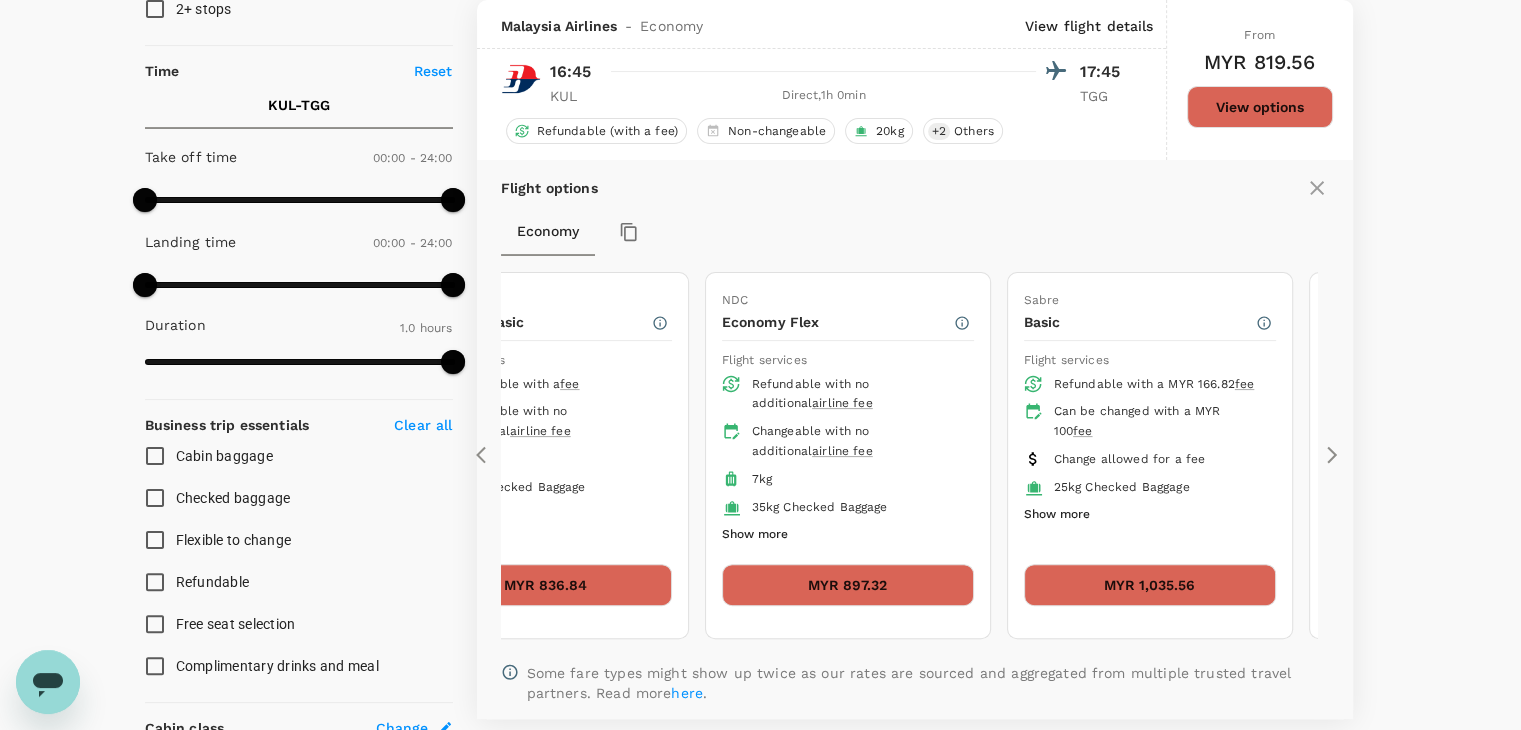 click 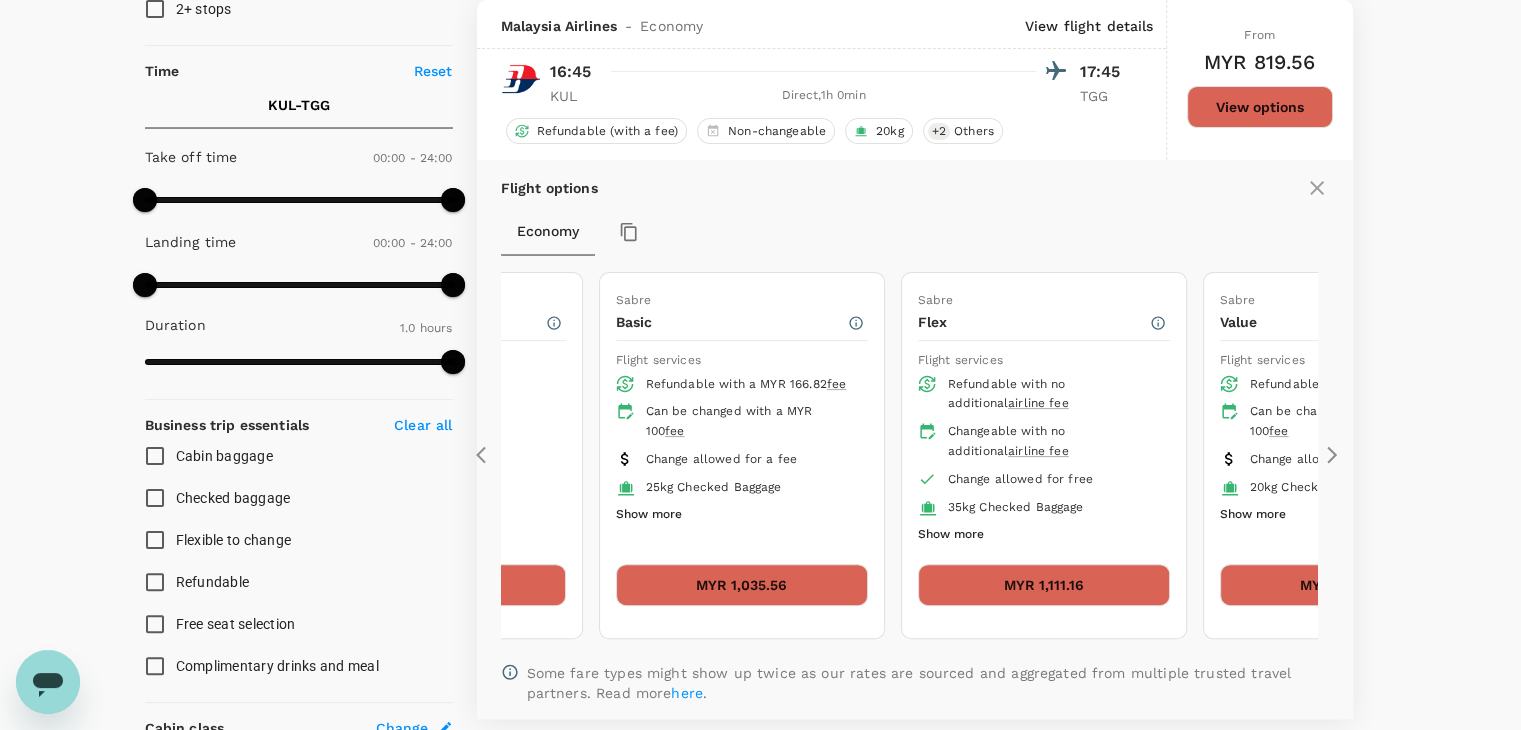click 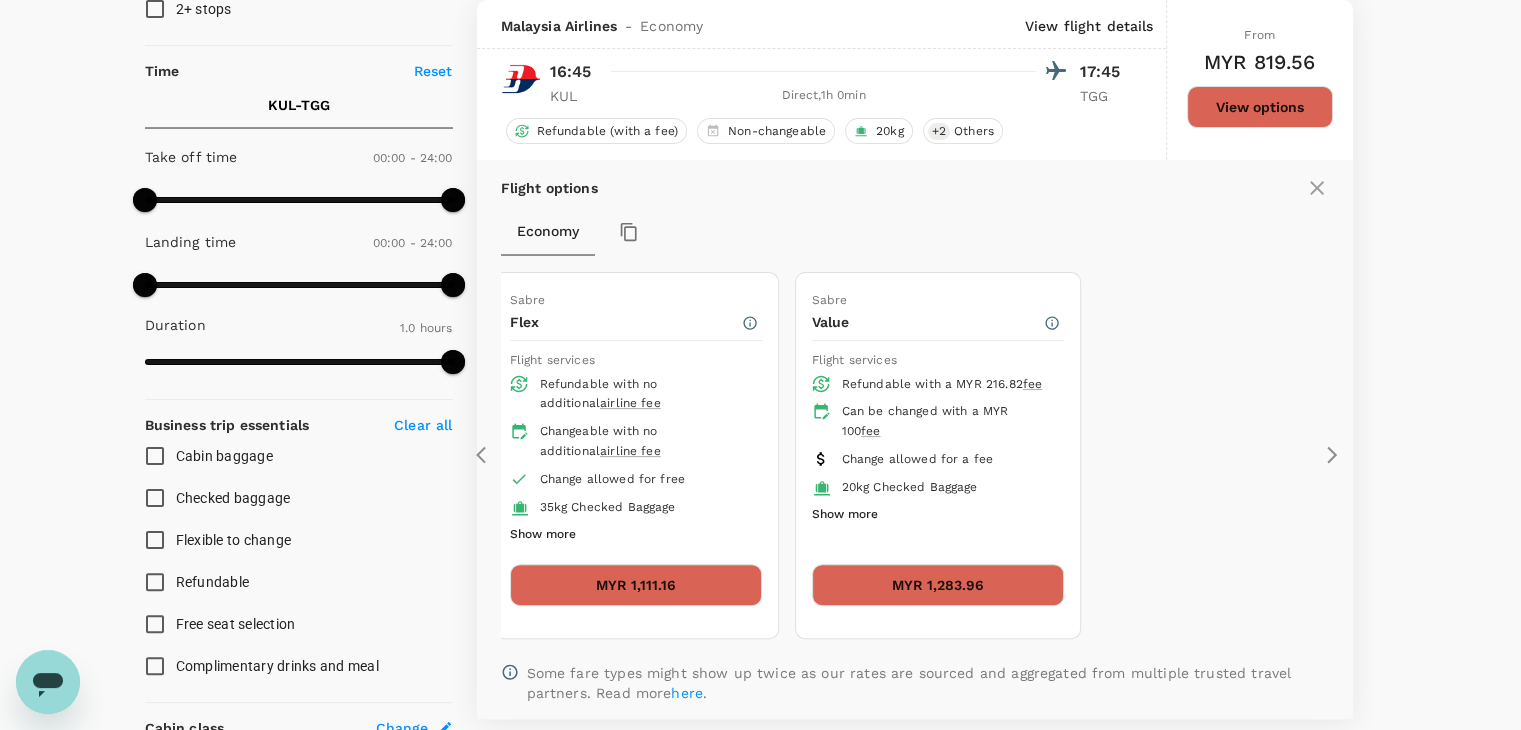 click 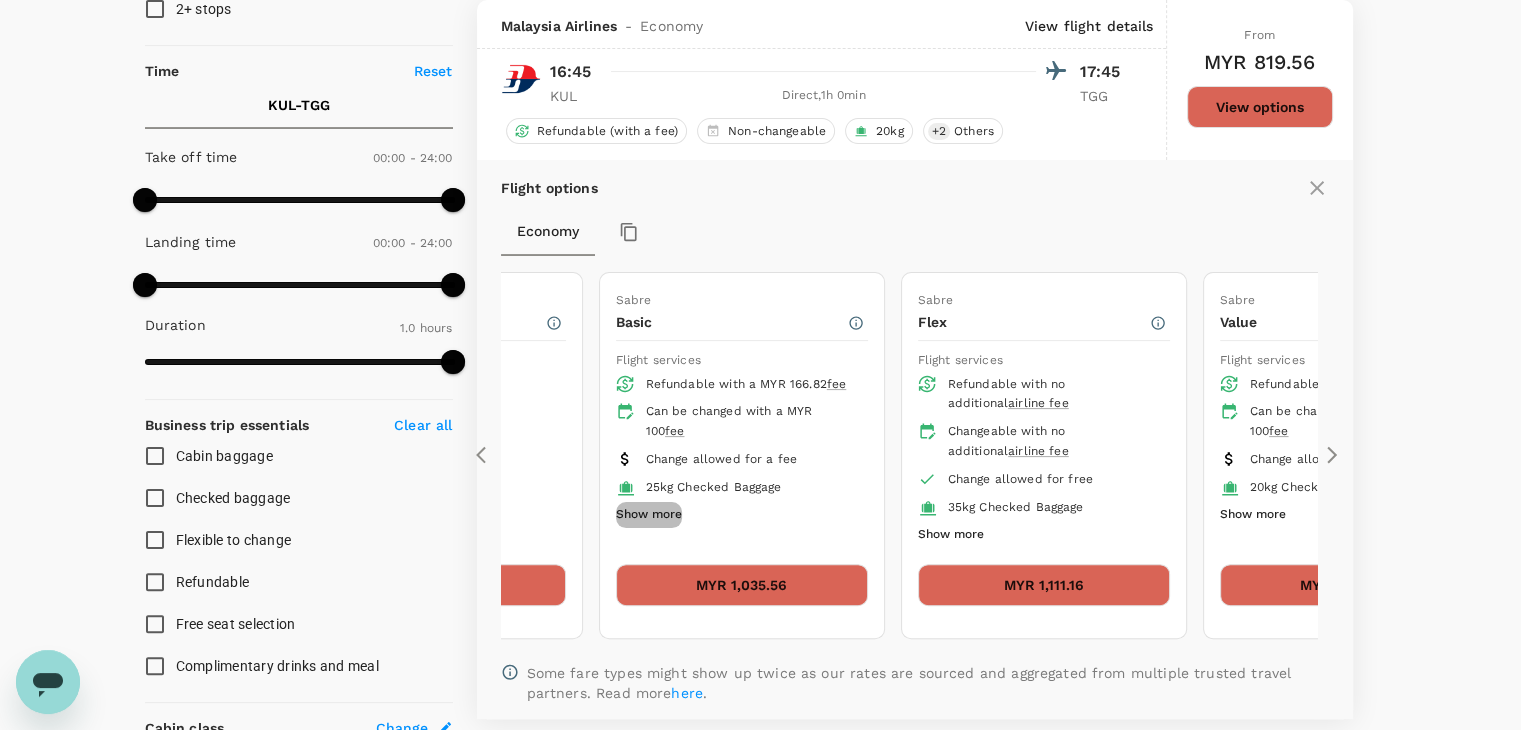 click on "Show more" at bounding box center (649, 515) 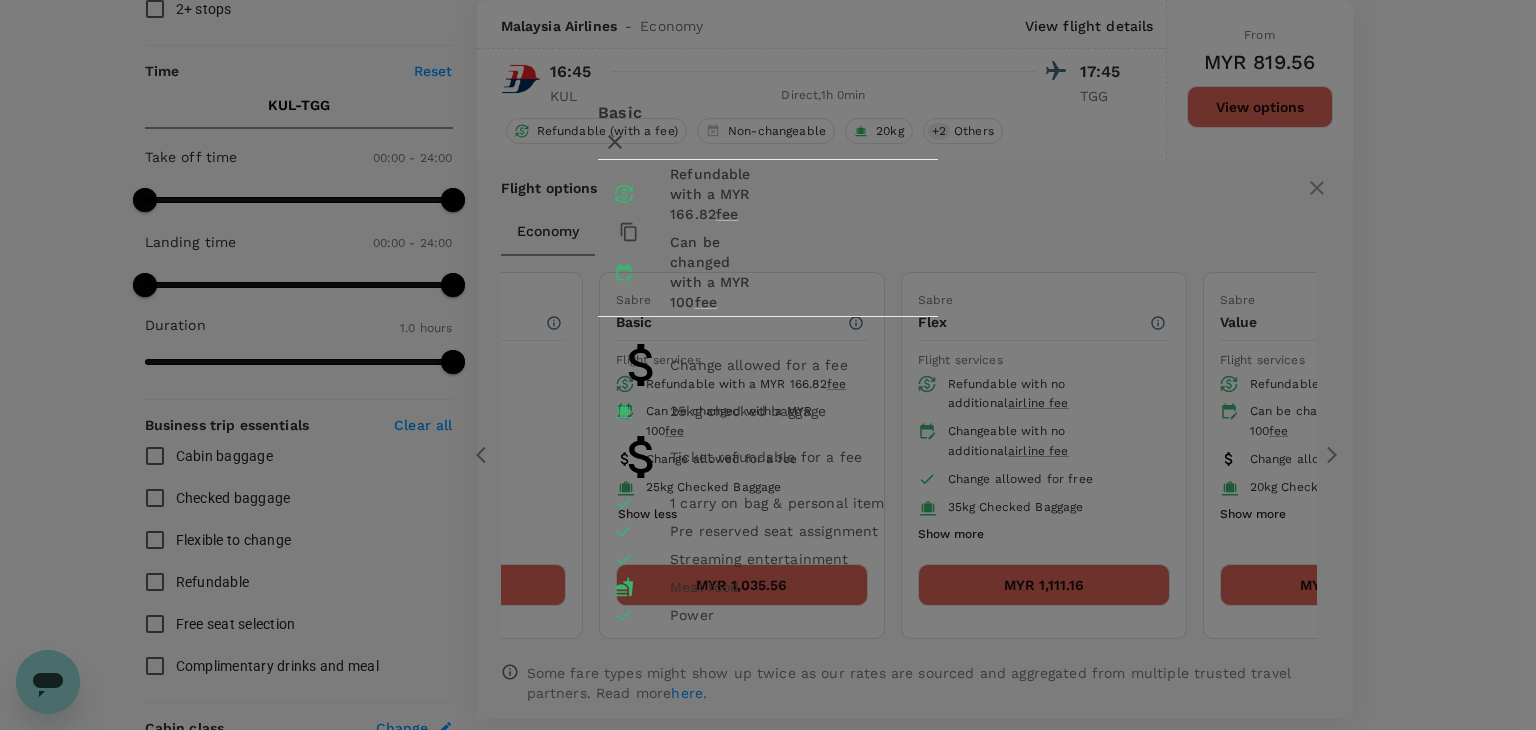 click 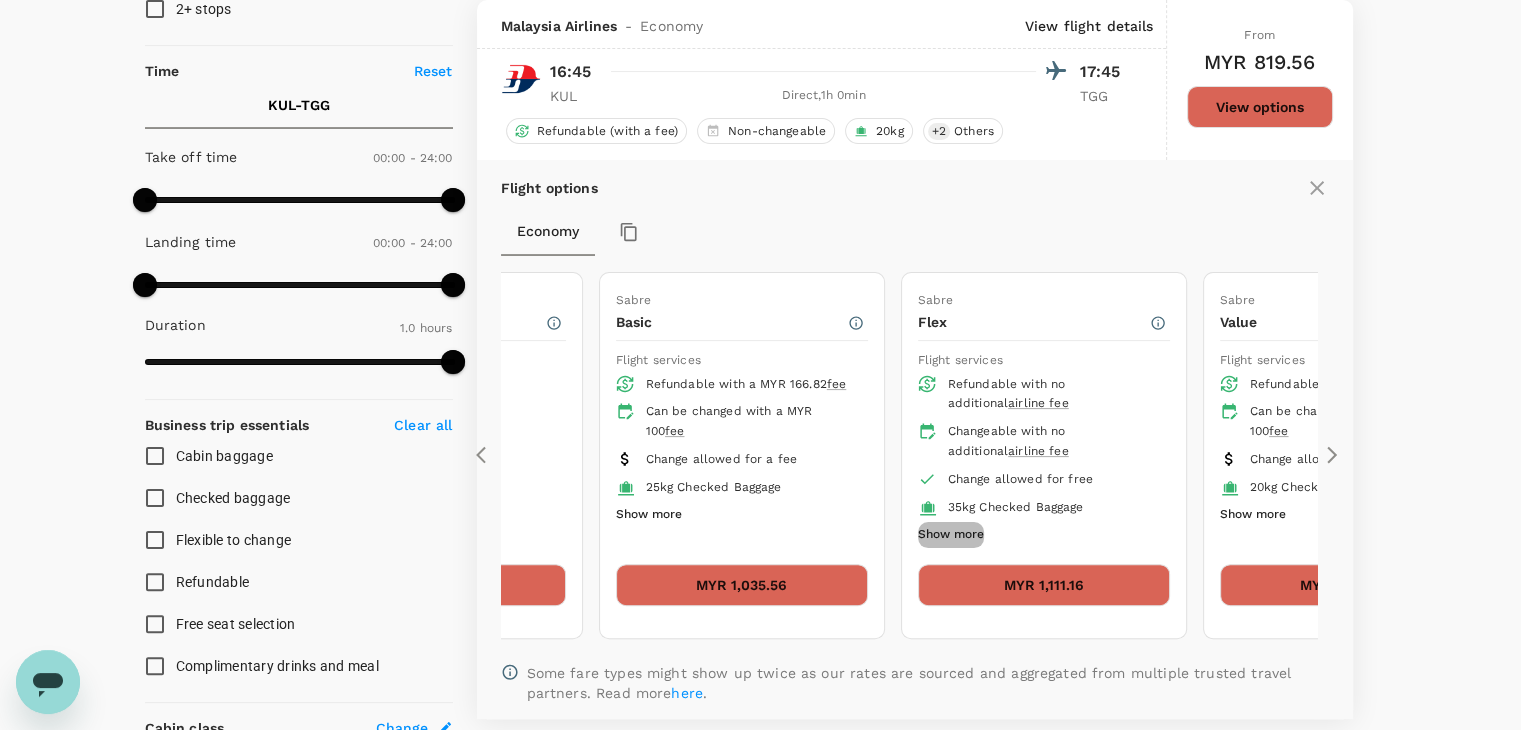 click on "Show more" at bounding box center (951, 535) 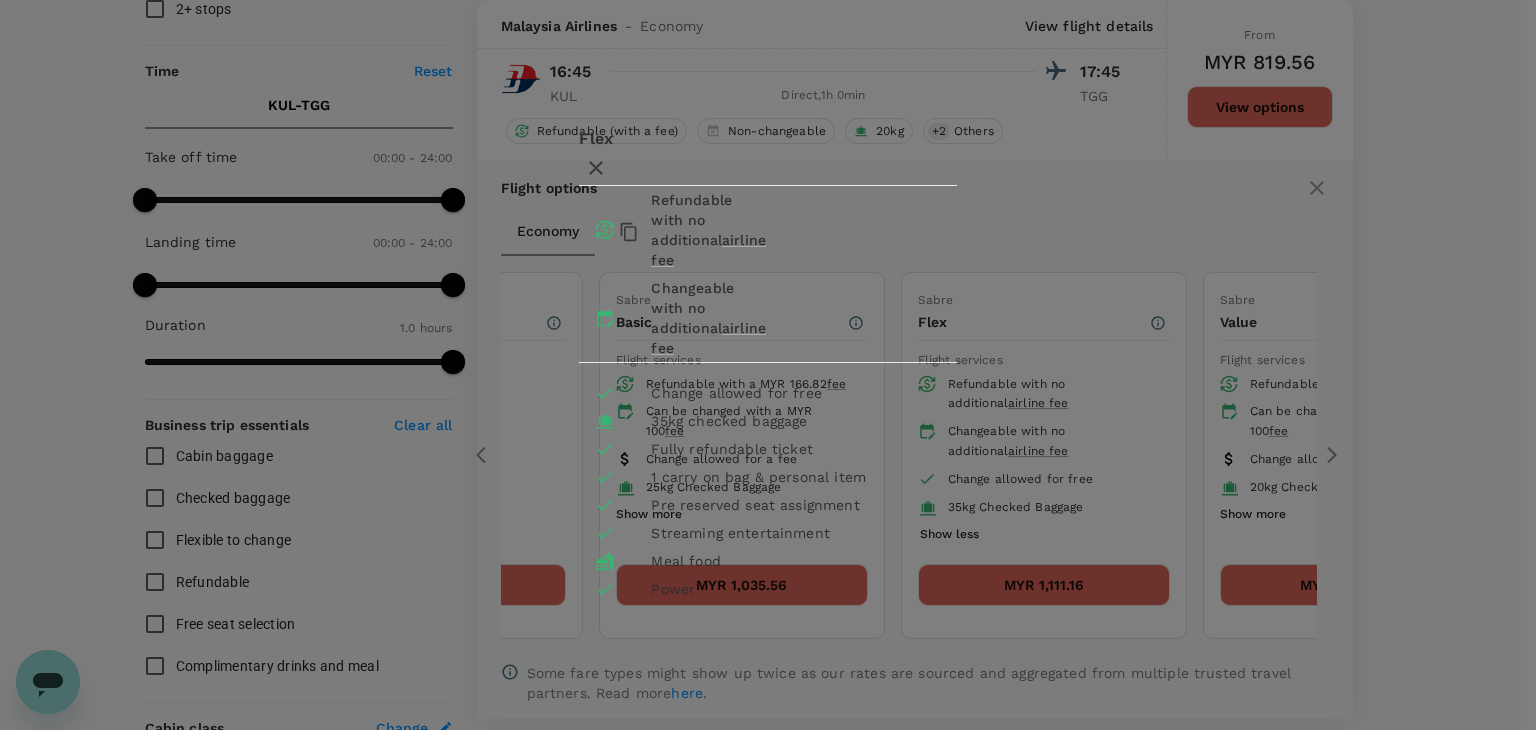 click 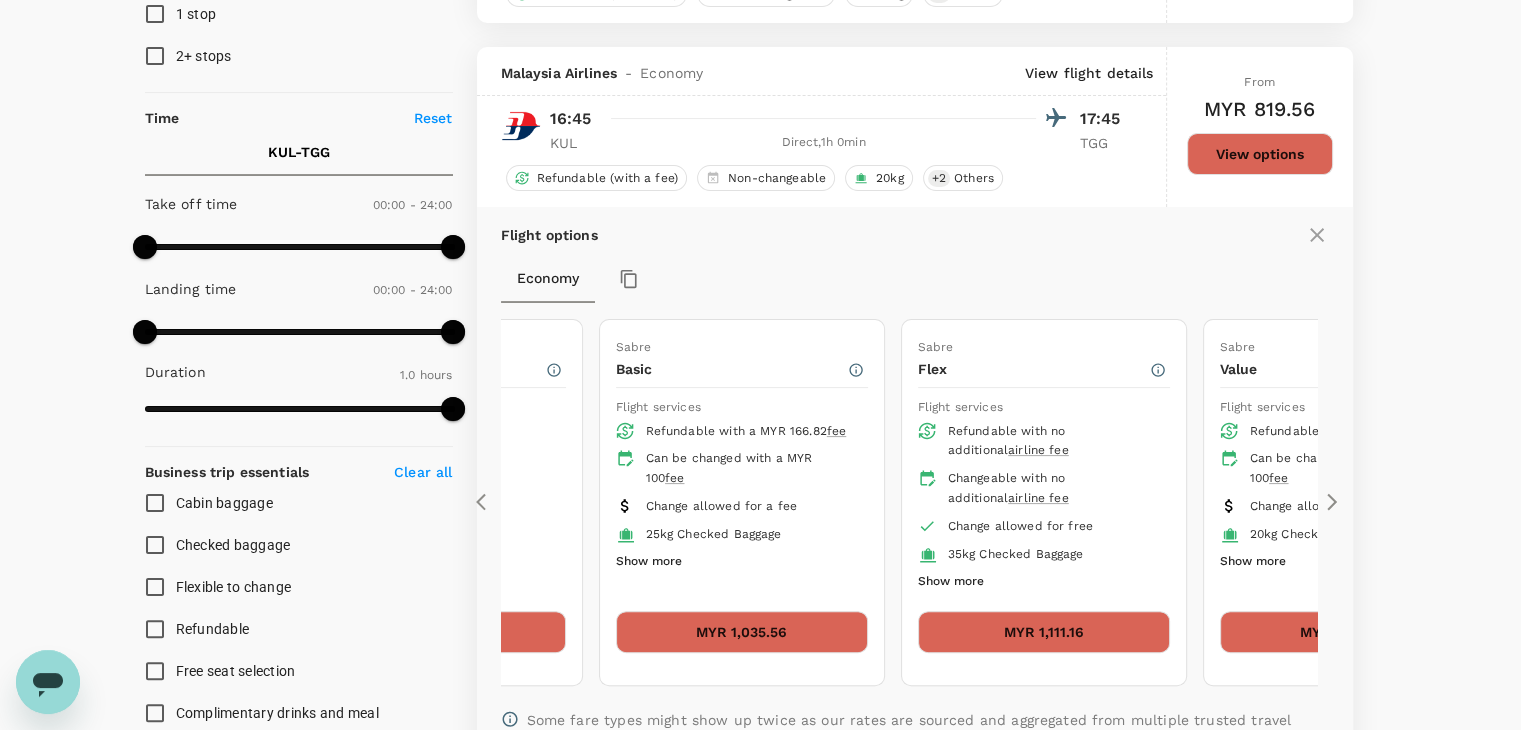 scroll, scrollTop: 0, scrollLeft: 0, axis: both 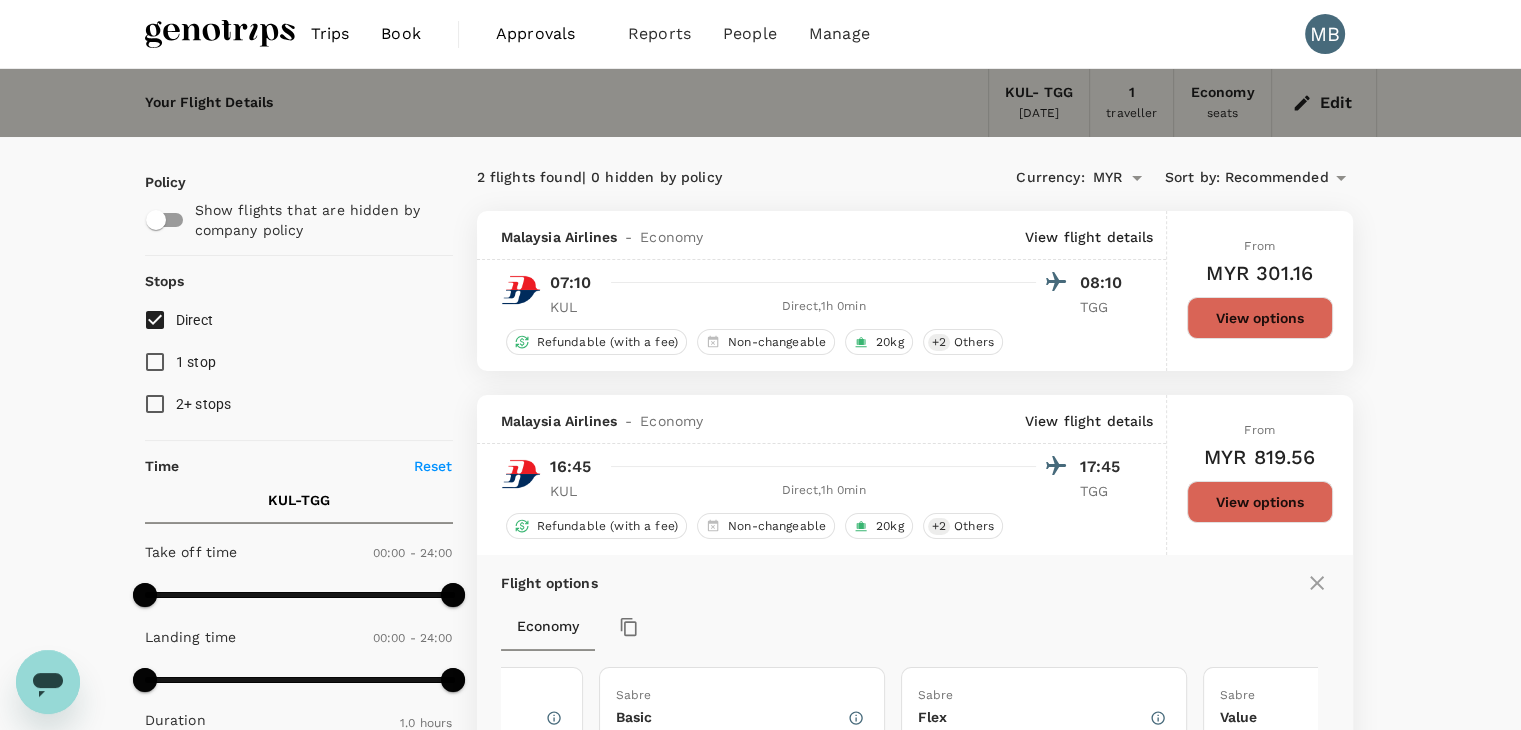 click on "Trips" at bounding box center (330, 34) 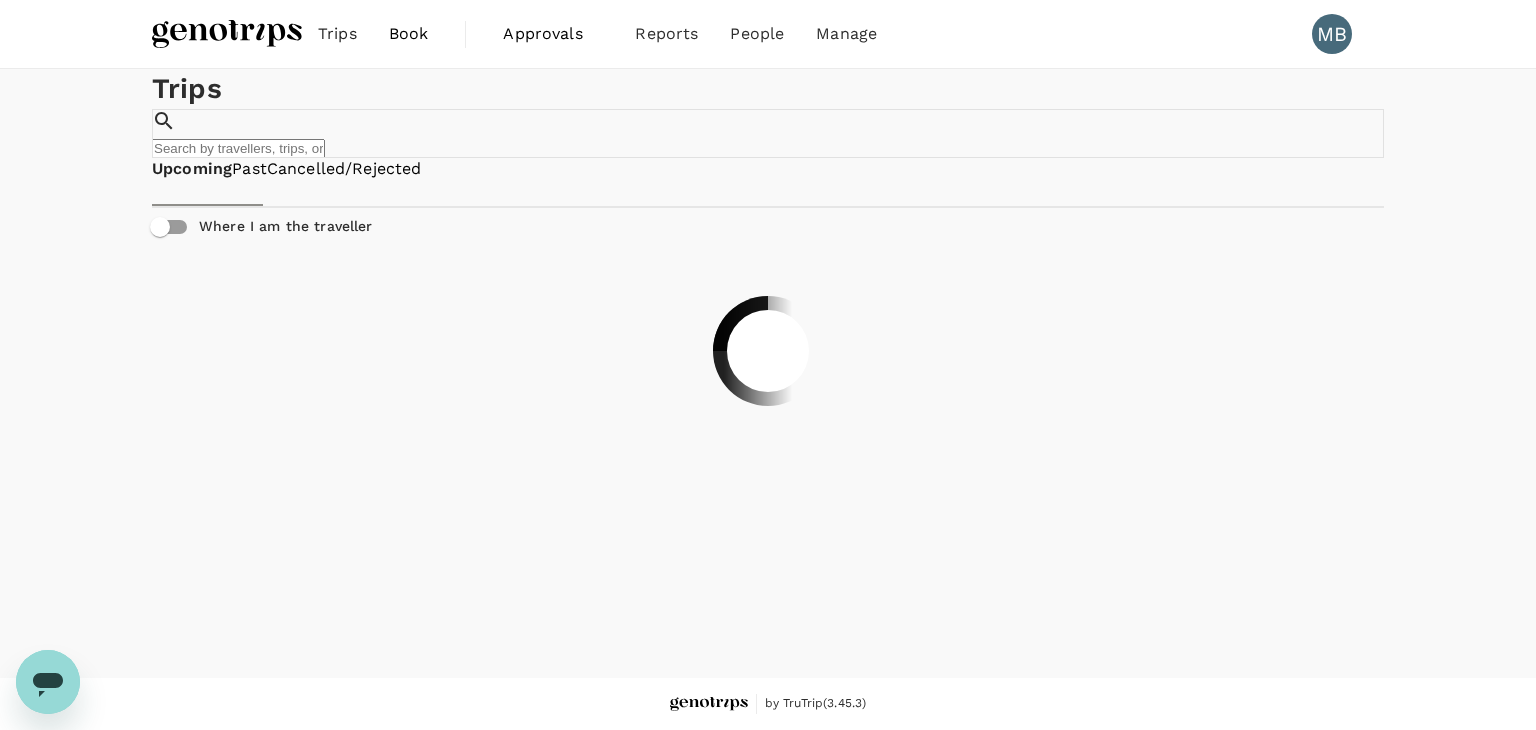 click at bounding box center (227, 34) 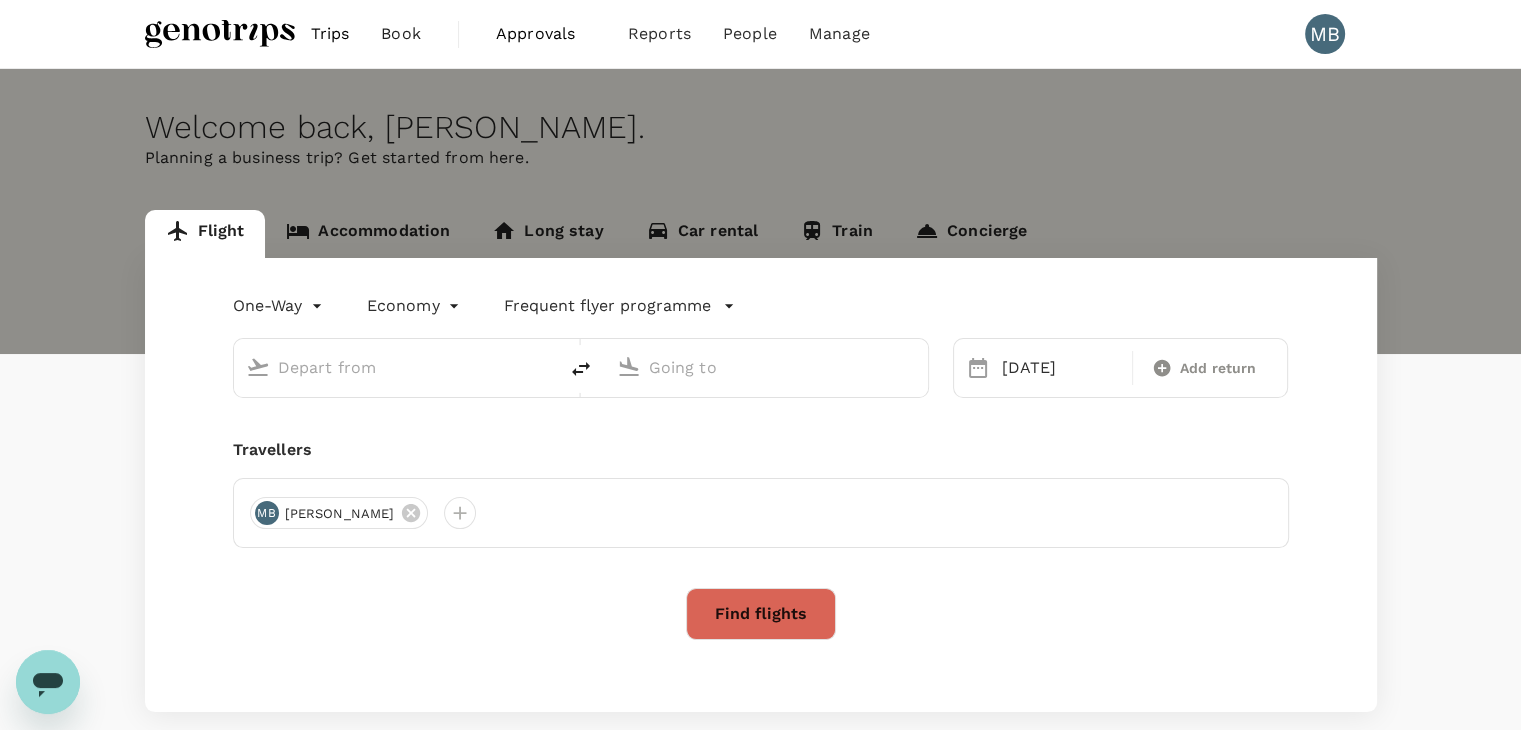 click on "Accommodation" at bounding box center (368, 234) 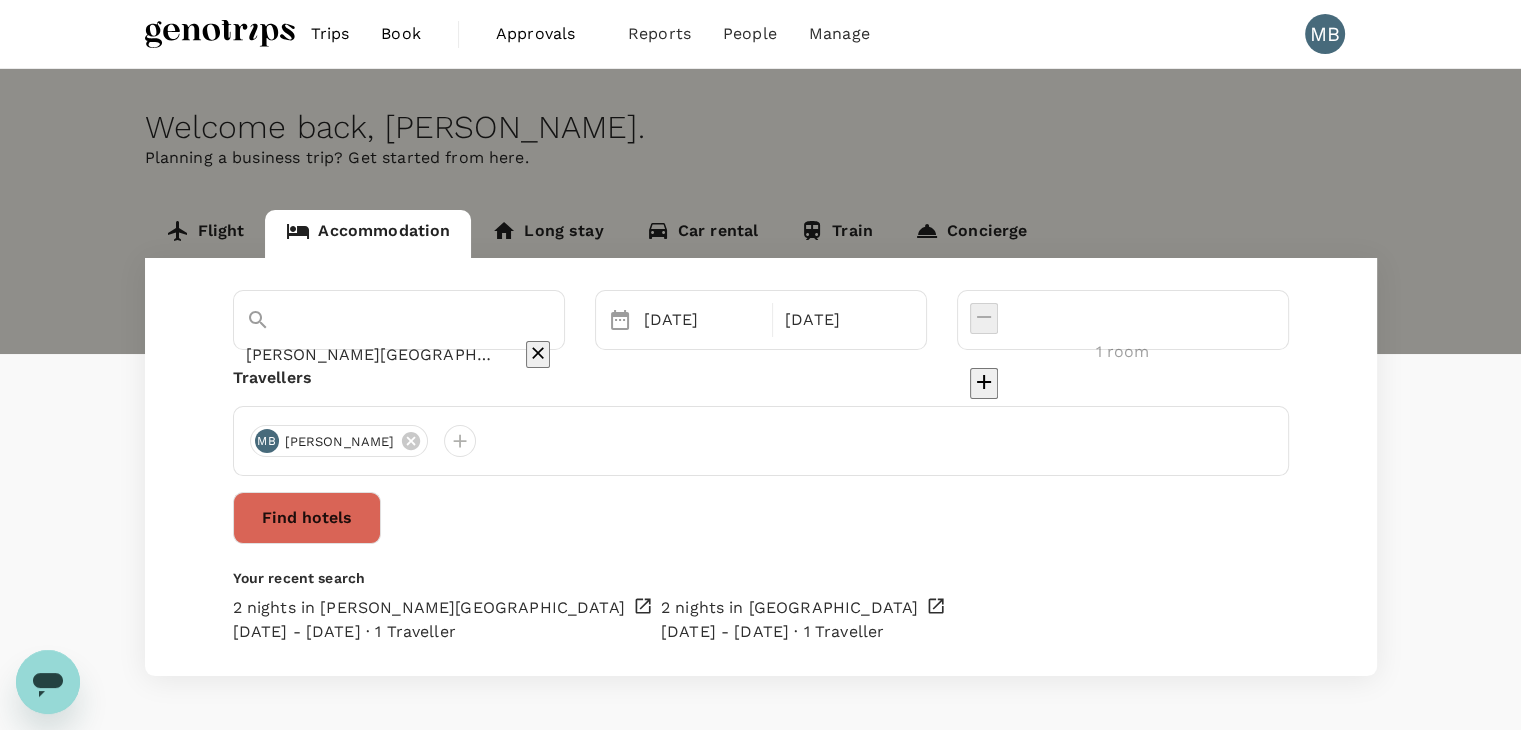type on "[PERSON_NAME][GEOGRAPHIC_DATA]" 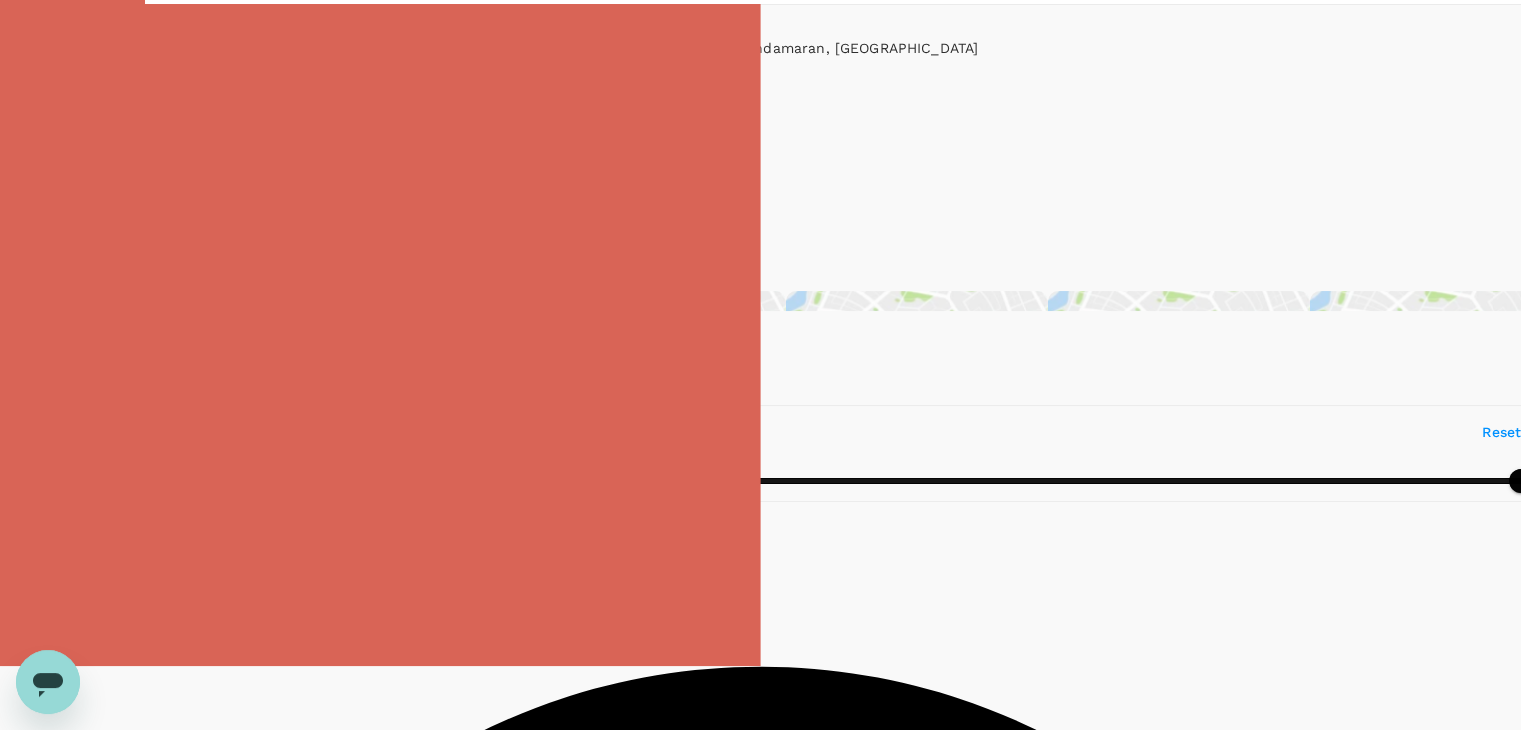scroll, scrollTop: 100, scrollLeft: 0, axis: vertical 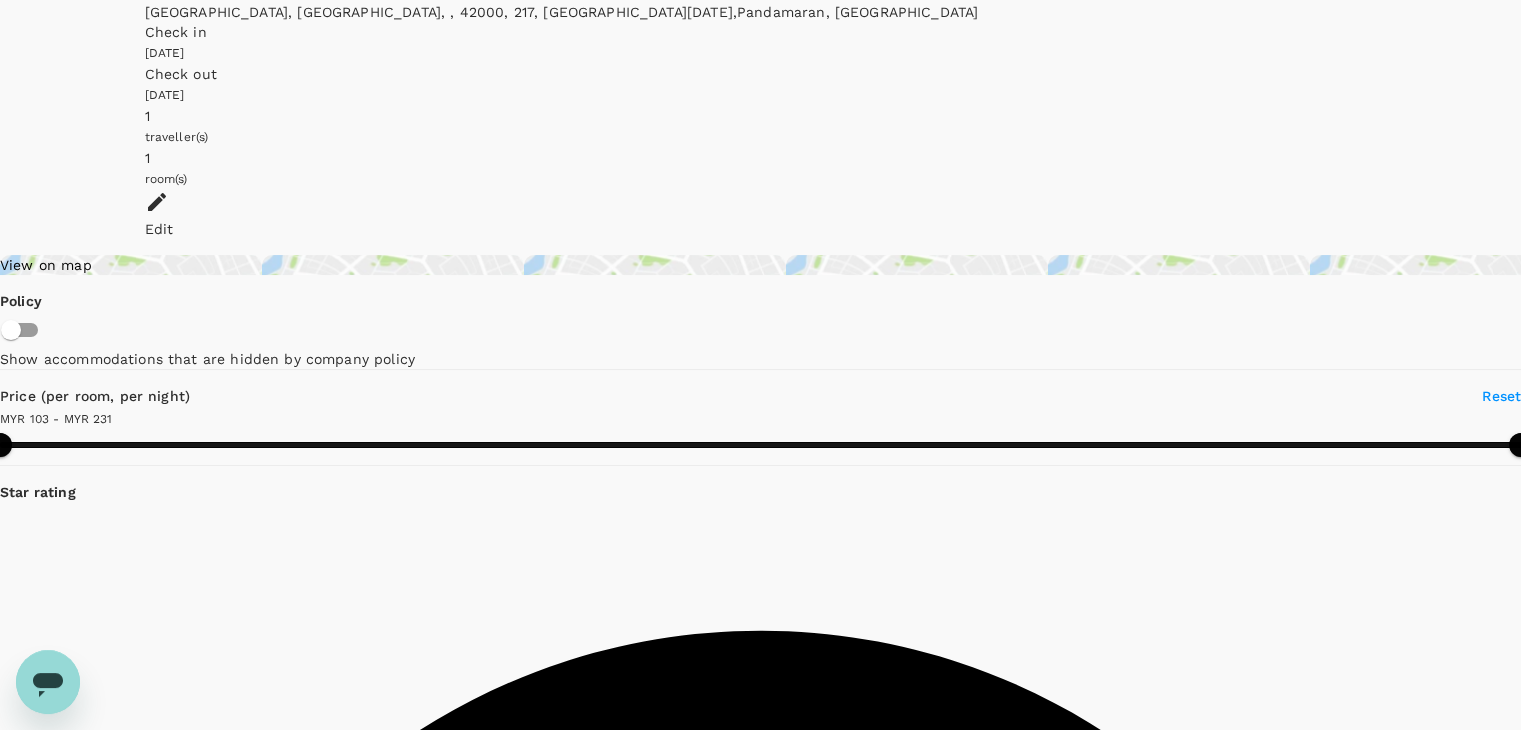 click on "View rooms" at bounding box center (76, 9126) 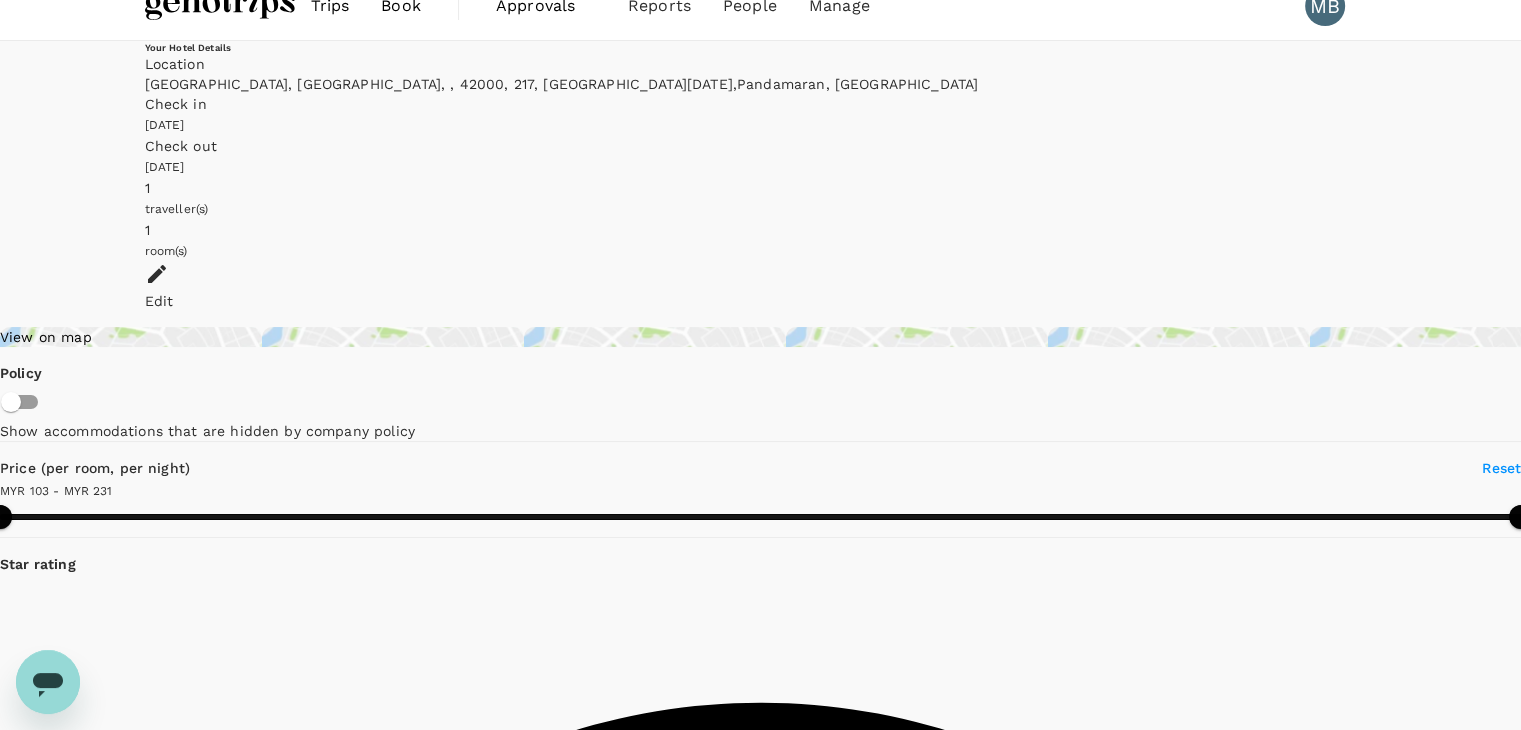scroll, scrollTop: 0, scrollLeft: 0, axis: both 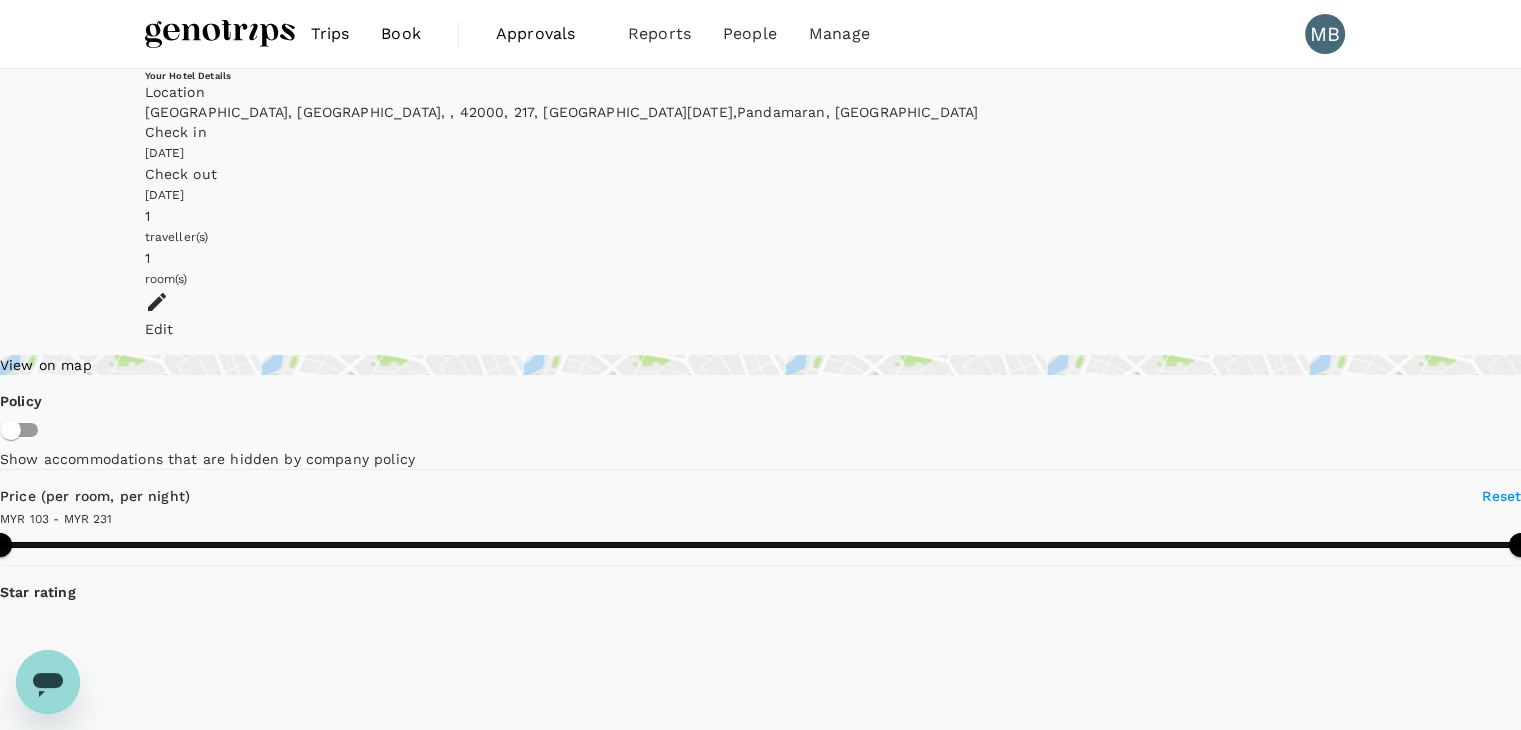 click on "Edit" at bounding box center (761, 329) 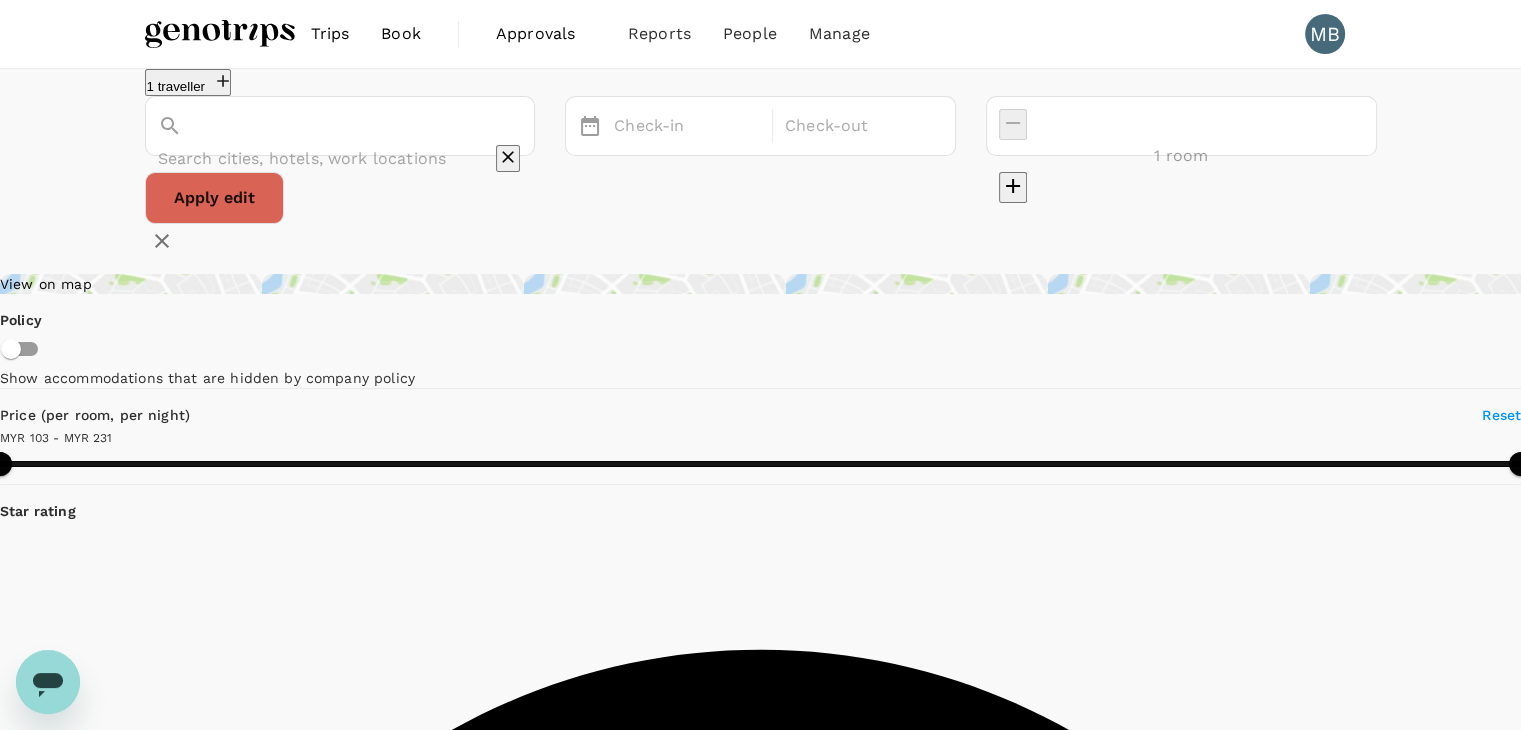 type on "[PERSON_NAME][GEOGRAPHIC_DATA]" 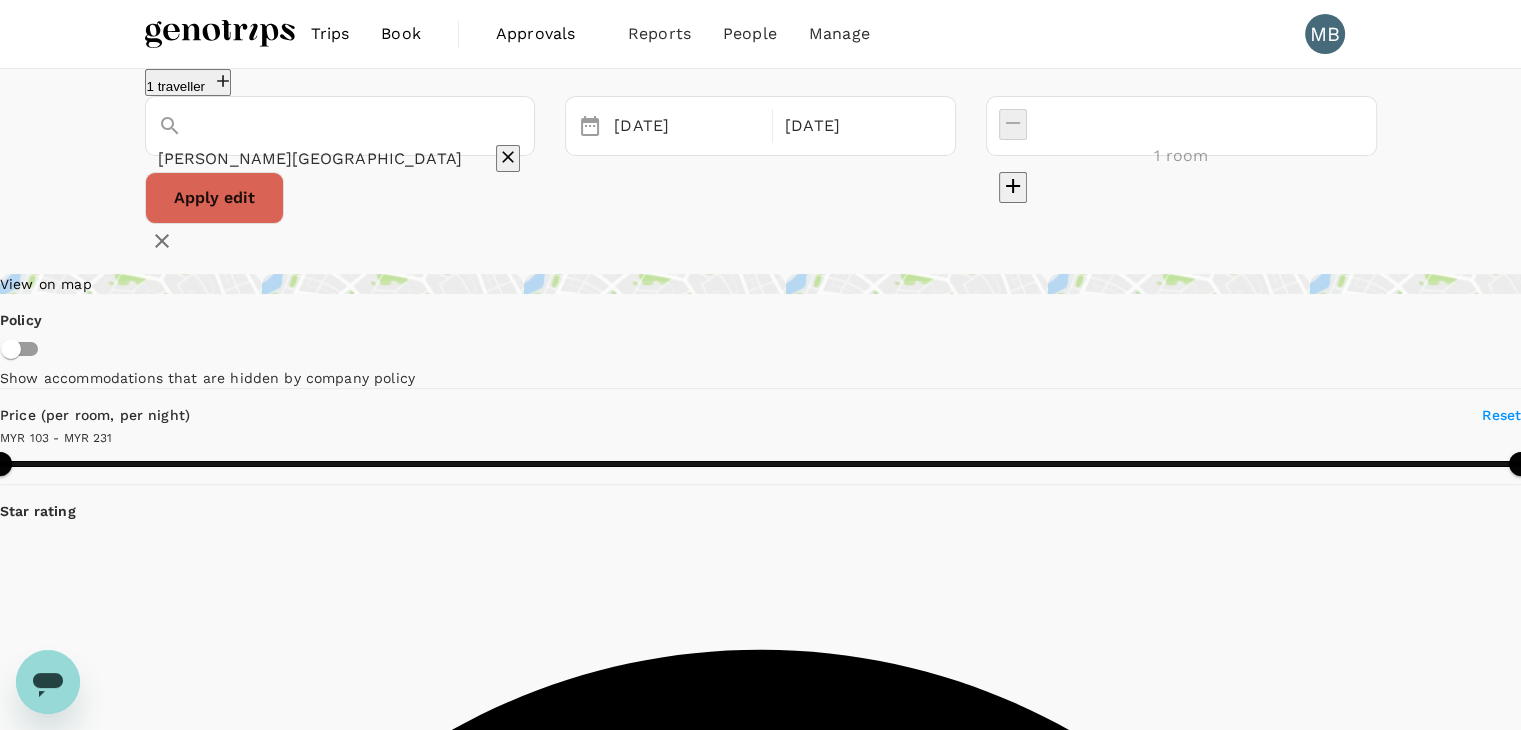 click on "[PERSON_NAME][GEOGRAPHIC_DATA]" at bounding box center [312, 158] 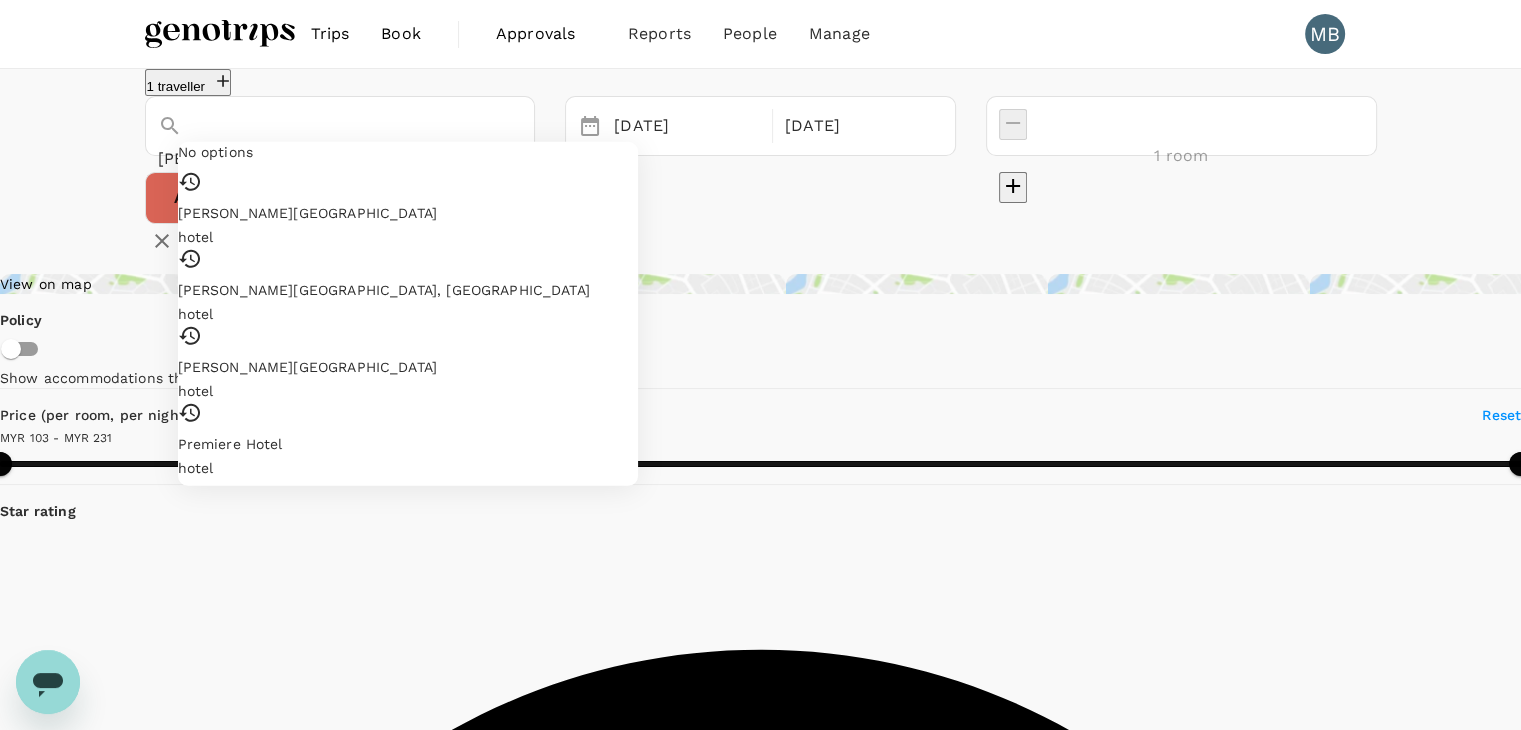 click 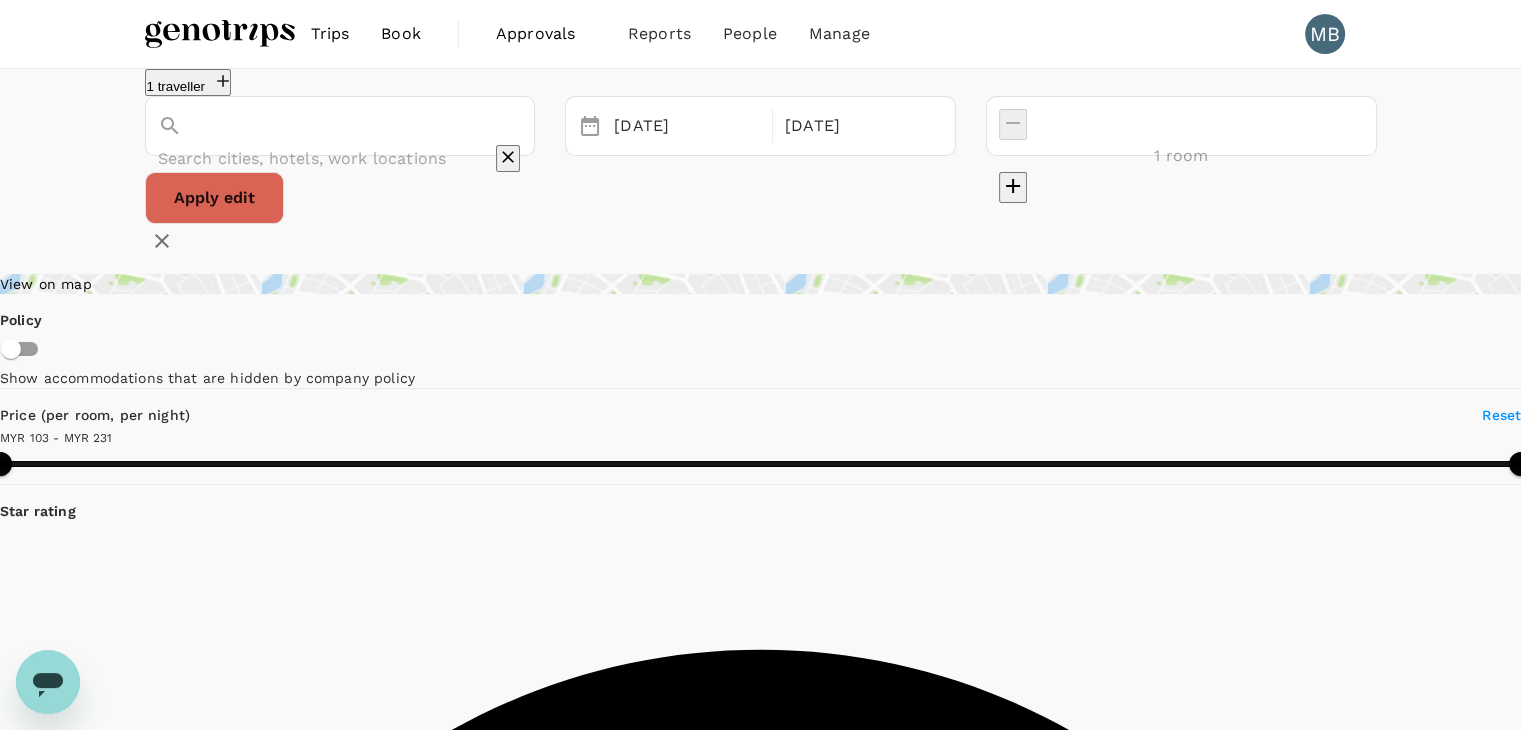 click at bounding box center (312, 158) 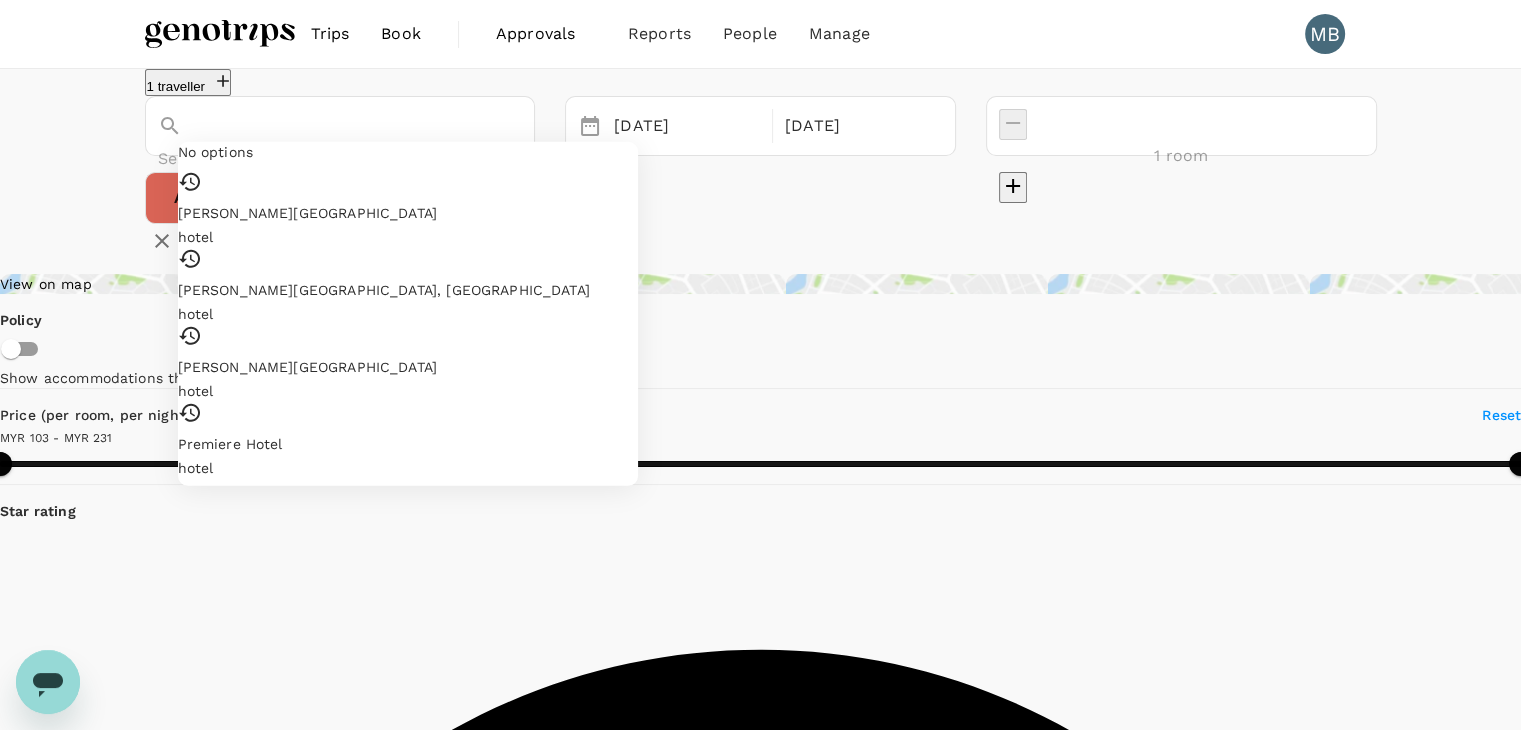click at bounding box center [312, 158] 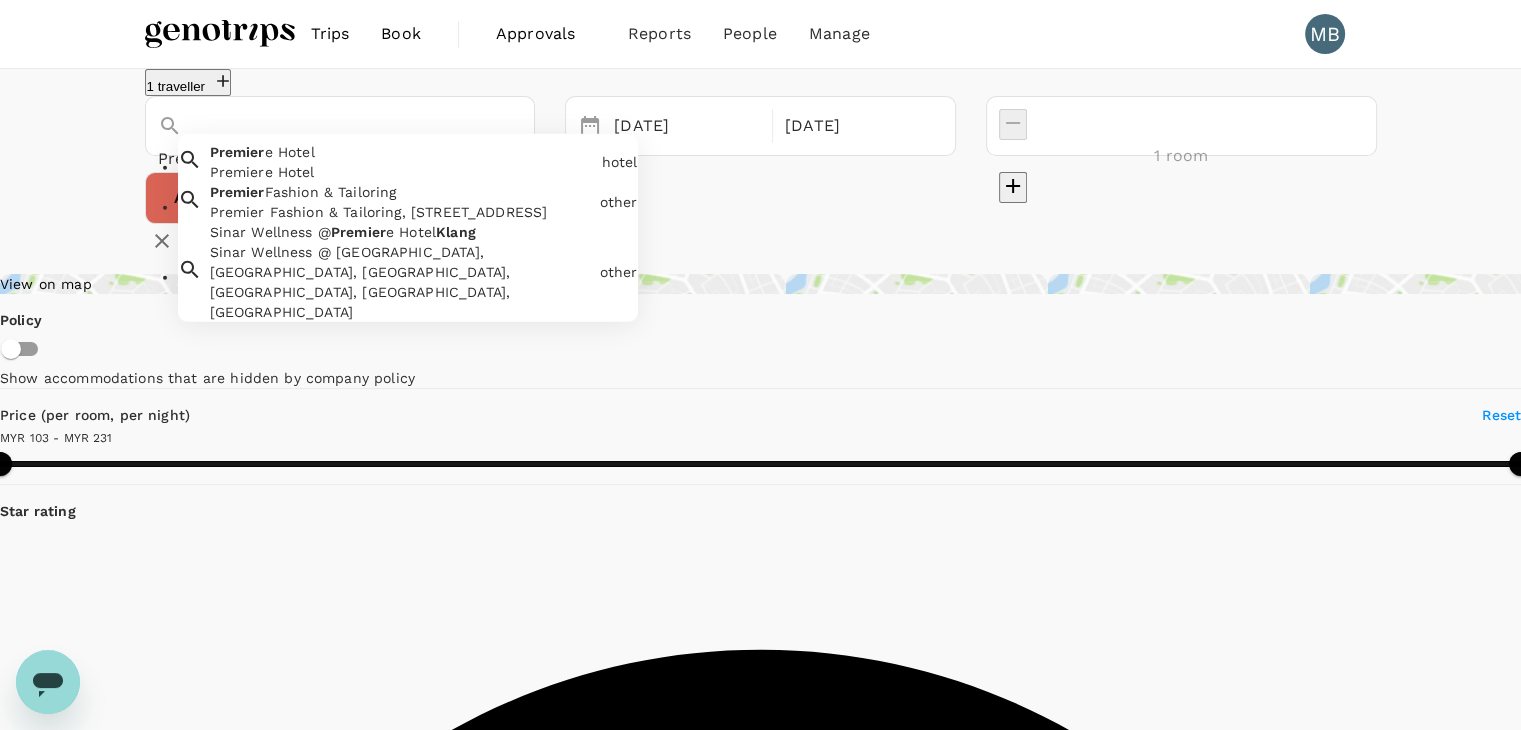 click on "Premiere Hotel" at bounding box center [402, 172] 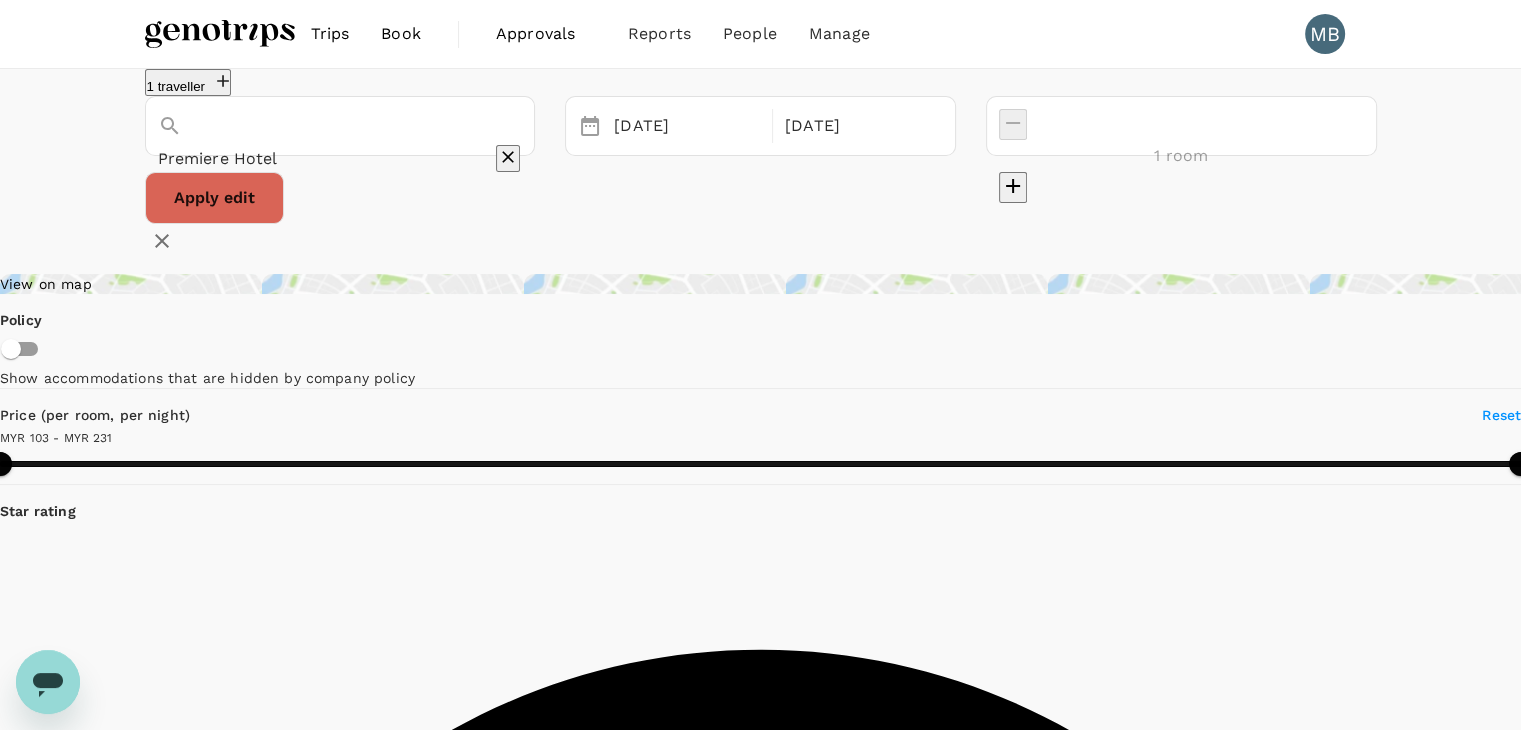 type on "Premiere Hotel" 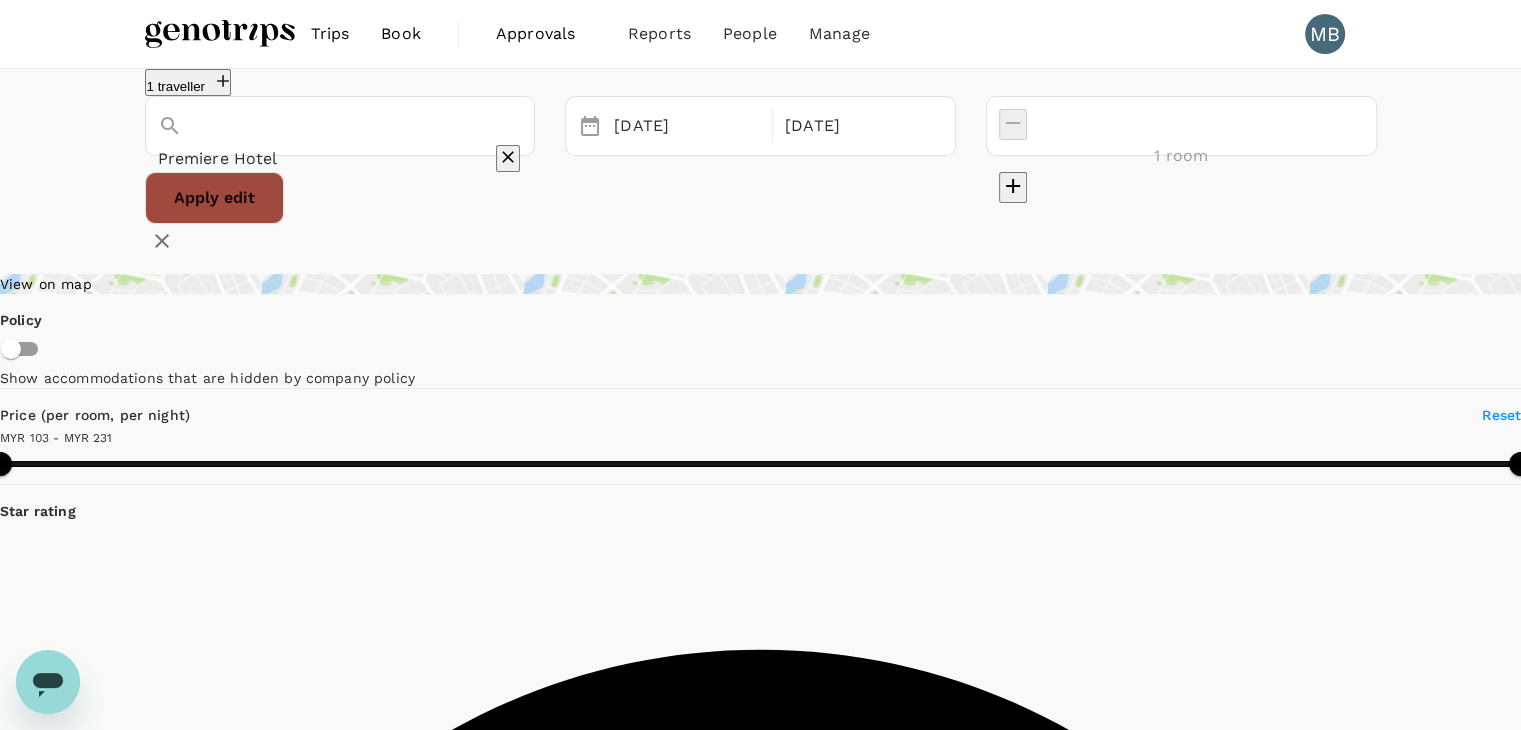 click on "Apply edit" at bounding box center (214, 198) 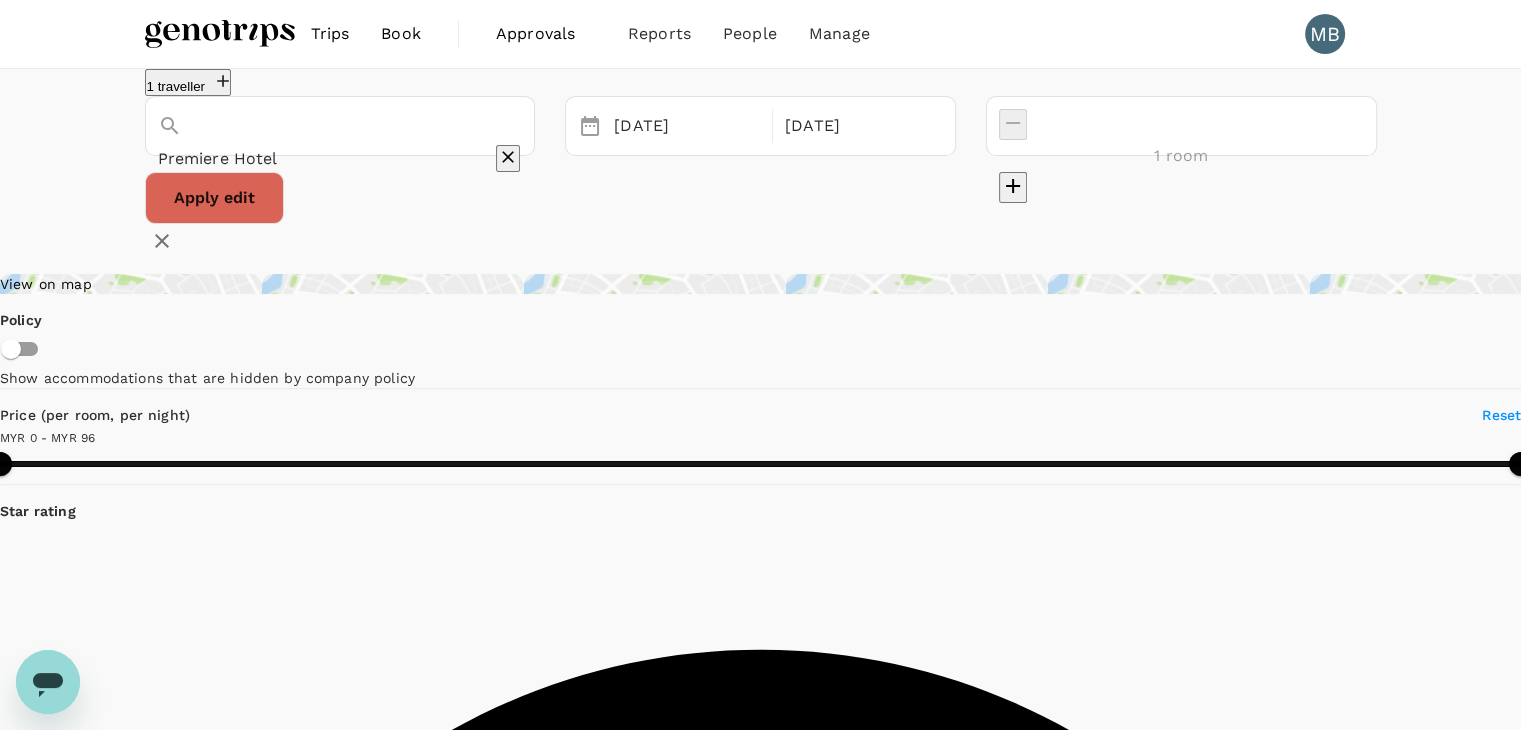 type on "96" 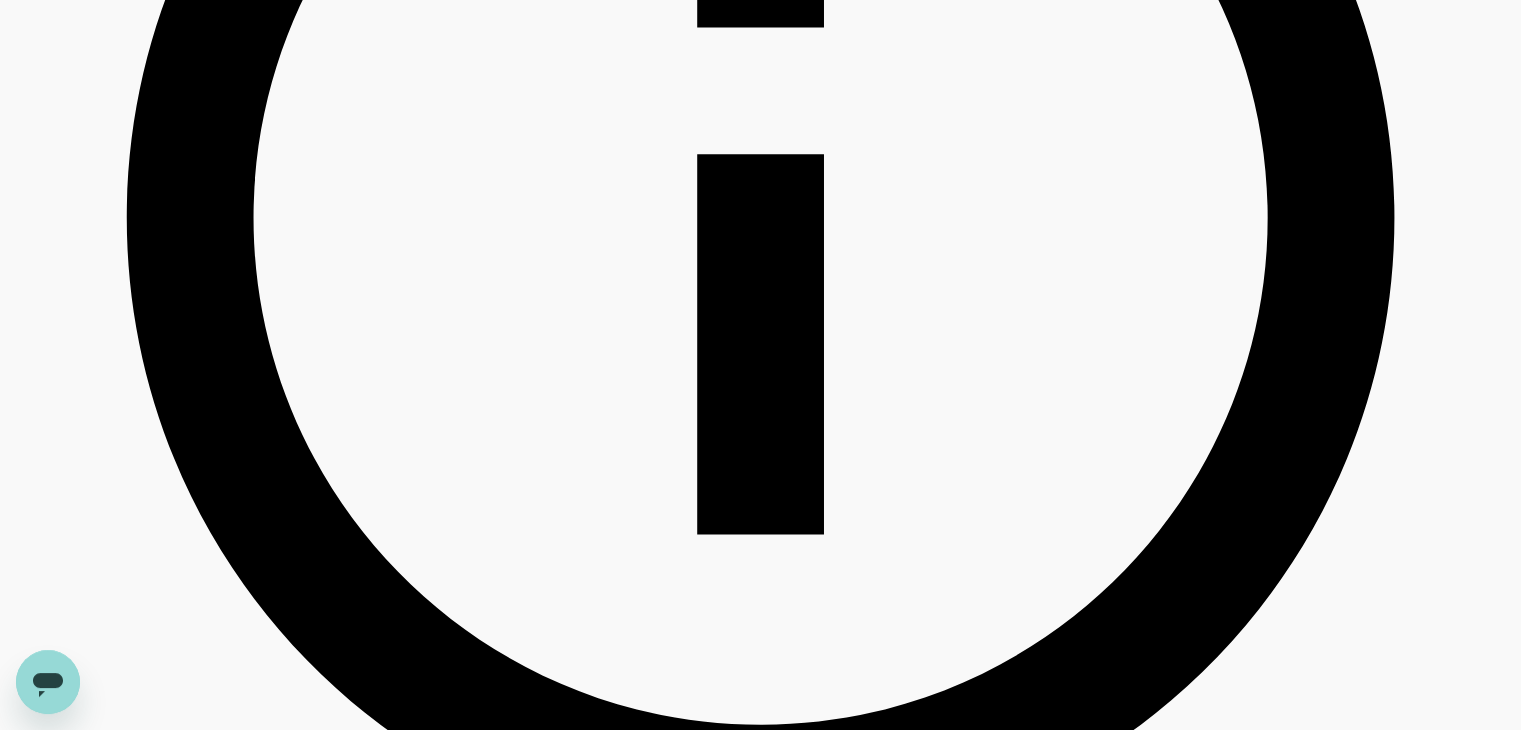 scroll, scrollTop: 1100, scrollLeft: 0, axis: vertical 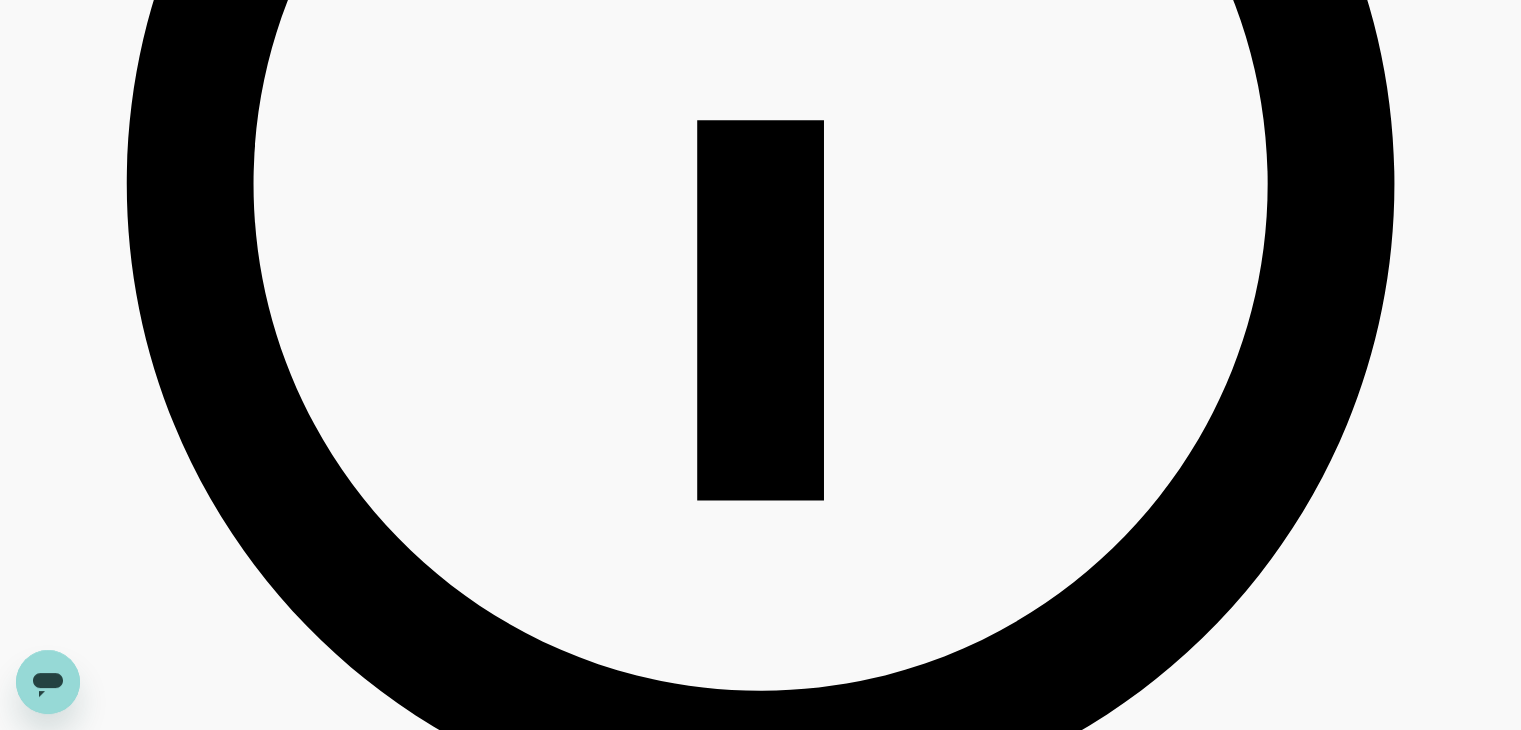 drag, startPoint x: 709, startPoint y: 193, endPoint x: 984, endPoint y: 239, distance: 278.82074 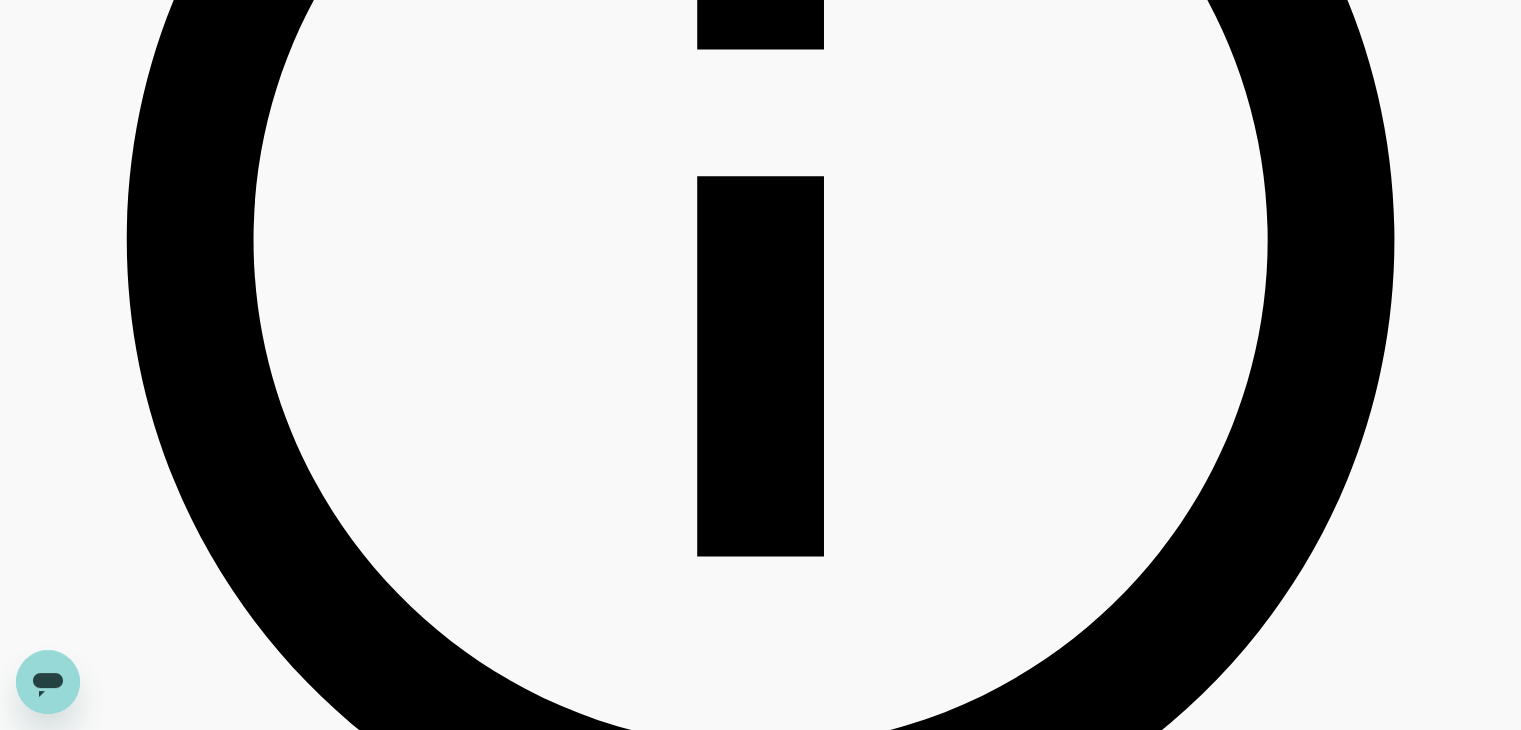 scroll, scrollTop: 1000, scrollLeft: 0, axis: vertical 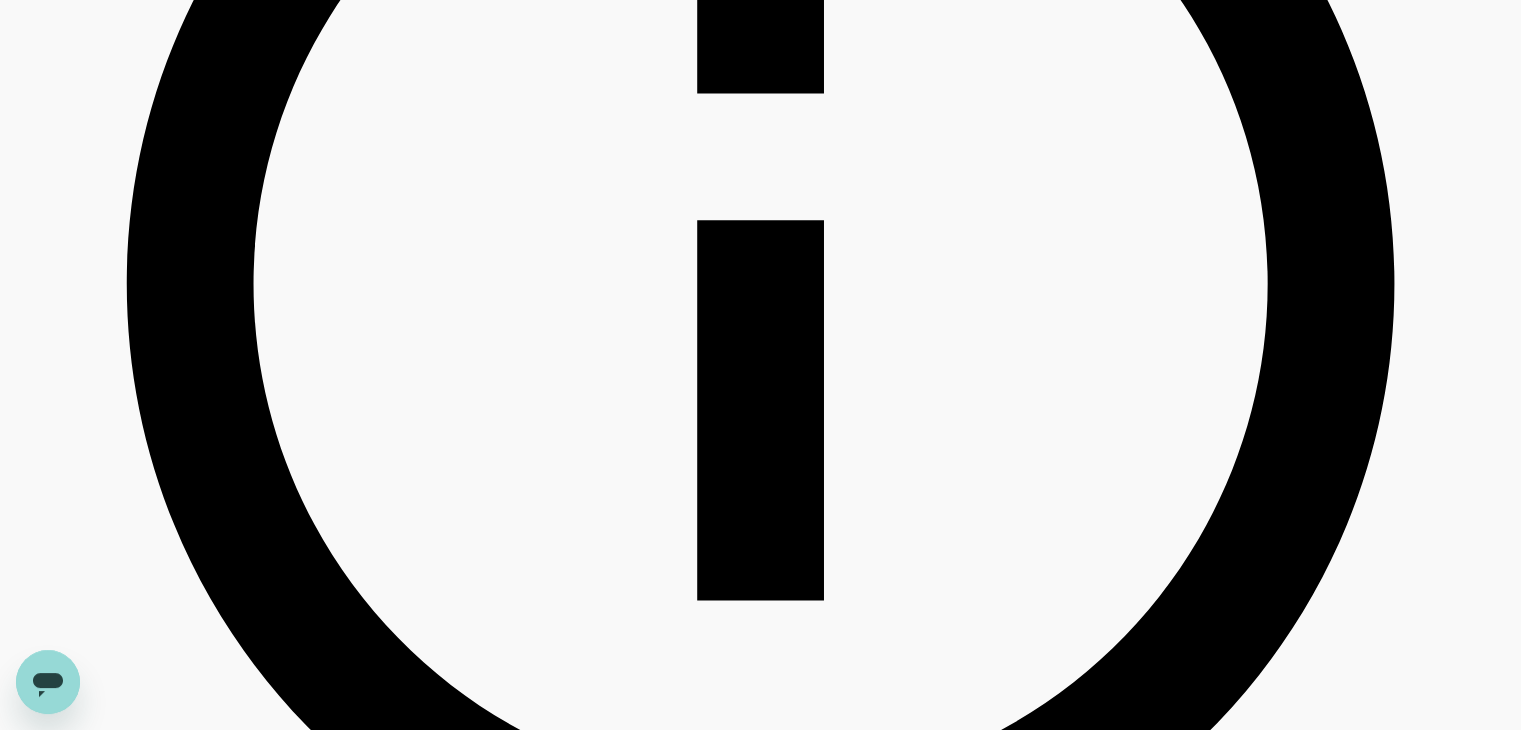 click on "Hotel Viva 1 Star 2 Stars 3 Stars 4 Stars 5 Stars 21-23, Lorong Batu Nilam 10A, Klang   -   View on map 0.6 KM  from search location 8.5 Very good 24 Hour Front Desk Wifi Free Parking Laundry 8 +  more MYR 103.42 per room, per night MYR 196.80 for 1  room, 2  nights View rooms Hotel Centum 1 Star 2 Stars 3 Stars 4 Stars 5 Stars 76 Jalan Batu Unjur 1, Klang   -   View on map 0.9 KM  from search location 6.6 Satisfactory 24 Hour Front Desk Wifi 7 +  more MYR 100.74 per room, per night MYR 191.45 for 1  room, 2  nights View rooms Dream Hotel 1 Star 2 Stars 3 Stars 4 Stars 5 Stars B1-57, Jalan Batu Nilam 1, Klang   -   View on map 0.6 KM  from search location - Review not available 24 Hour Front Desk Wifi 3 +  more MYR 95.27 per room, per night MYR 180.20 for 1  room, 2  nights View rooms Premiere Hotel 1 Star 2 Stars 3 Stars 4 Stars 5 Stars Bandar Bukit Tinggi 1/KS6, Jalan Langat, Klang   -   View on map - KM  from search location 8.4 Very good 0 +  more Request booking Request booking Talk to support 1" at bounding box center (570, 14260) 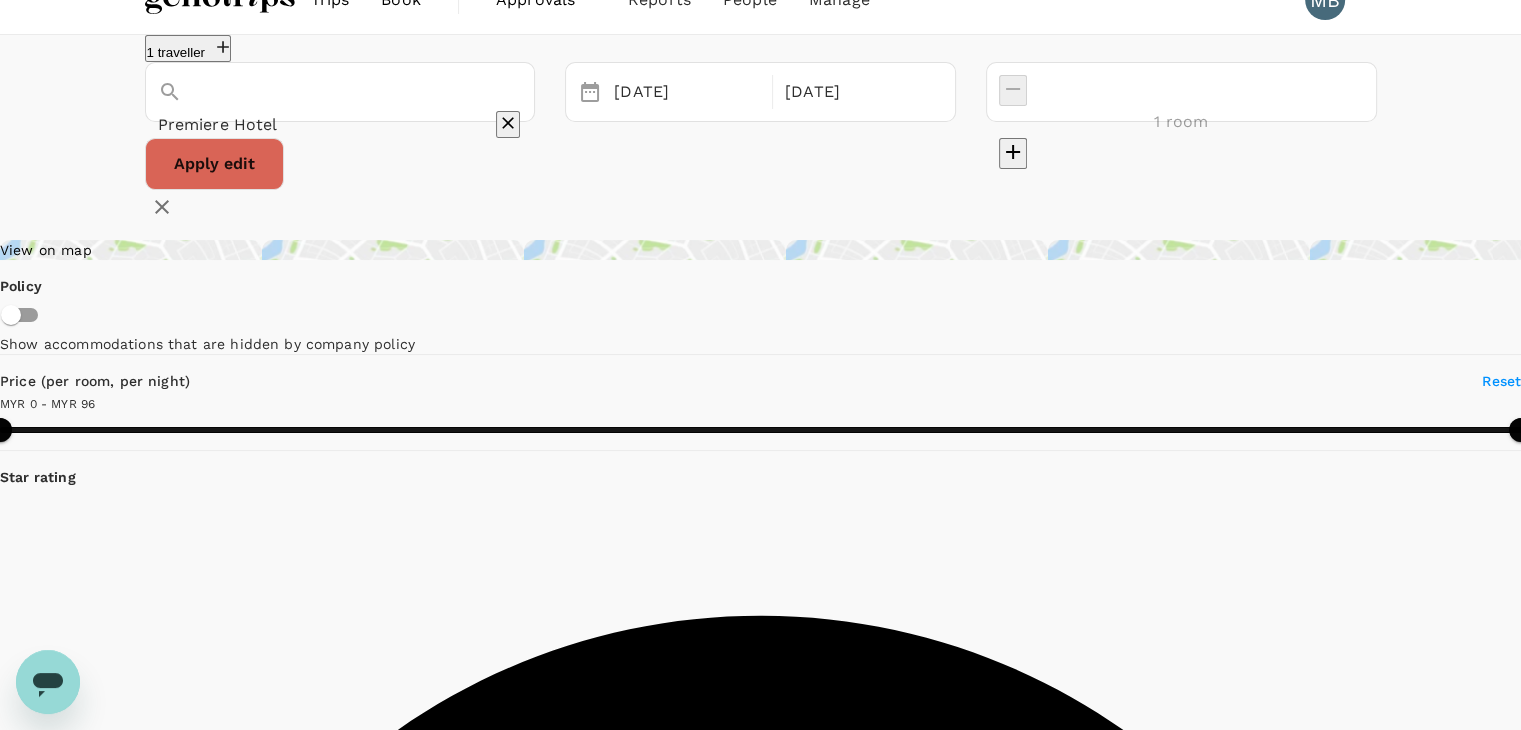 scroll, scrollTop: 0, scrollLeft: 0, axis: both 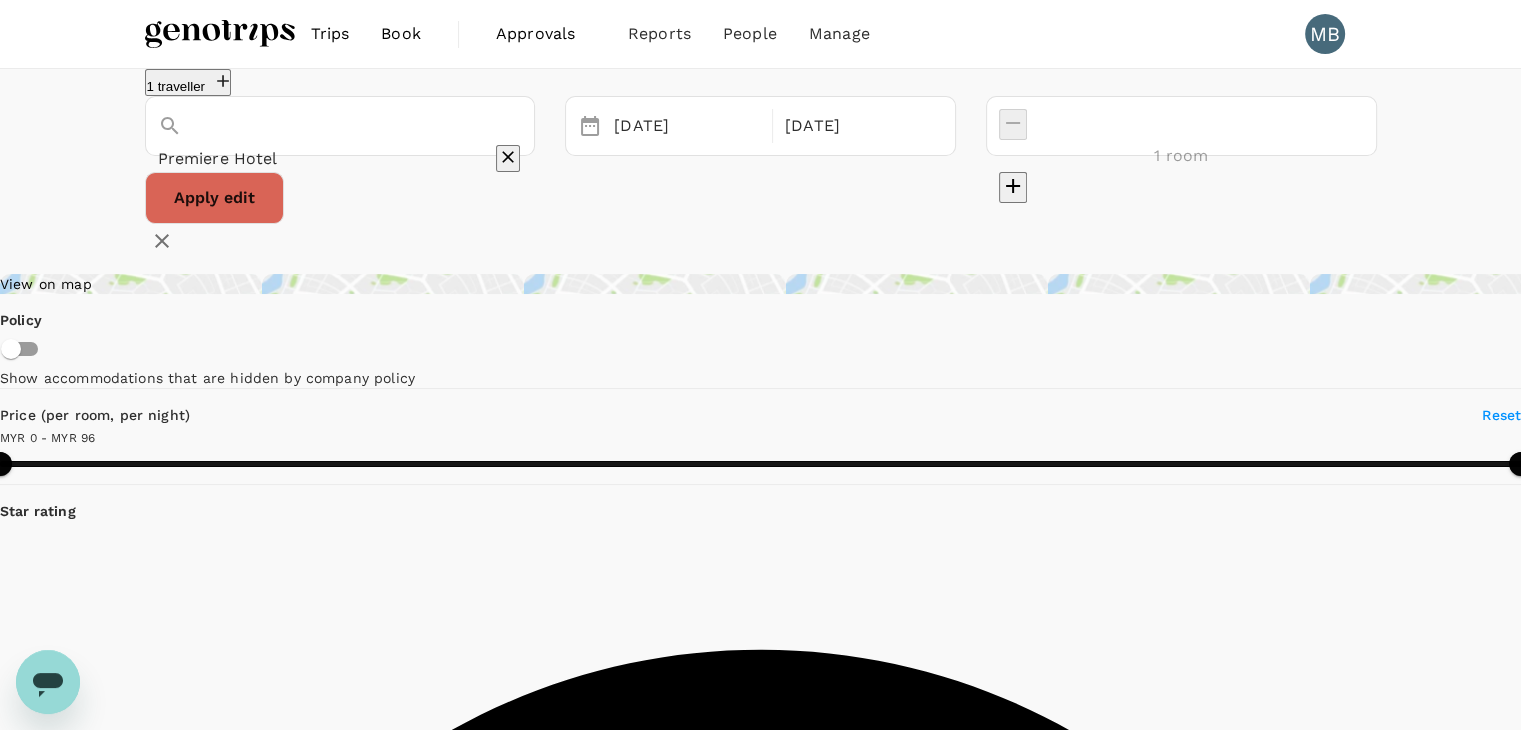 click at bounding box center (220, 34) 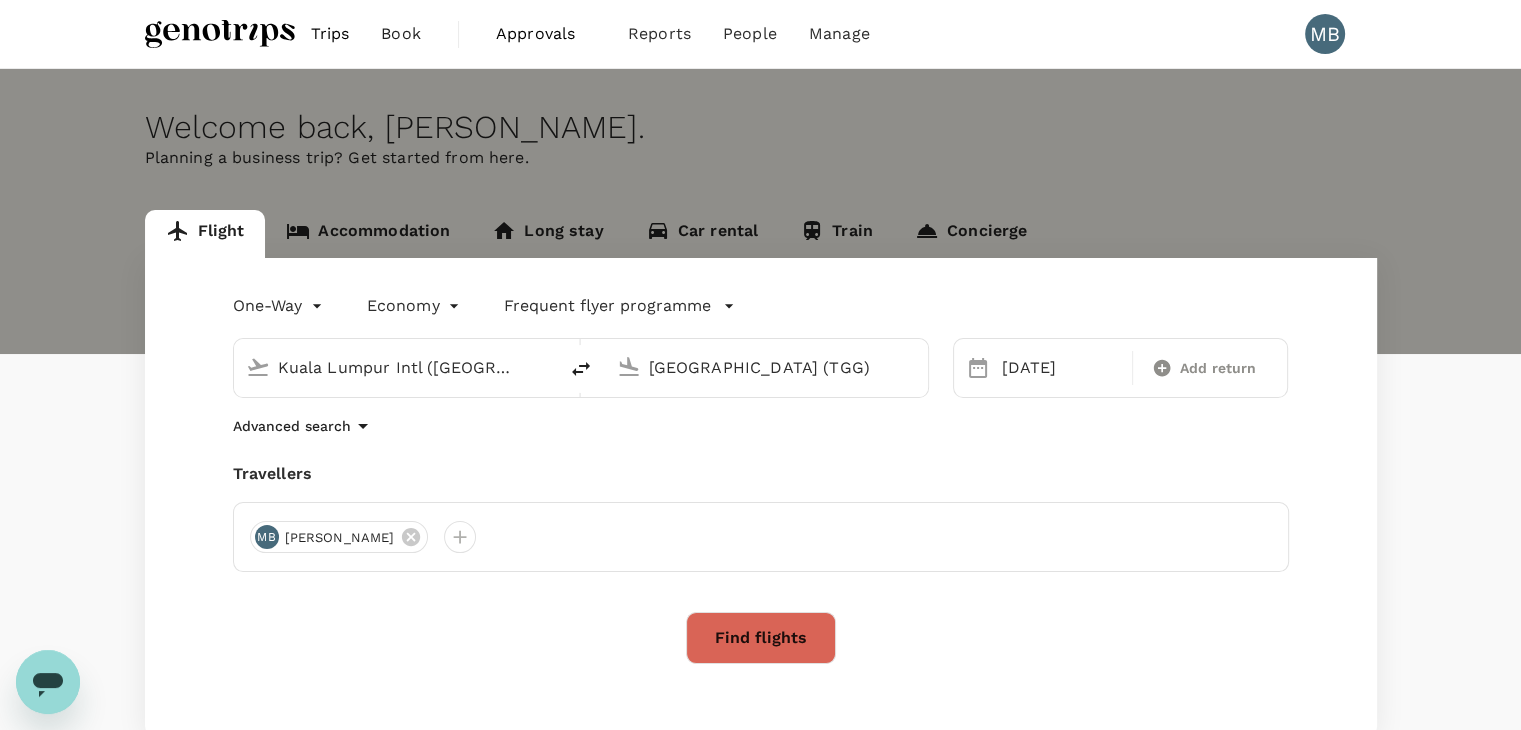type on "Kuala Lumpur Intl ([GEOGRAPHIC_DATA])" 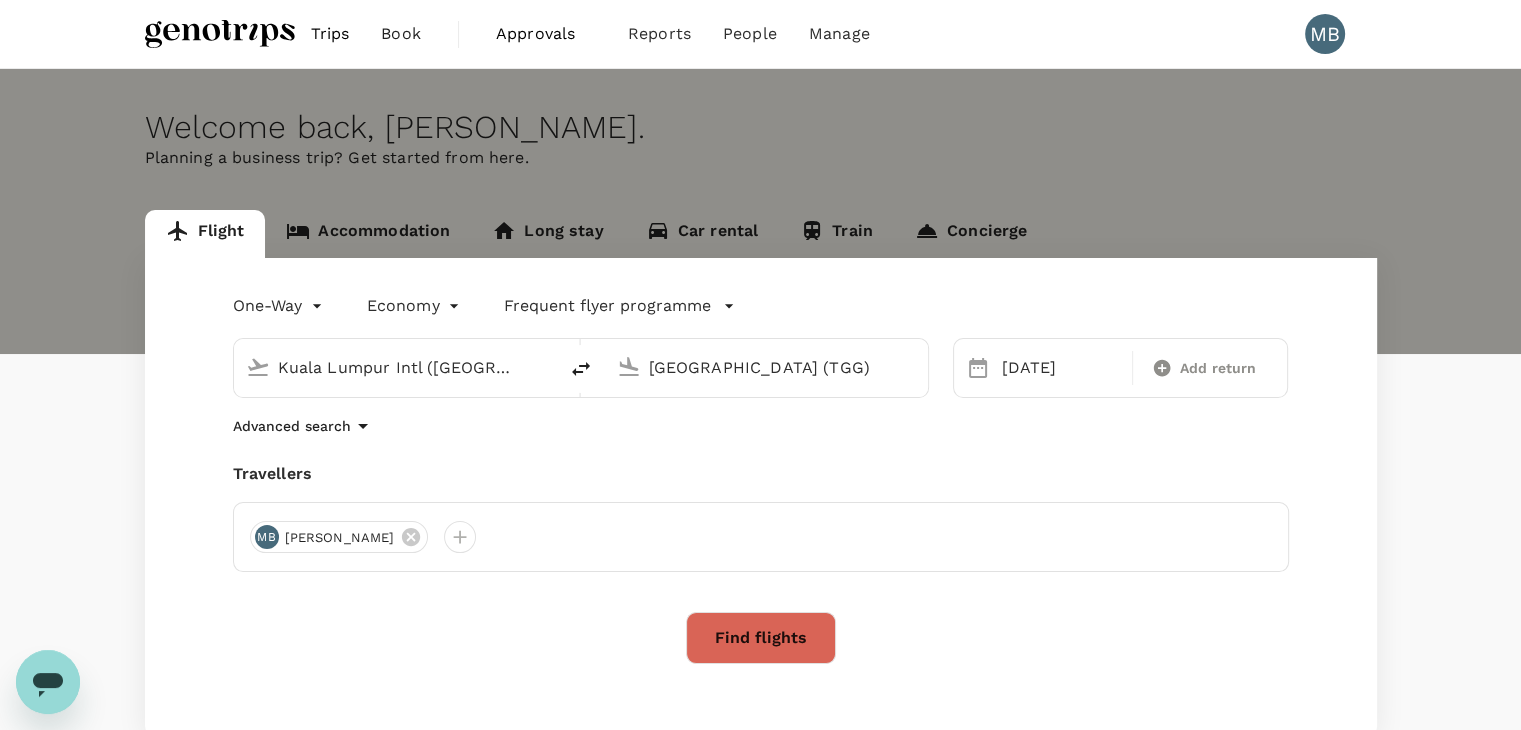 type on "[GEOGRAPHIC_DATA] (TGG)" 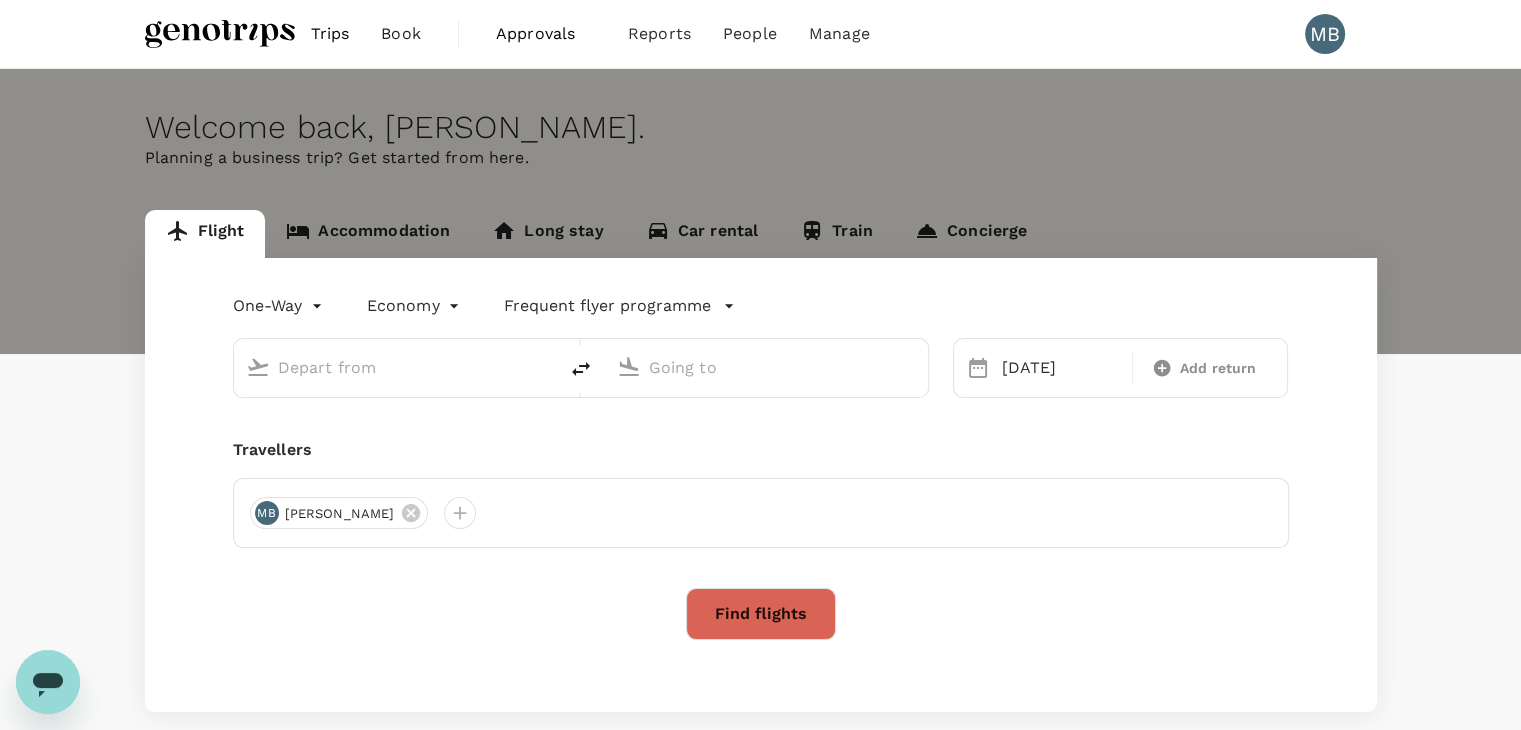 type on "Kuala Lumpur Intl ([GEOGRAPHIC_DATA])" 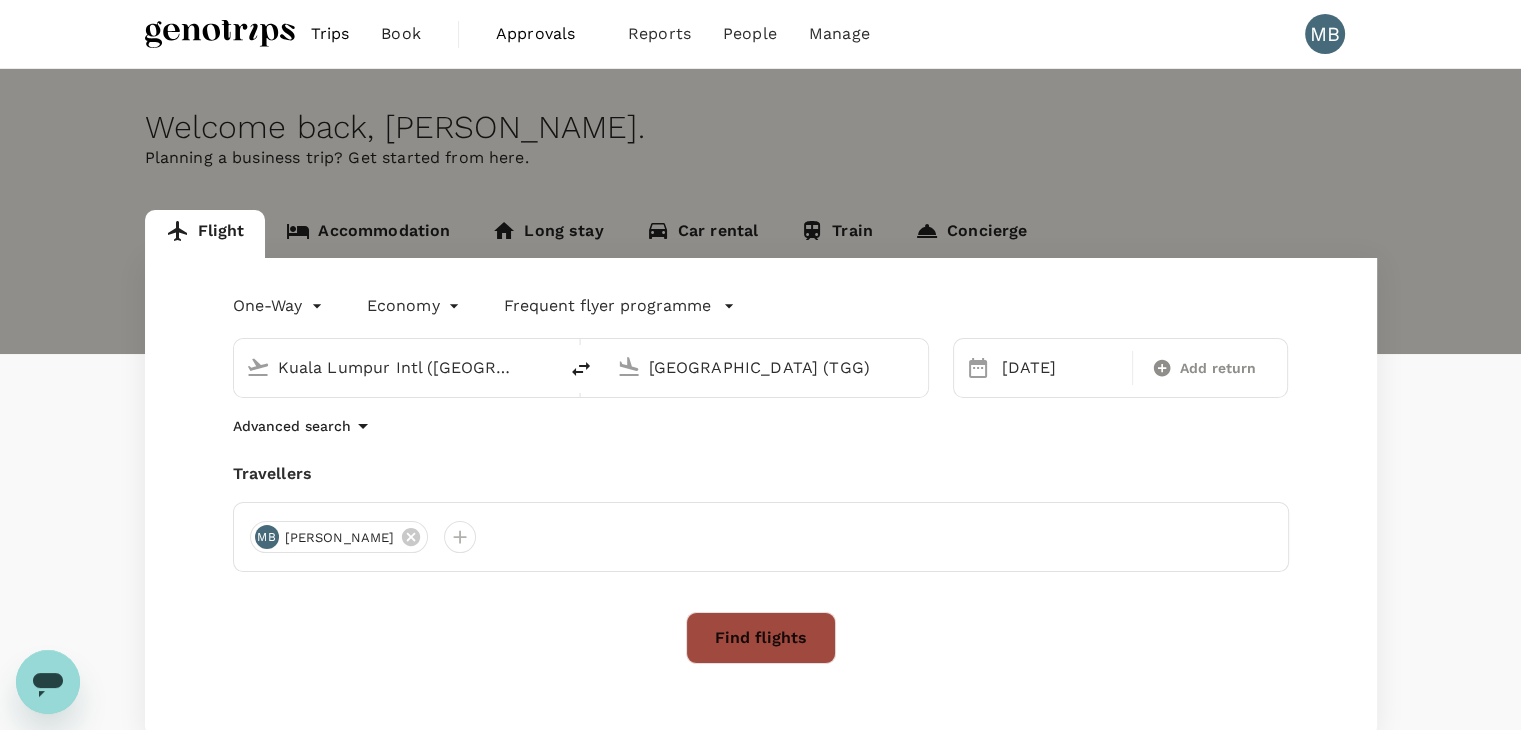click on "Find flights" at bounding box center [761, 638] 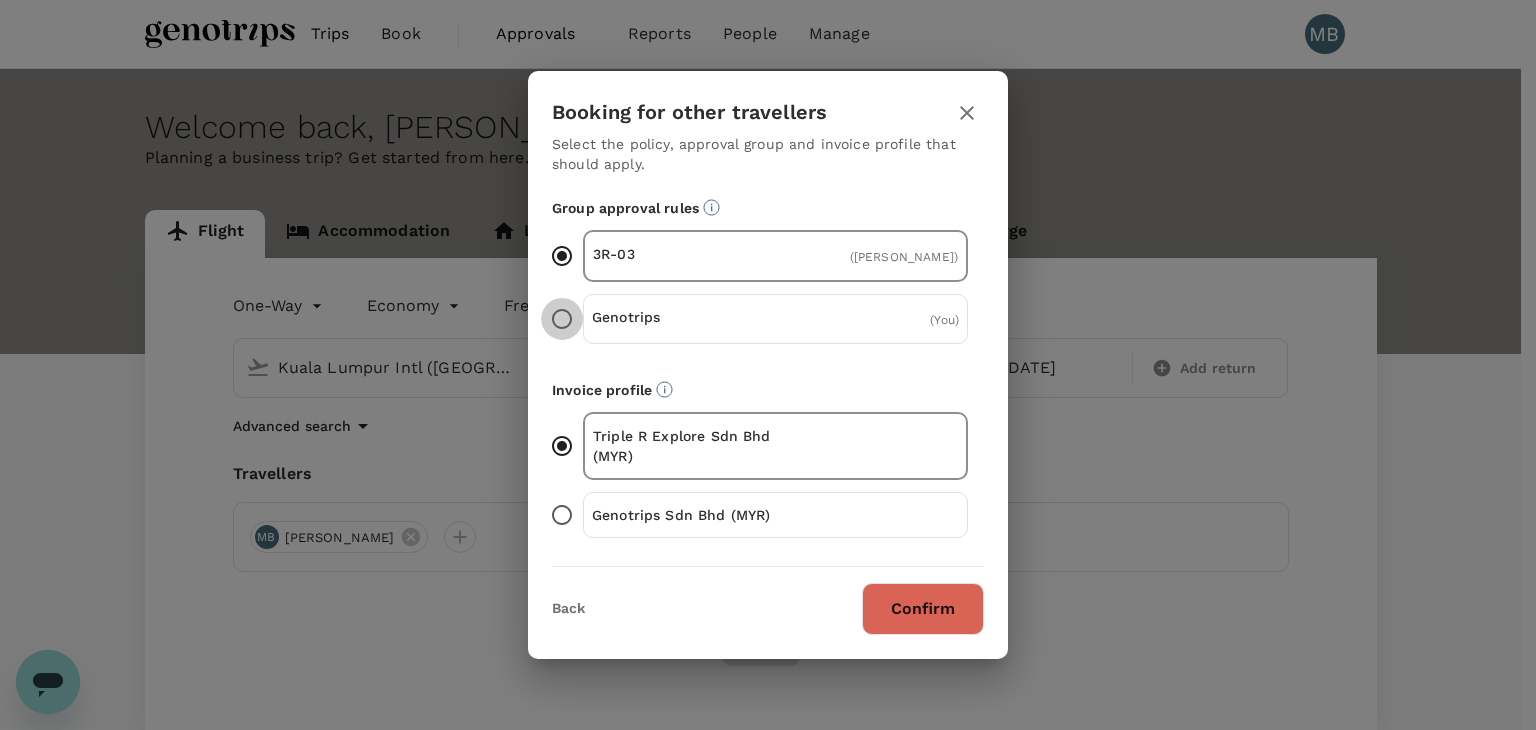 click on "Genotrips ( You )" at bounding box center (562, 319) 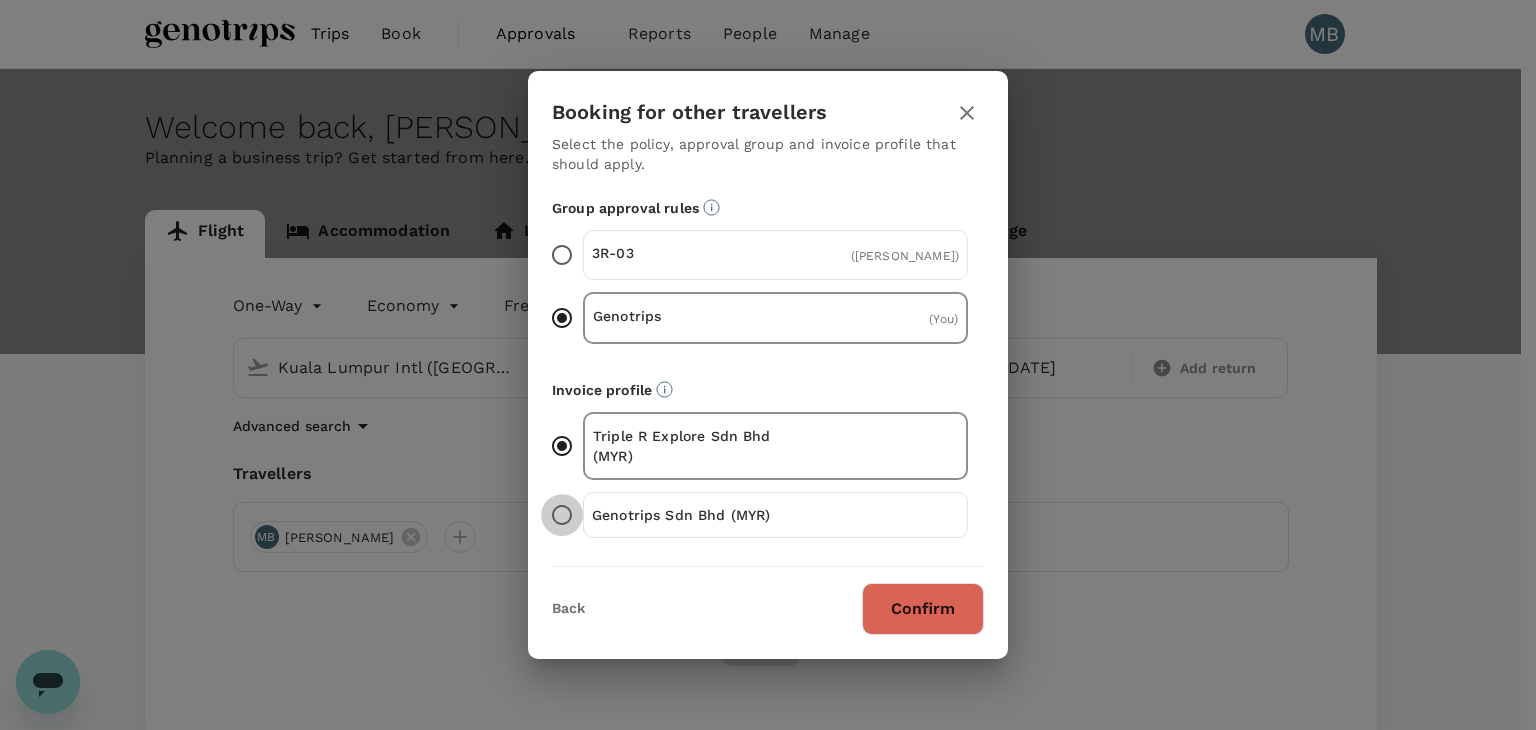 click on "Genotrips Sdn Bhd (MYR)" at bounding box center [562, 515] 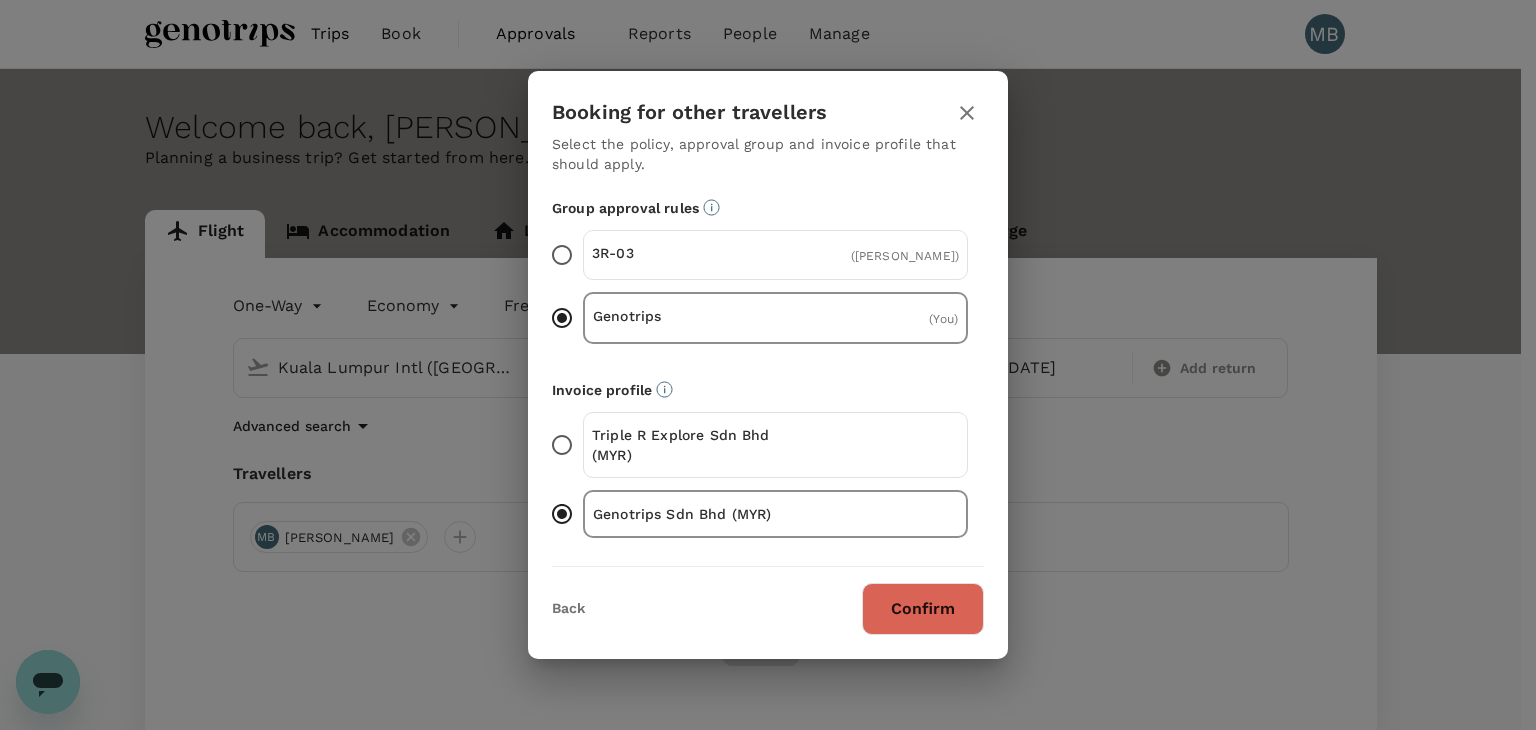click on "Confirm" at bounding box center [923, 609] 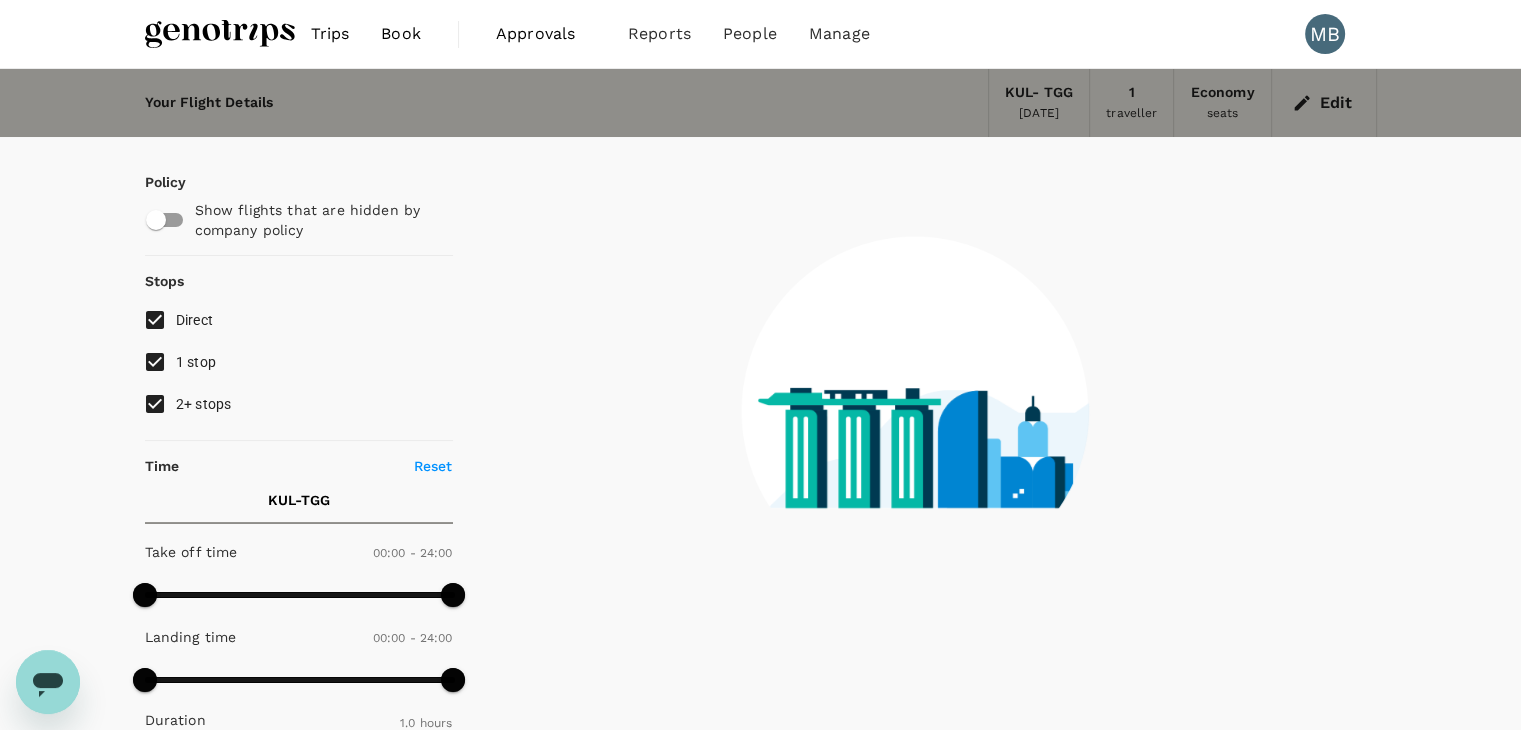 checkbox on "false" 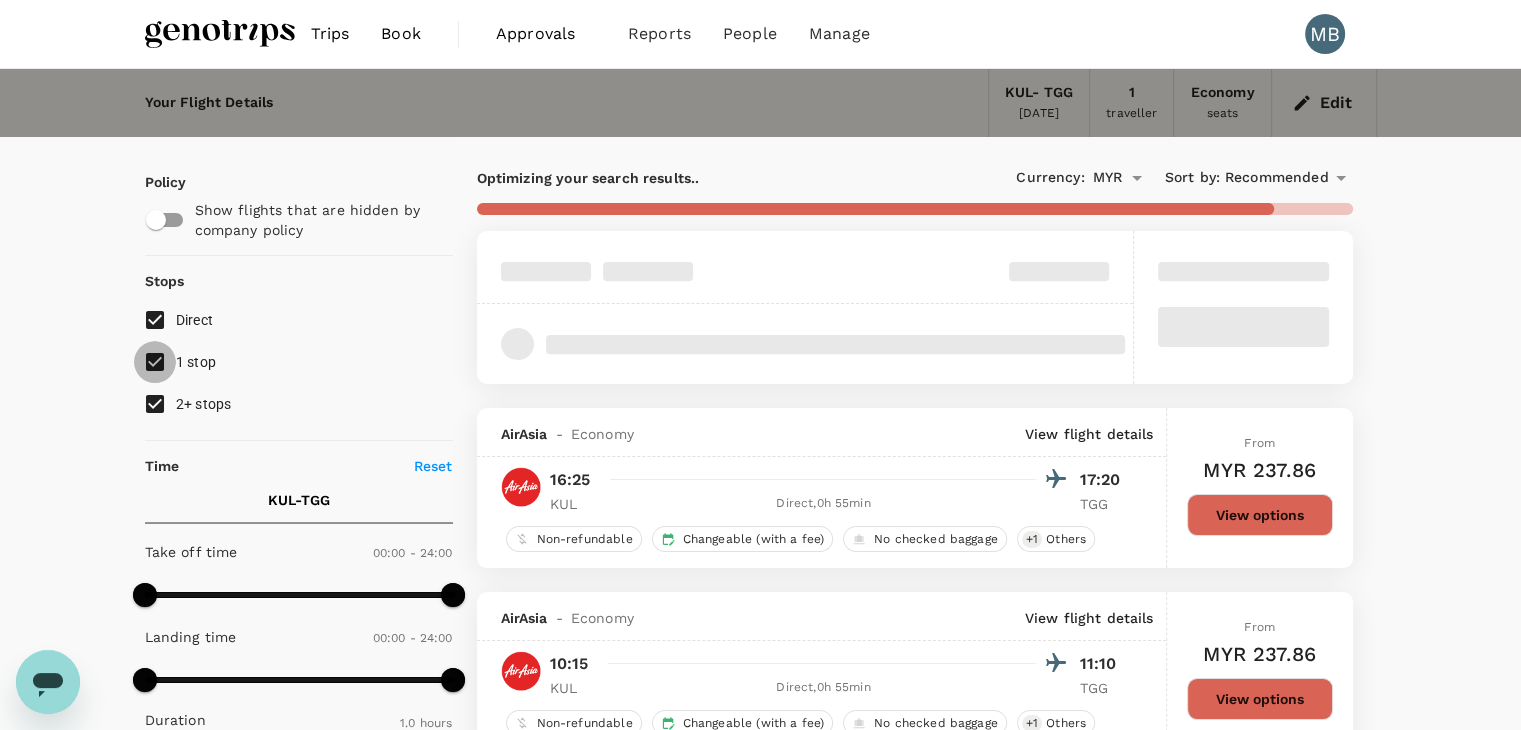 click on "1 stop" at bounding box center [155, 362] 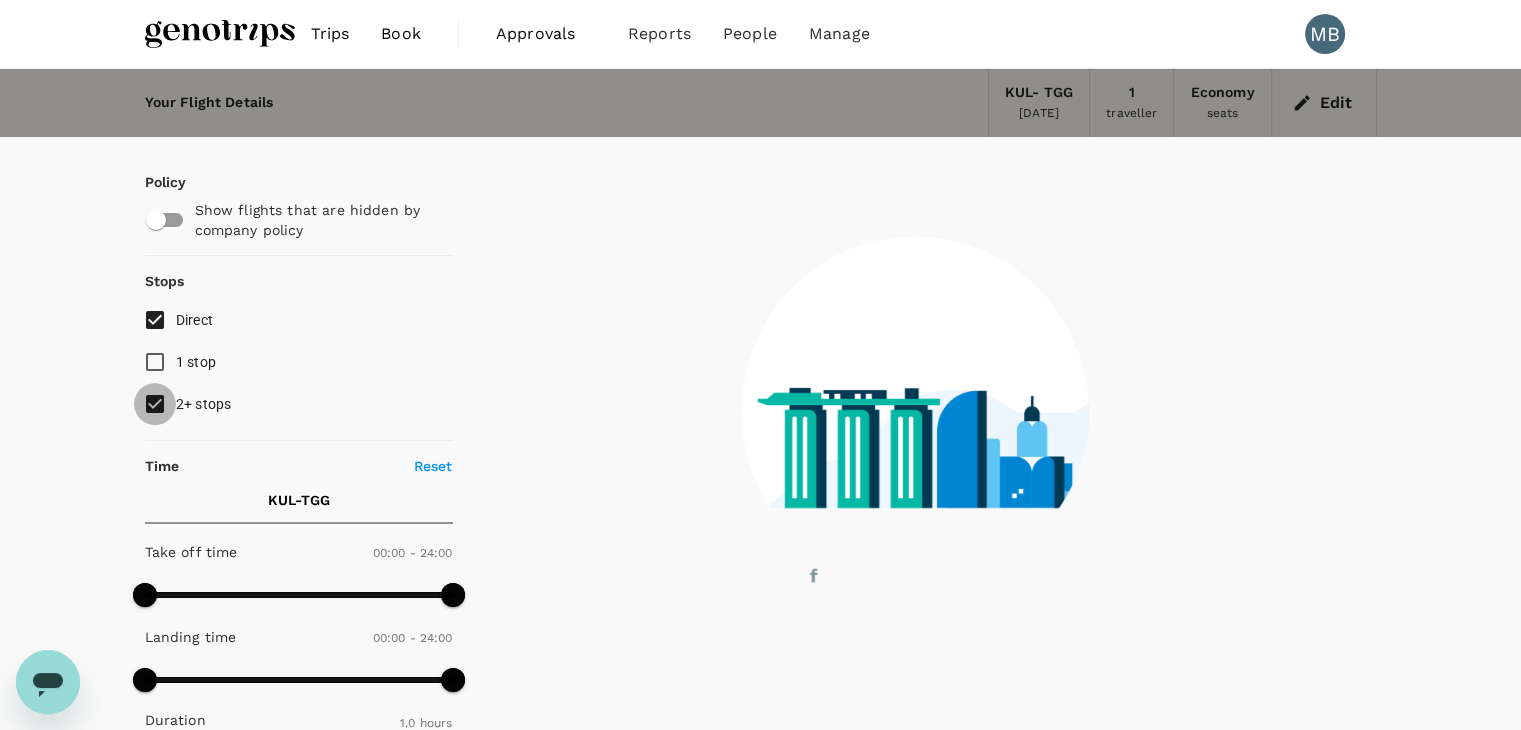 click on "2+ stops" at bounding box center [155, 404] 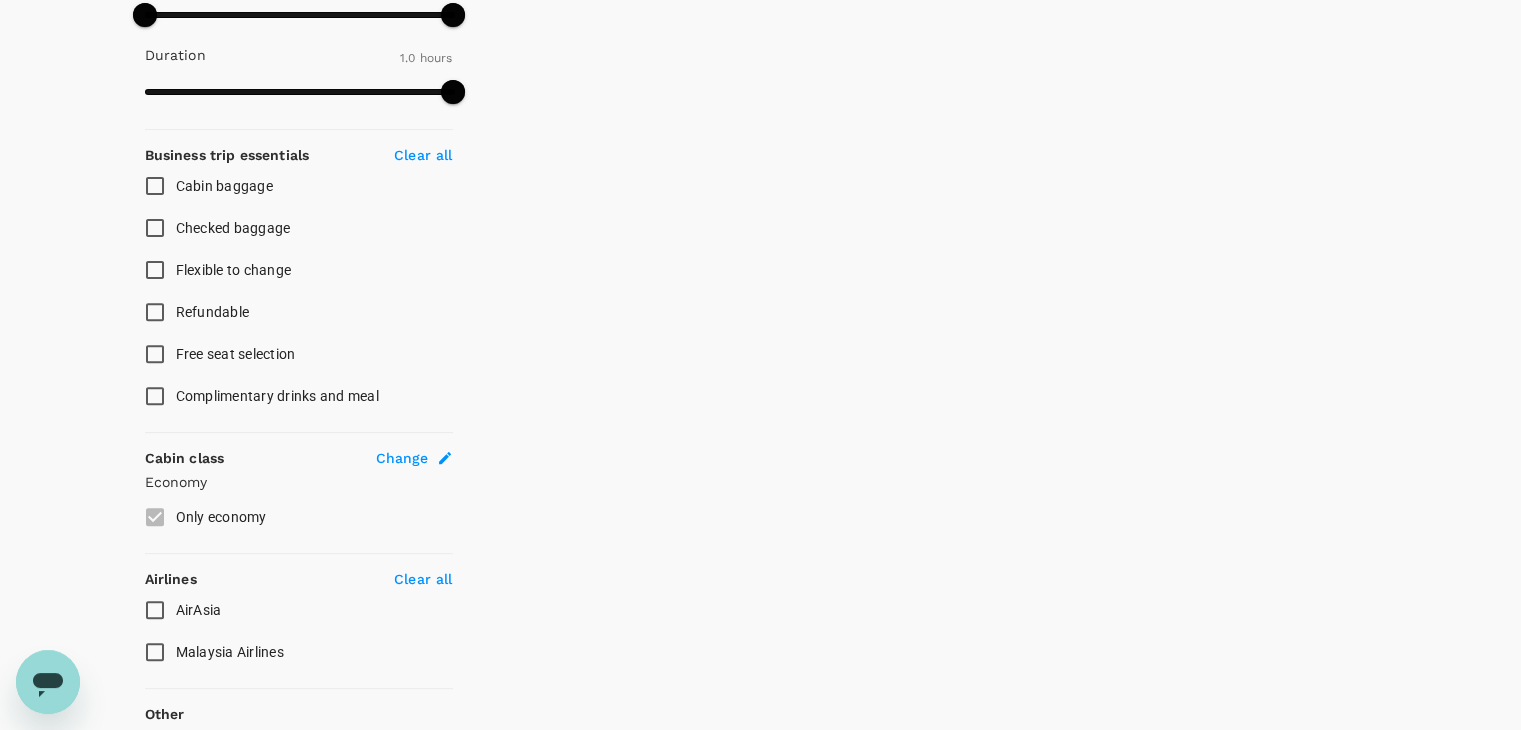 scroll, scrollTop: 700, scrollLeft: 0, axis: vertical 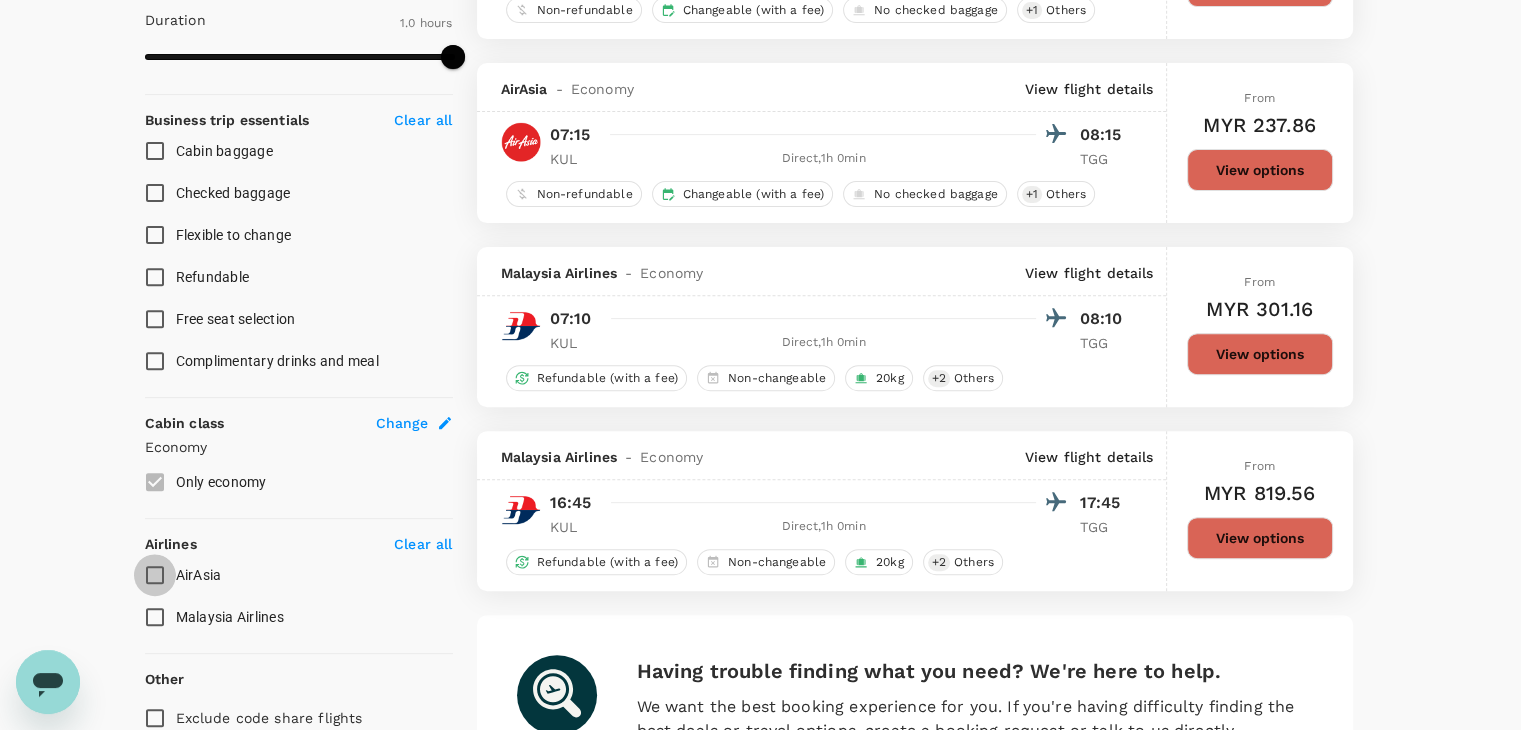 click on "AirAsia" at bounding box center [155, 575] 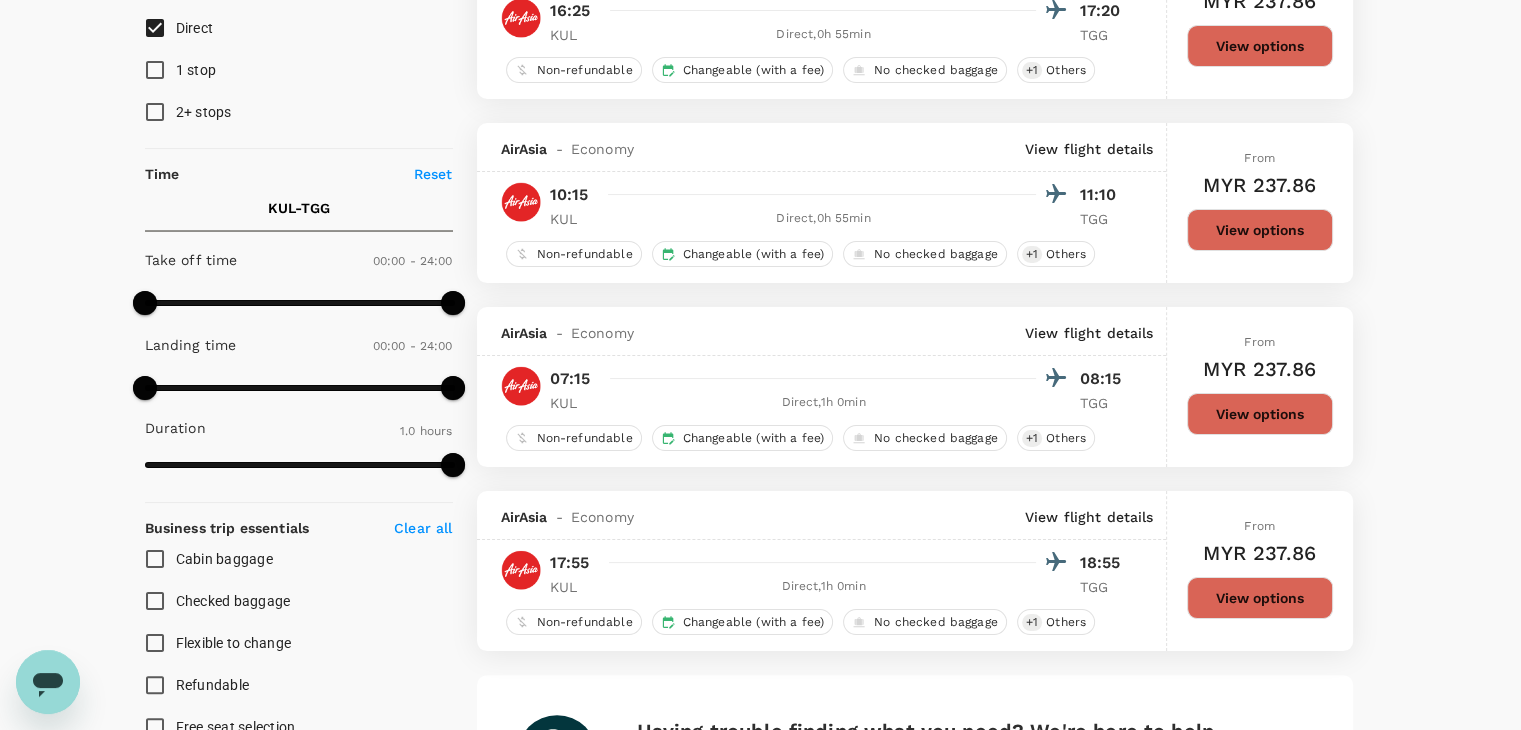 scroll, scrollTop: 400, scrollLeft: 0, axis: vertical 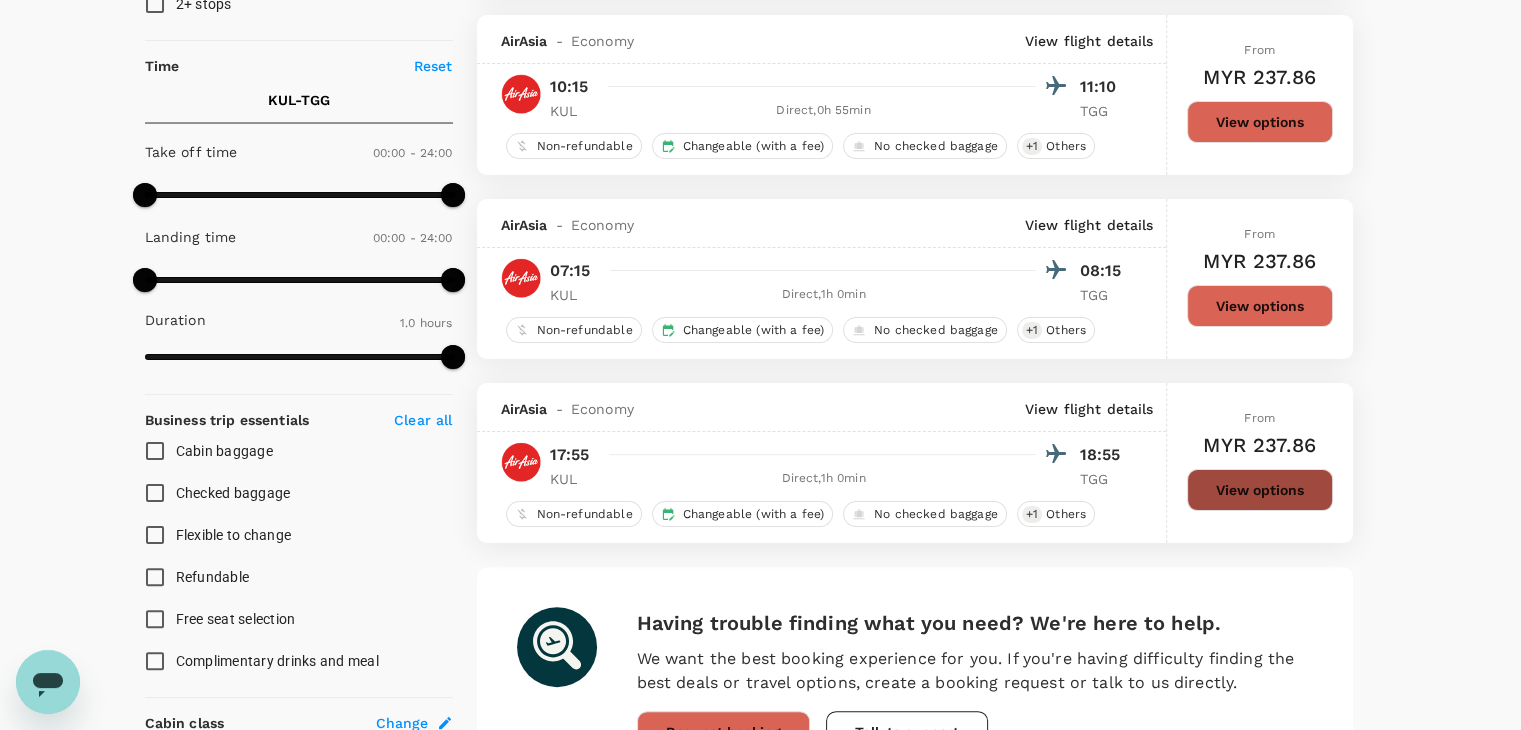 click on "View options" at bounding box center [1260, 490] 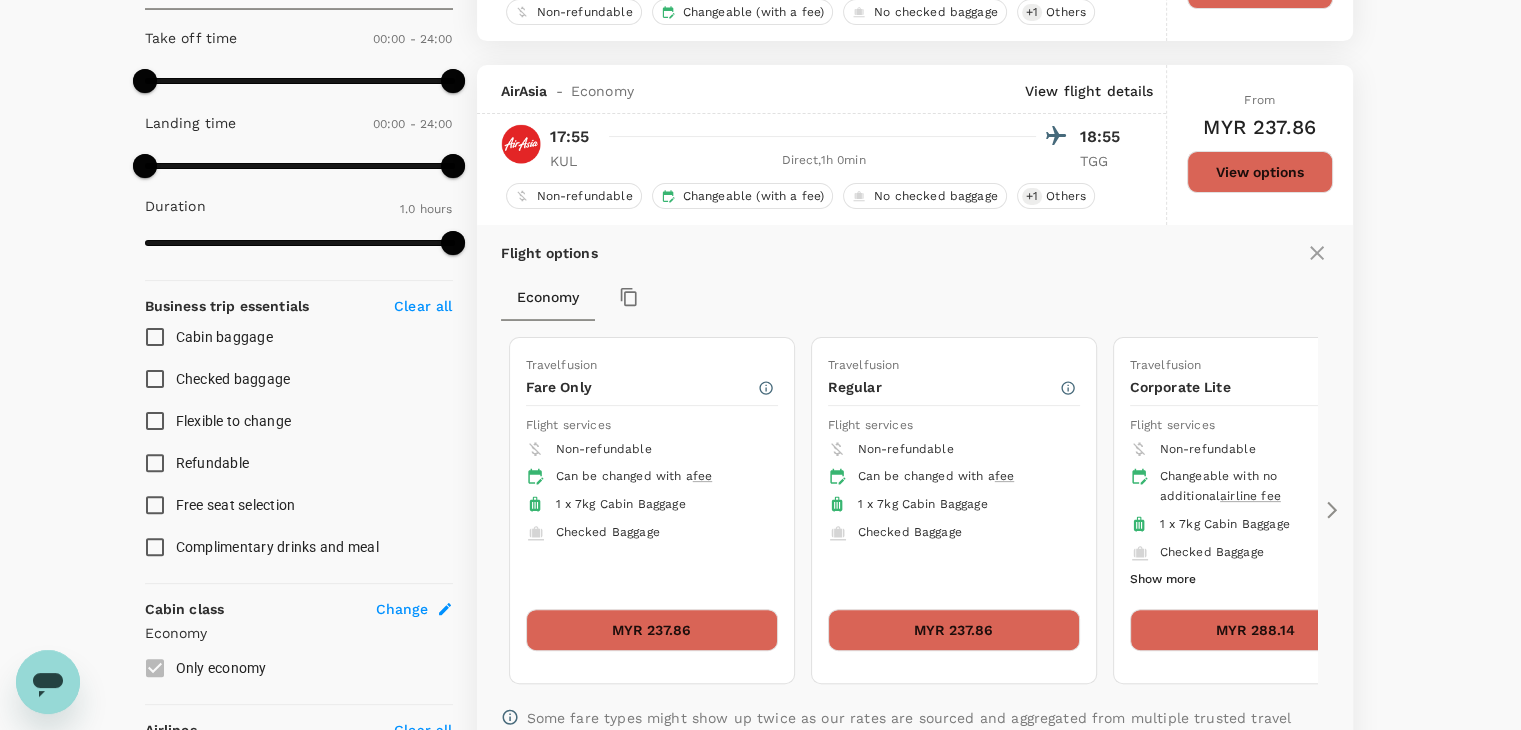 scroll, scrollTop: 600, scrollLeft: 0, axis: vertical 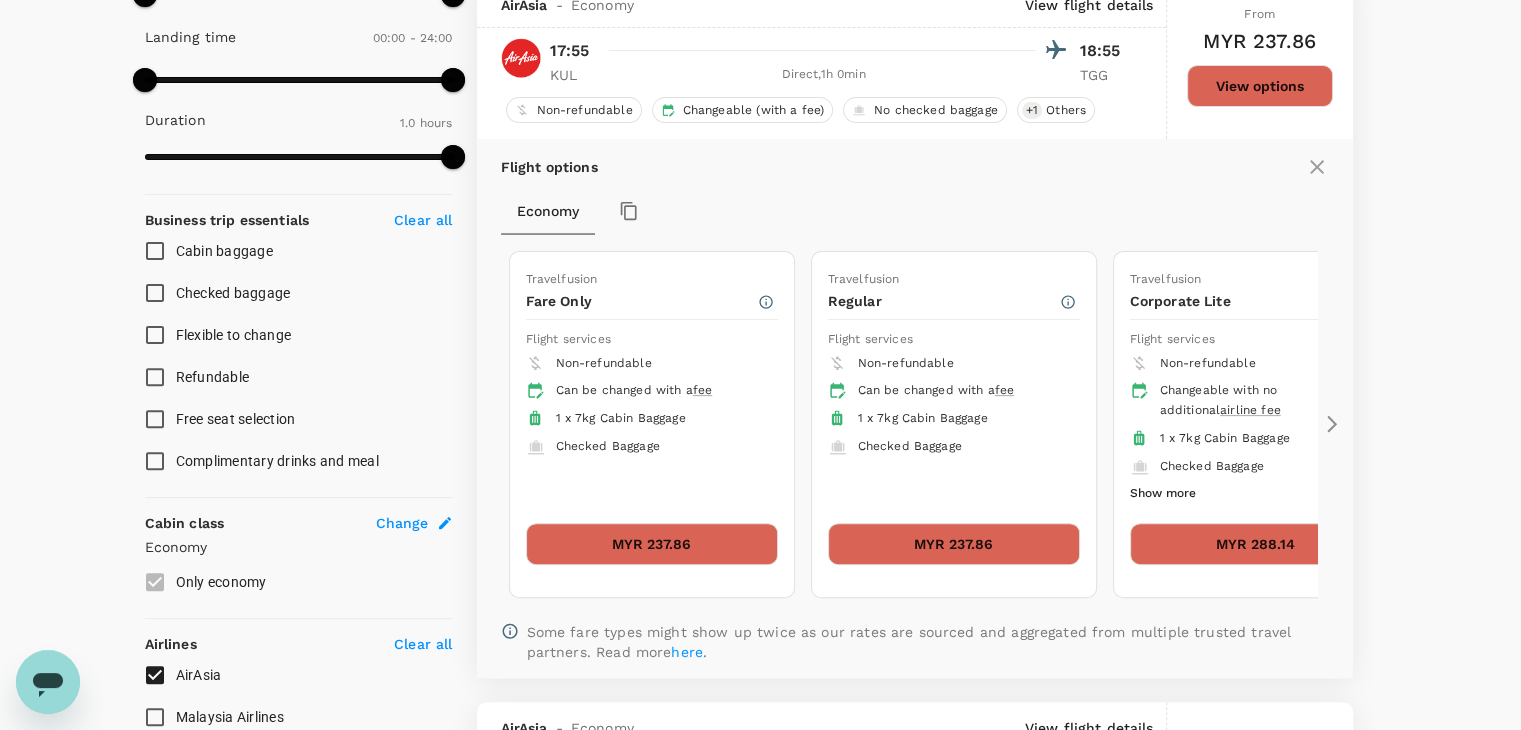 click on "AirAsia" at bounding box center (155, 675) 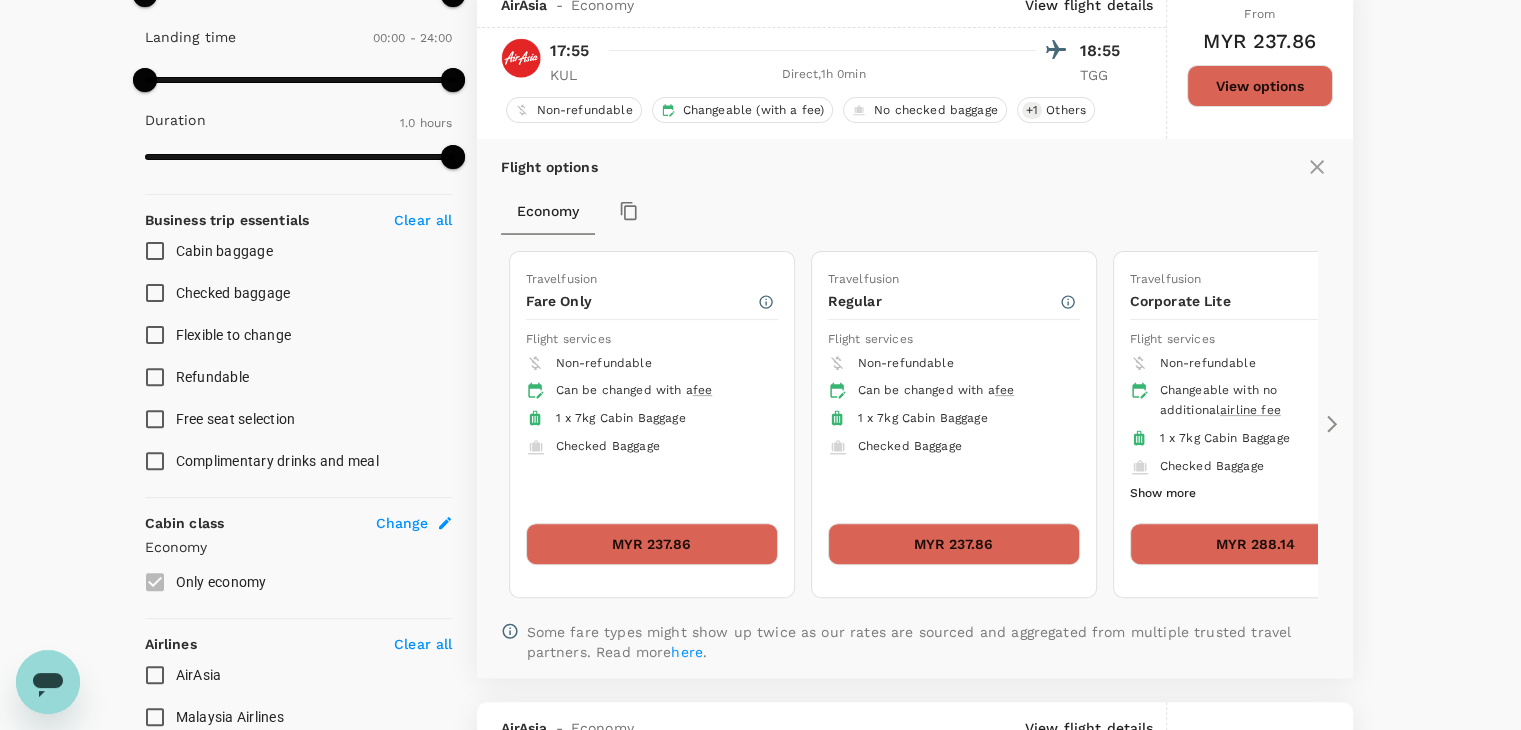 click on "Malaysia Airlines" at bounding box center [155, 717] 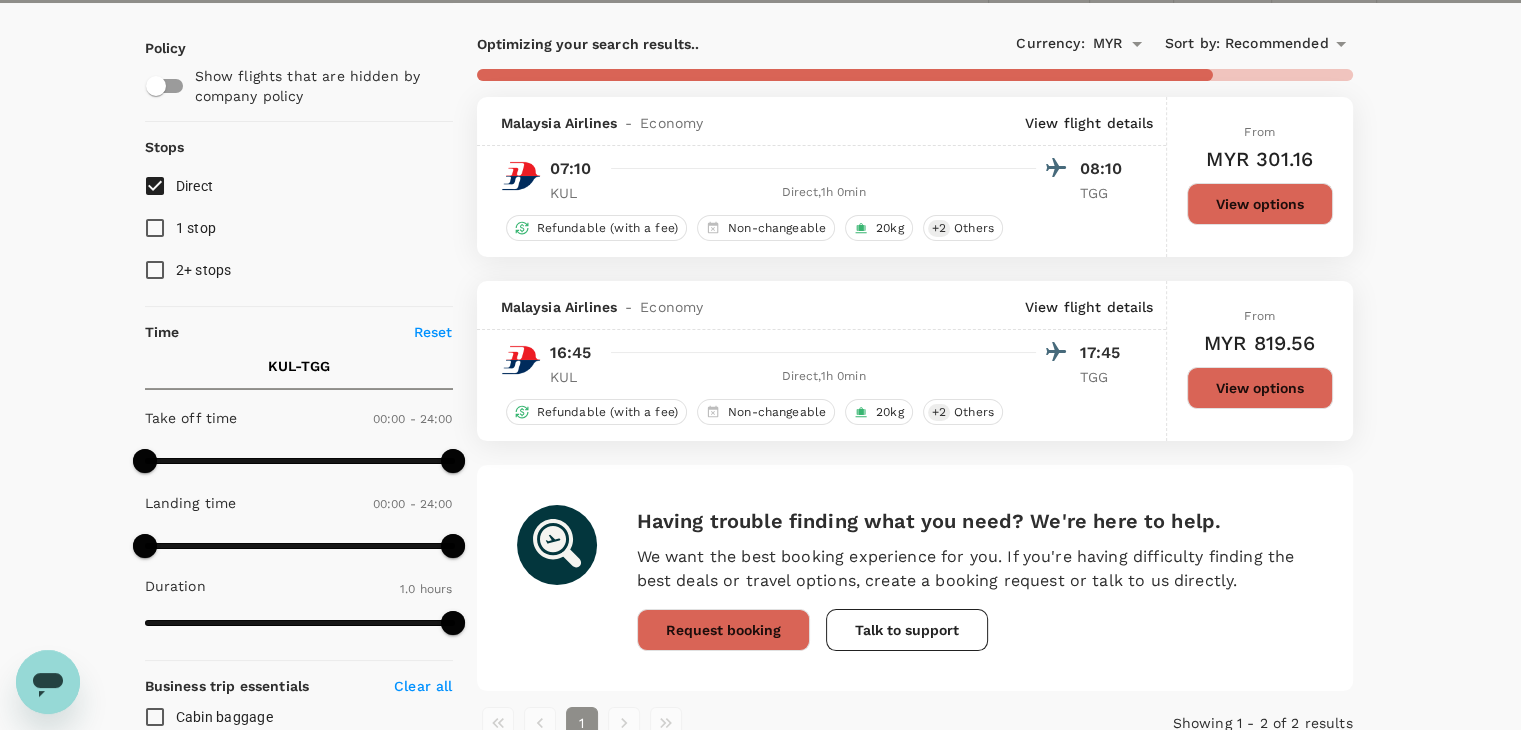 scroll, scrollTop: 100, scrollLeft: 0, axis: vertical 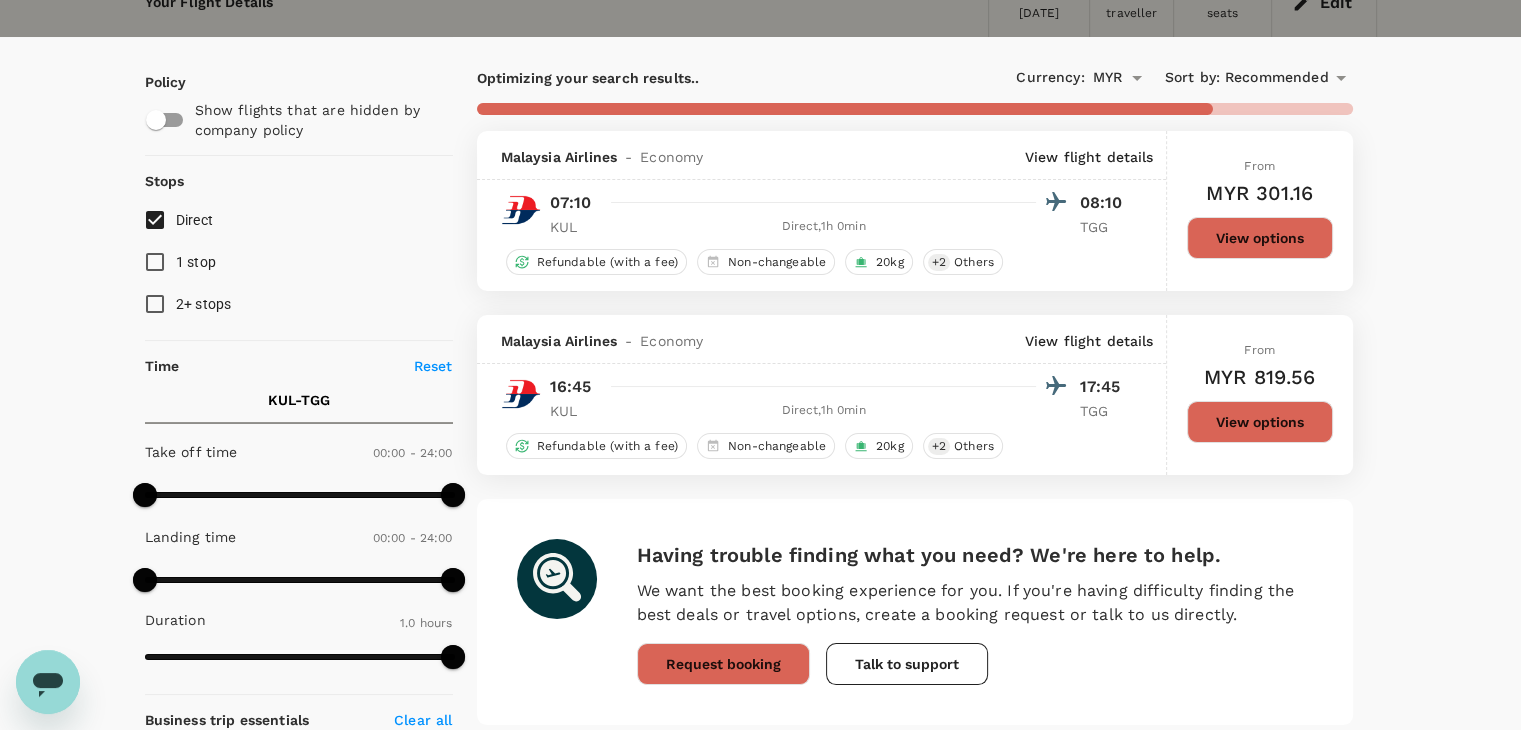 click on "View options" at bounding box center [1260, 422] 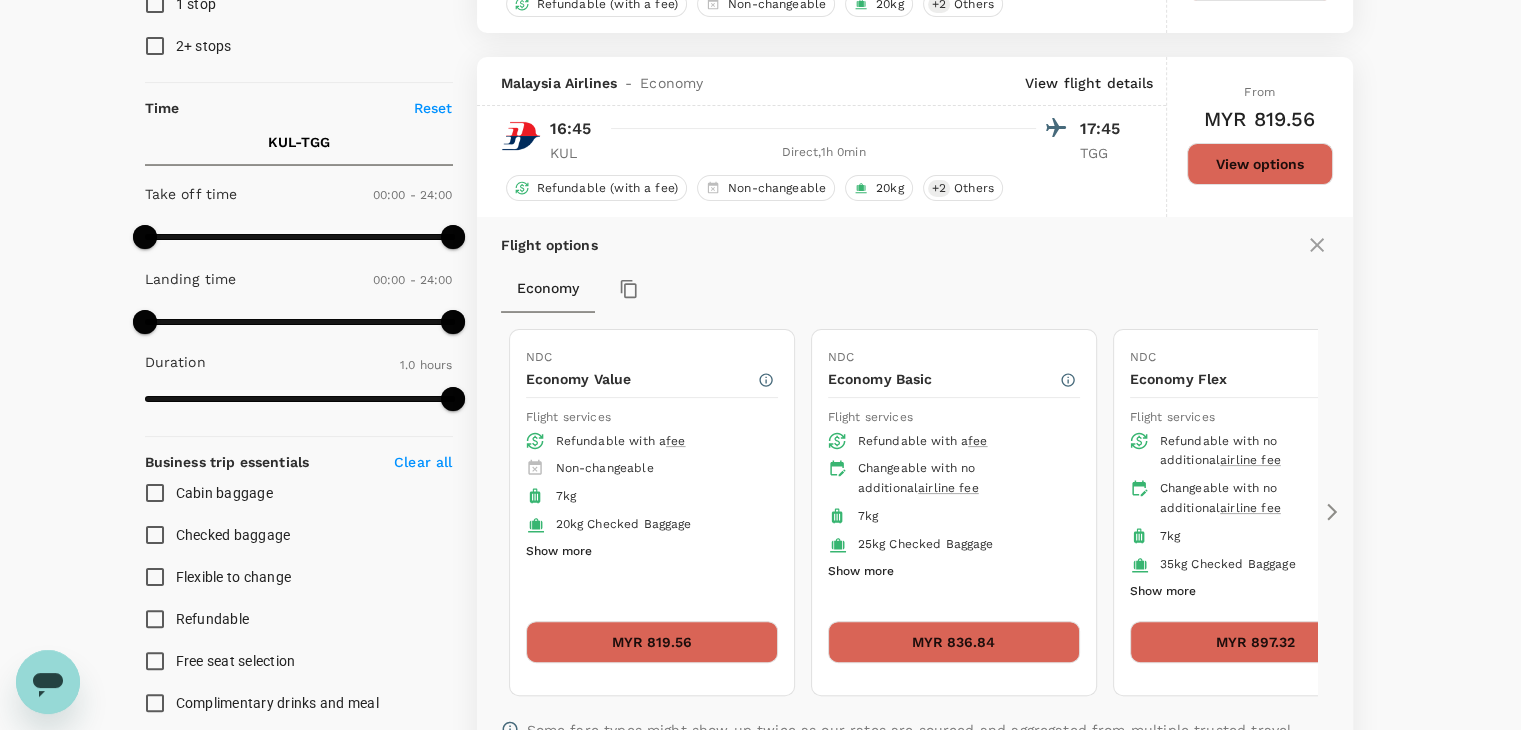 scroll, scrollTop: 415, scrollLeft: 0, axis: vertical 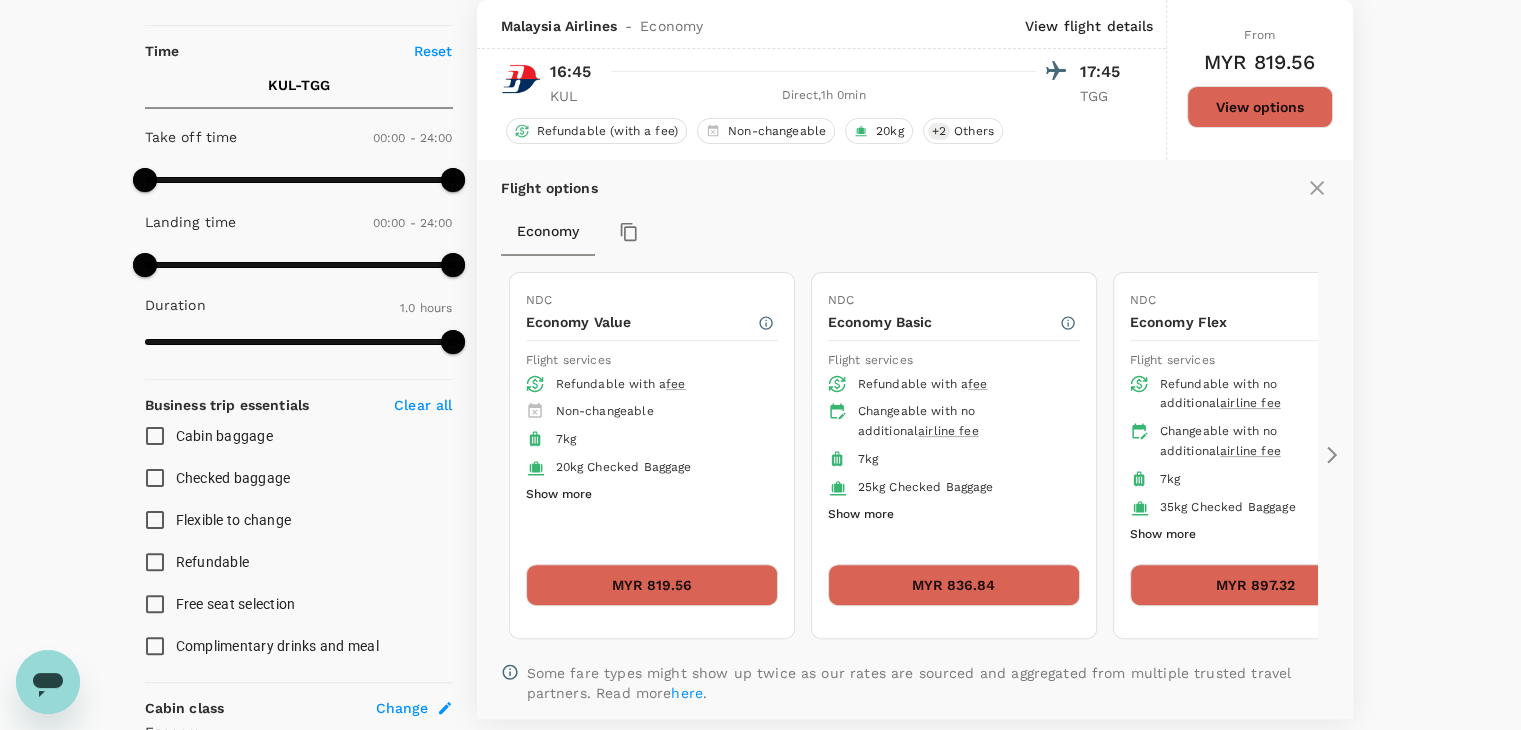 click 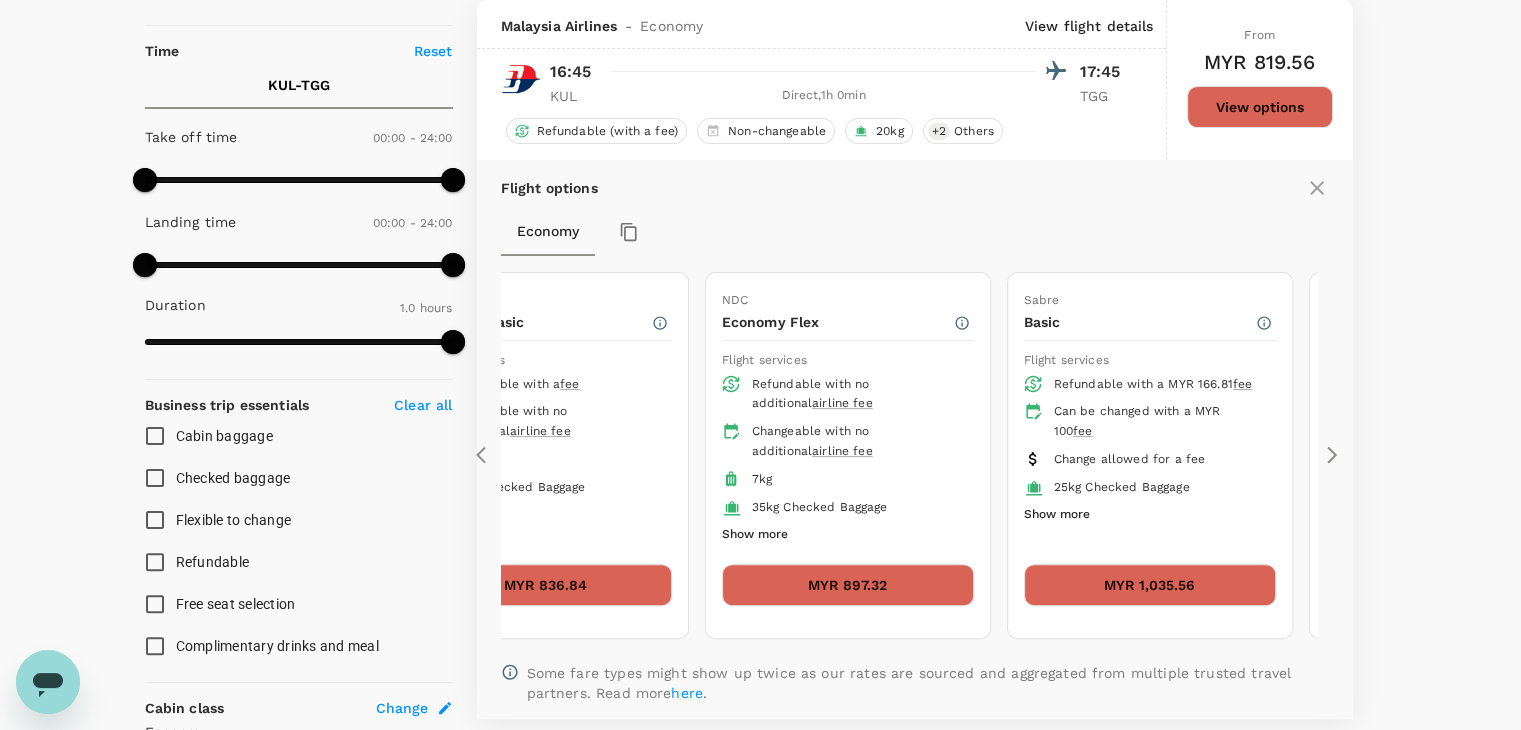 click 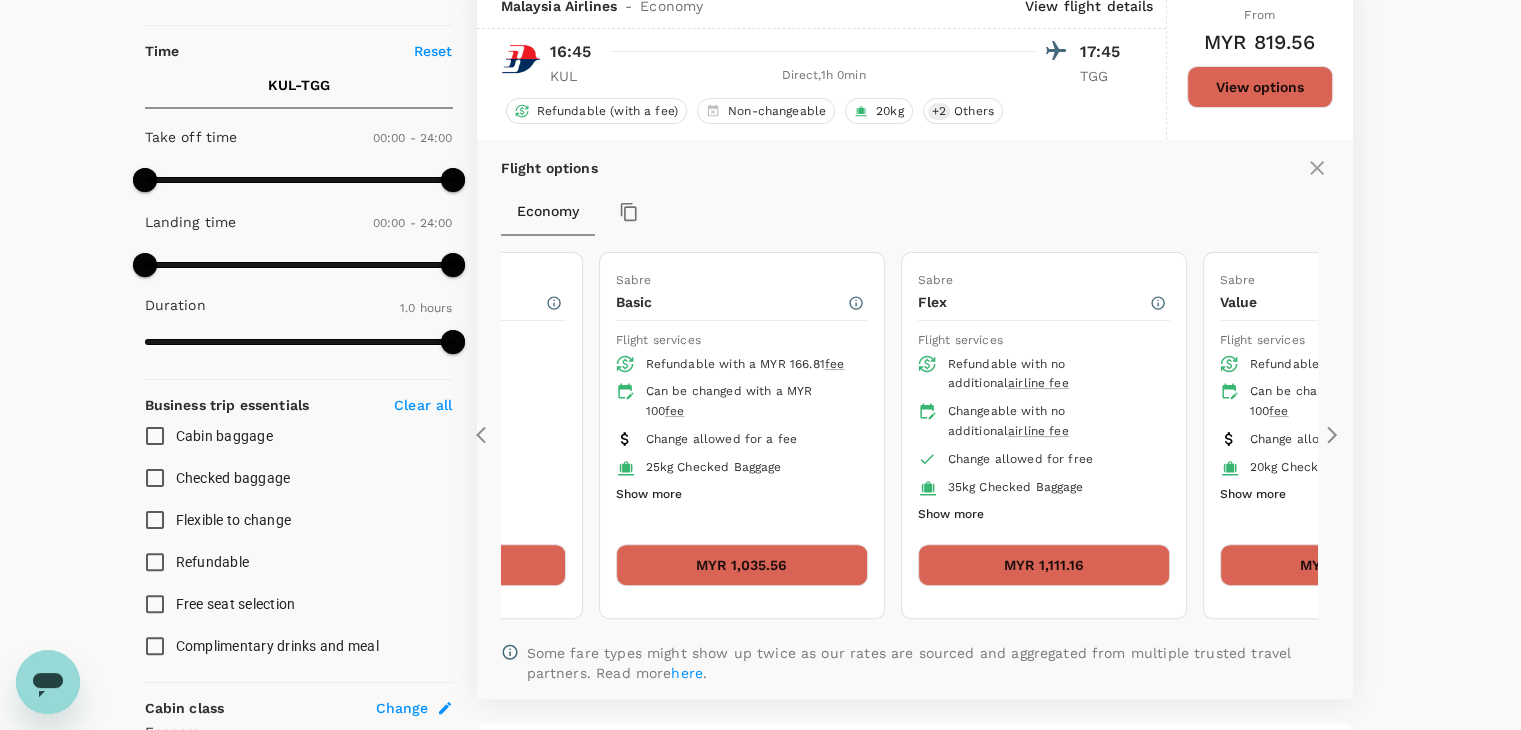 click 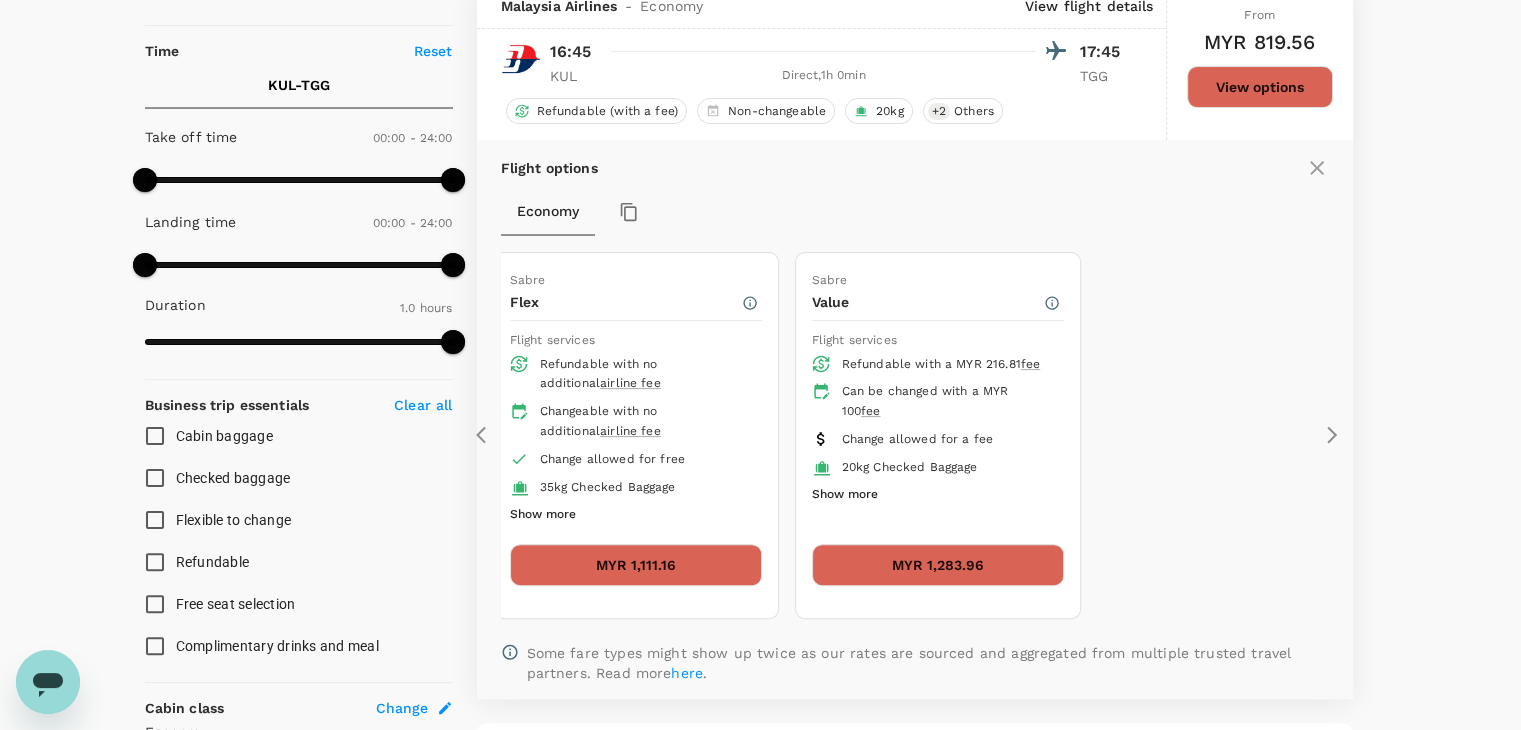 click 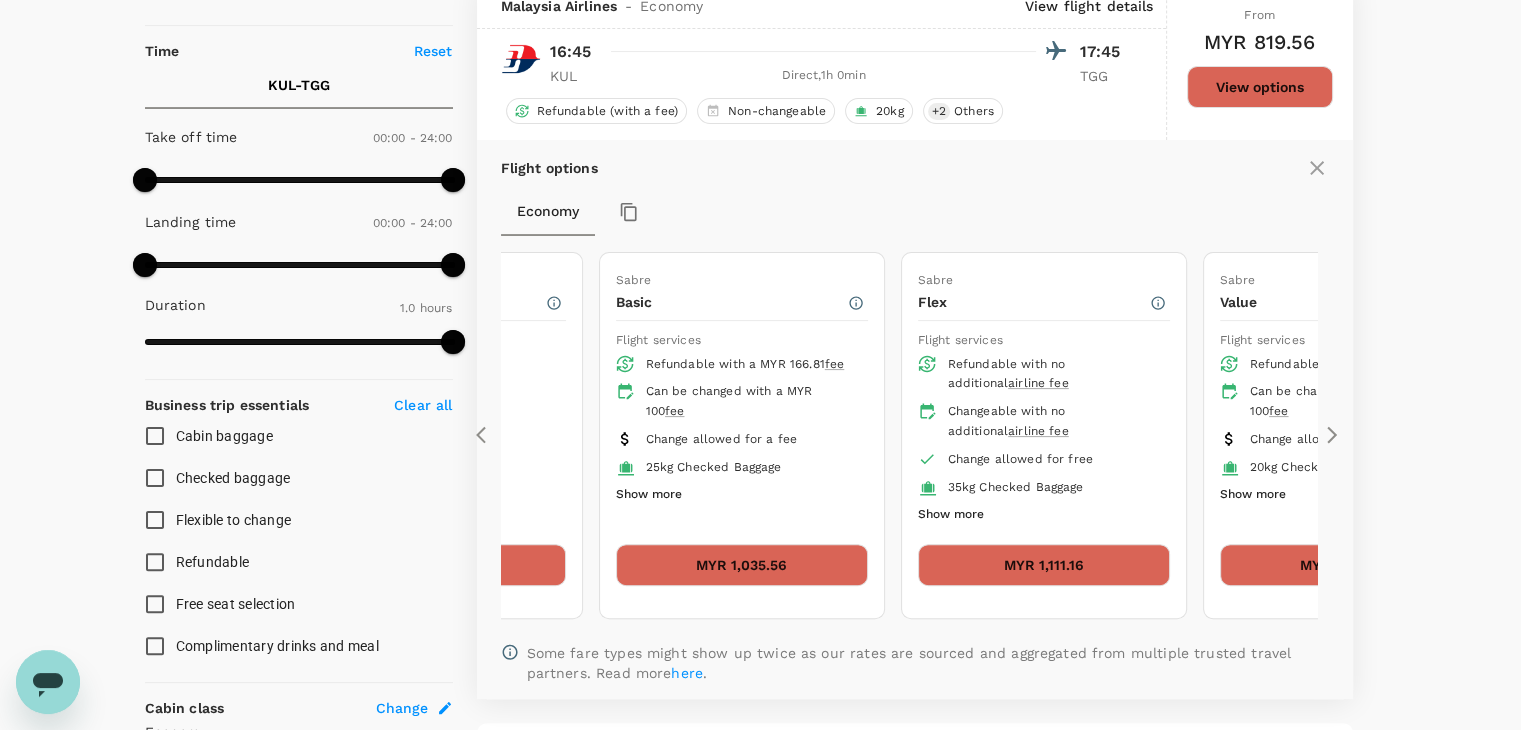 click on "Show more" at bounding box center [951, 515] 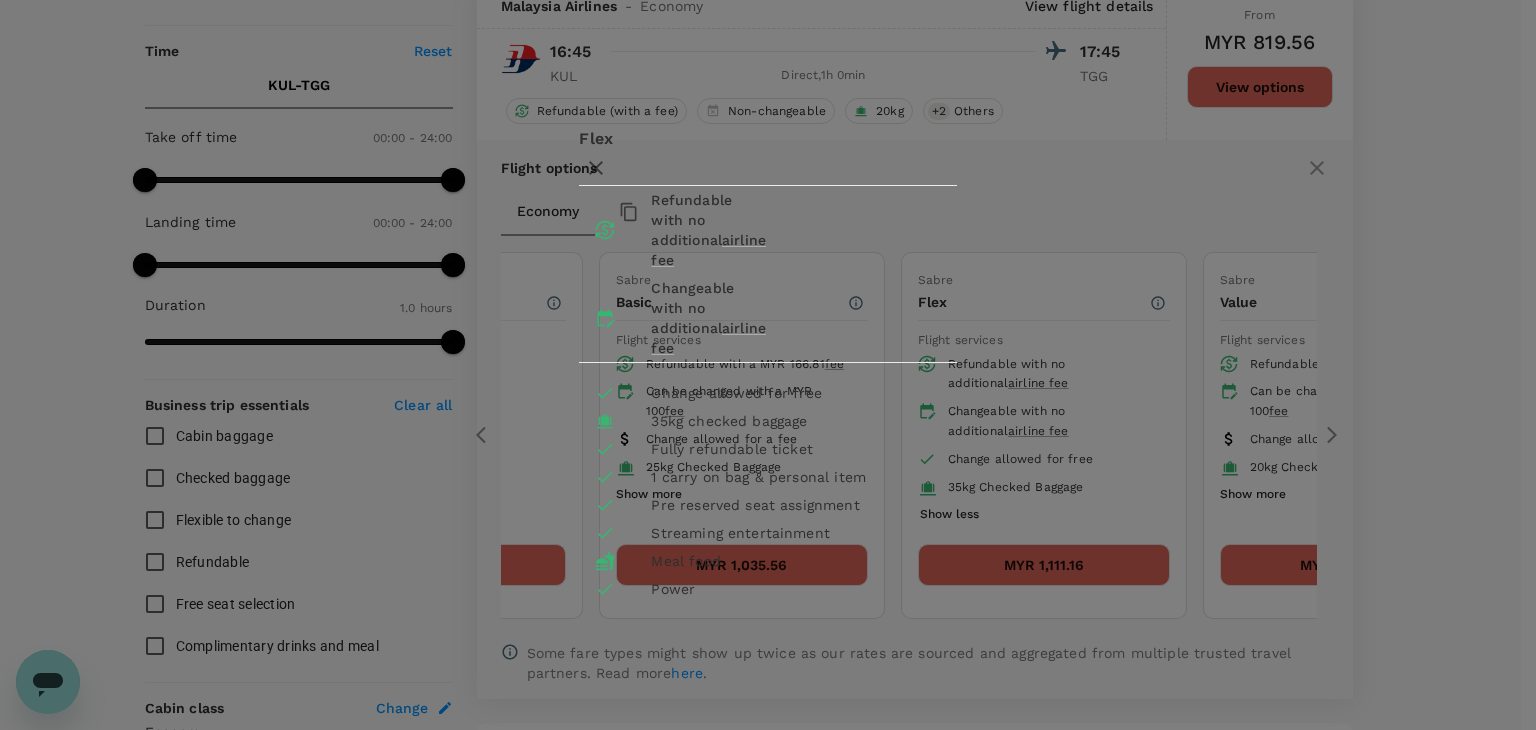 click 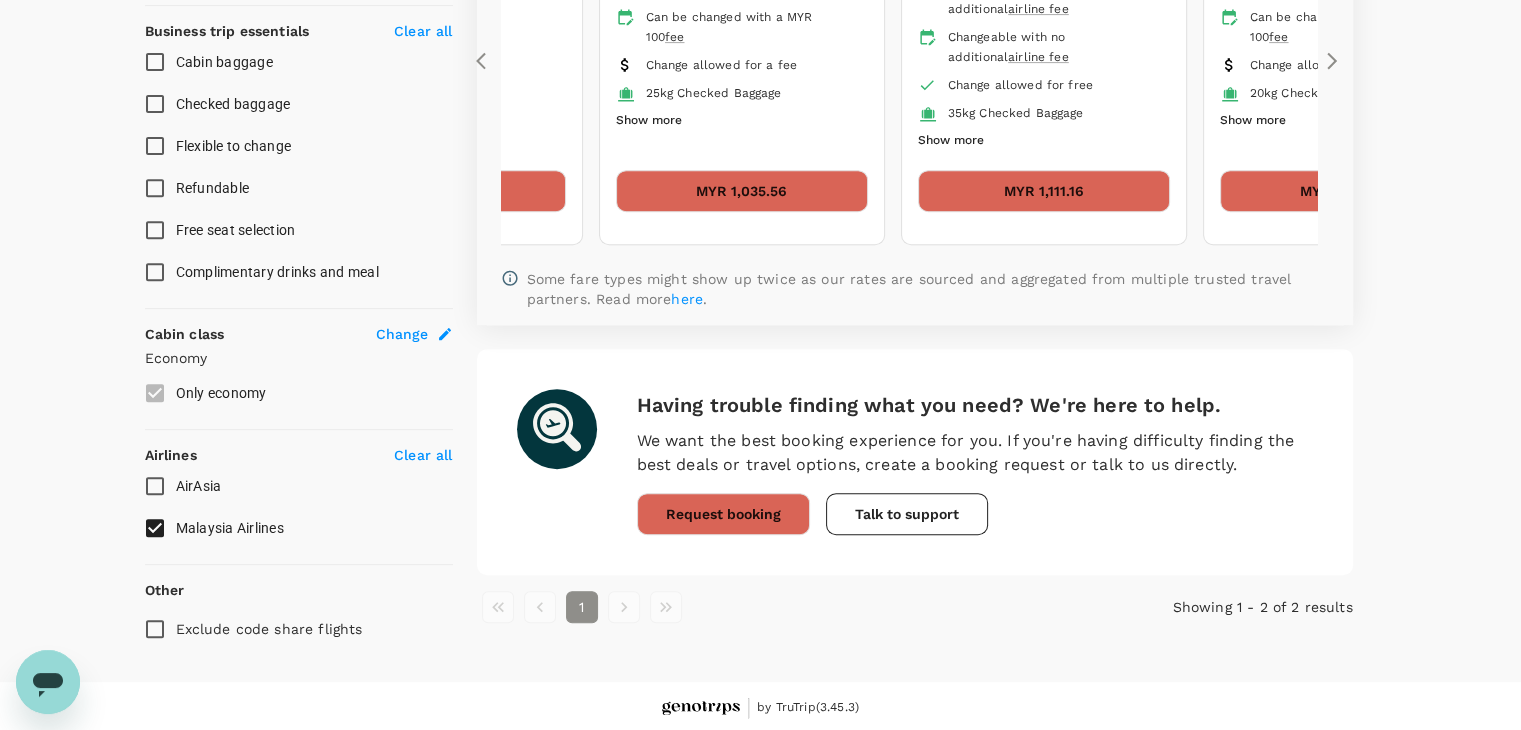 scroll, scrollTop: 790, scrollLeft: 0, axis: vertical 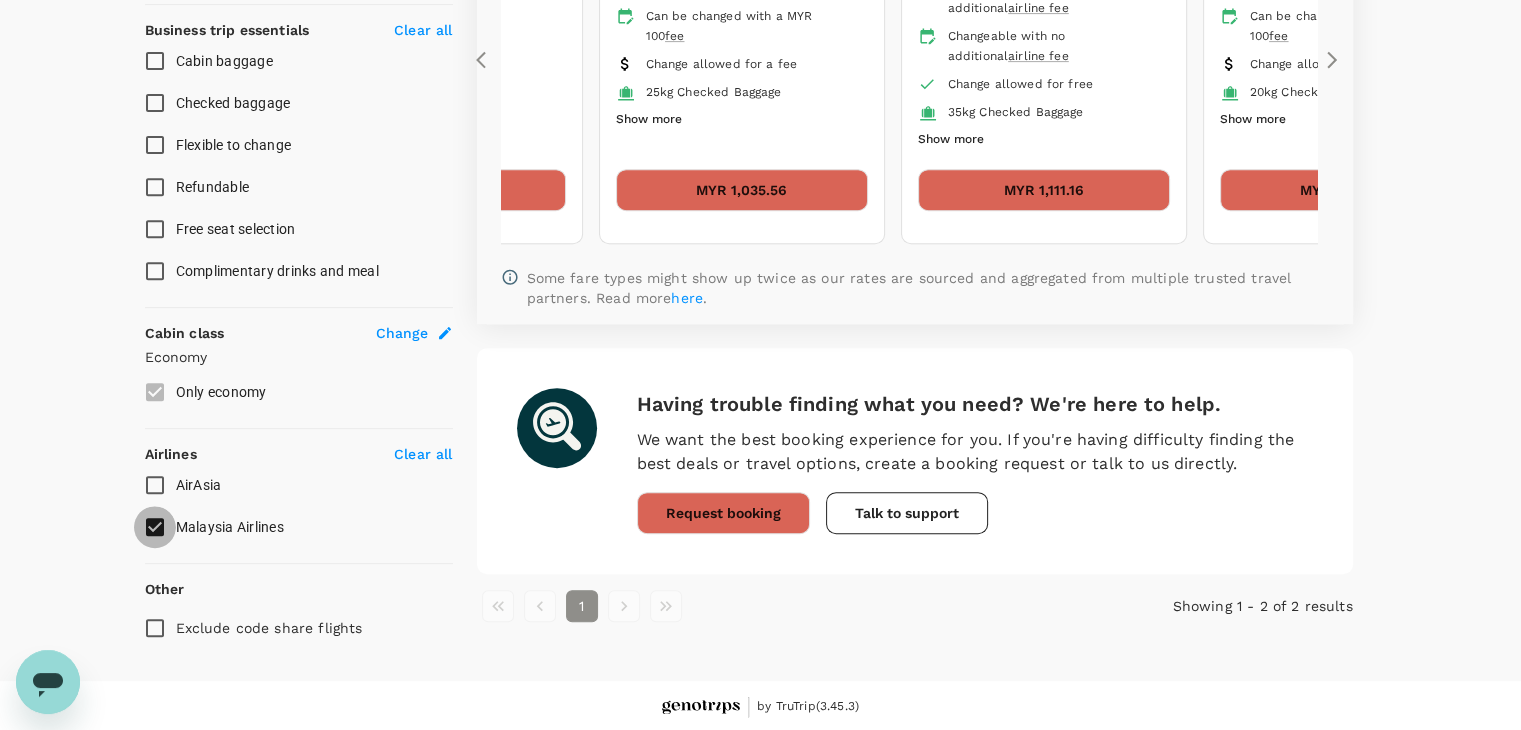 click on "Malaysia Airlines" at bounding box center (155, 527) 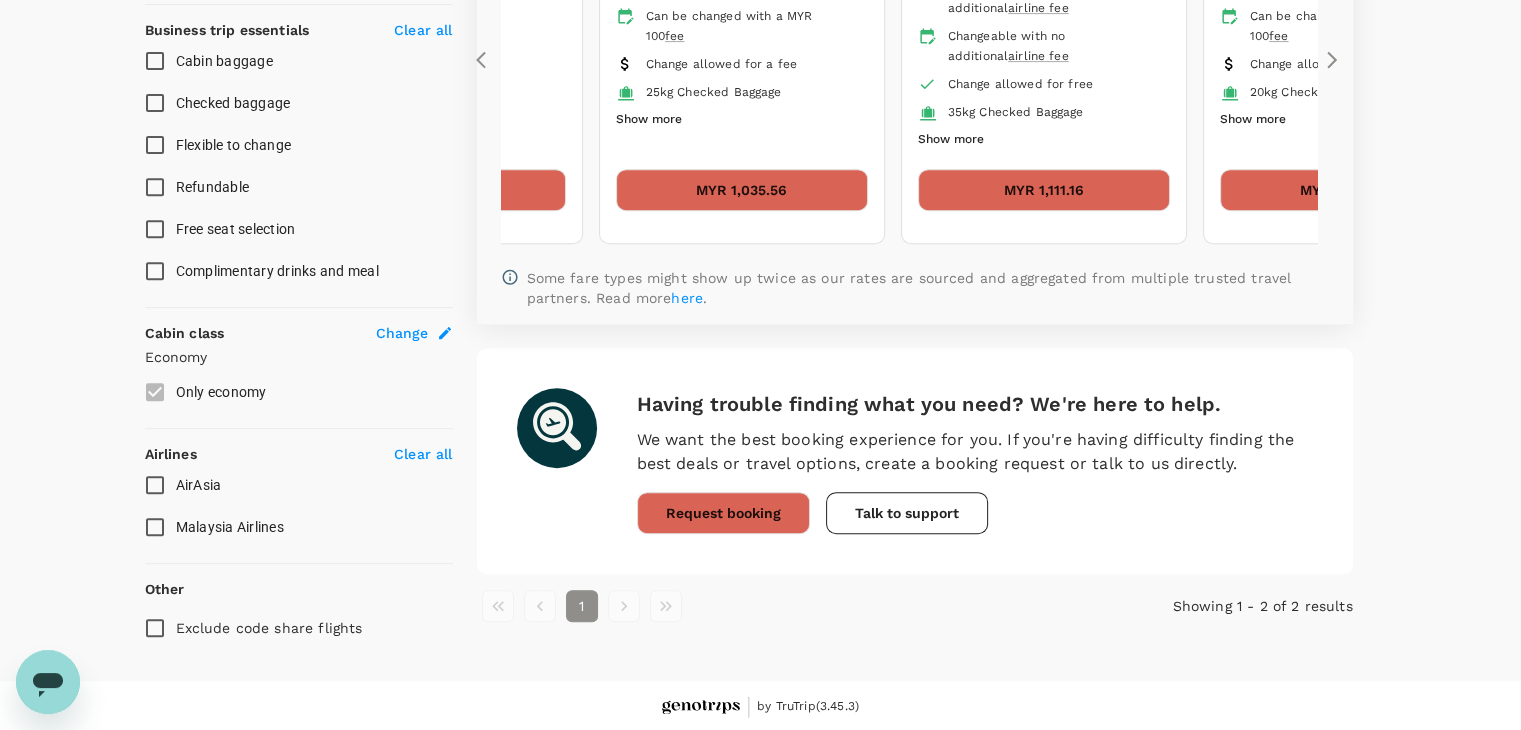 click on "AirAsia" at bounding box center (155, 485) 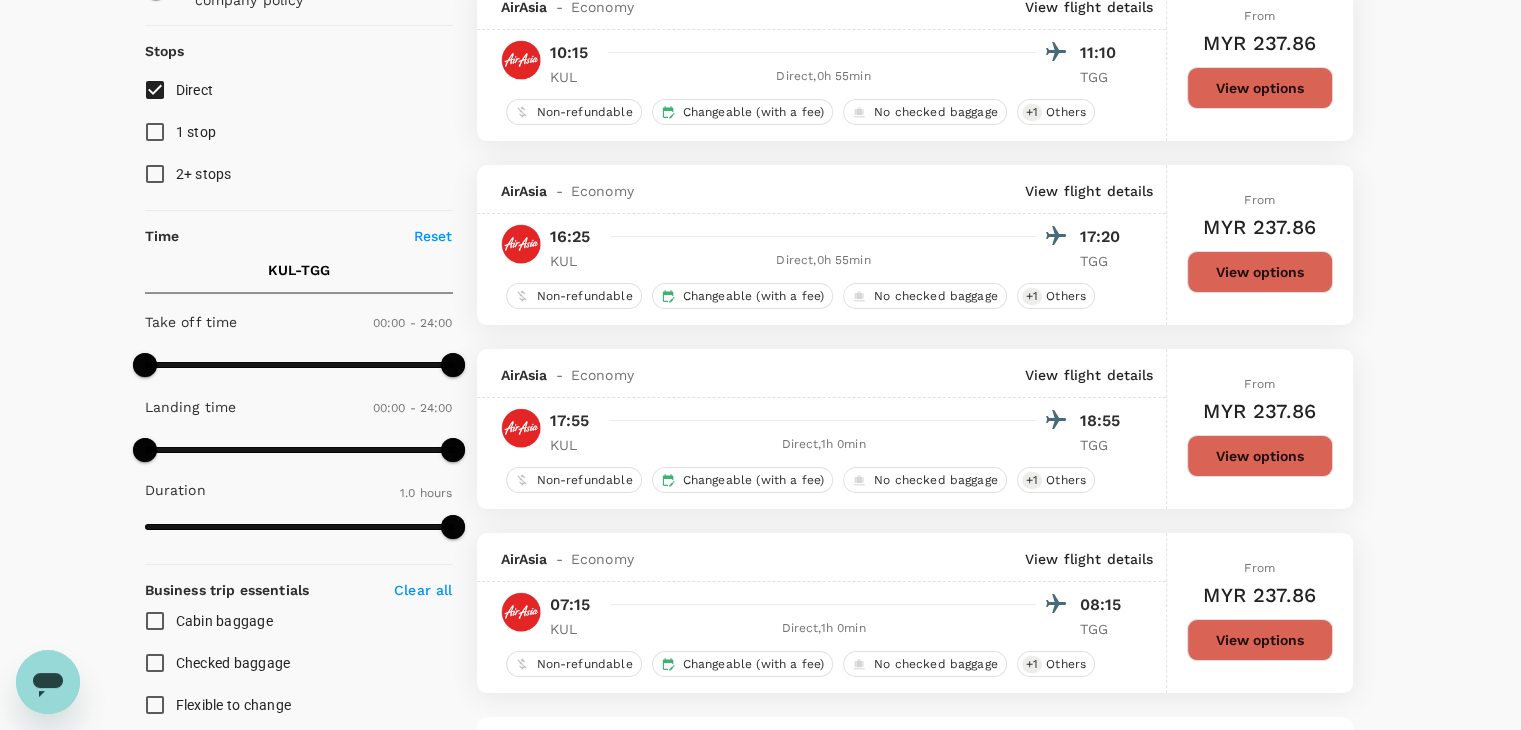 scroll, scrollTop: 300, scrollLeft: 0, axis: vertical 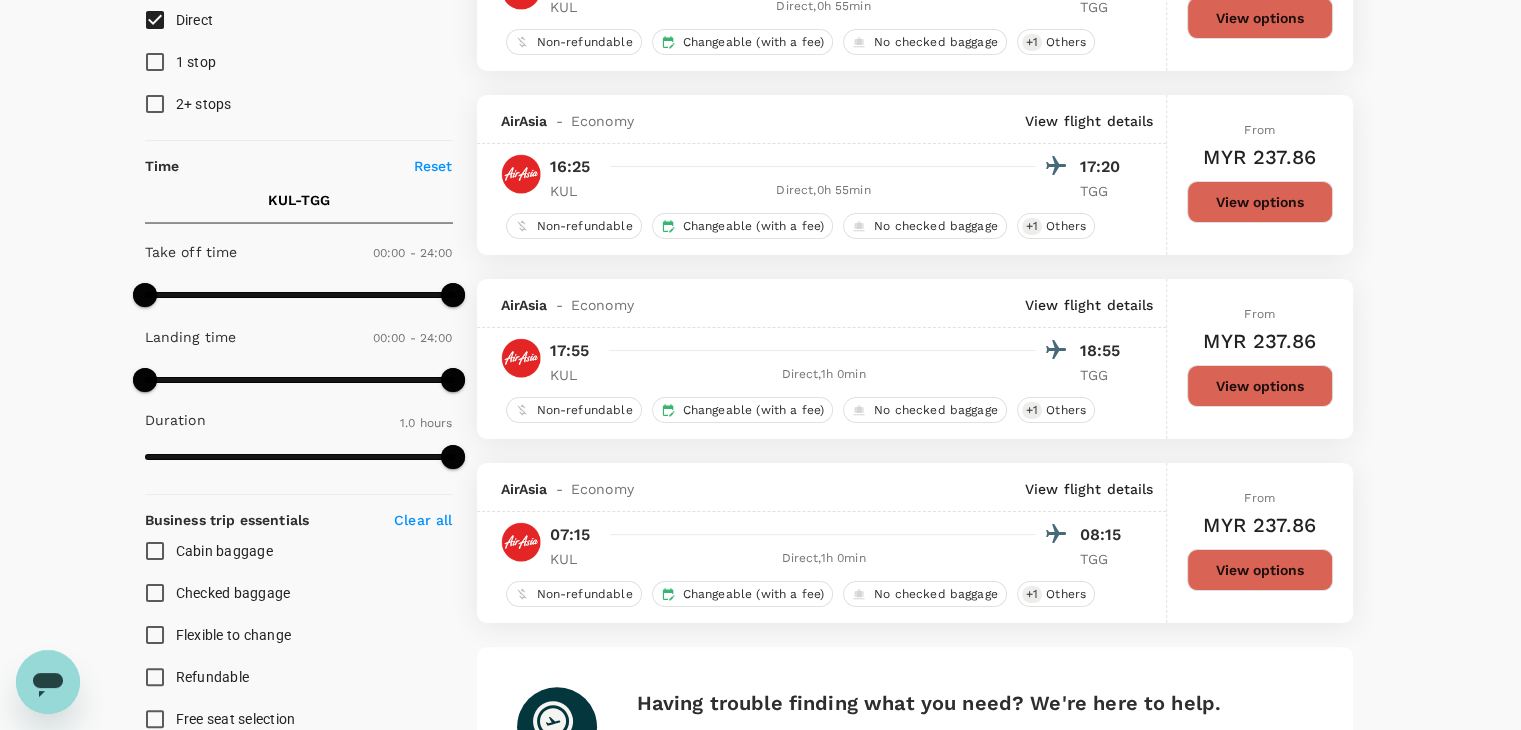 click on "View options" at bounding box center [1260, 386] 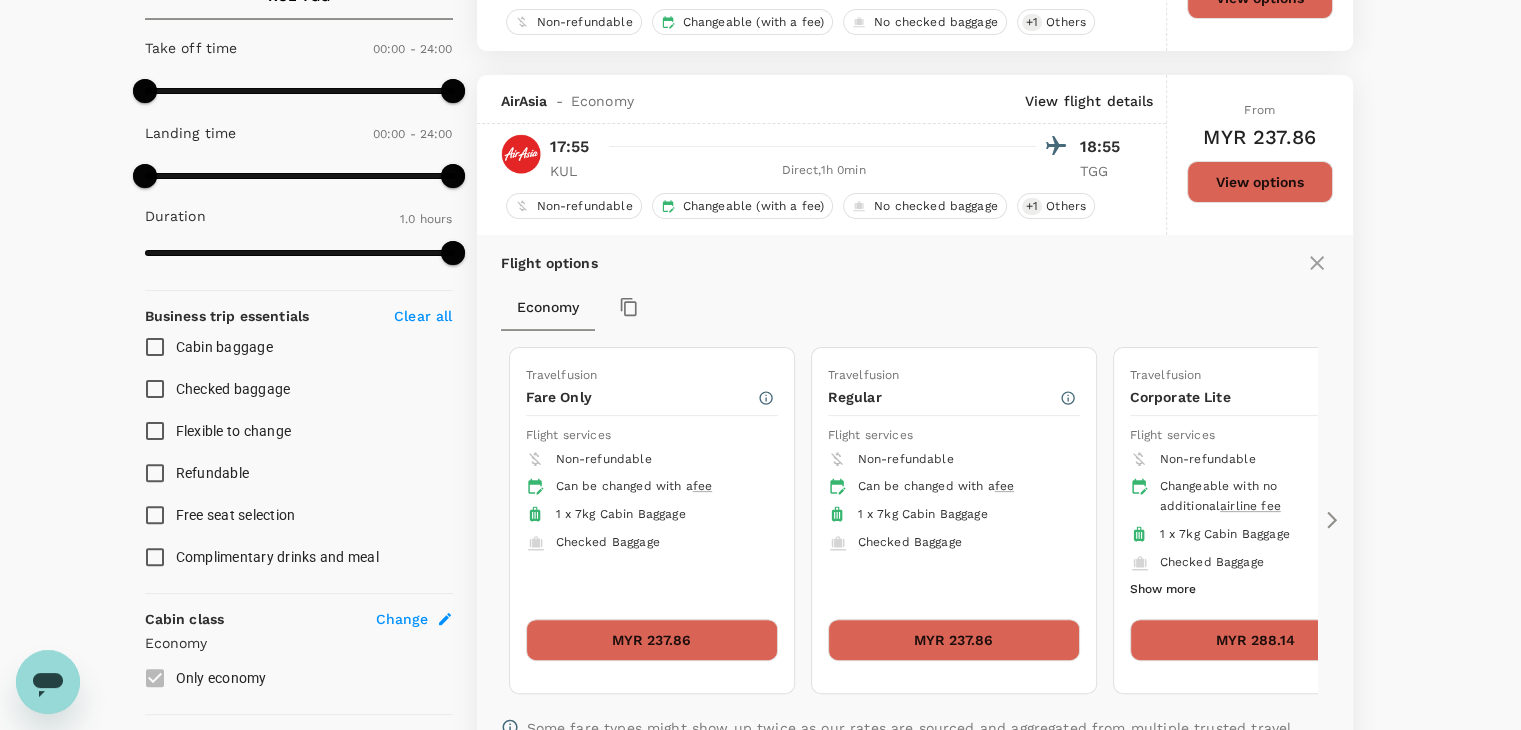 scroll, scrollTop: 579, scrollLeft: 0, axis: vertical 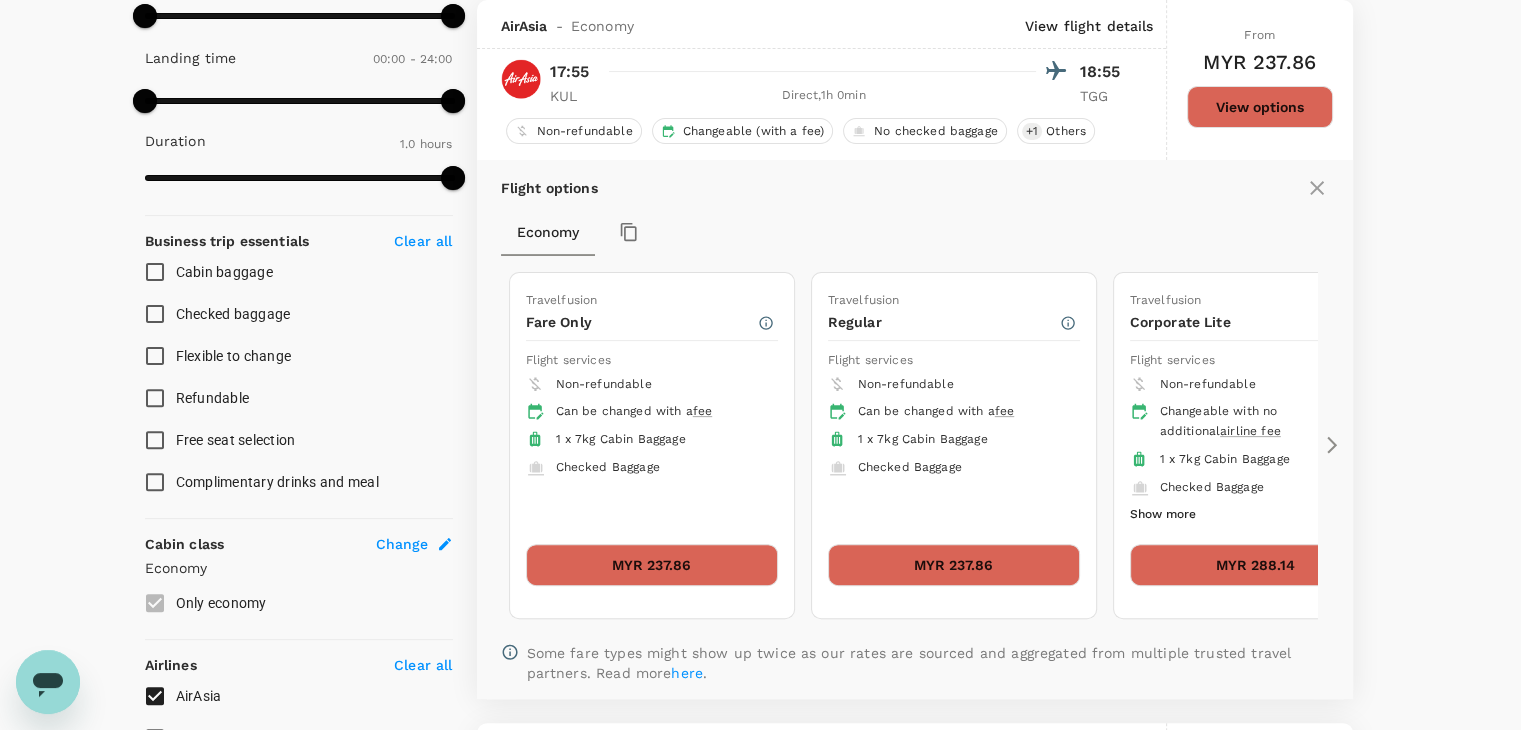 click 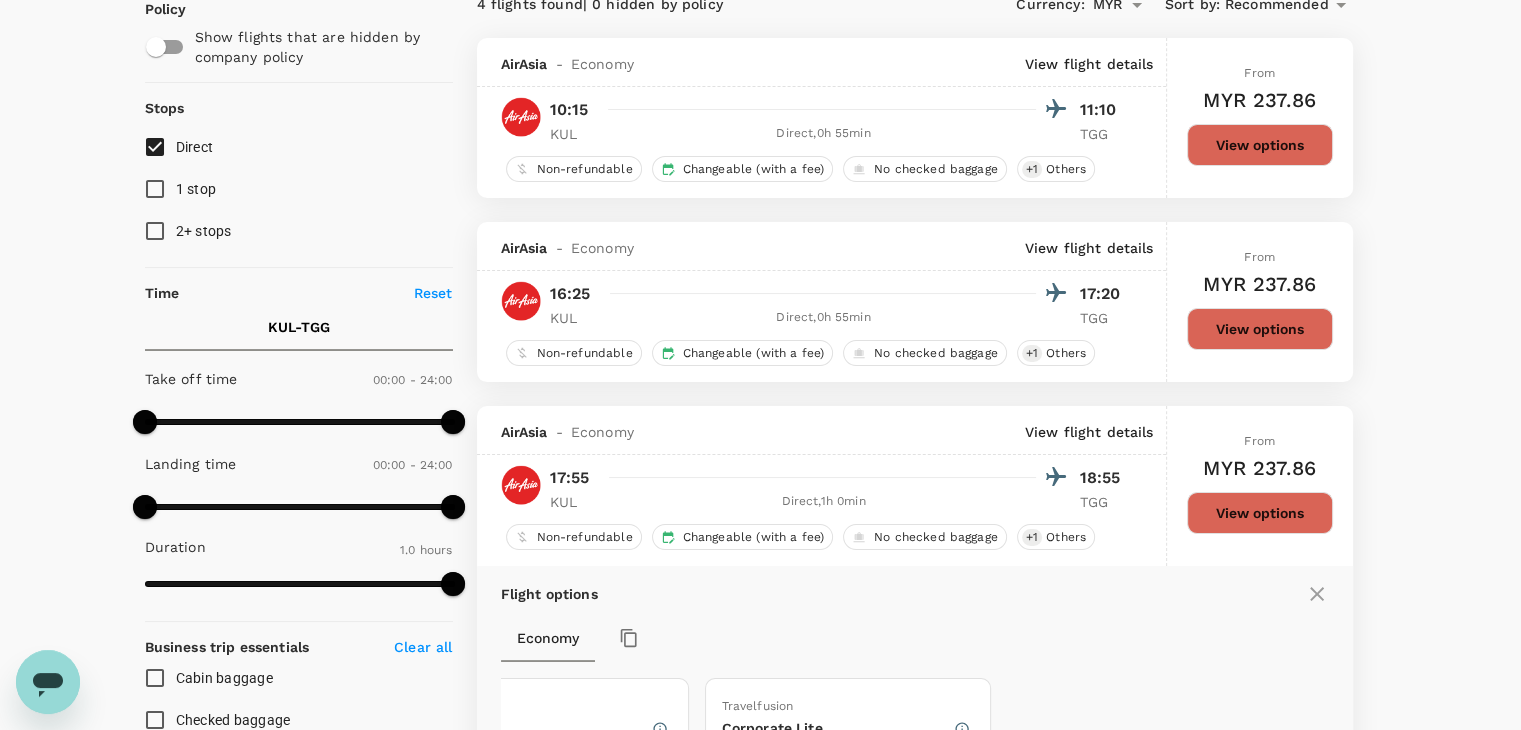 scroll, scrollTop: 0, scrollLeft: 0, axis: both 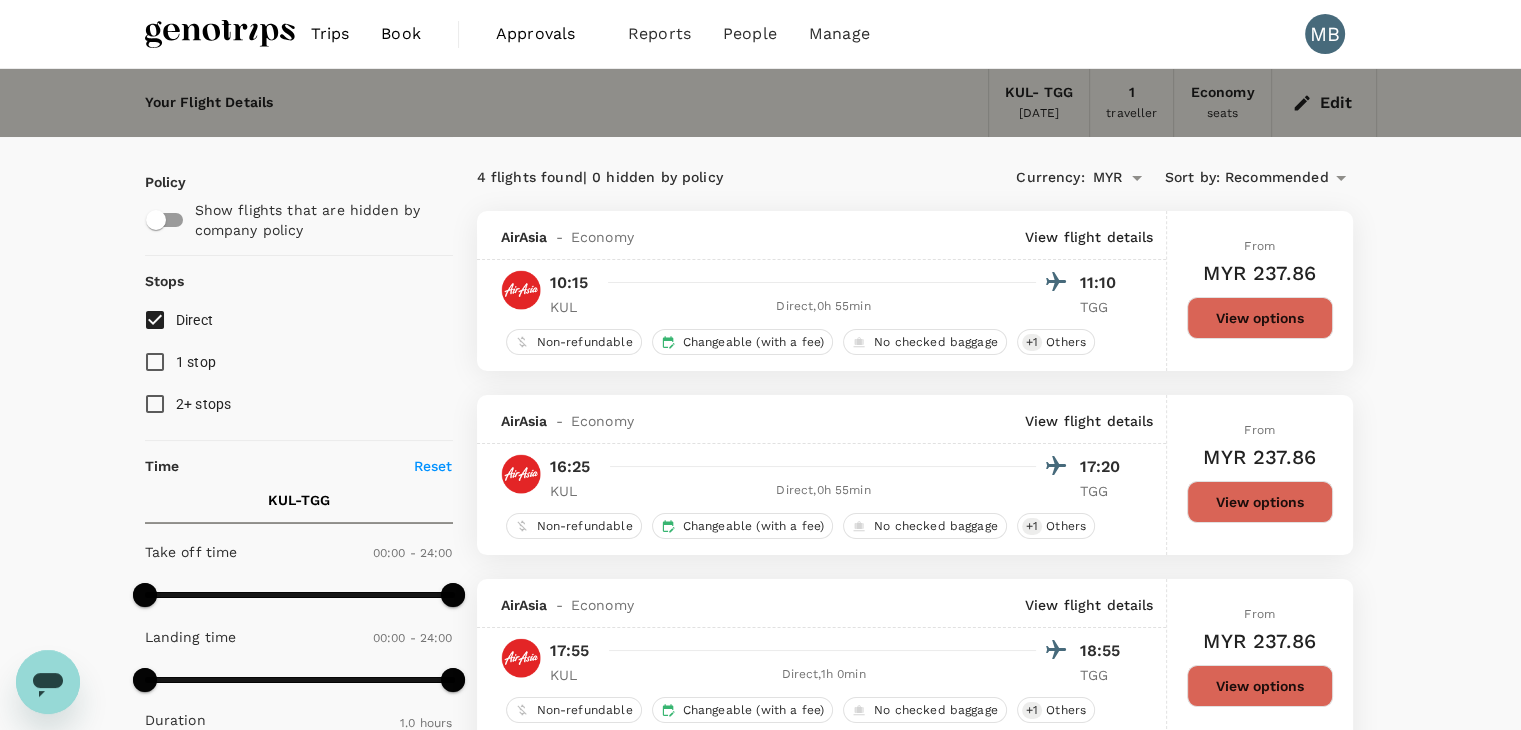 click on "Edit" at bounding box center [1324, 103] 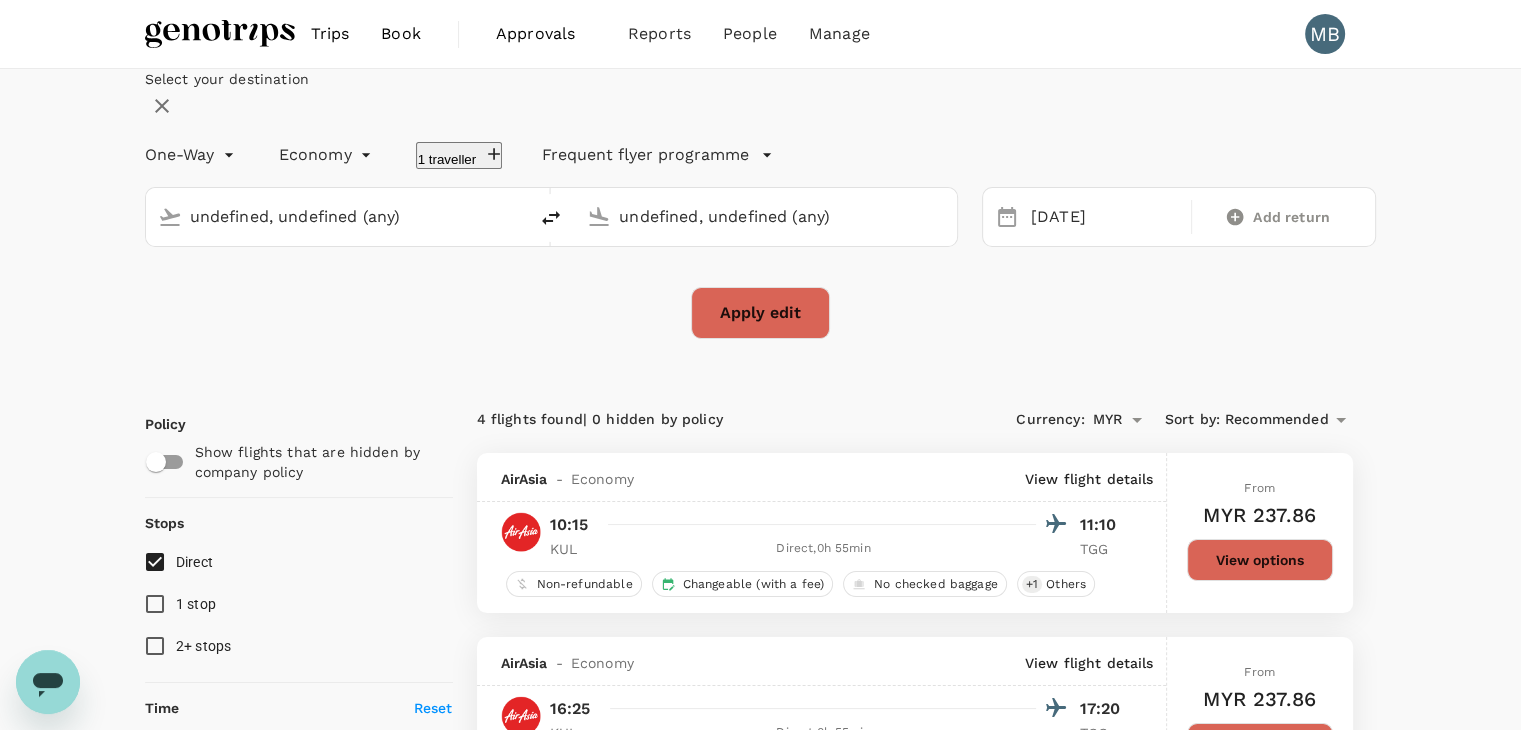 type 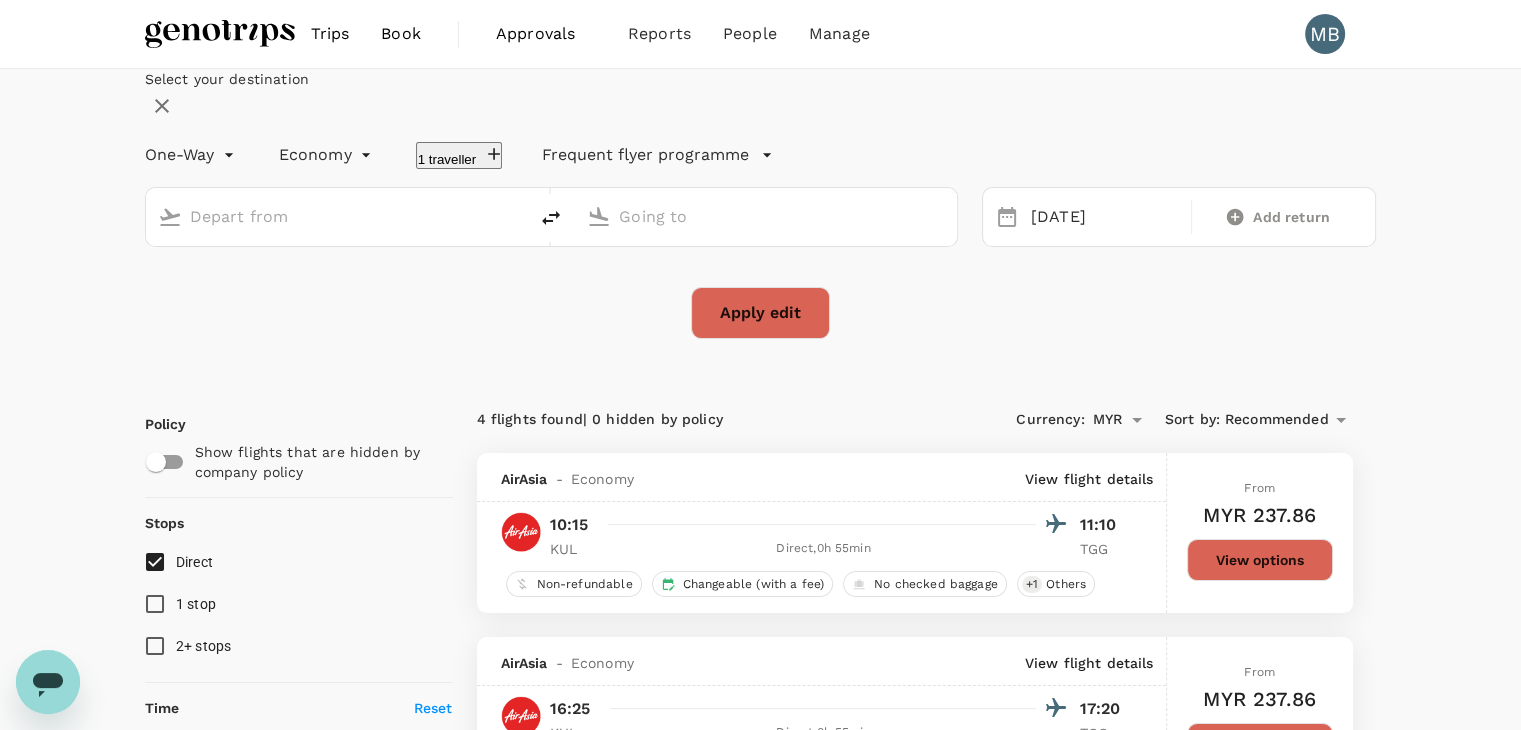 type on "Kuala Lumpur Intl ([GEOGRAPHIC_DATA])" 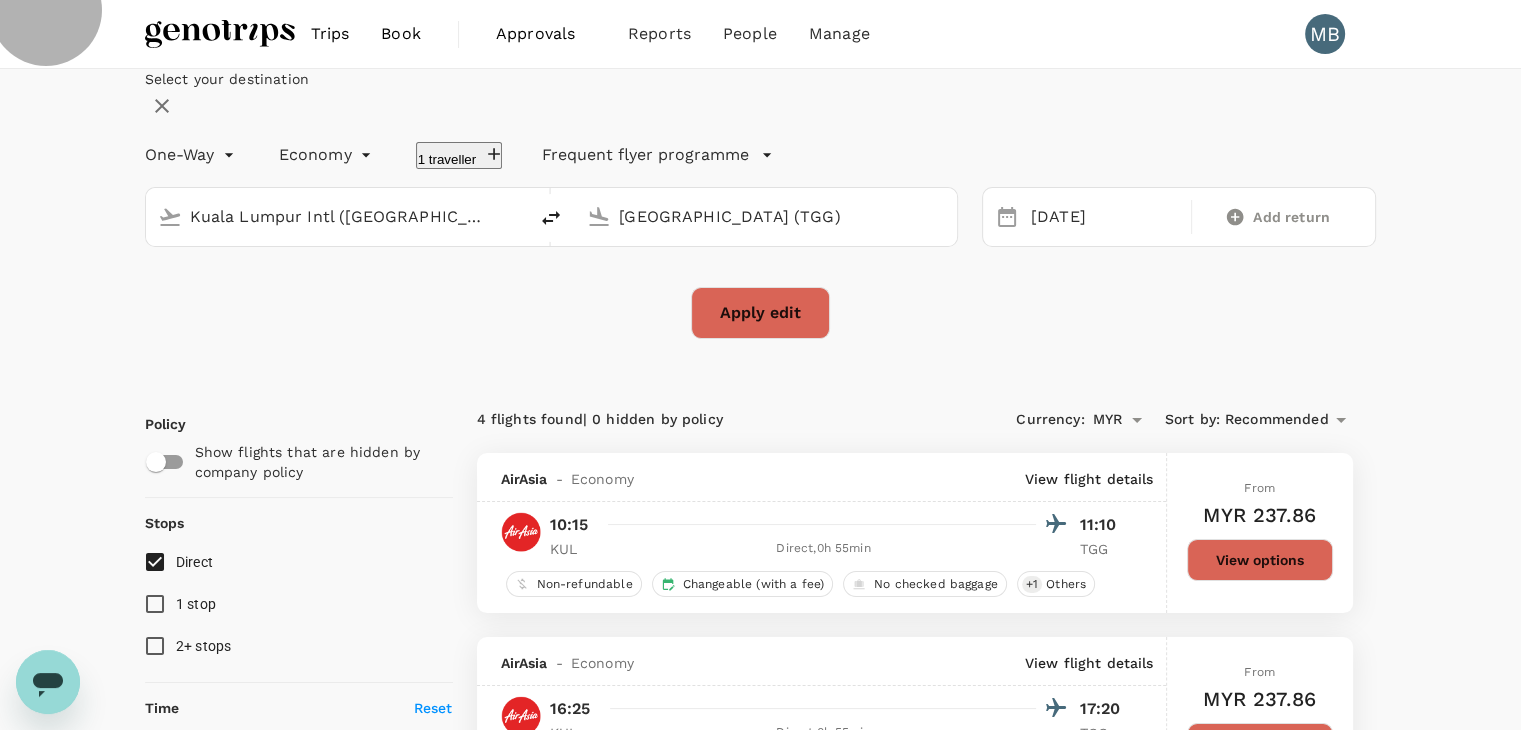 click on "1   traveller" at bounding box center (459, 155) 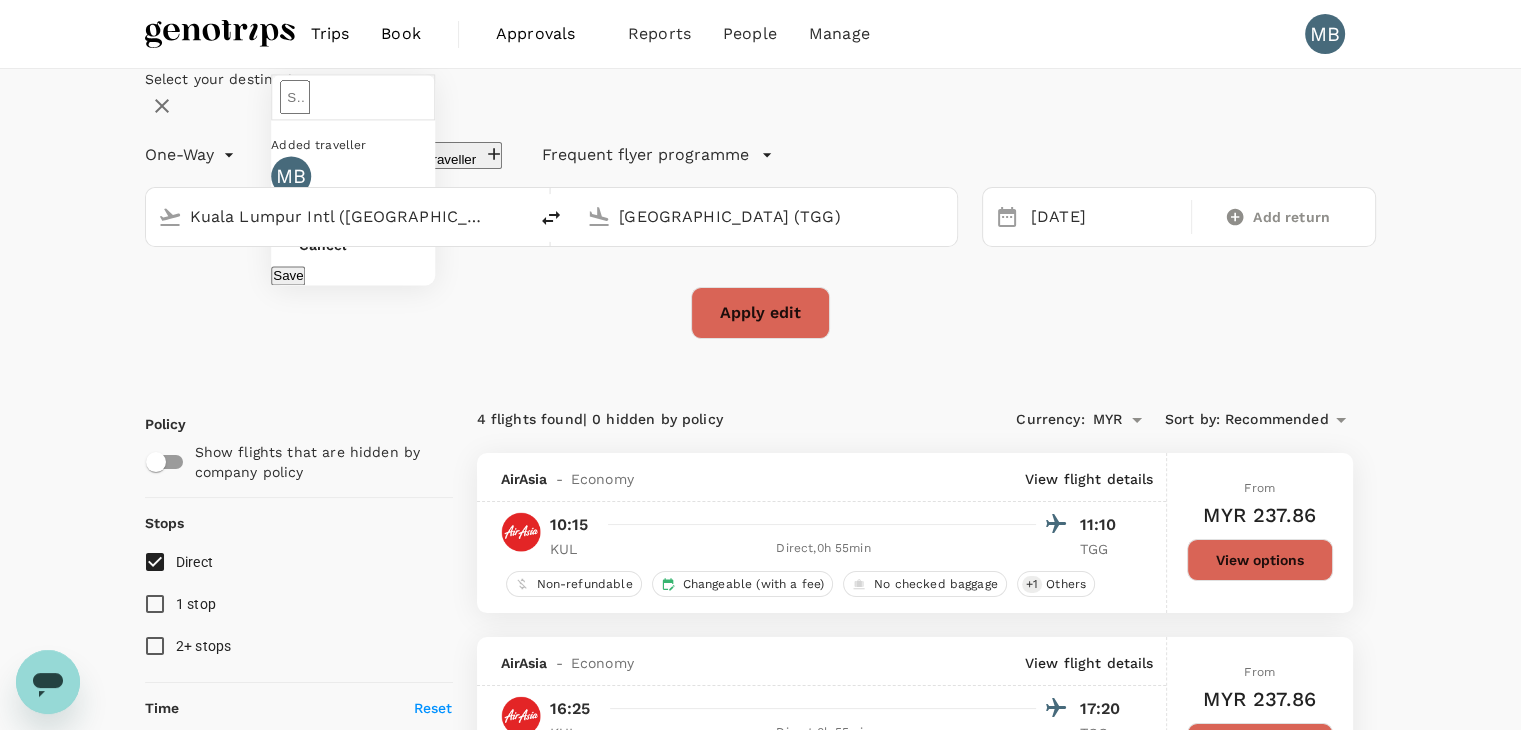 drag, startPoint x: 530, startPoint y: 354, endPoint x: 643, endPoint y: 369, distance: 113.99123 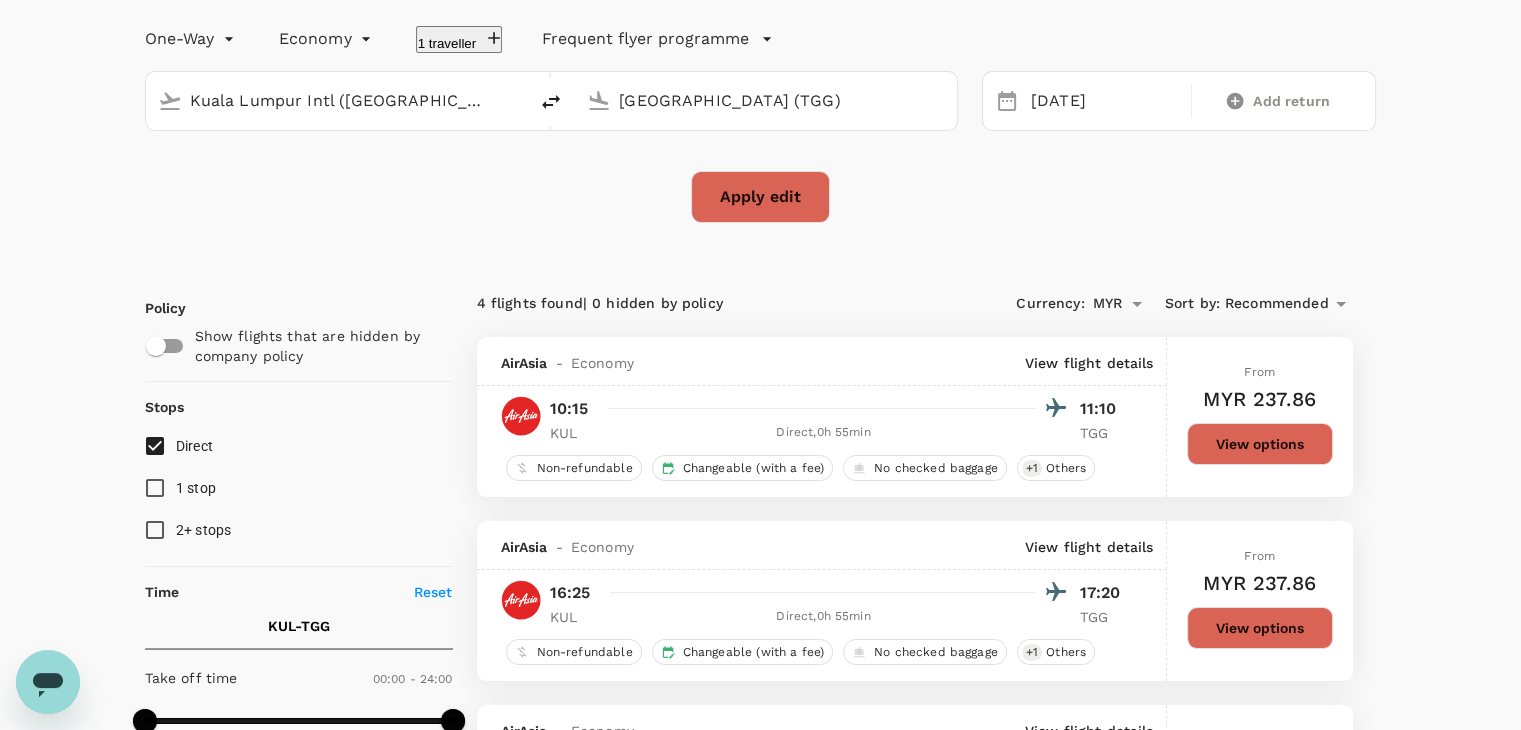 scroll, scrollTop: 0, scrollLeft: 0, axis: both 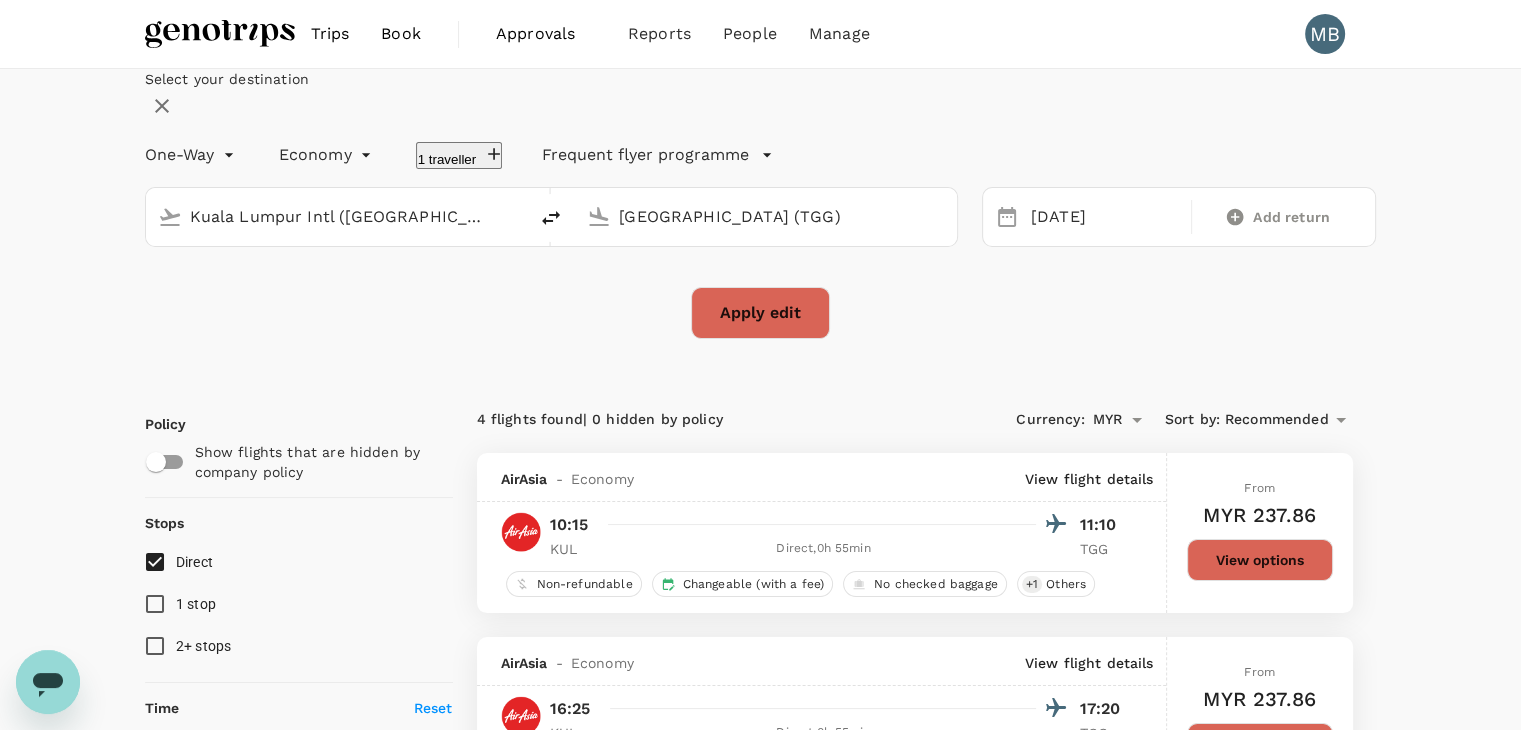 click on "1   traveller" at bounding box center (459, 155) 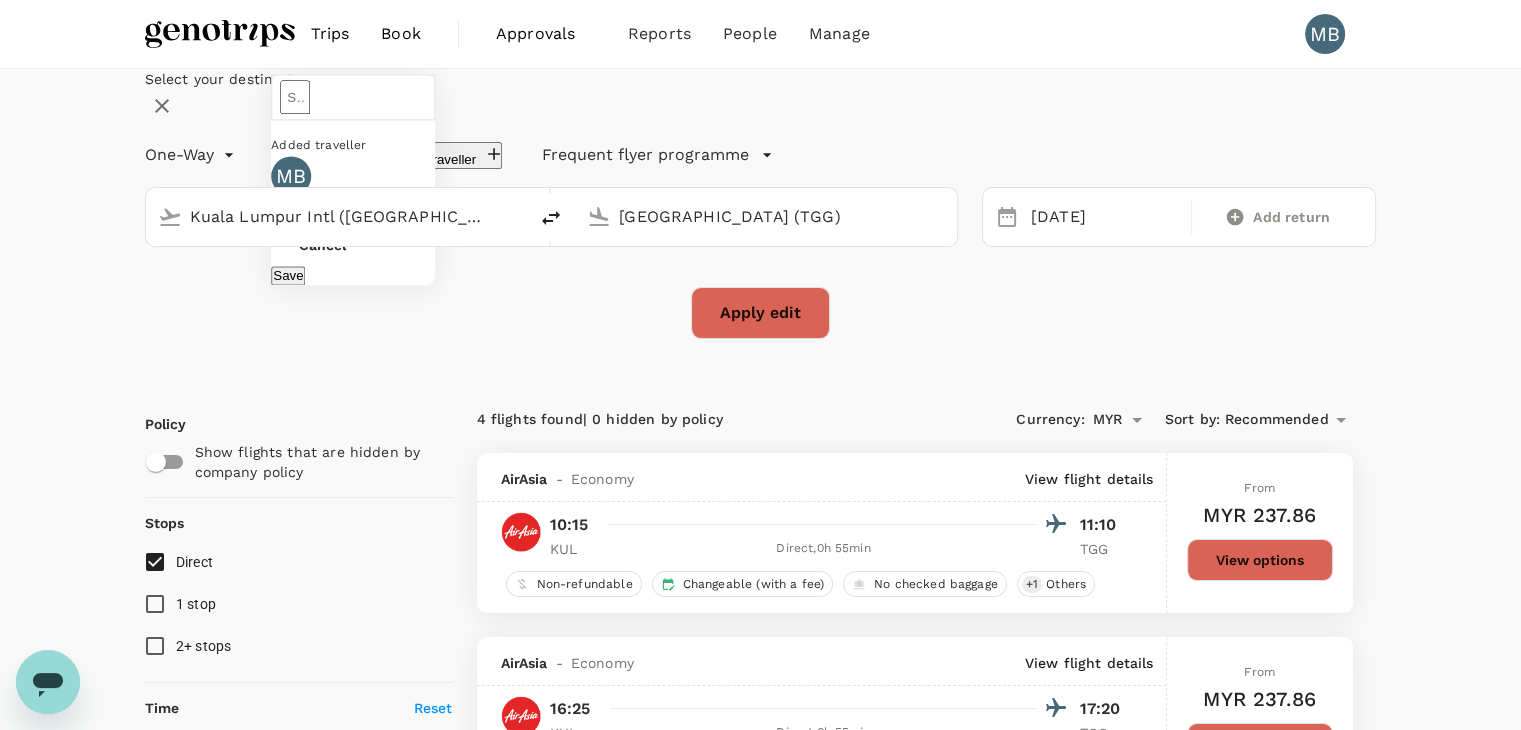 click on "Apply edit" at bounding box center (761, 313) 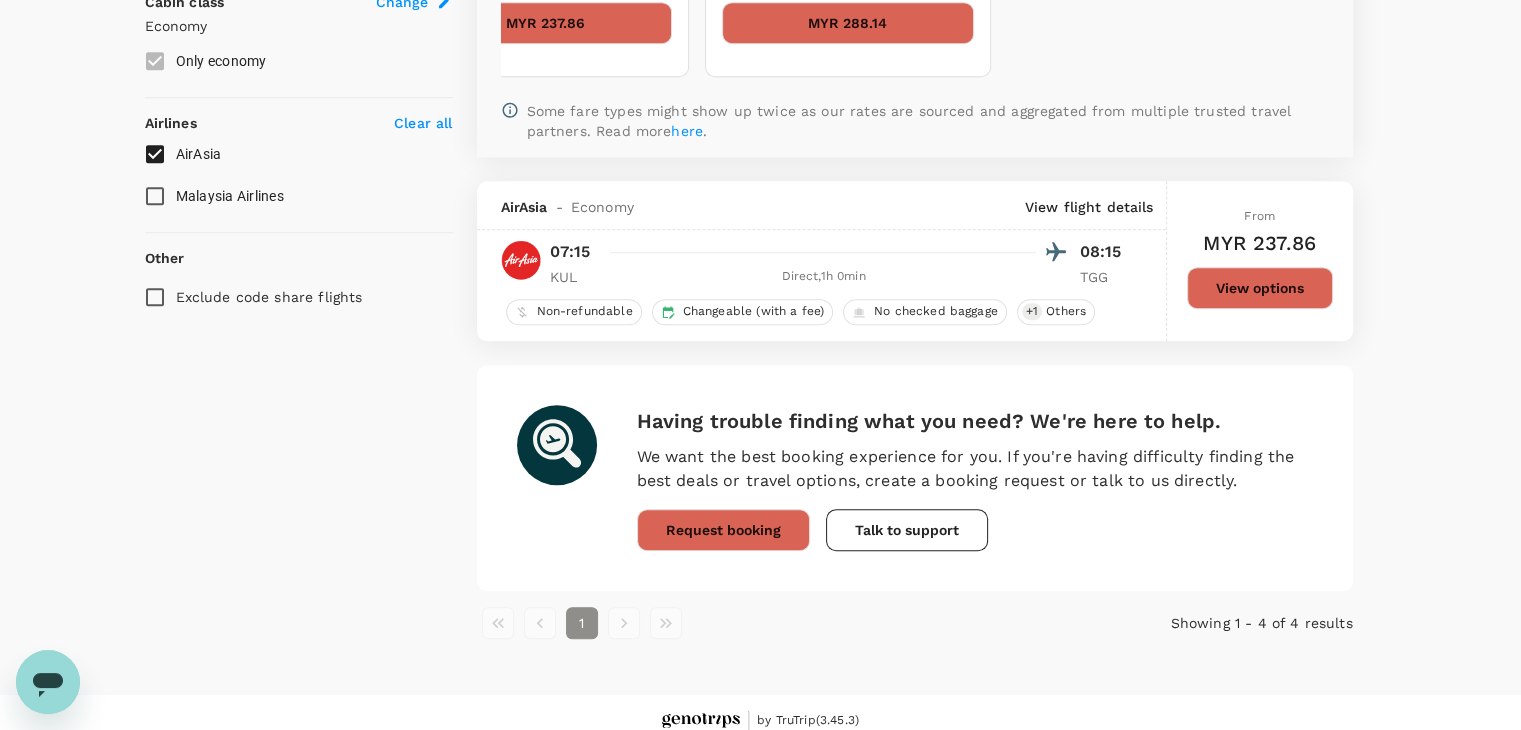 scroll, scrollTop: 1199, scrollLeft: 0, axis: vertical 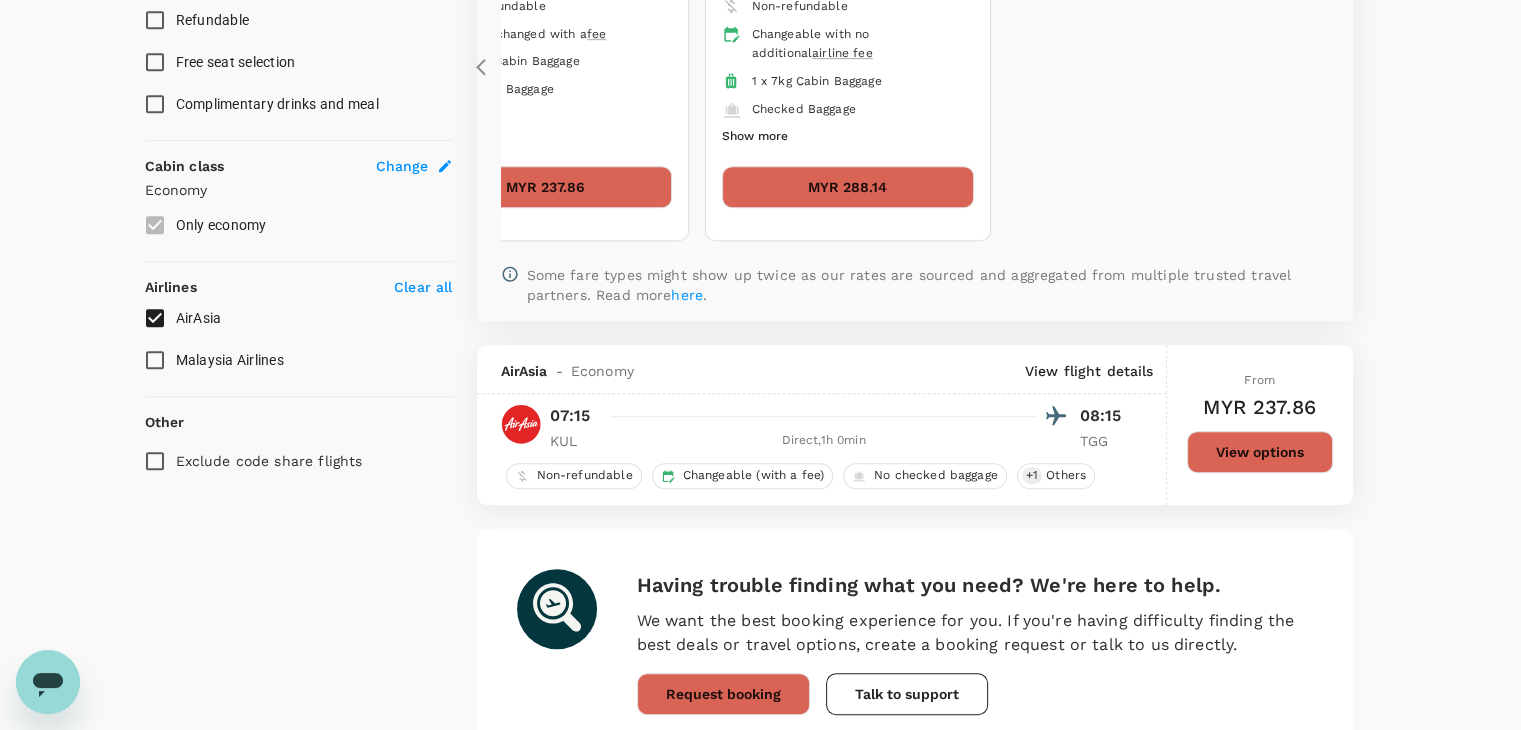 click on "Malaysia Airlines" at bounding box center [155, 360] 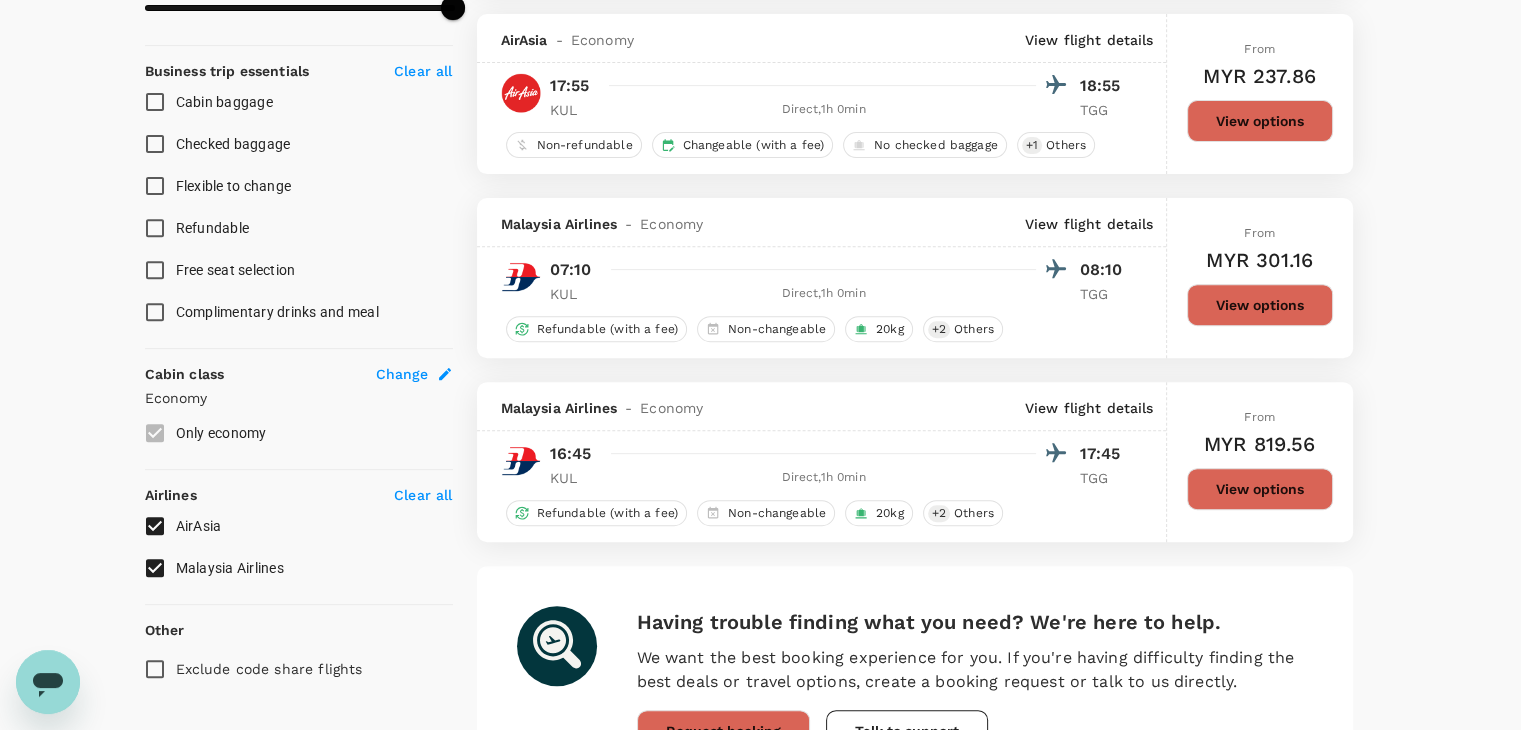 scroll, scrollTop: 813, scrollLeft: 0, axis: vertical 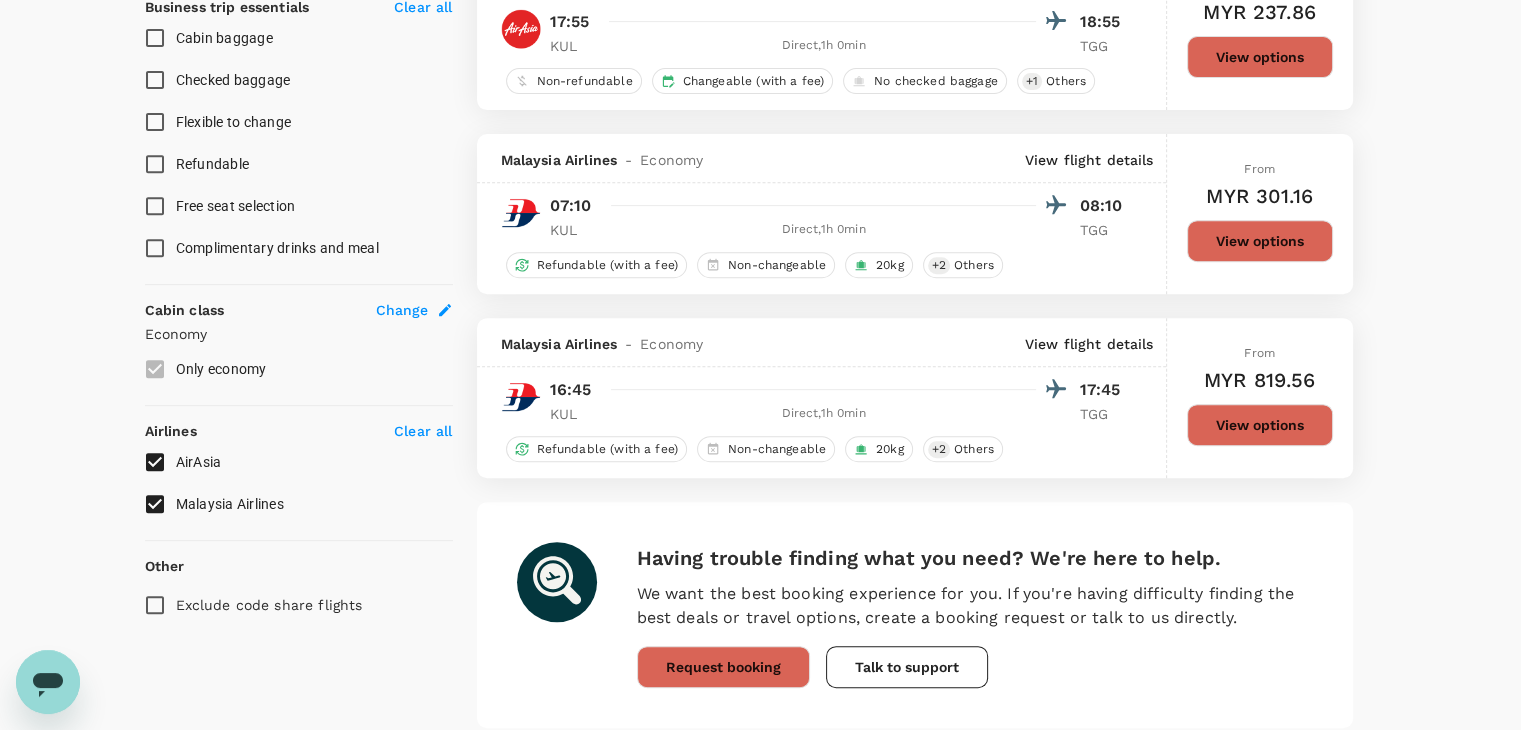 click on "From MYR 301.16 View options" at bounding box center [1260, 214] 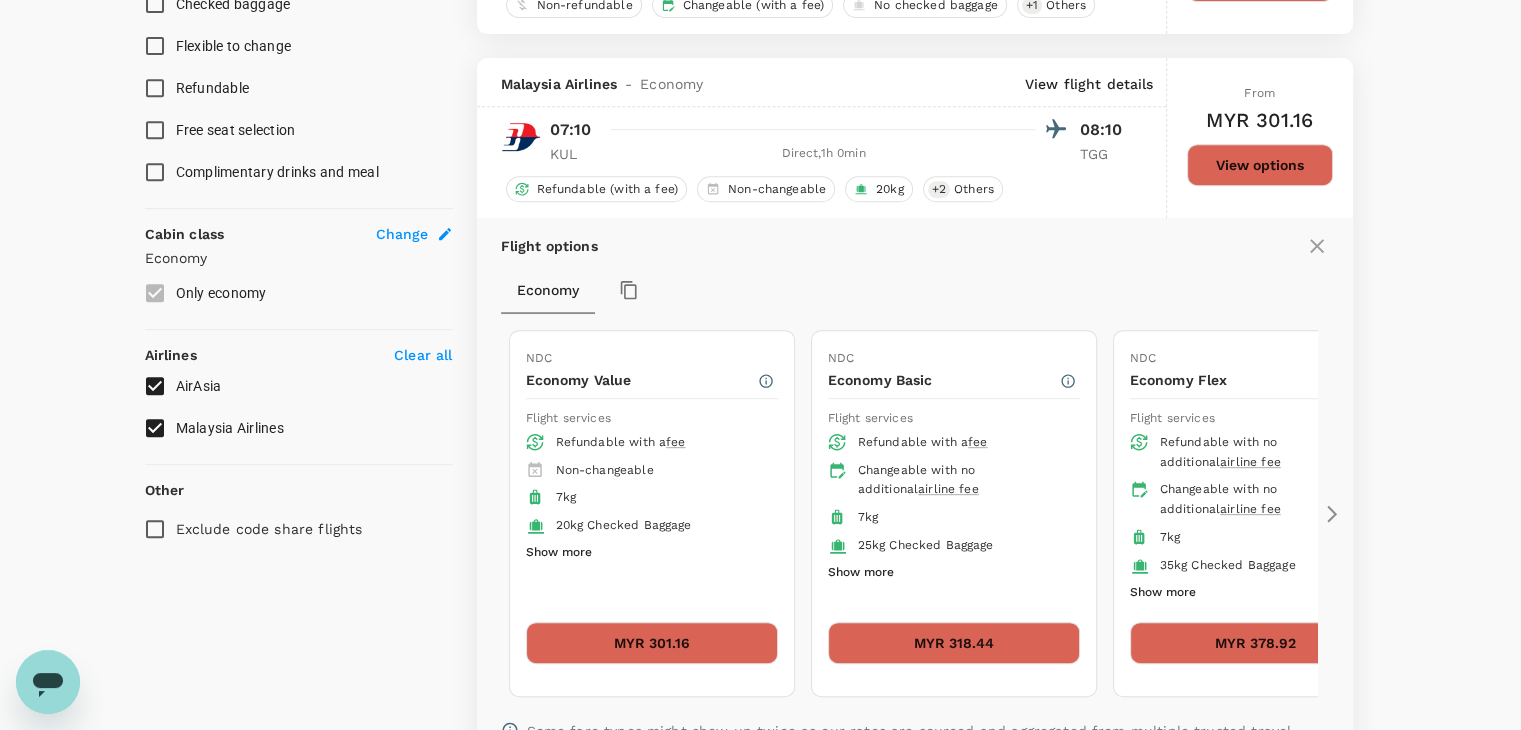 scroll, scrollTop: 947, scrollLeft: 0, axis: vertical 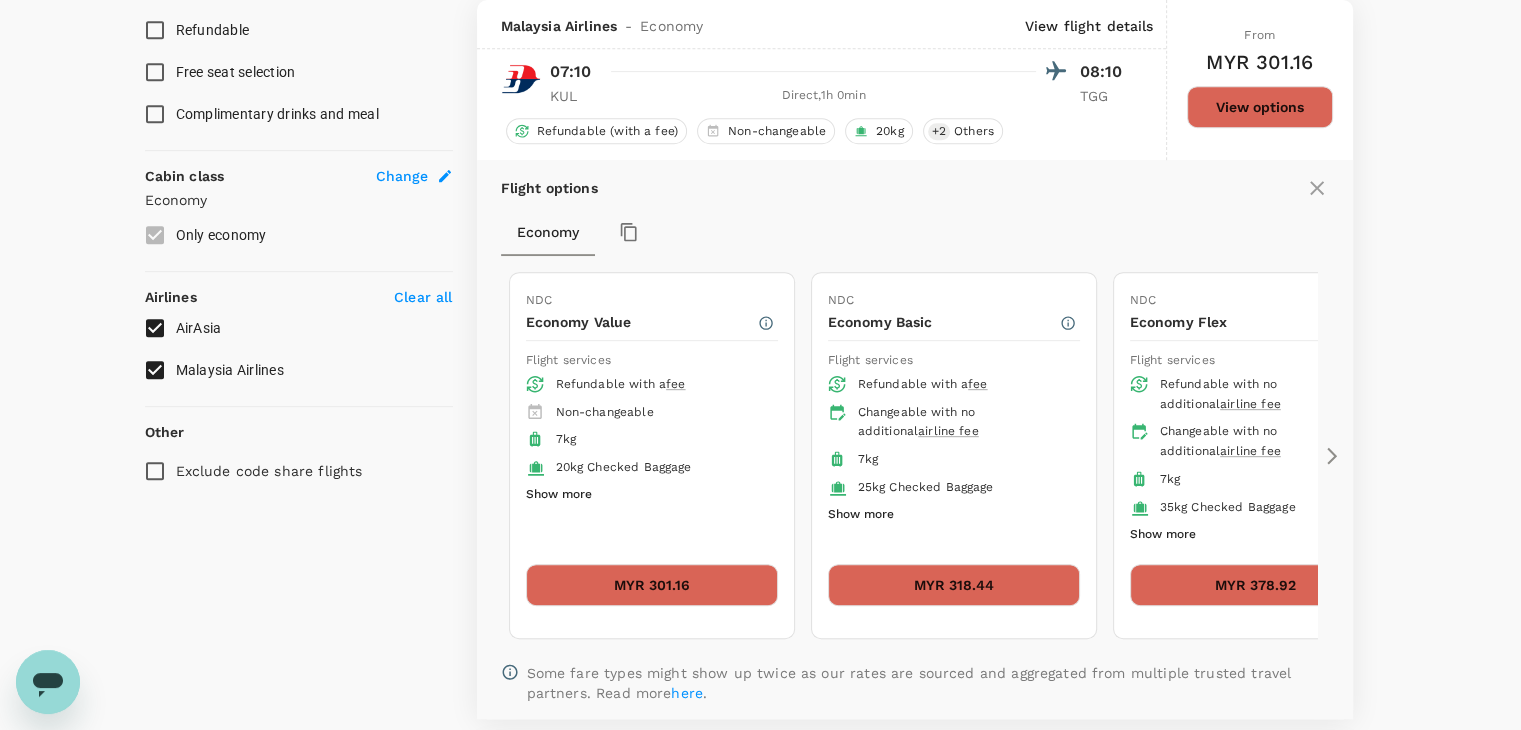 click 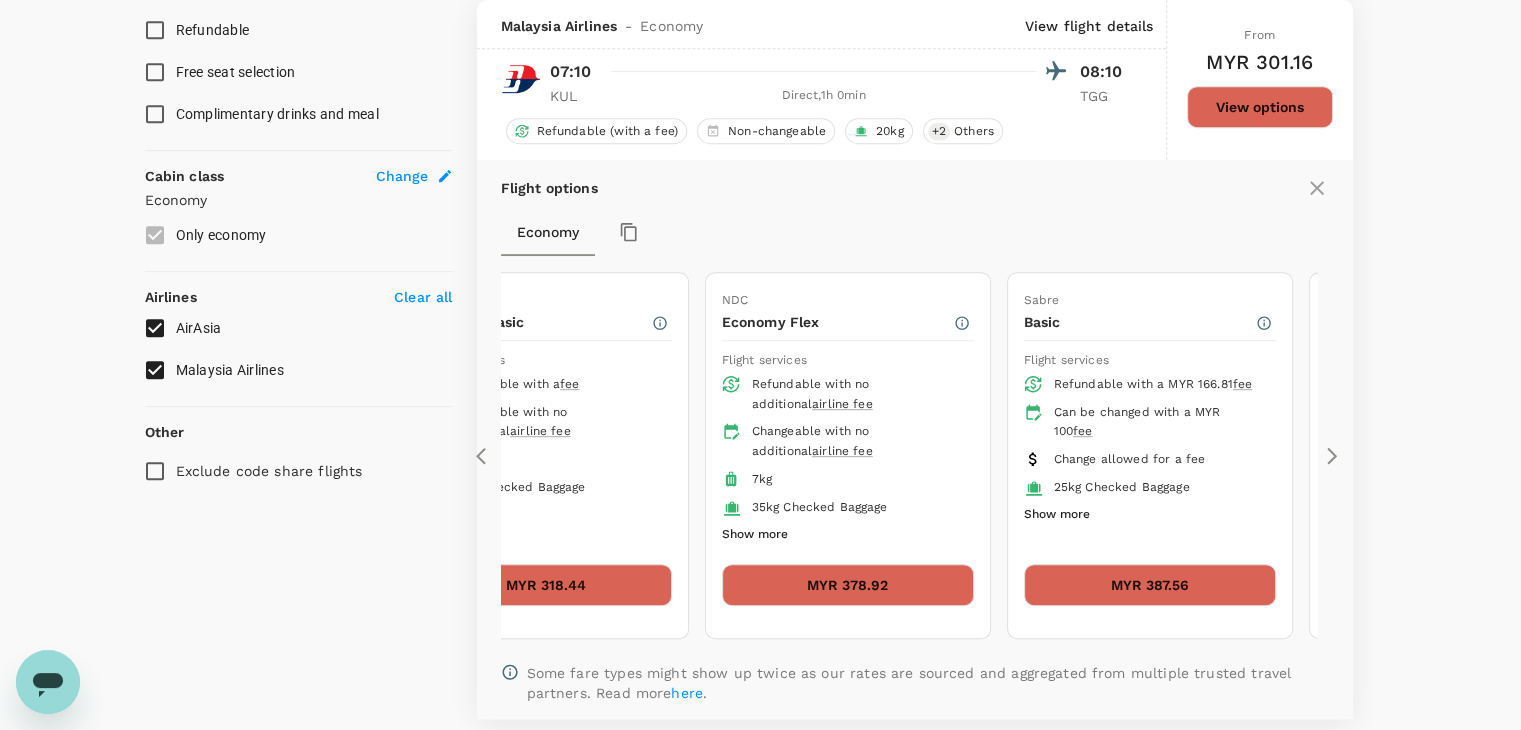 click 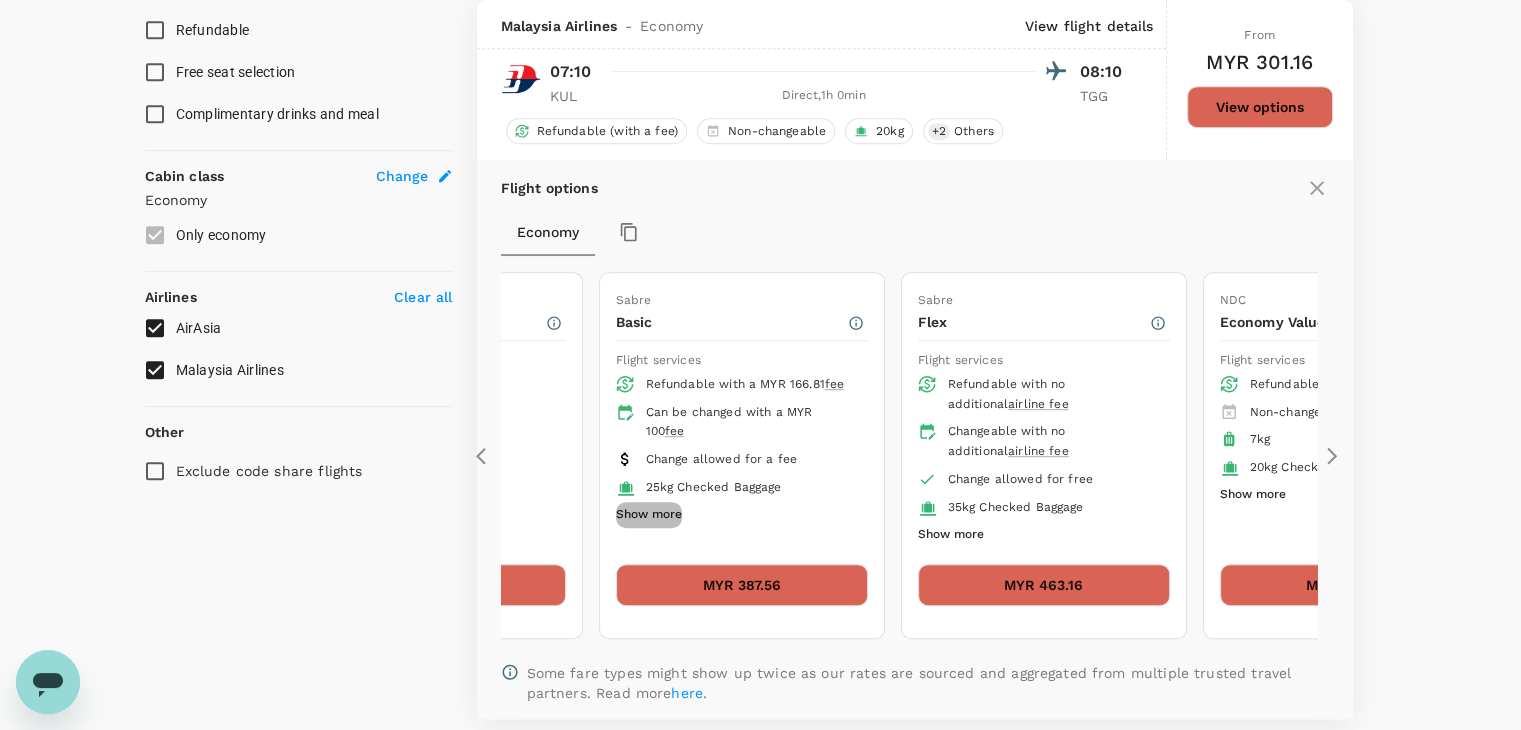 click on "Show more" at bounding box center [649, 515] 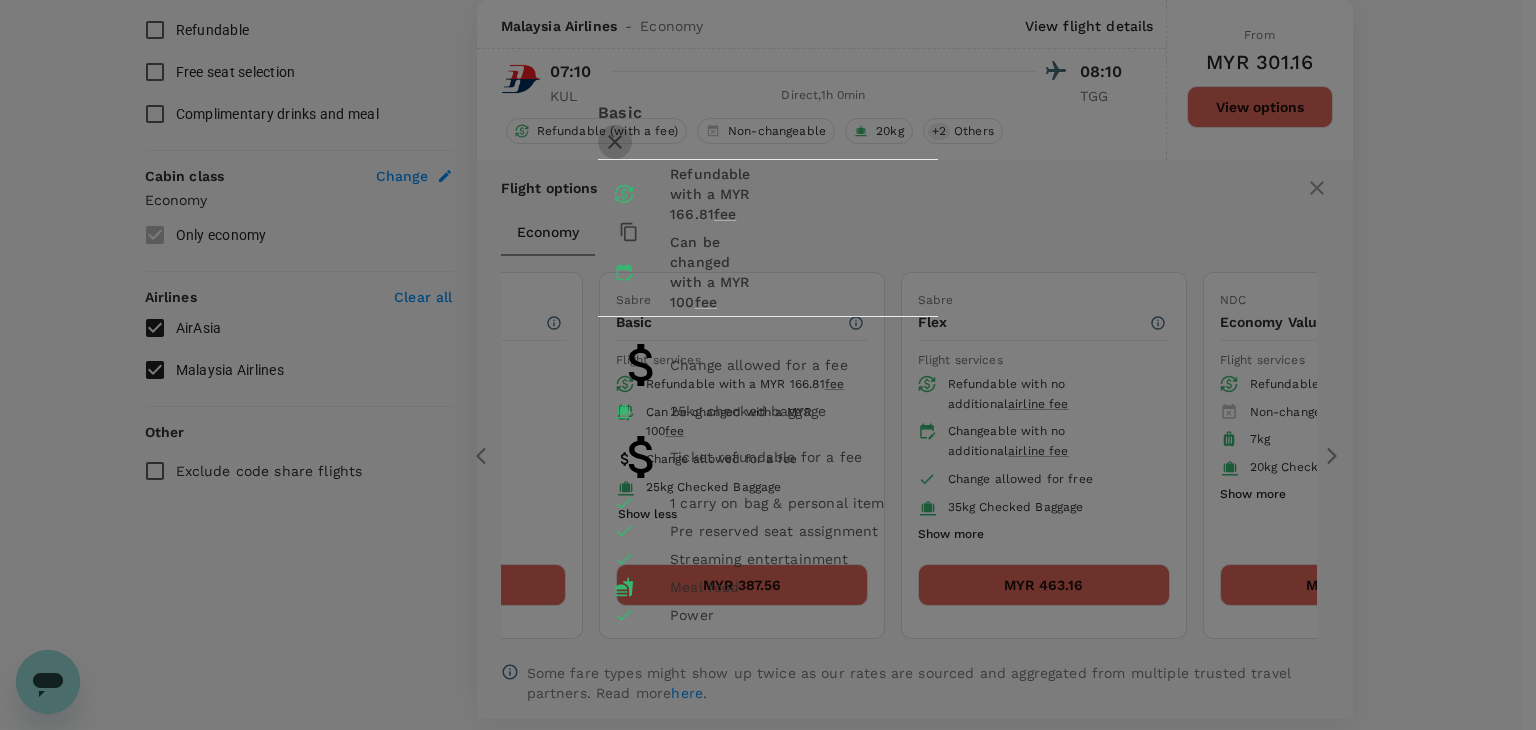click 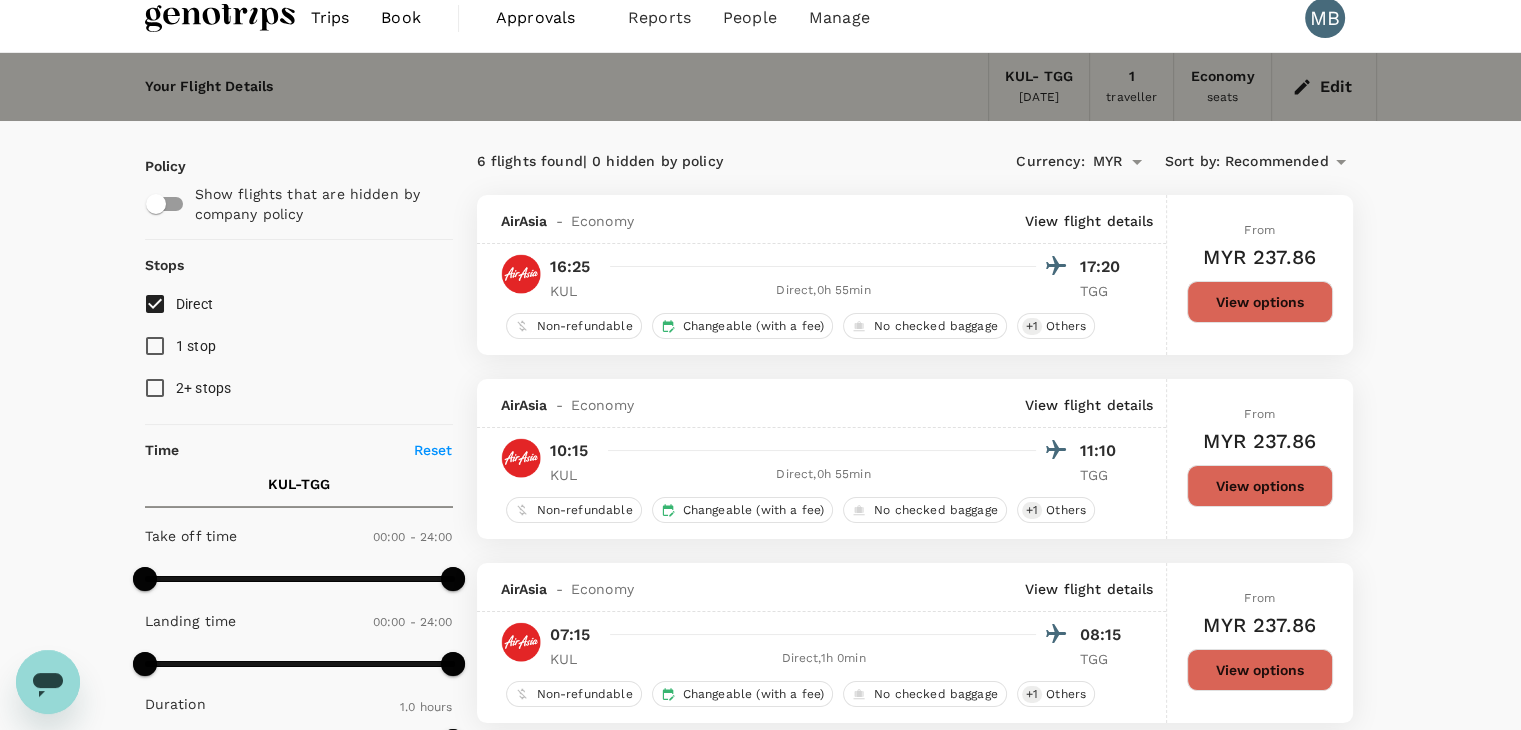 scroll, scrollTop: 0, scrollLeft: 0, axis: both 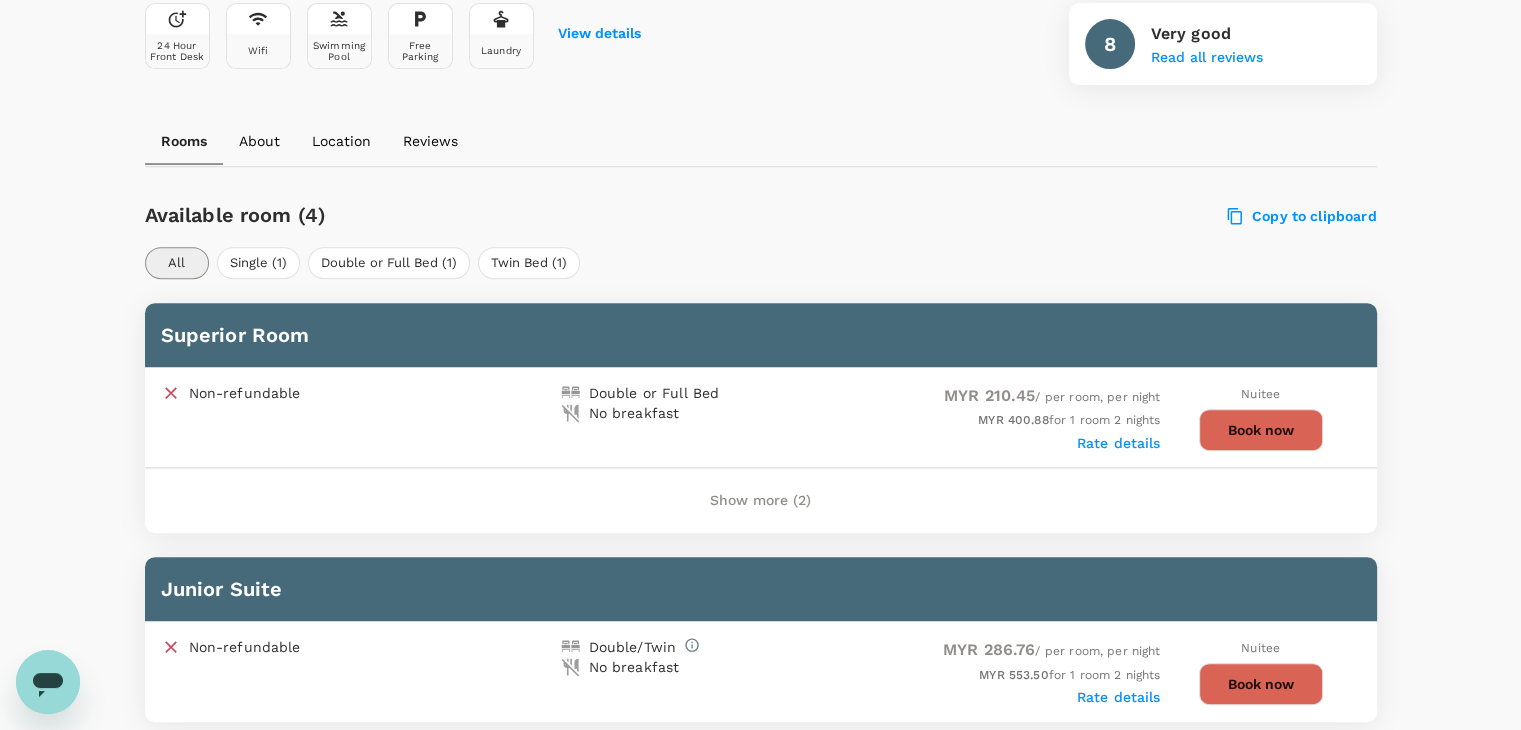 click on "Show more (2)" at bounding box center [760, 501] 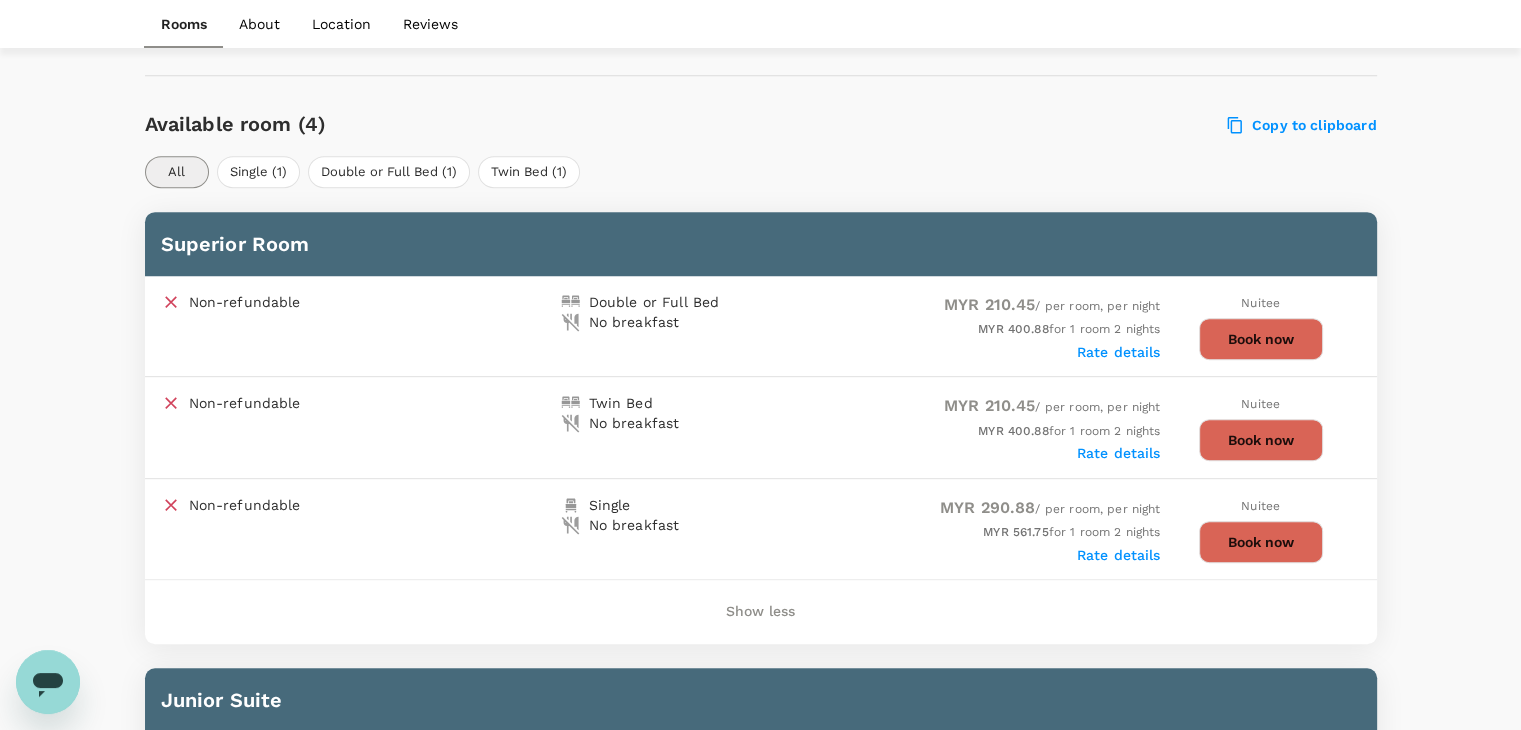 scroll, scrollTop: 992, scrollLeft: 0, axis: vertical 